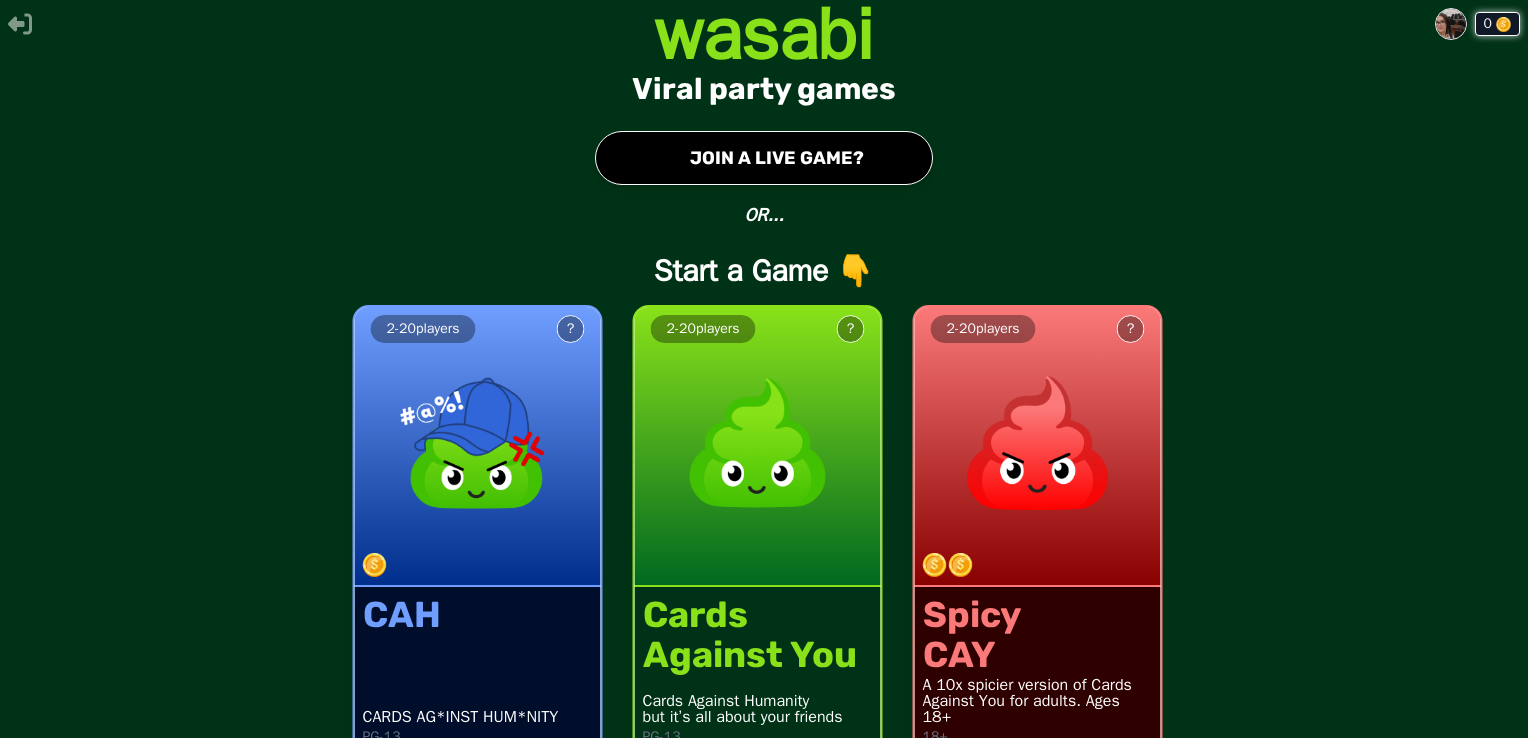 scroll, scrollTop: 0, scrollLeft: 0, axis: both 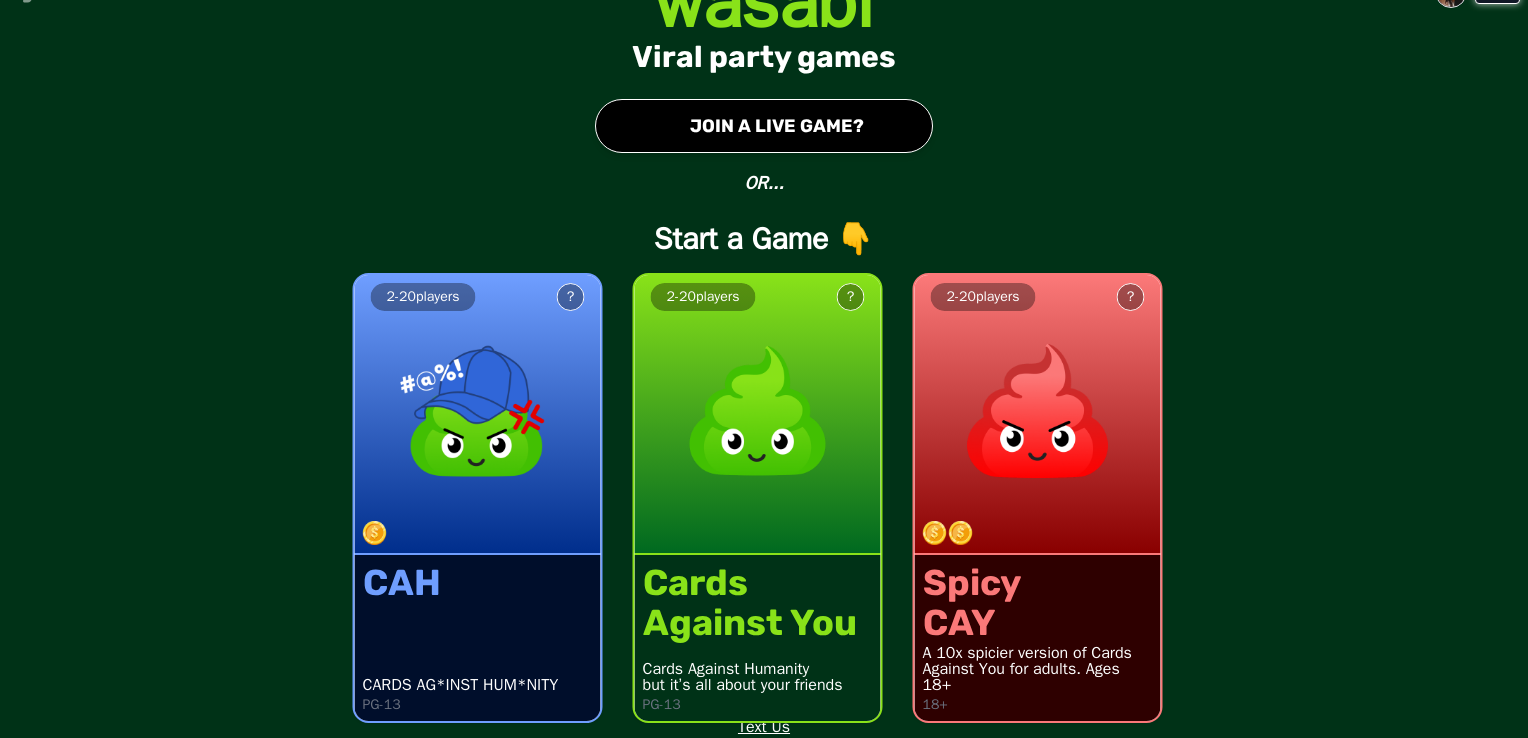 click on "● JOIN A LIVE GAME?" at bounding box center (764, 126) 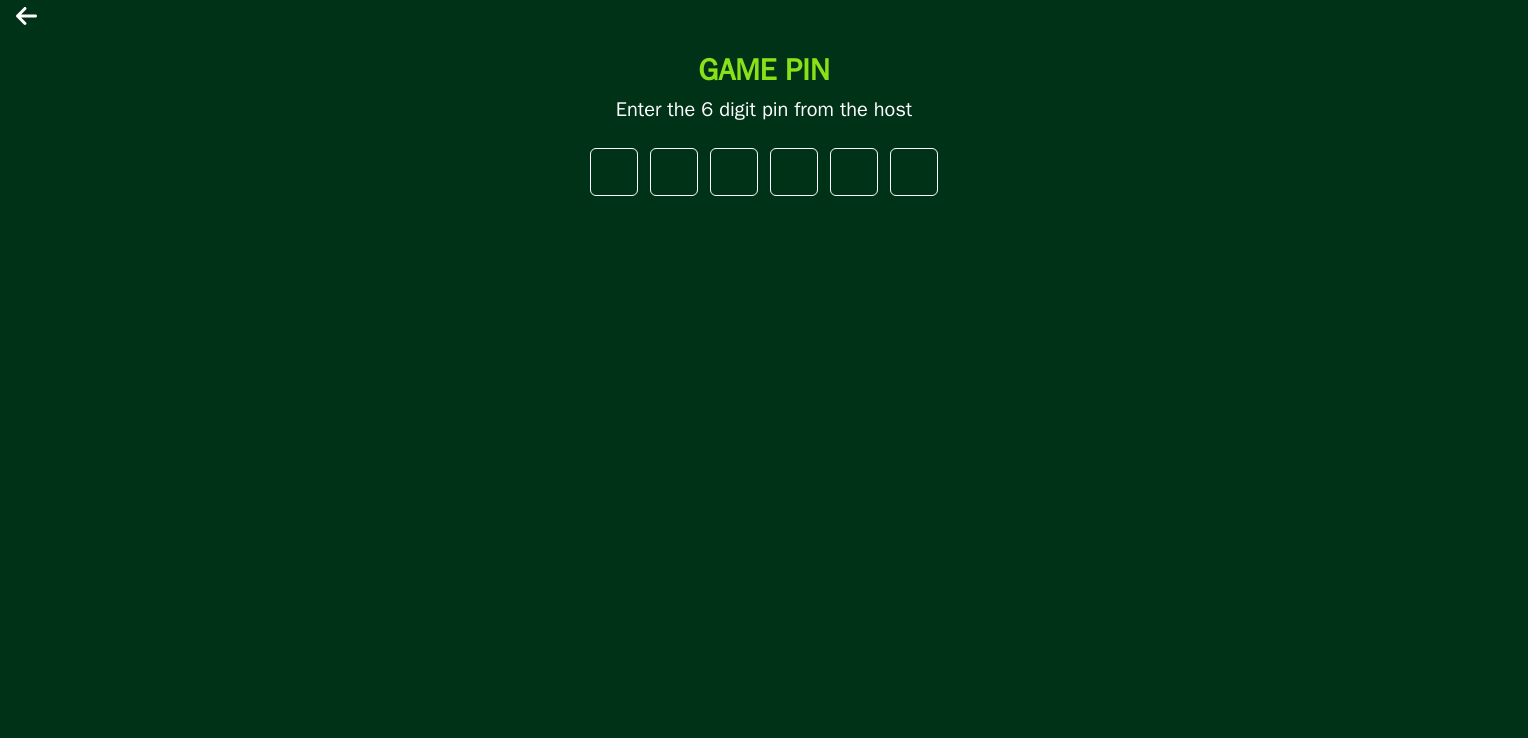 drag, startPoint x: 248, startPoint y: 1, endPoint x: 163, endPoint y: 87, distance: 120.91733 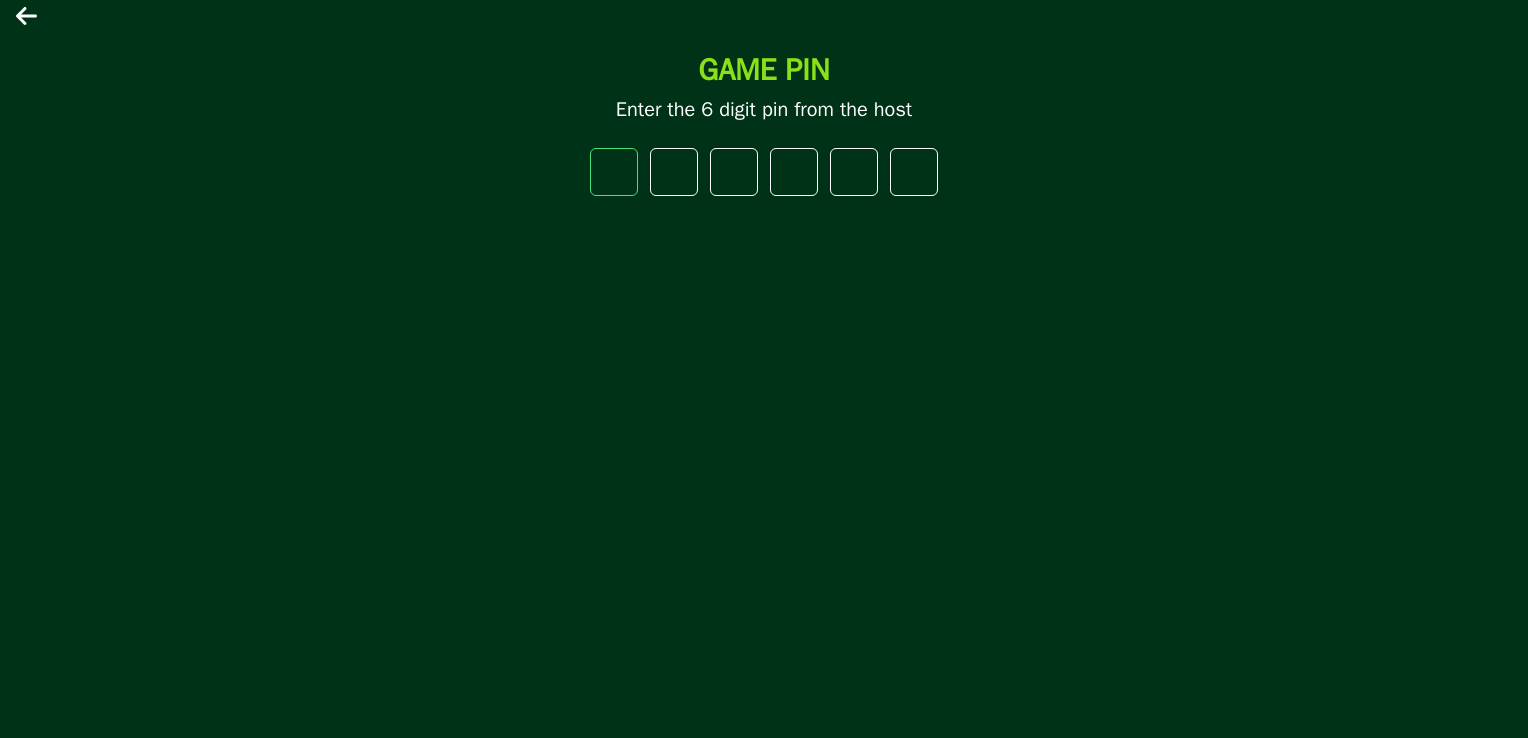 click at bounding box center (614, 172) 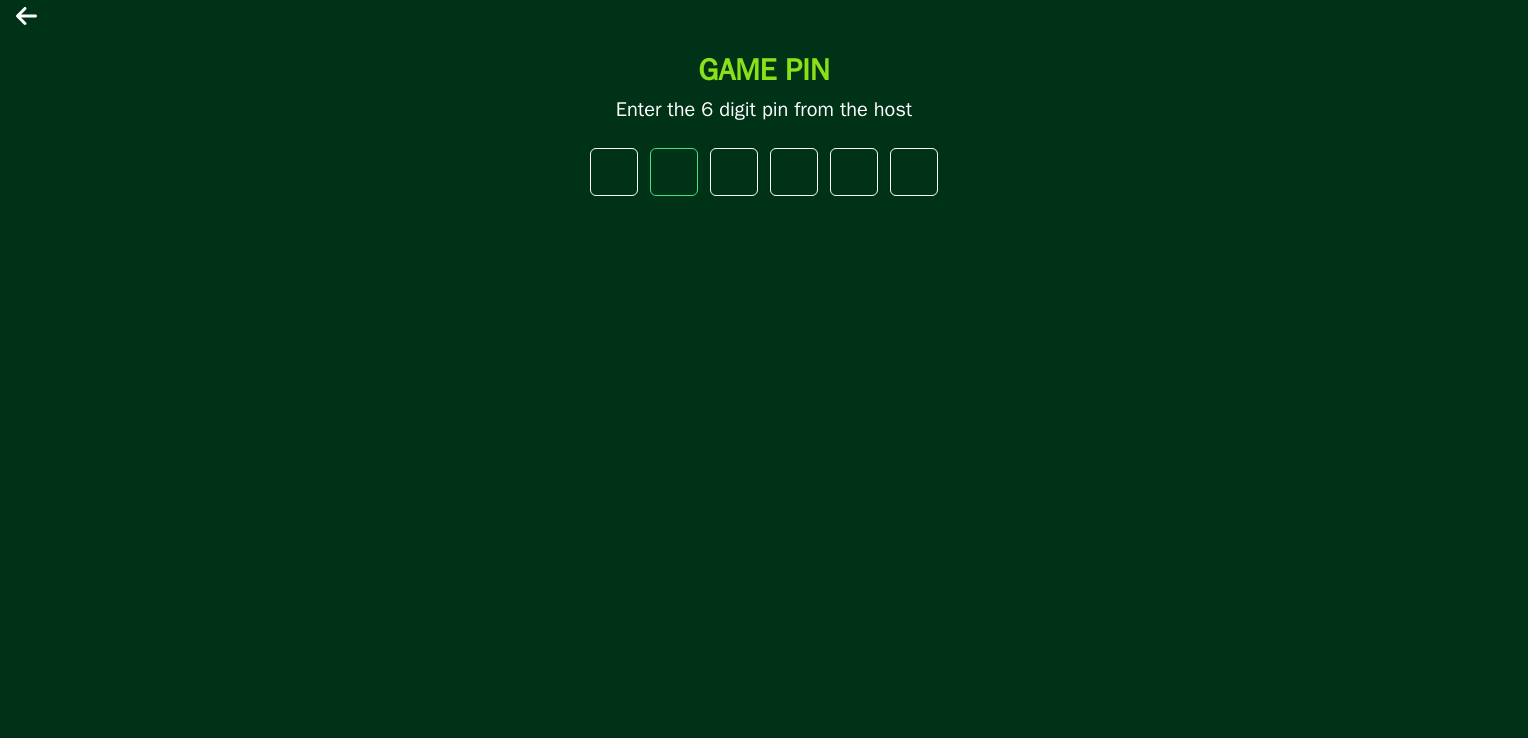 type on "*" 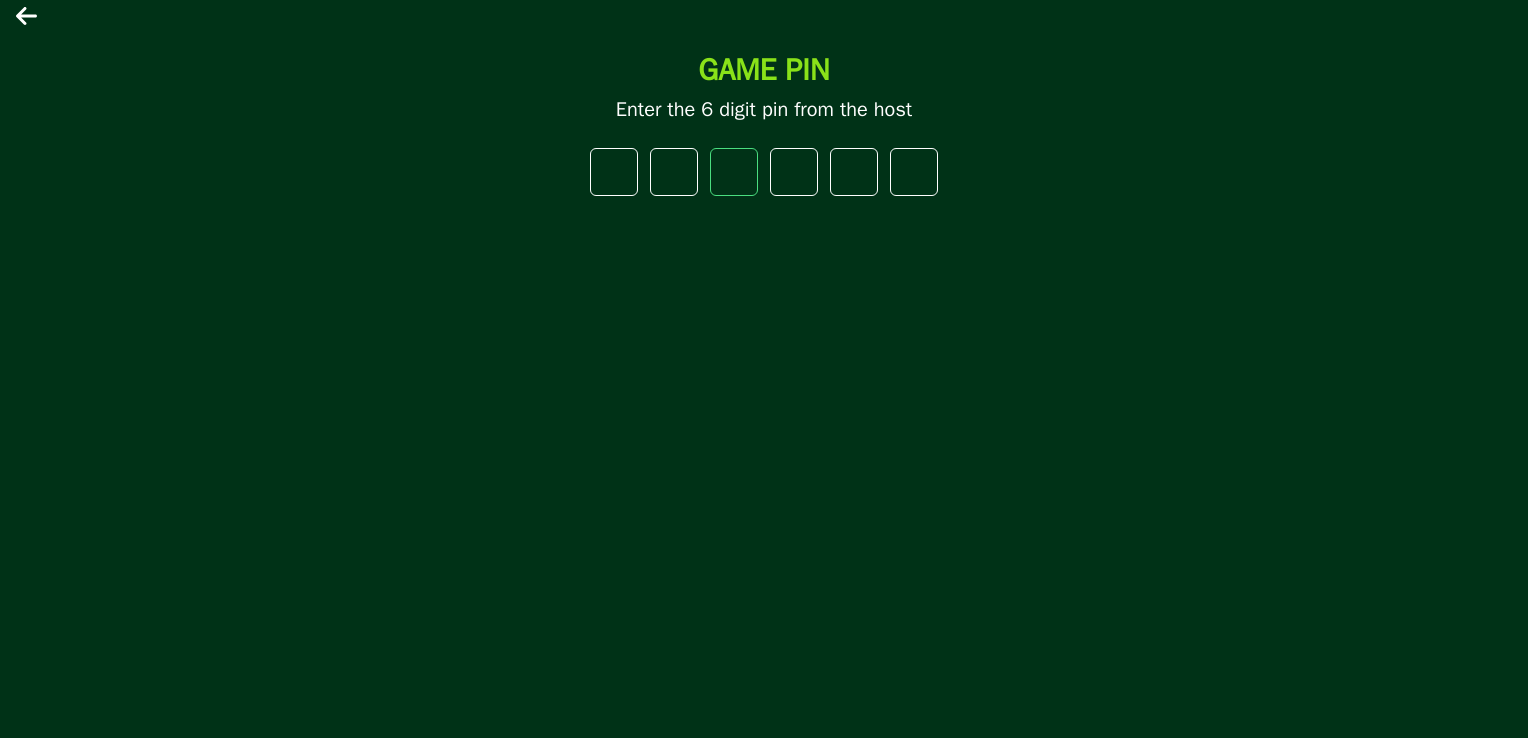 type on "*" 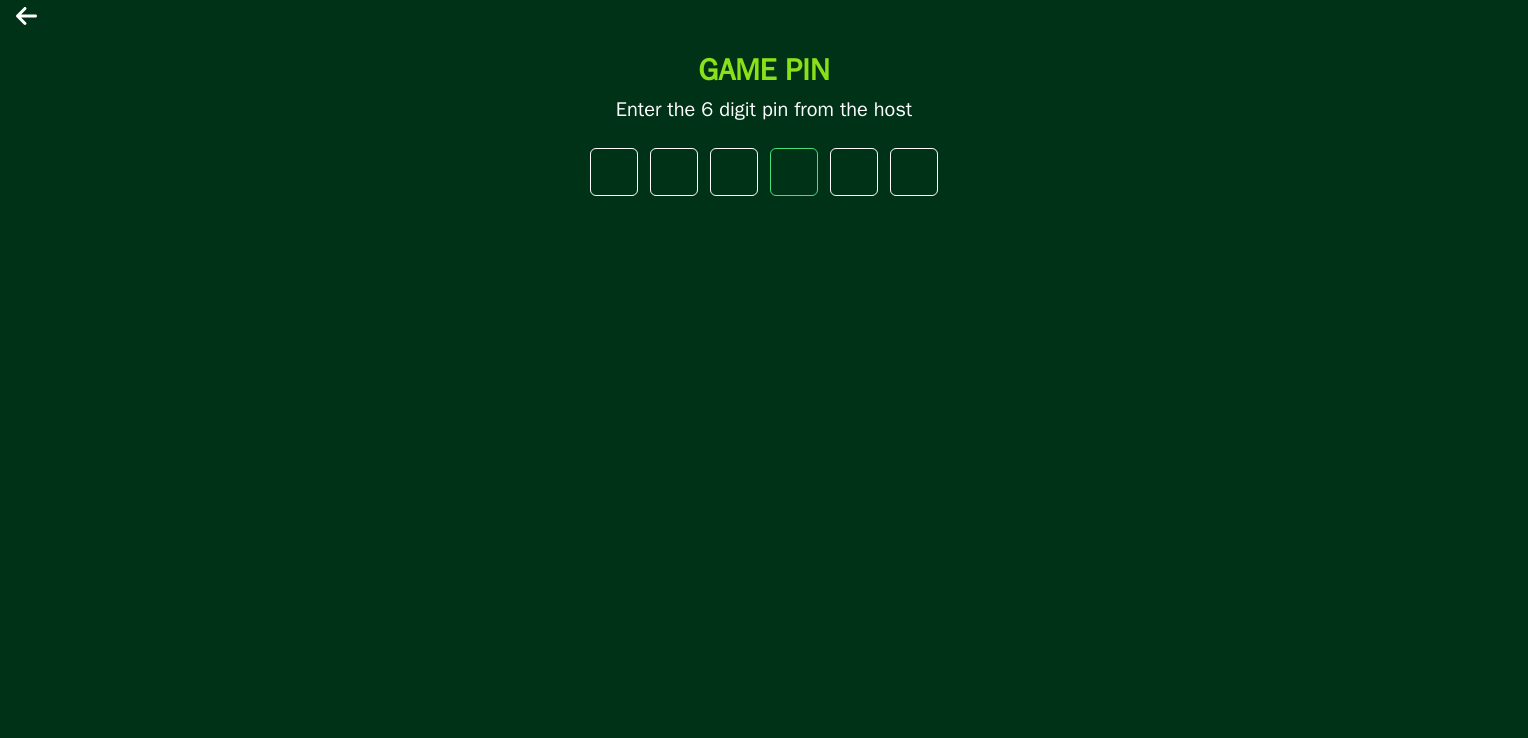 type on "*" 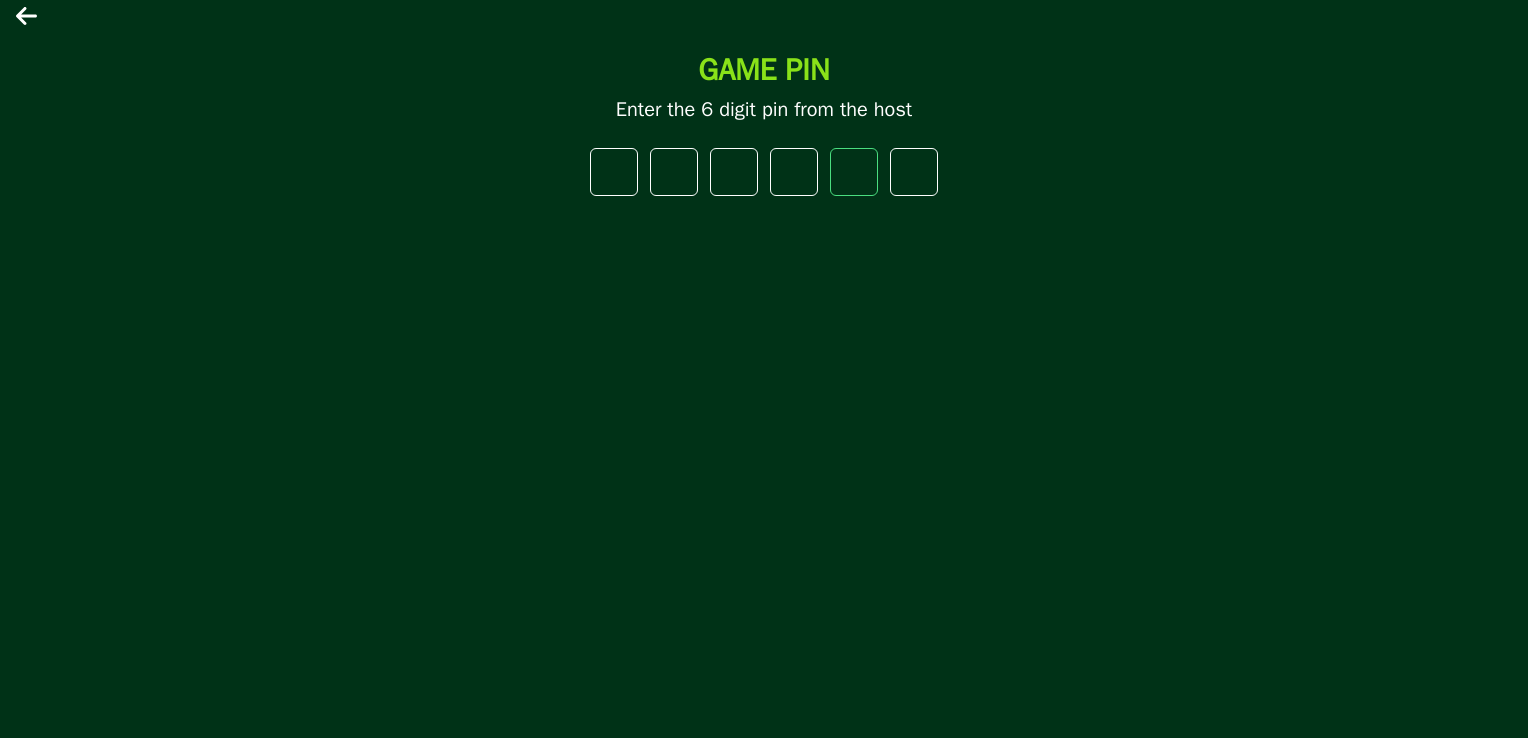 type on "*" 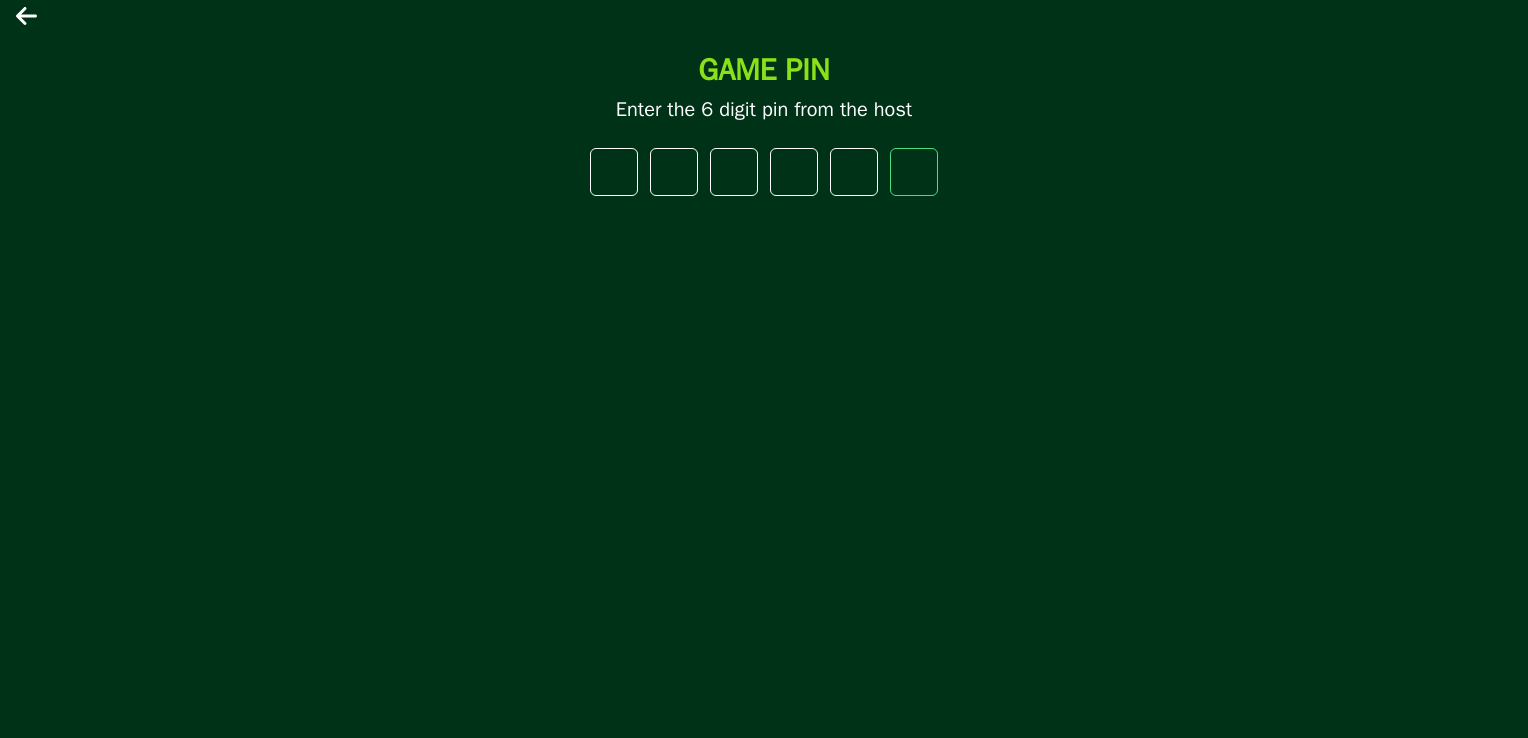 type on "*" 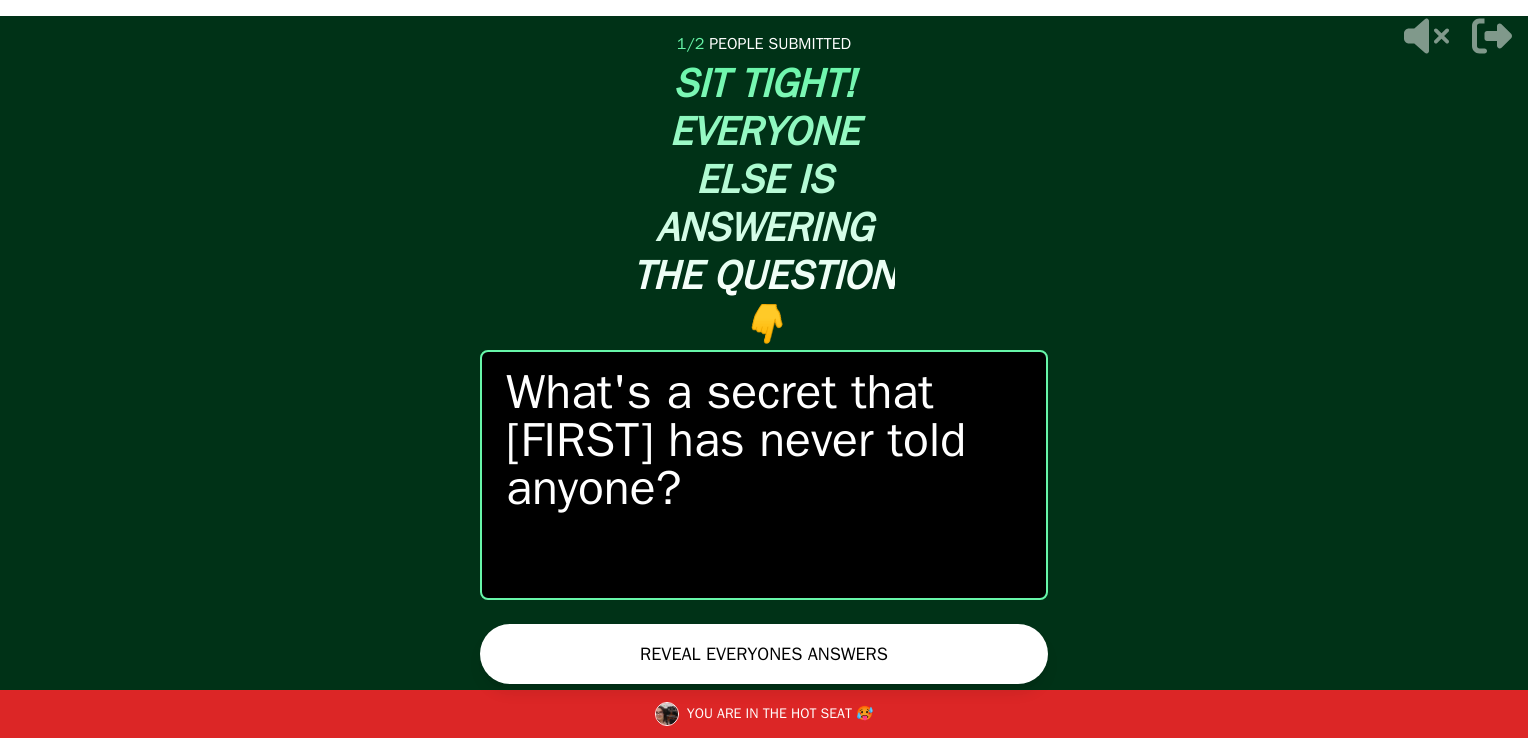 click on "REVEAL EVERYONES ANSWERS" at bounding box center [764, 654] 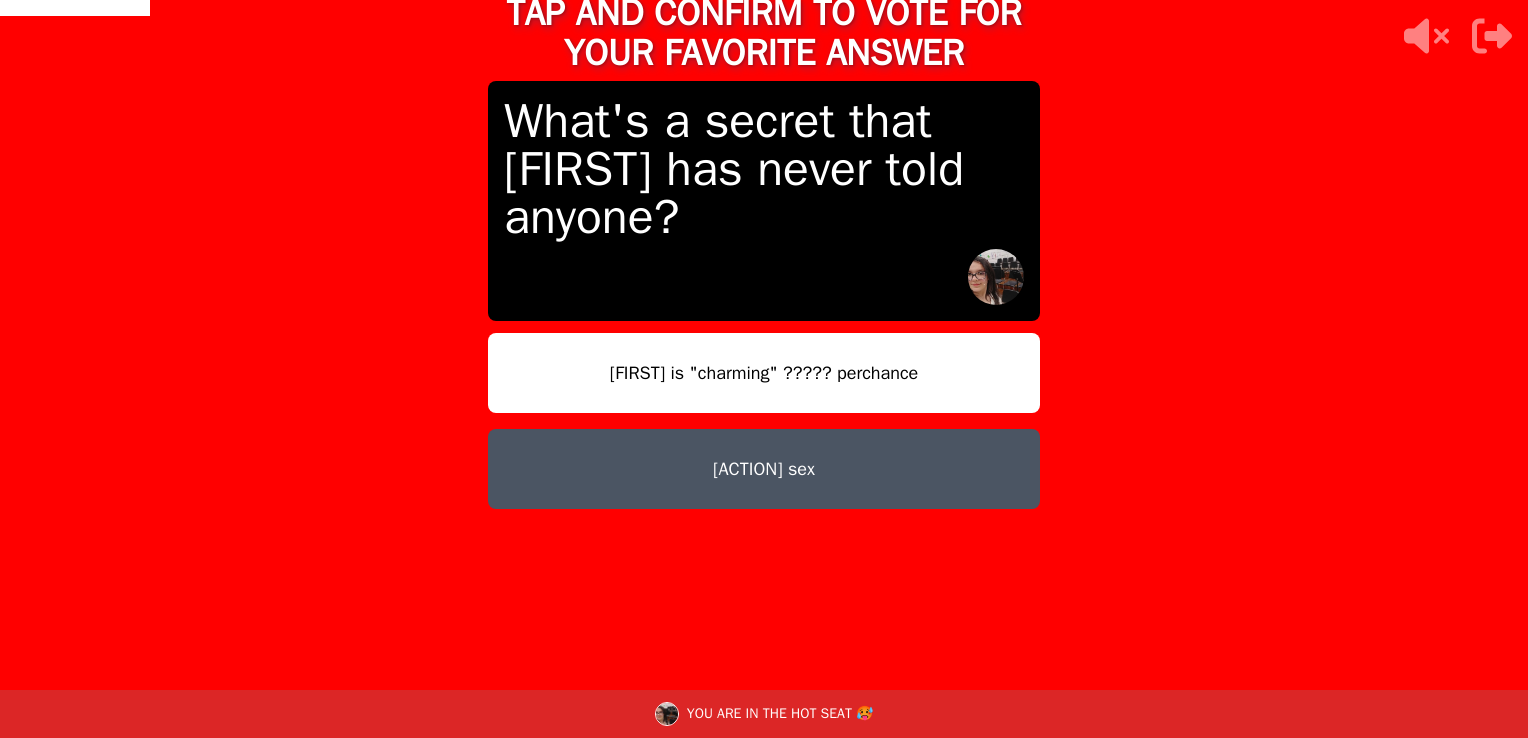 click on "[FIRST] is "charming" ????? perchance" at bounding box center (764, 373) 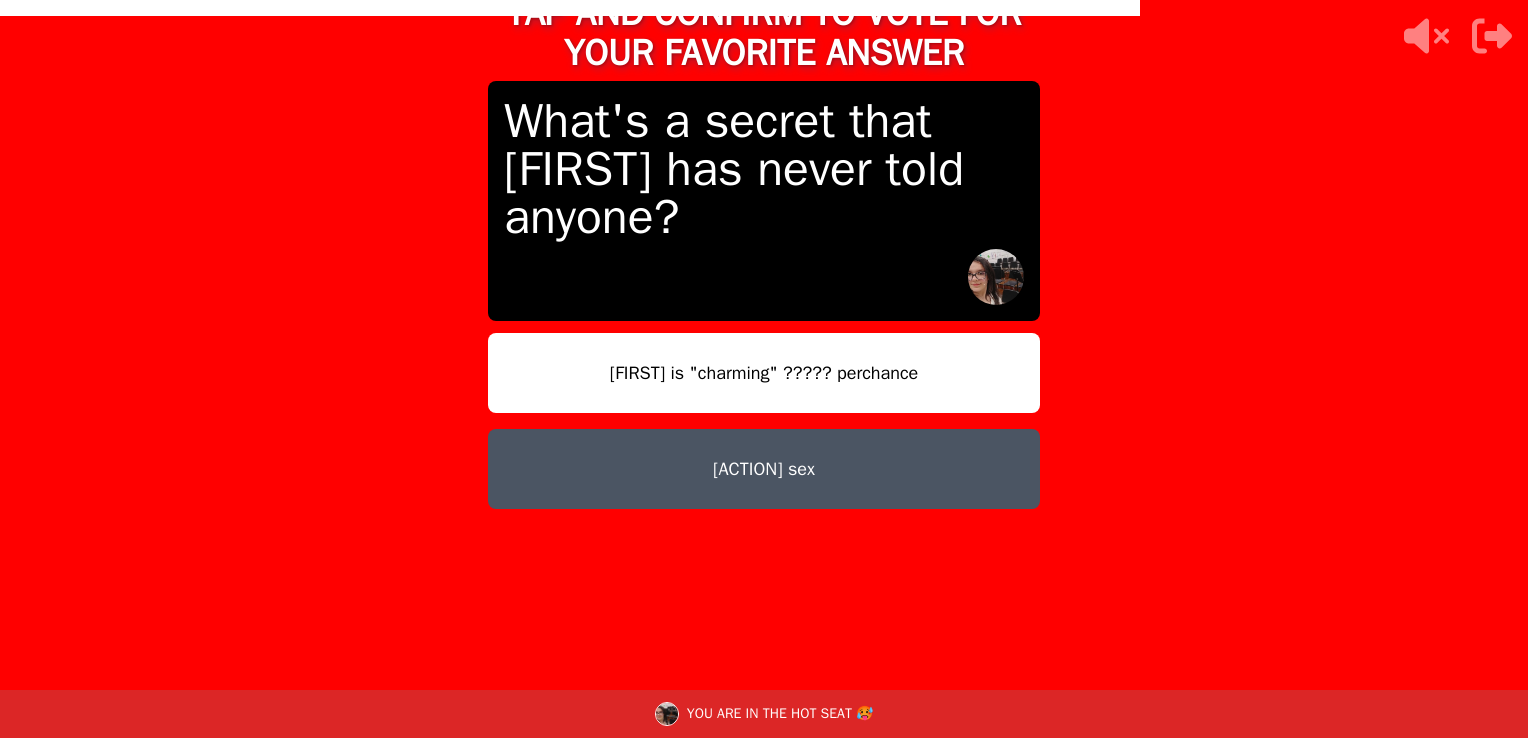 click on "[FIRST] is "charming" ????? perchance" at bounding box center (764, 373) 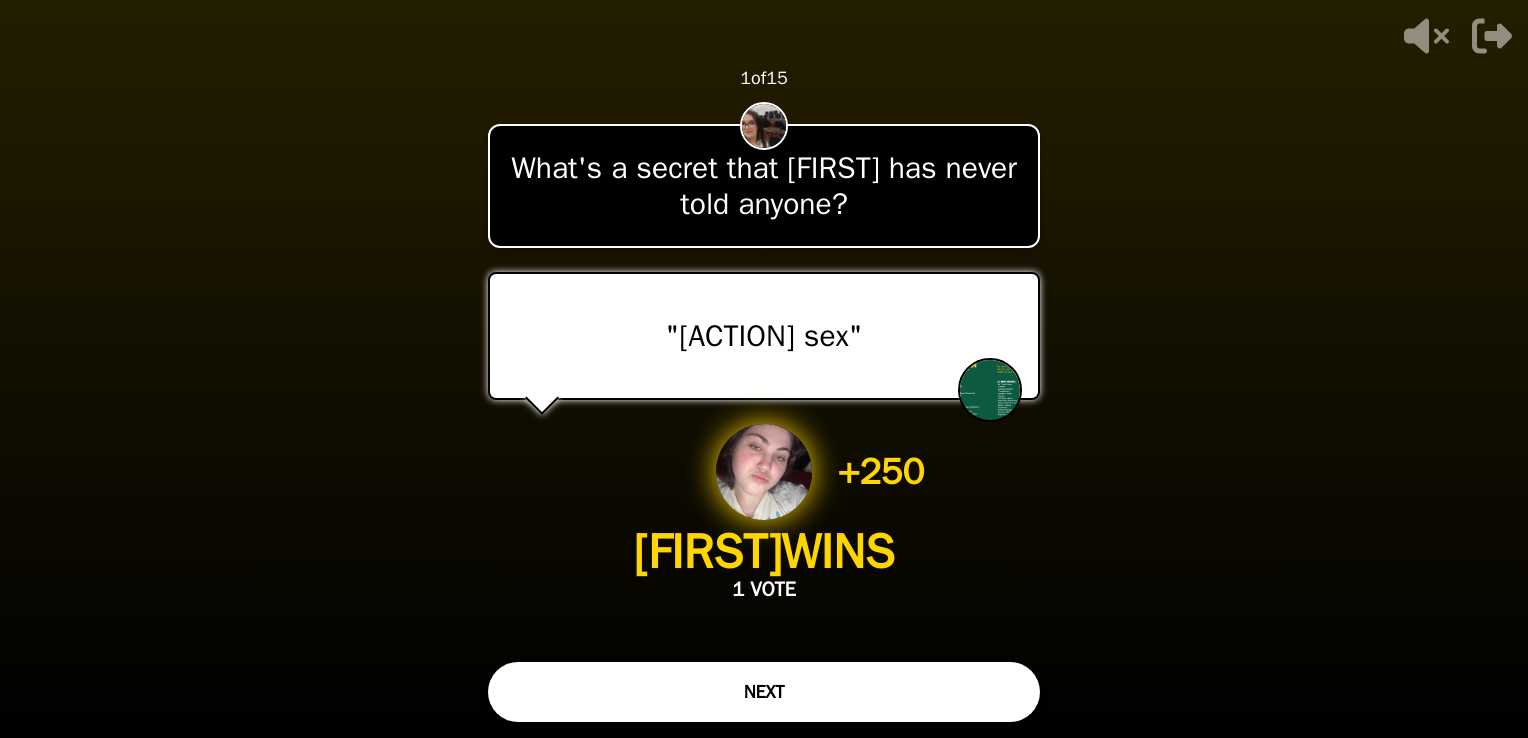 click on "NEXT" at bounding box center (764, 692) 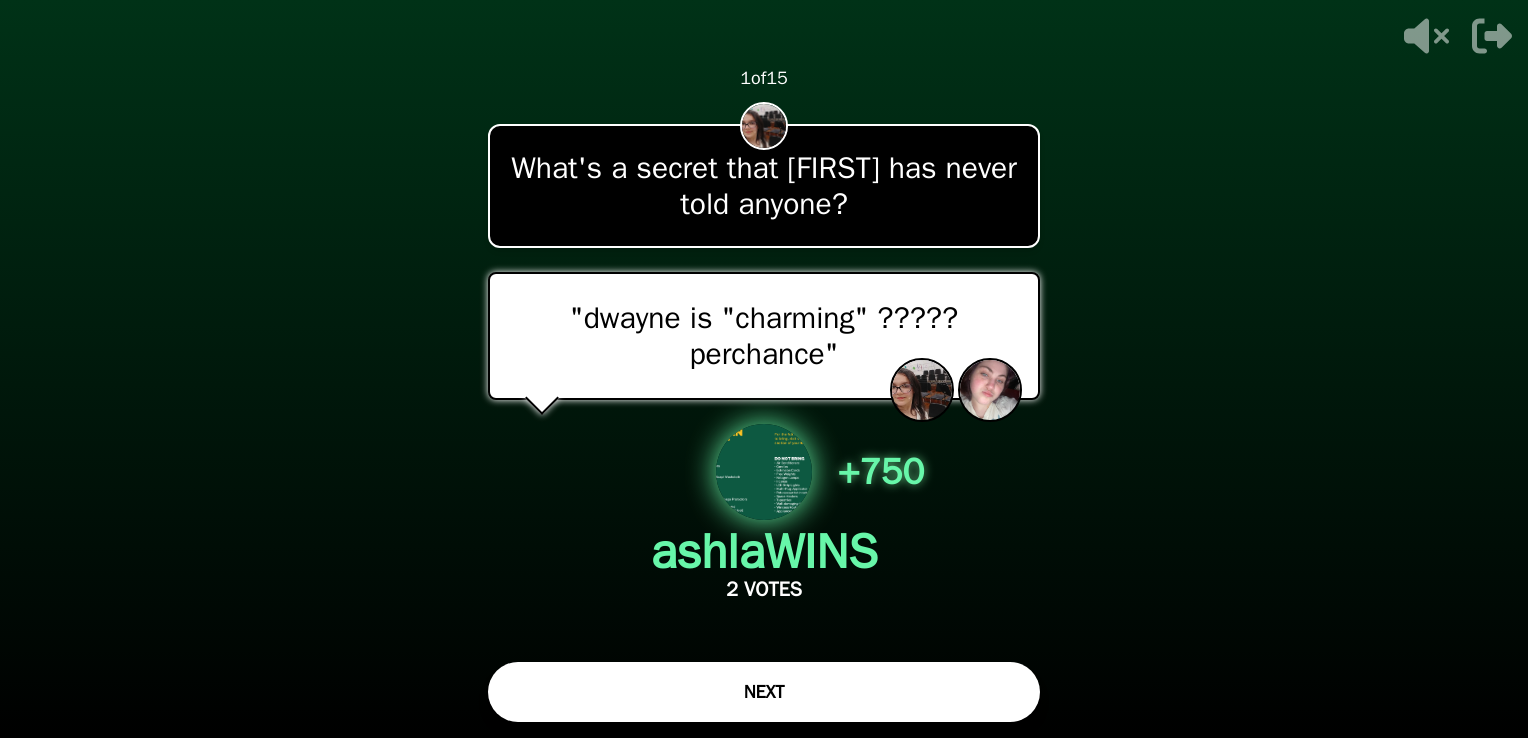 click on "NEXT" at bounding box center (764, 692) 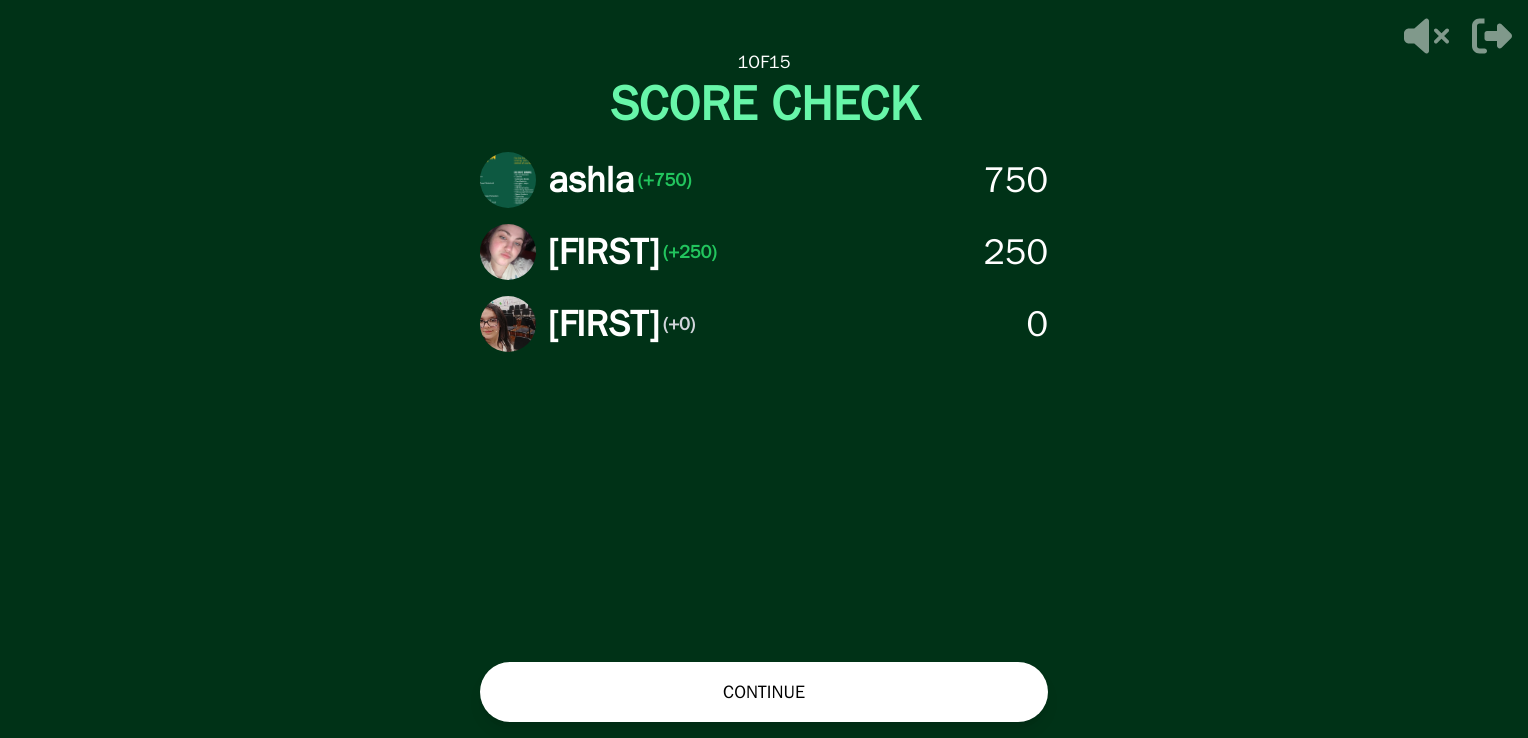 drag, startPoint x: 648, startPoint y: 670, endPoint x: 556, endPoint y: 698, distance: 96.16652 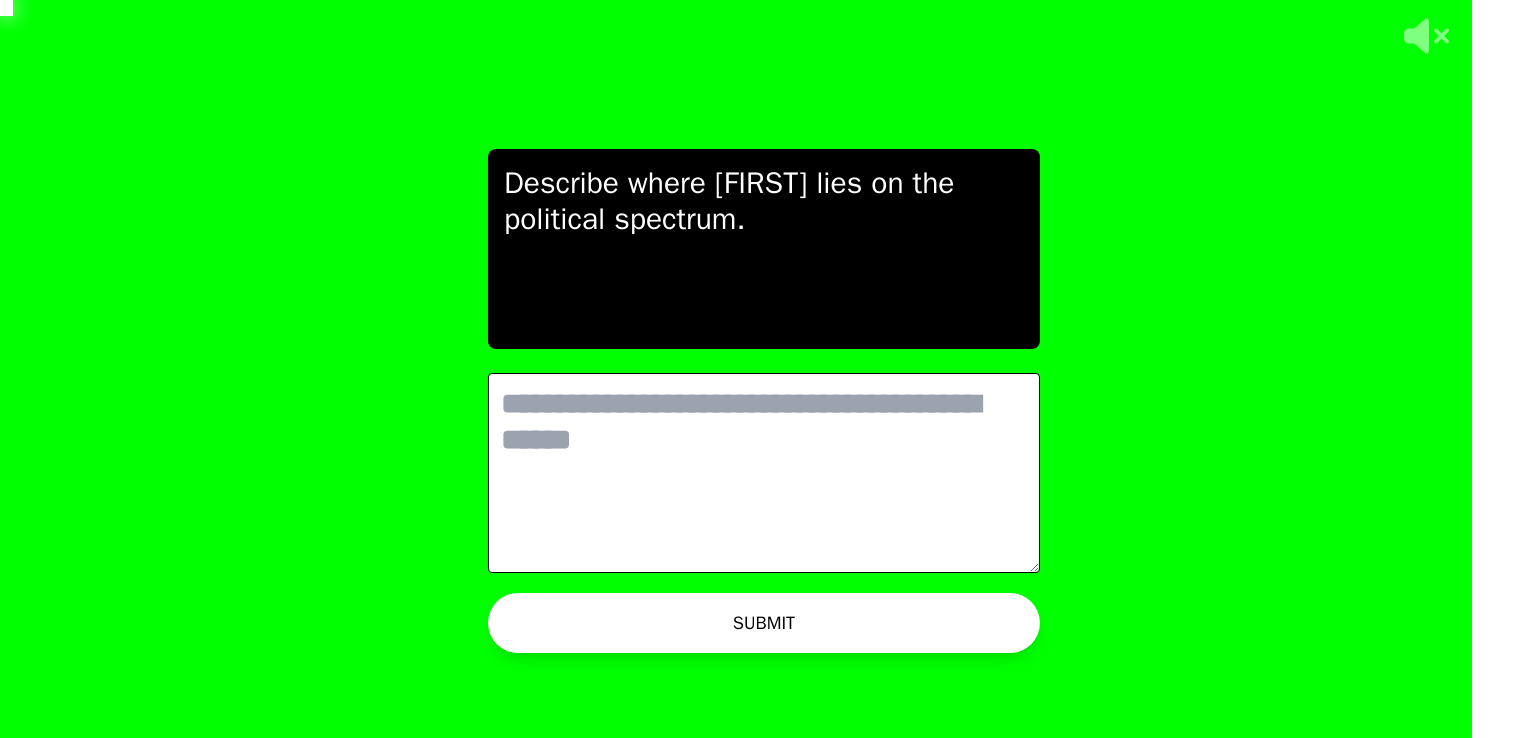 scroll, scrollTop: 0, scrollLeft: 0, axis: both 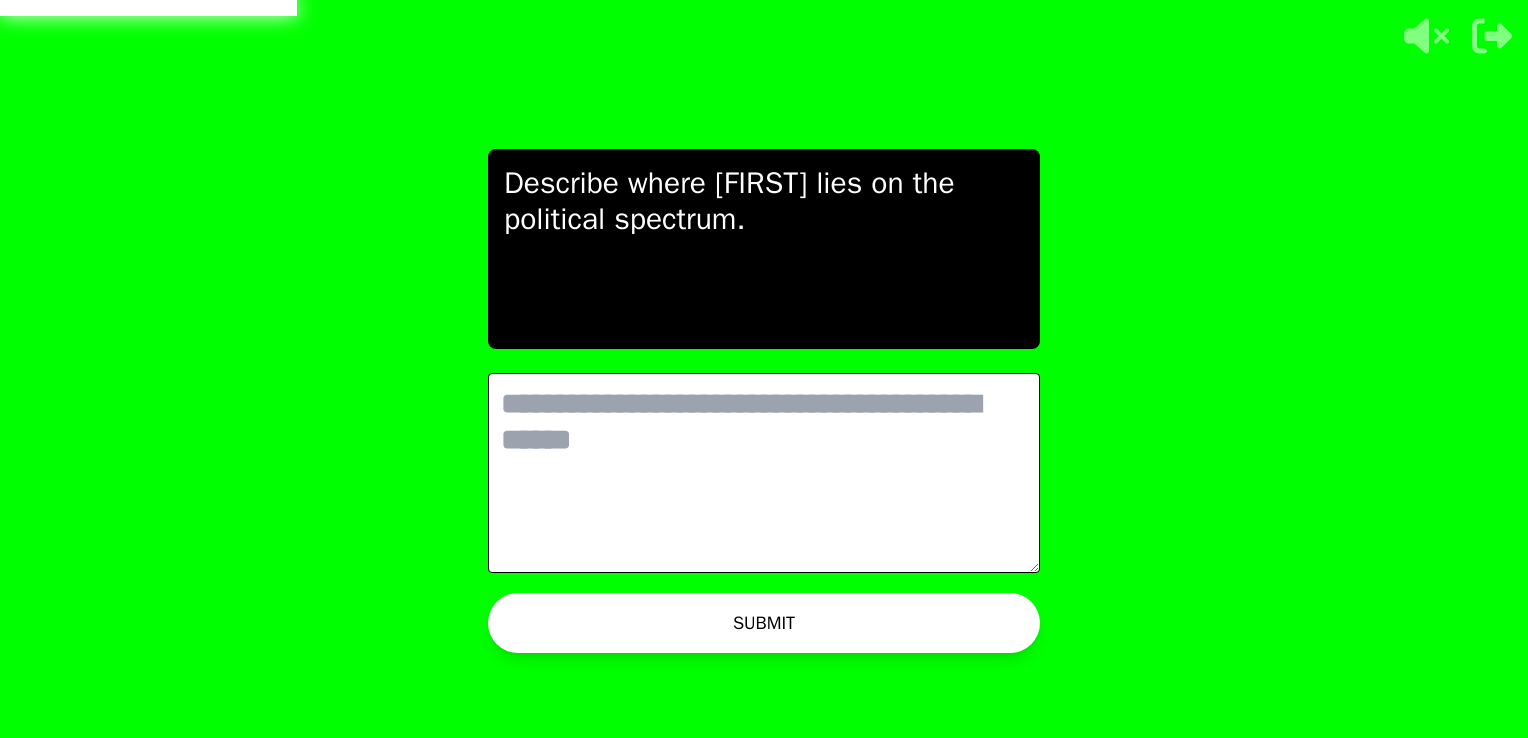 type on "*" 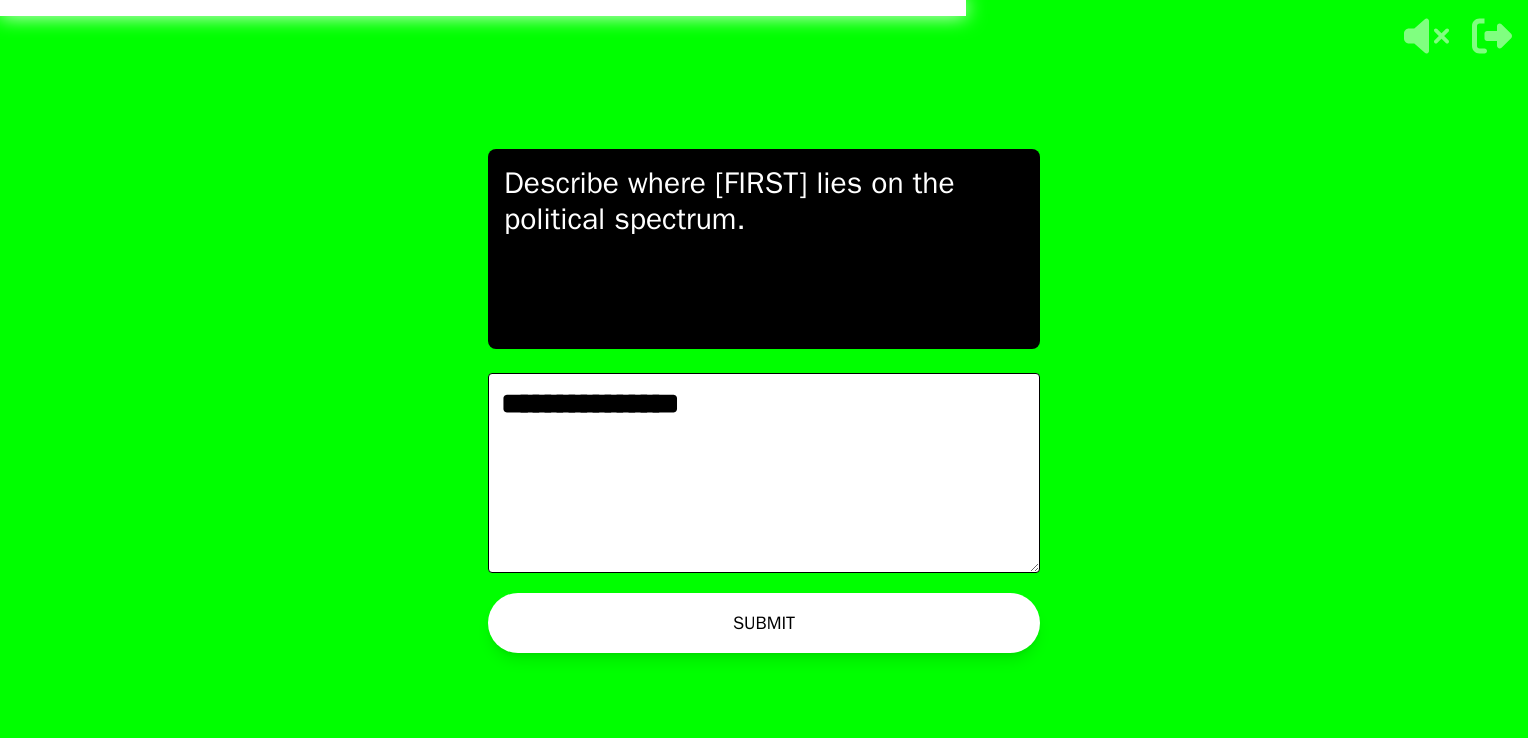type on "**********" 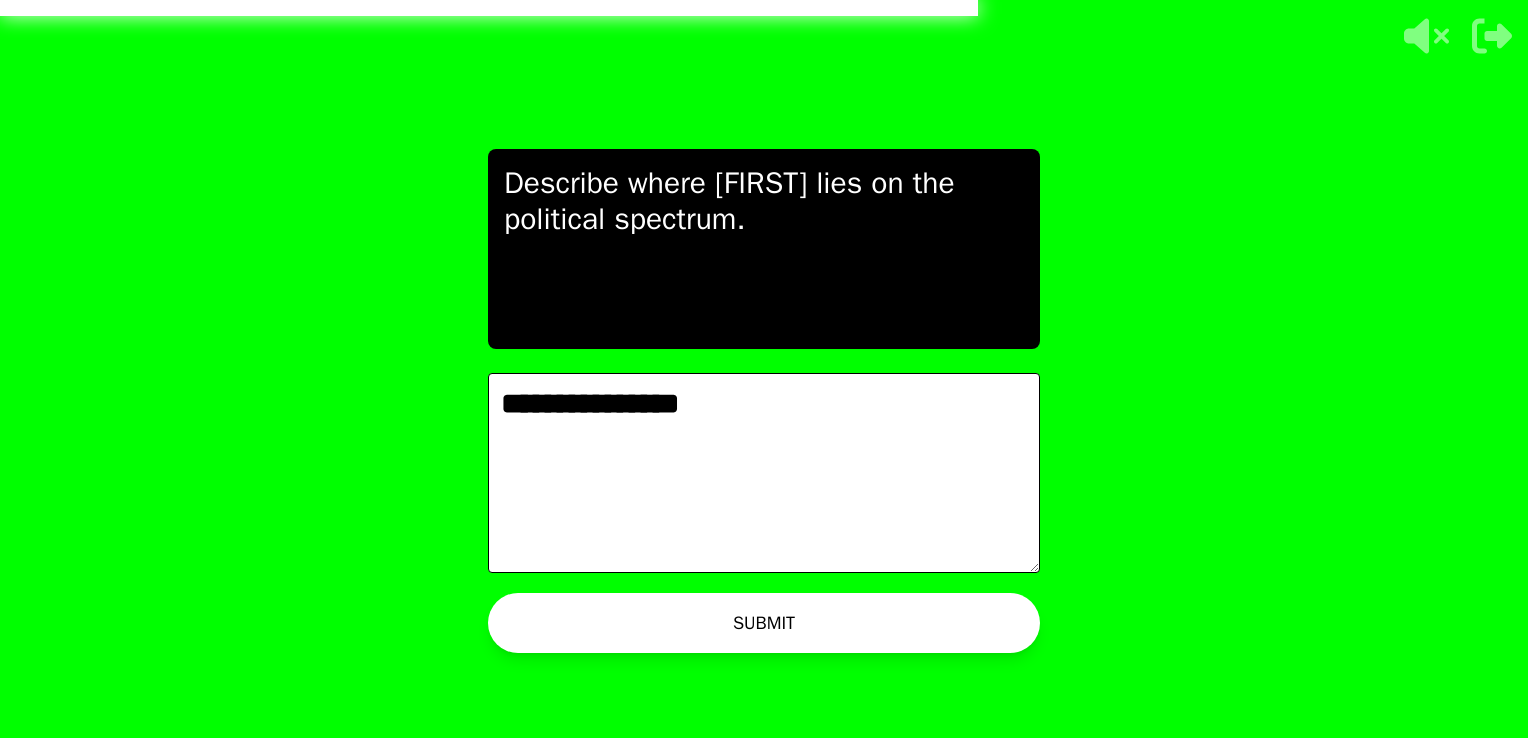 click on "SUBMIT" at bounding box center (764, 623) 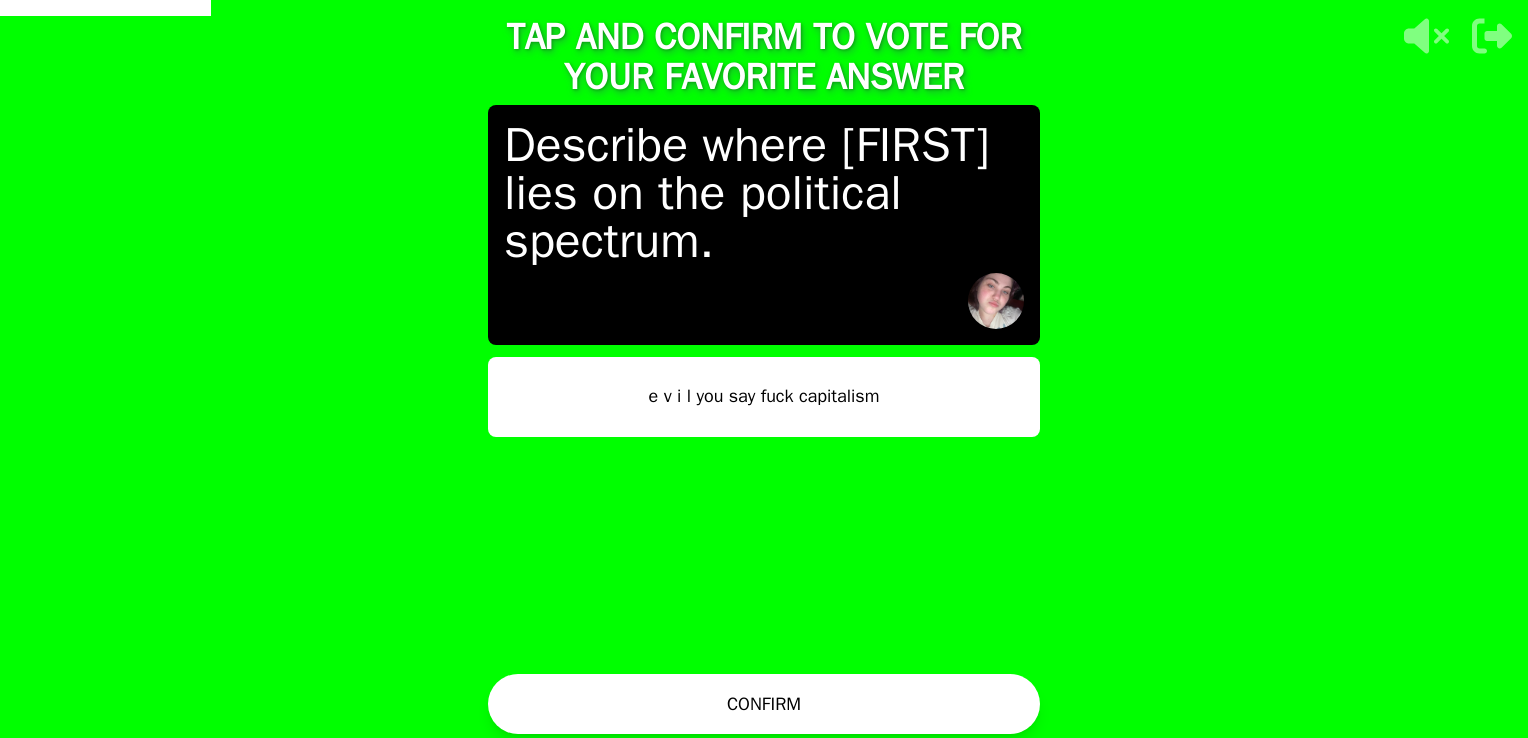 click on "e v i l you say fuck capitalism" at bounding box center (764, 397) 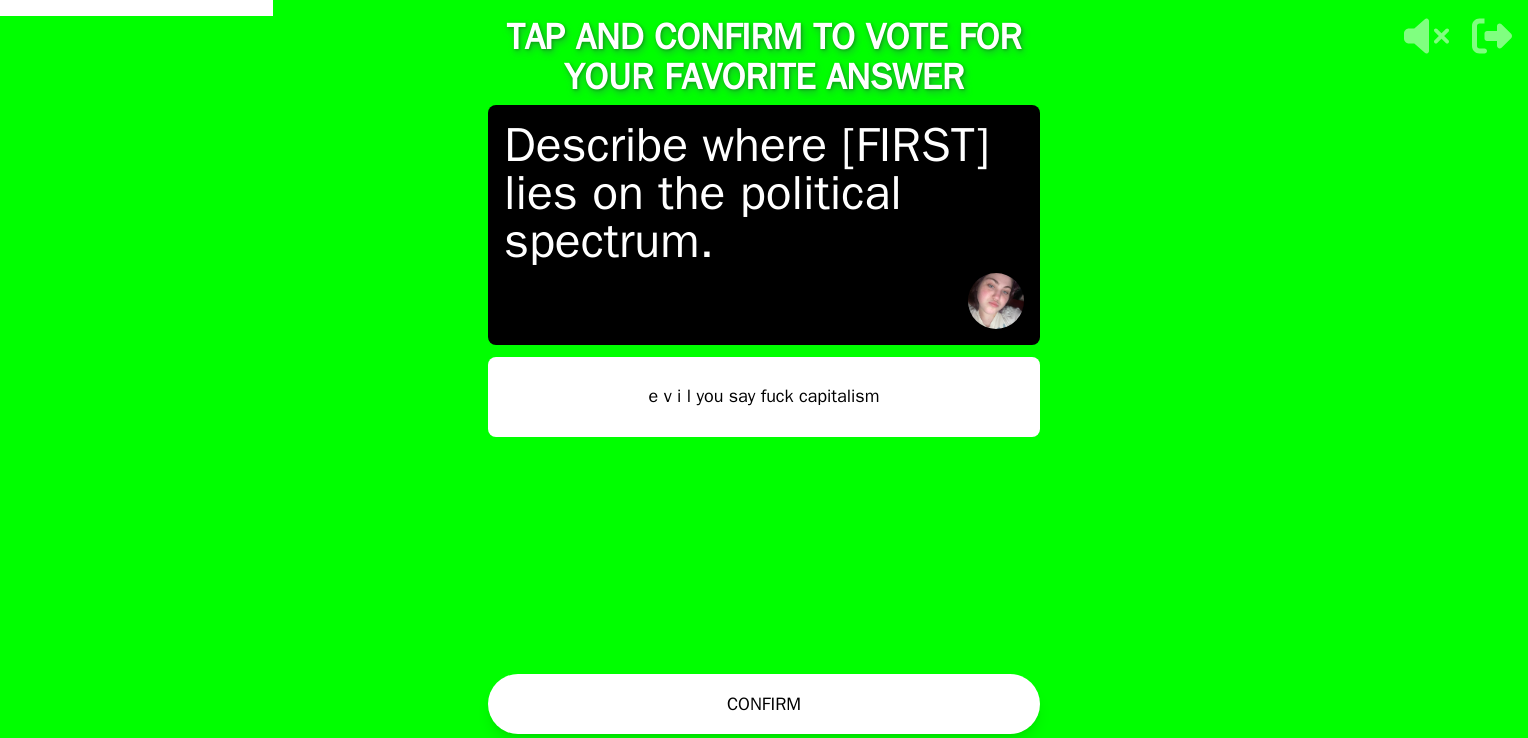 click on "CONFIRM" at bounding box center [764, 704] 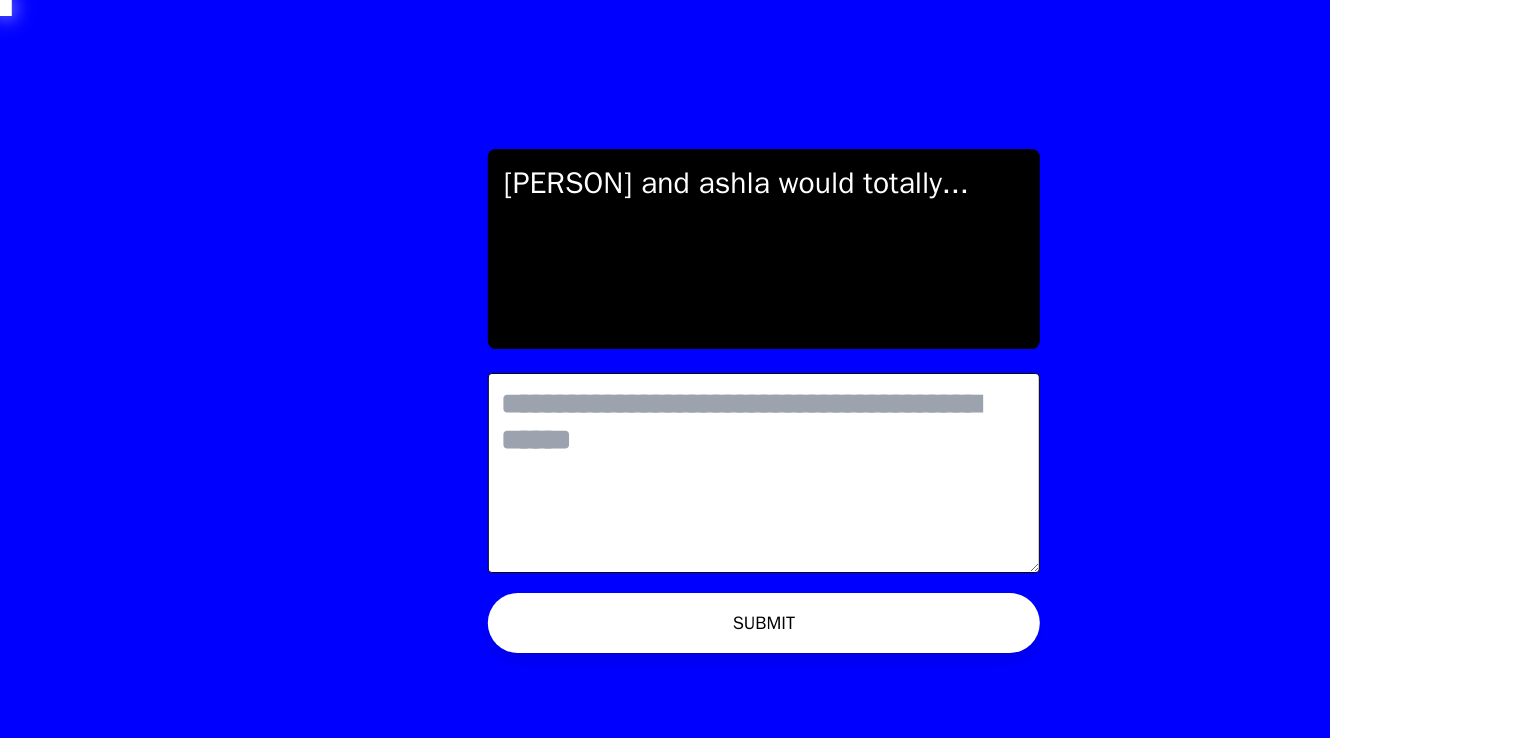 scroll, scrollTop: 0, scrollLeft: 0, axis: both 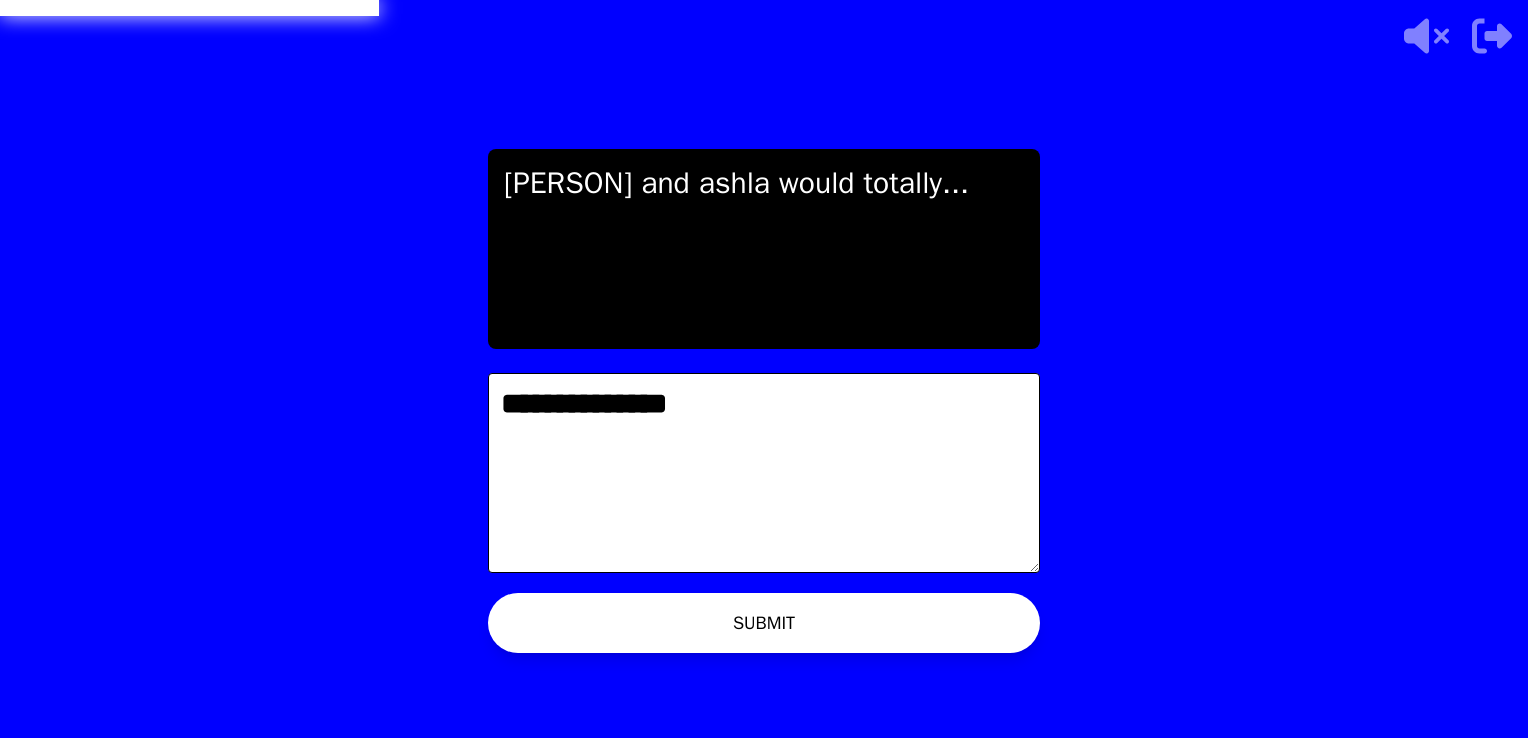 type on "**********" 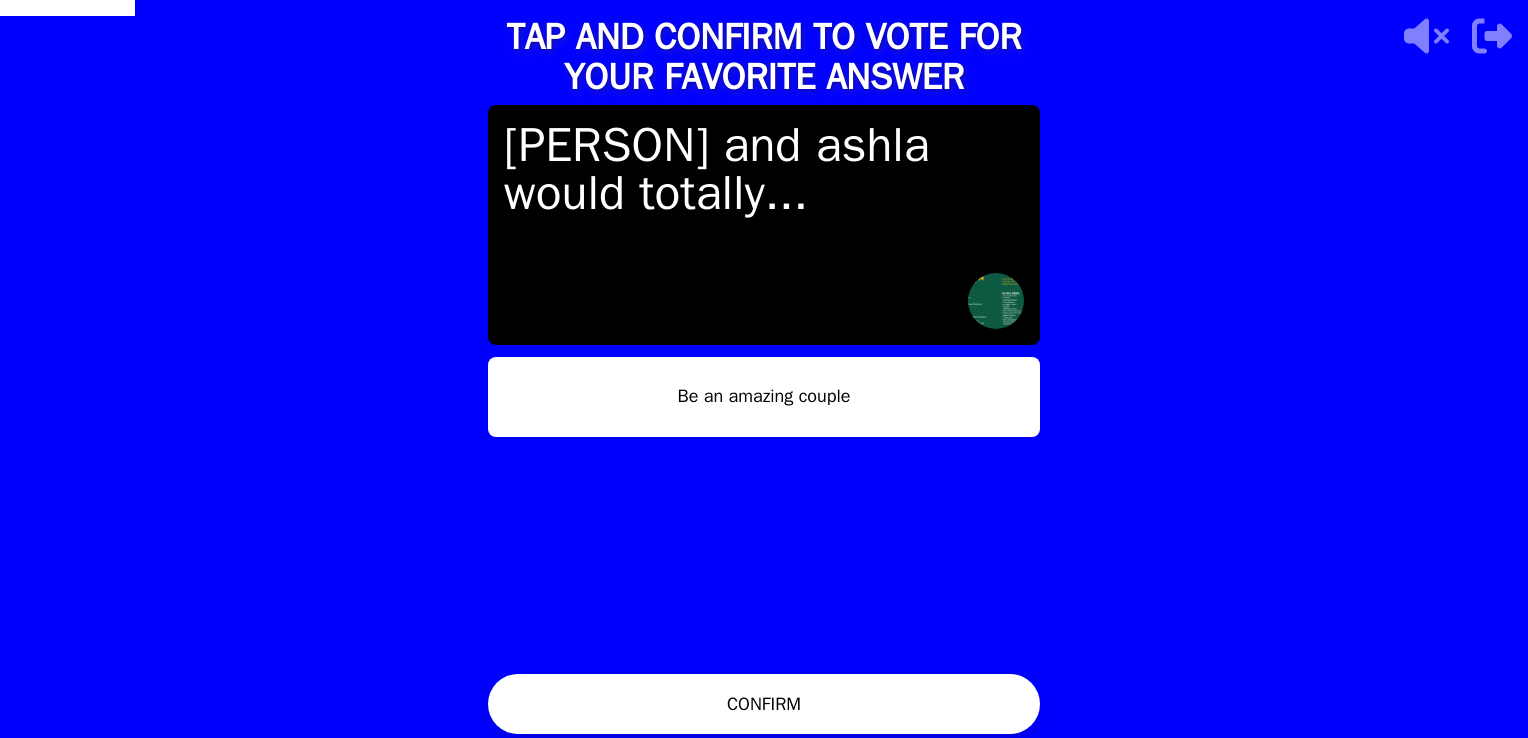 click on "Be an amazing couple" at bounding box center [764, 397] 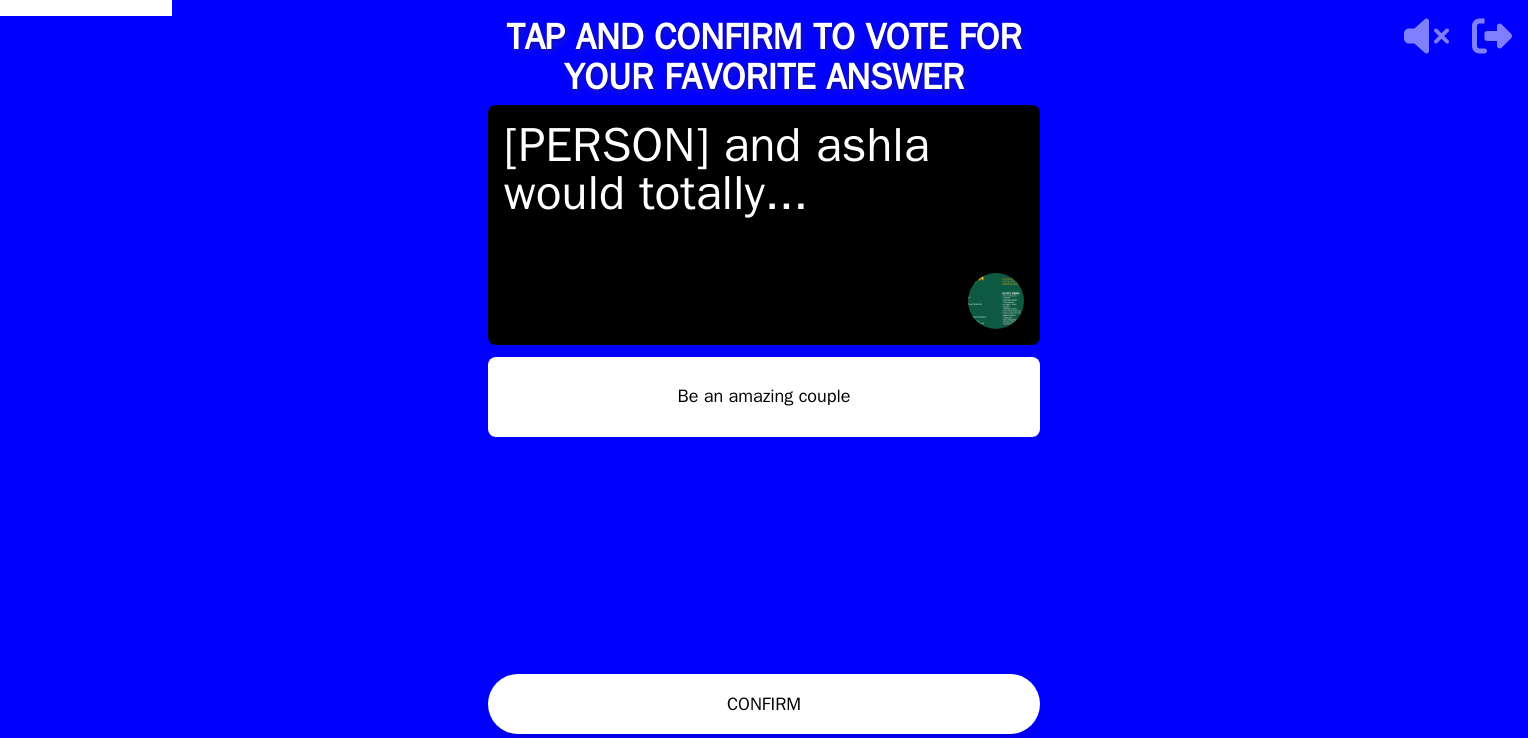 click on "CONFIRM" at bounding box center (764, 704) 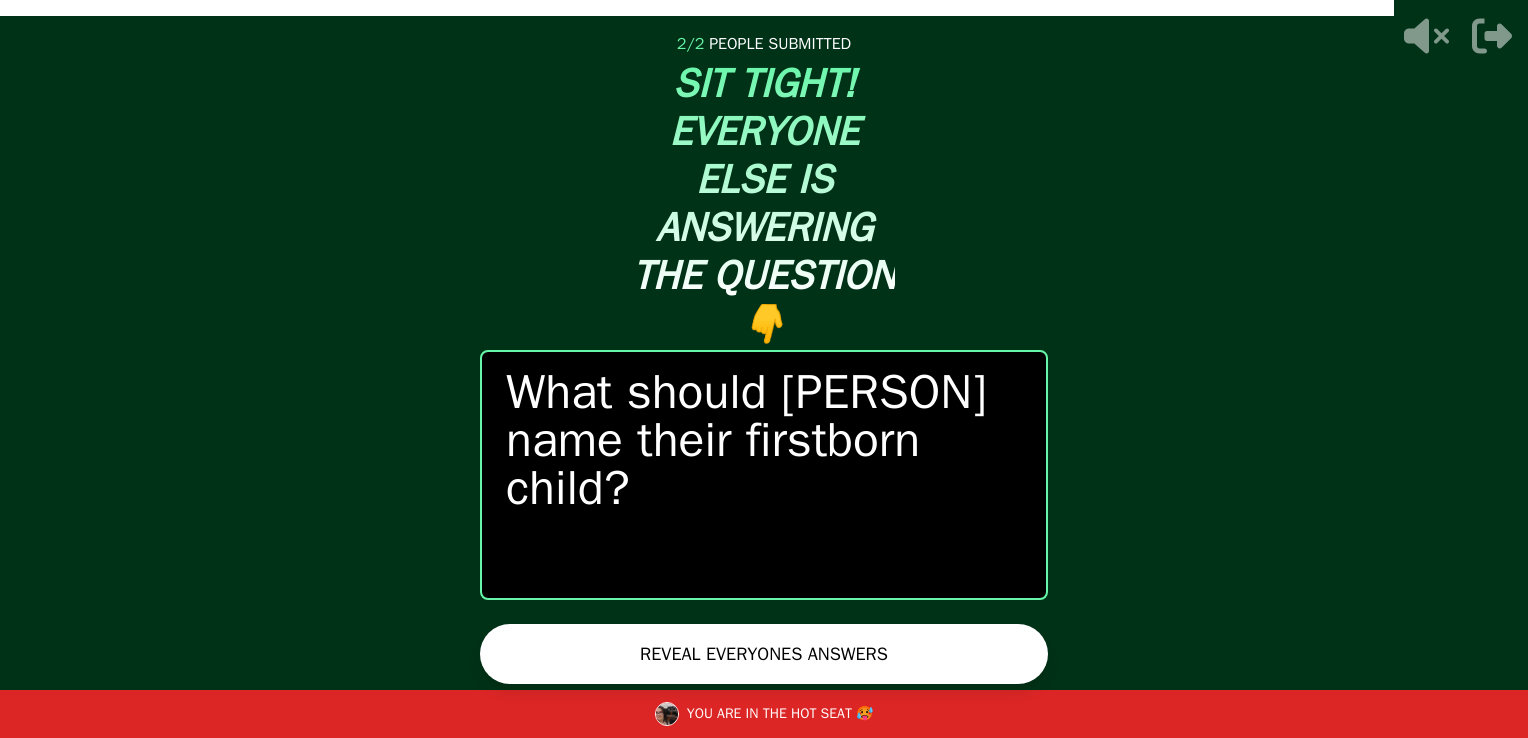 click on "REVEAL EVERYONES ANSWERS" at bounding box center [764, 654] 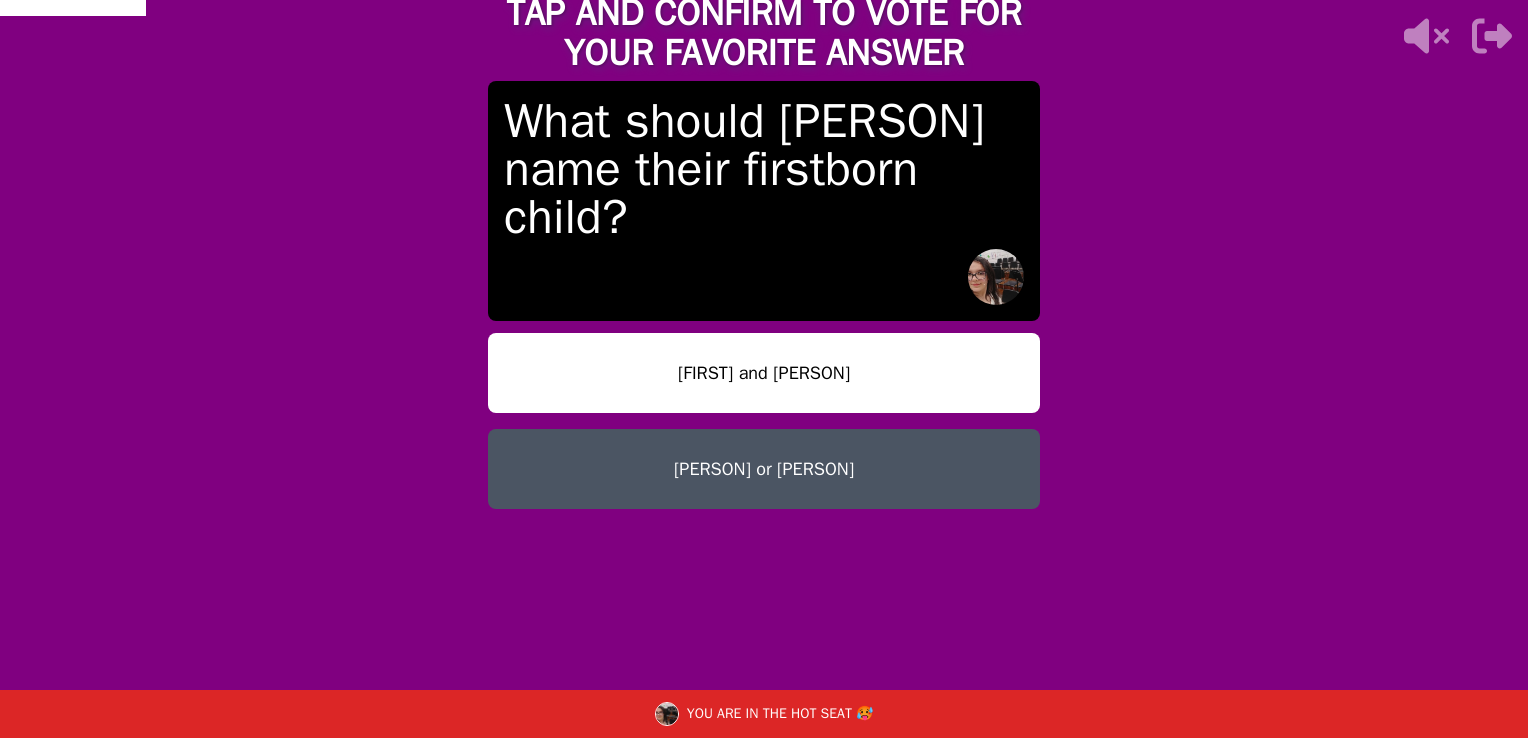 click on "[PERSON] or [PERSON]" at bounding box center [764, 469] 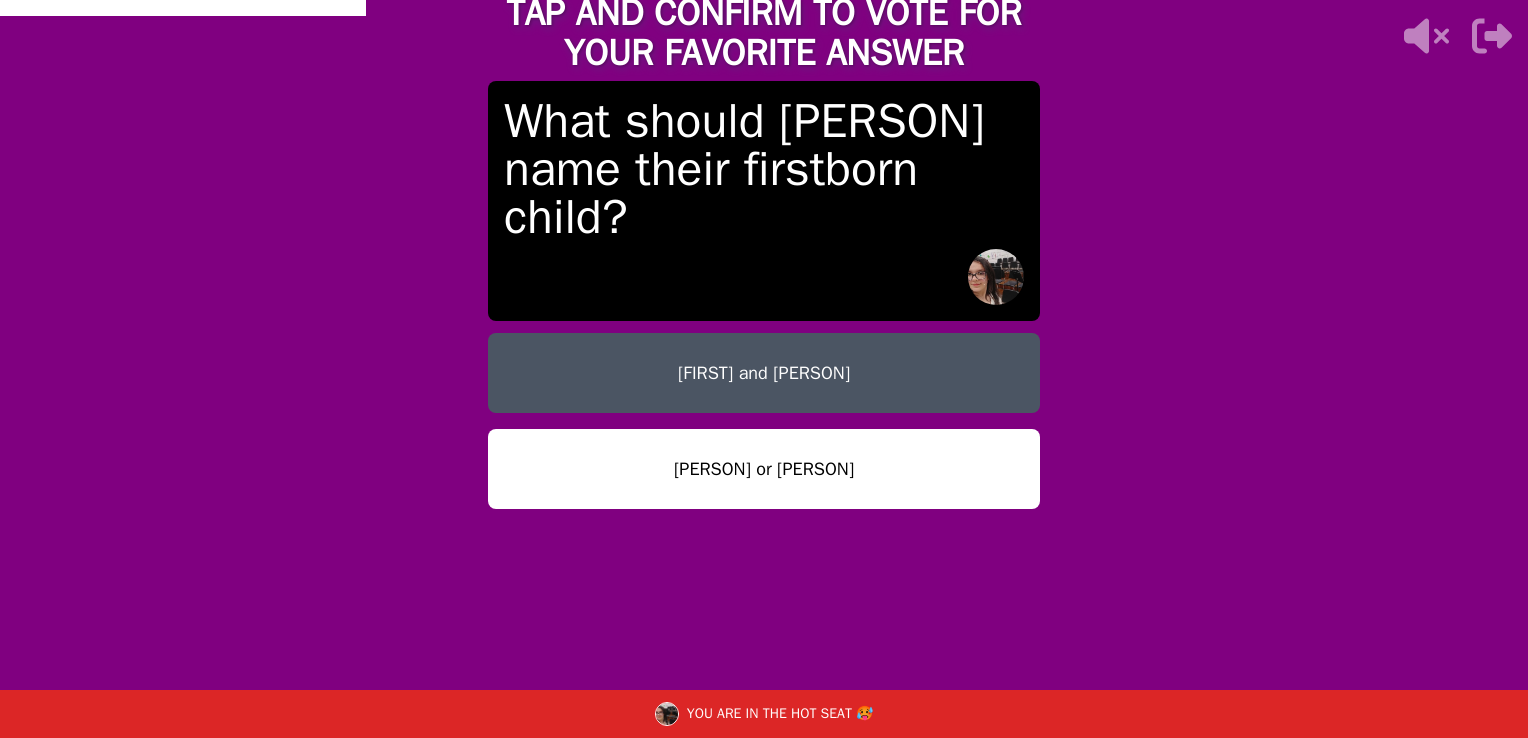 click on "[PERSON] or [PERSON]" at bounding box center [764, 469] 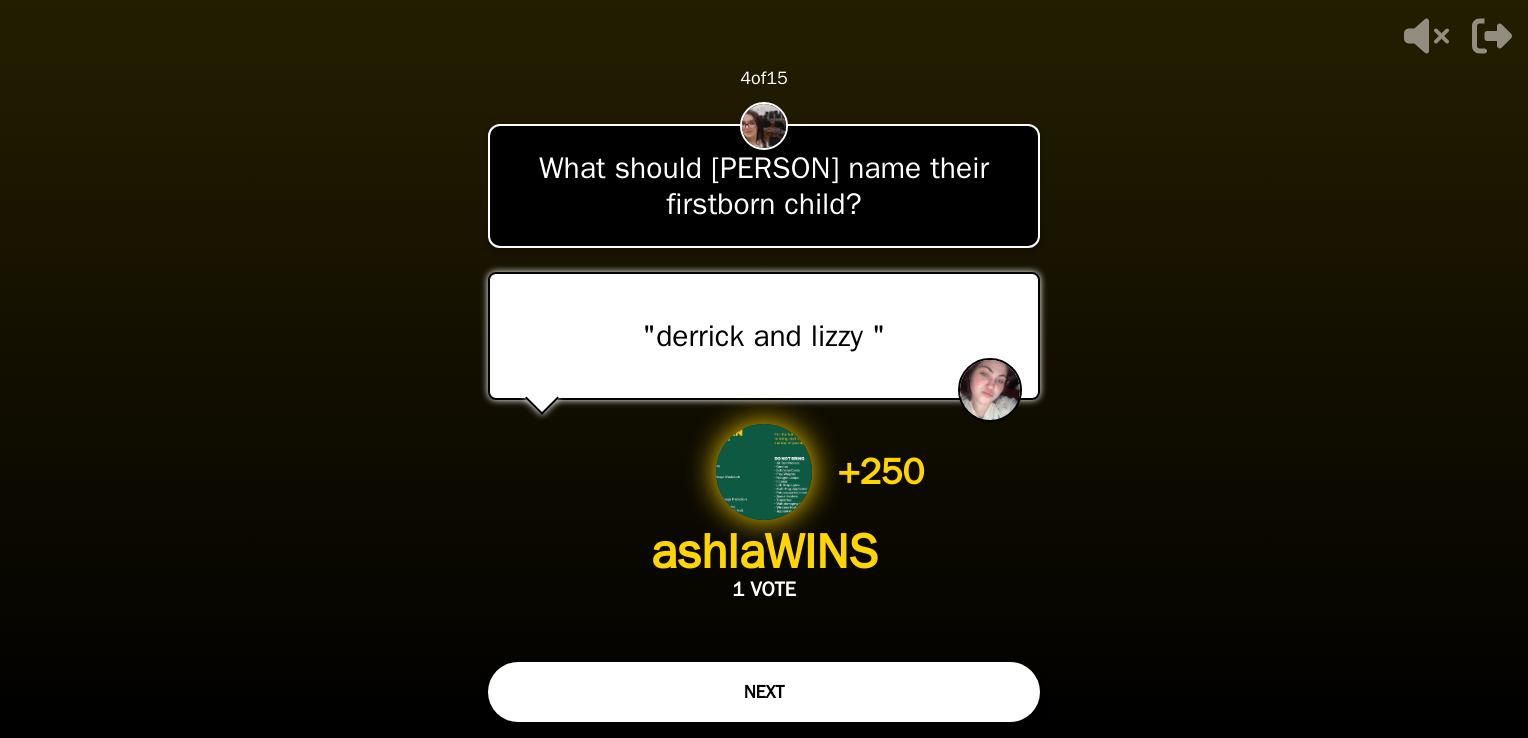 drag, startPoint x: 499, startPoint y: 694, endPoint x: 681, endPoint y: 714, distance: 183.0956 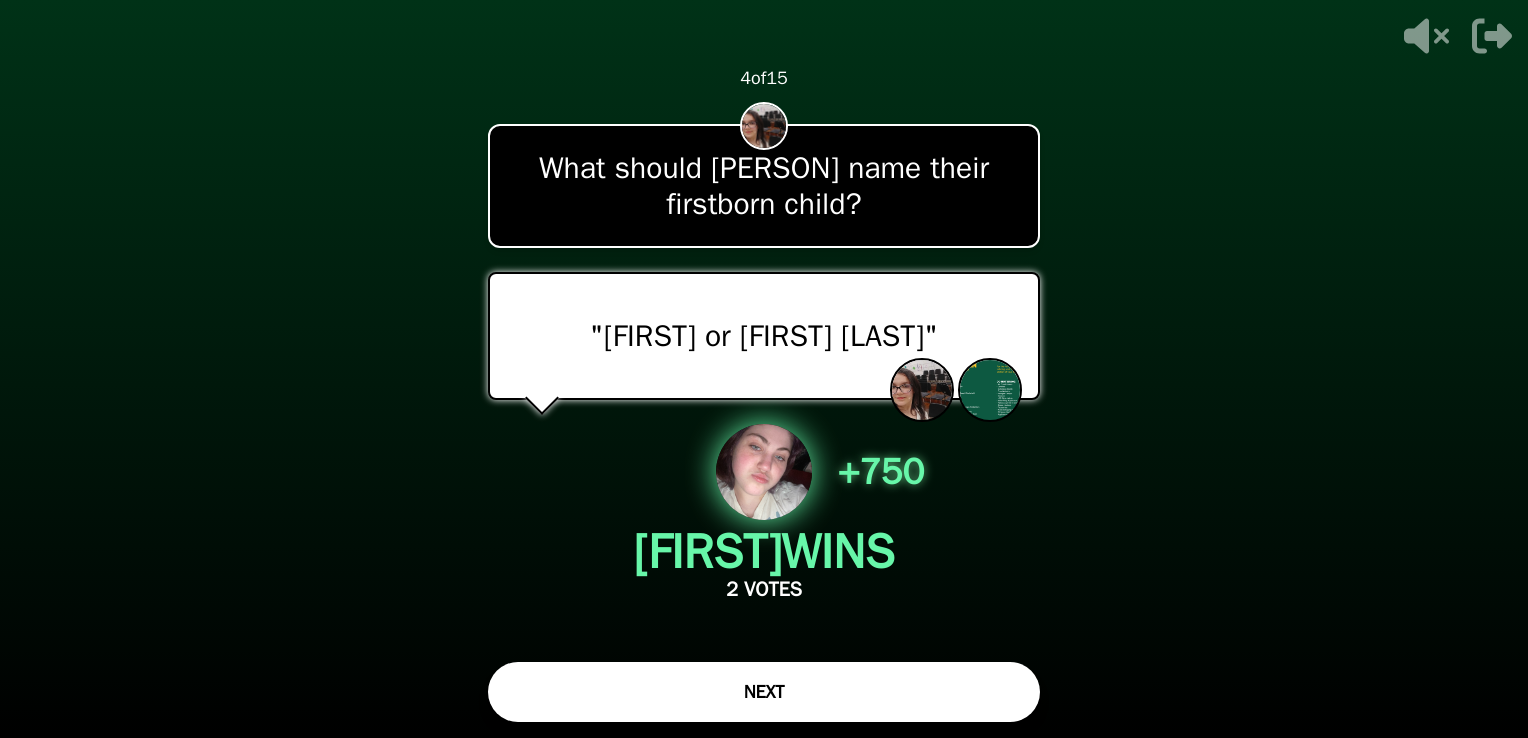 click on "NEXT" at bounding box center (764, 692) 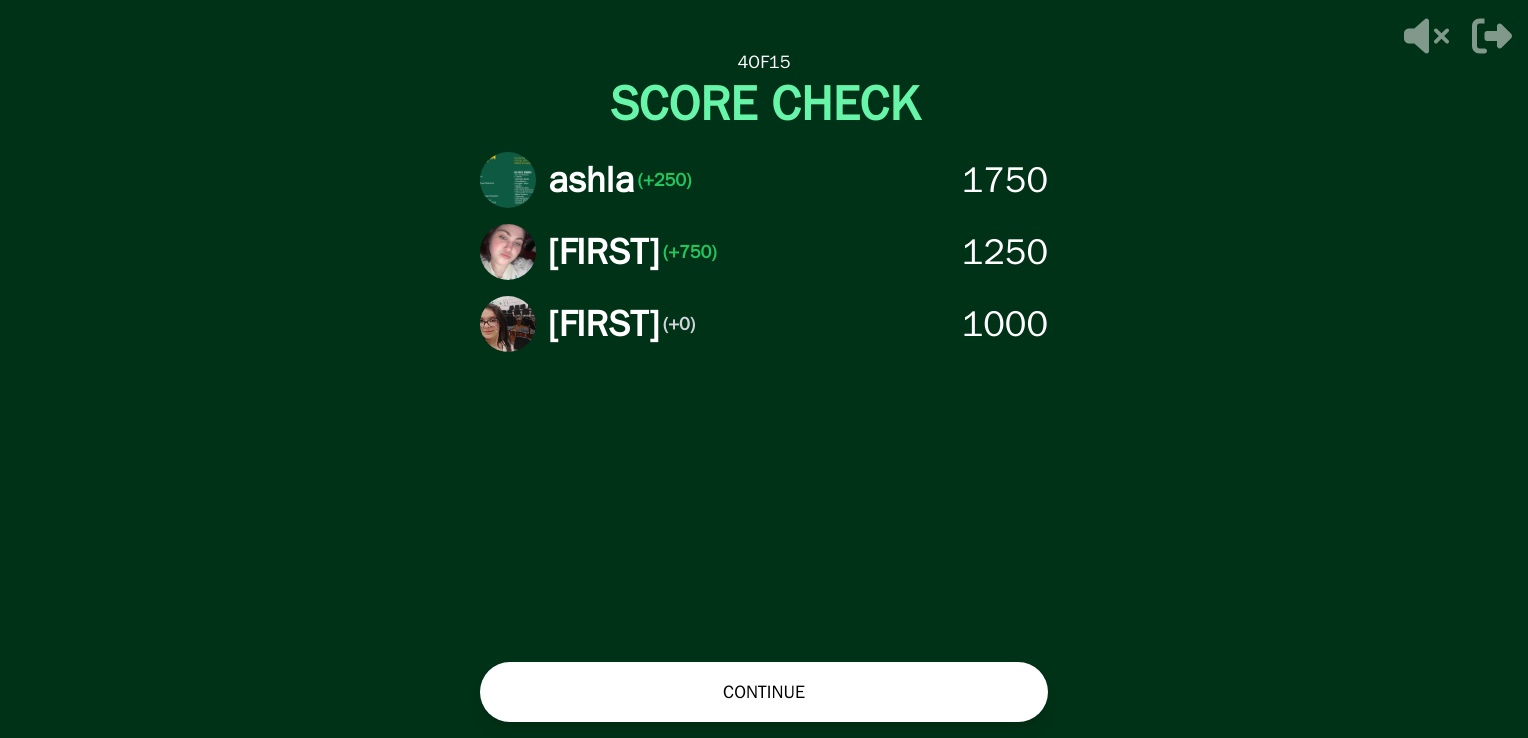 click on "CONTINUE" at bounding box center [764, 692] 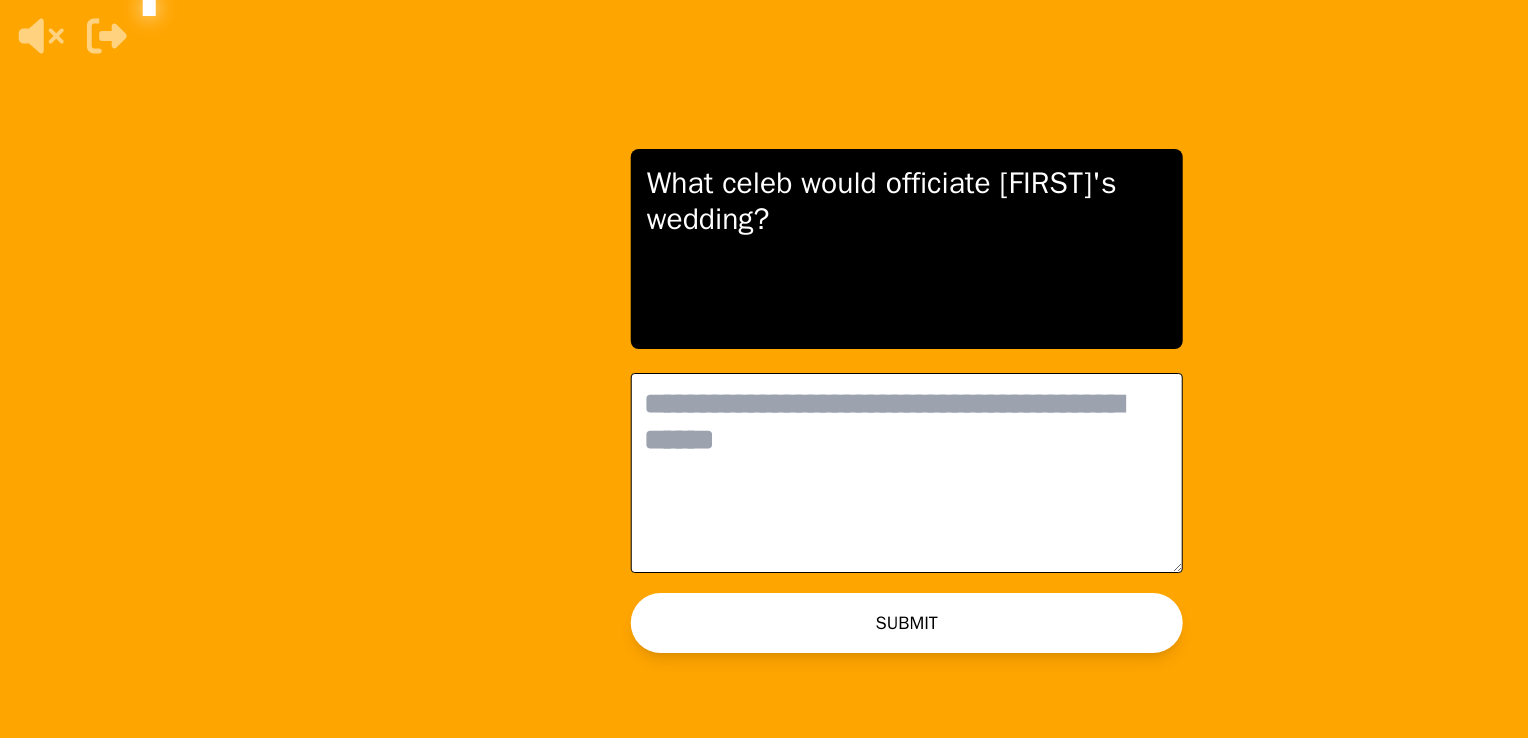 scroll, scrollTop: 0, scrollLeft: 0, axis: both 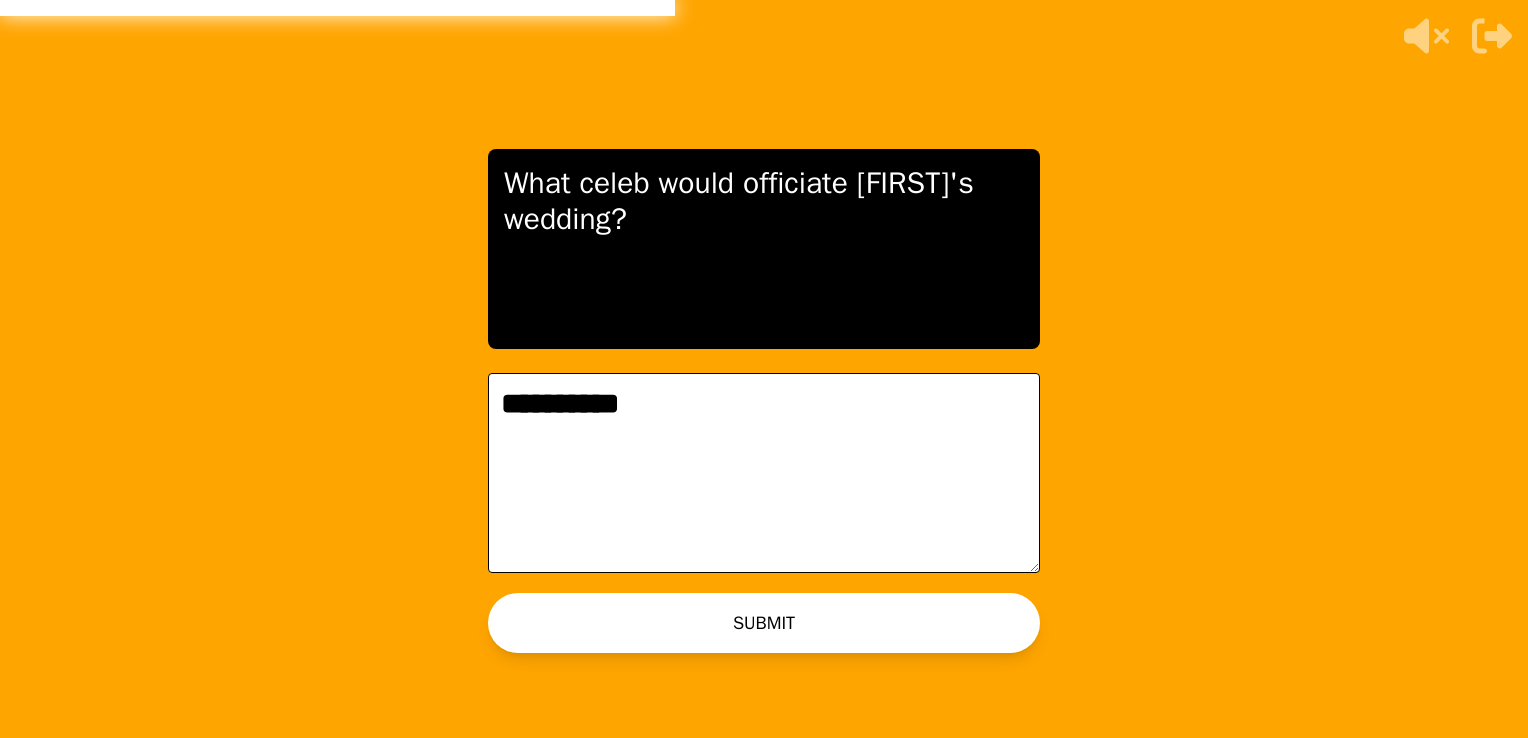 type on "**********" 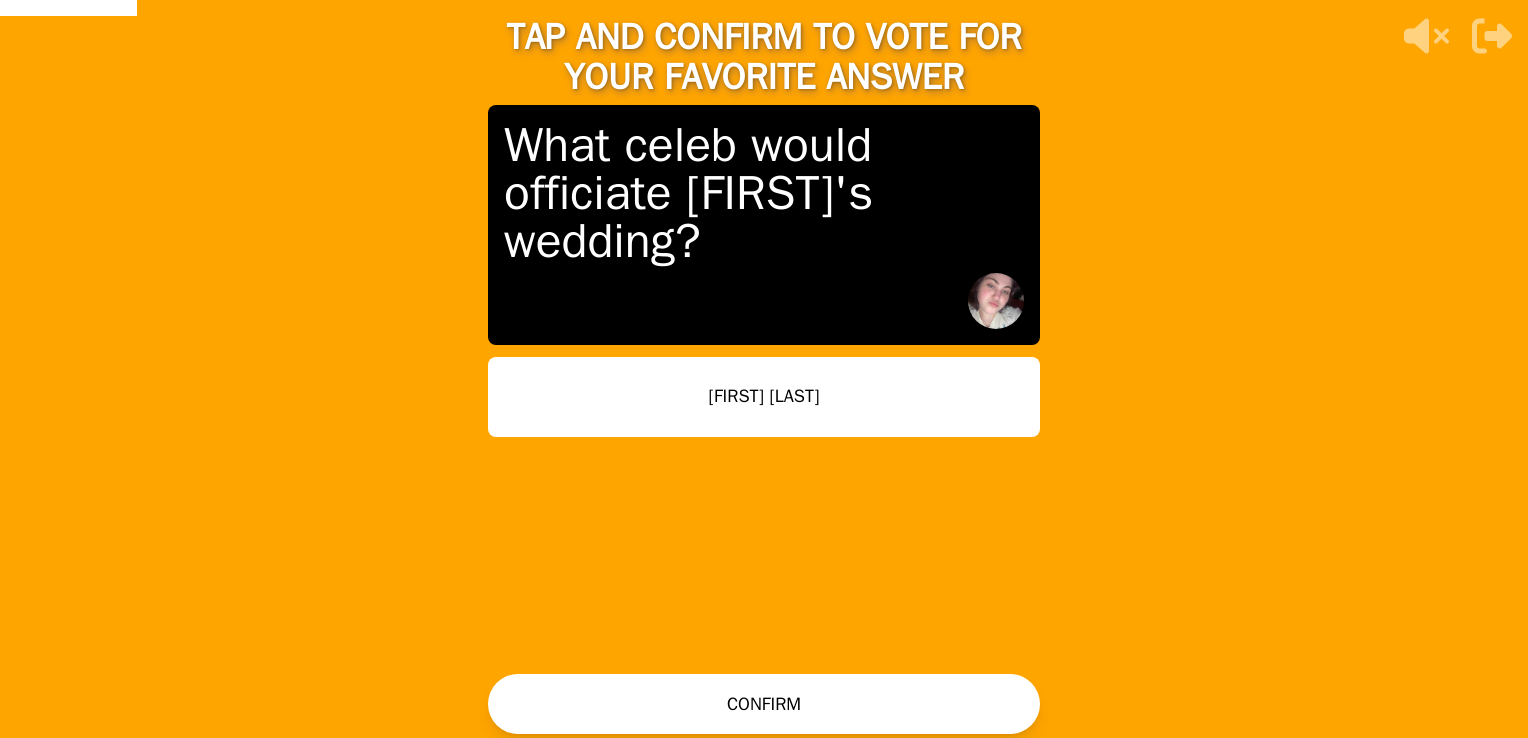 click on "CONFIRM" at bounding box center (764, 704) 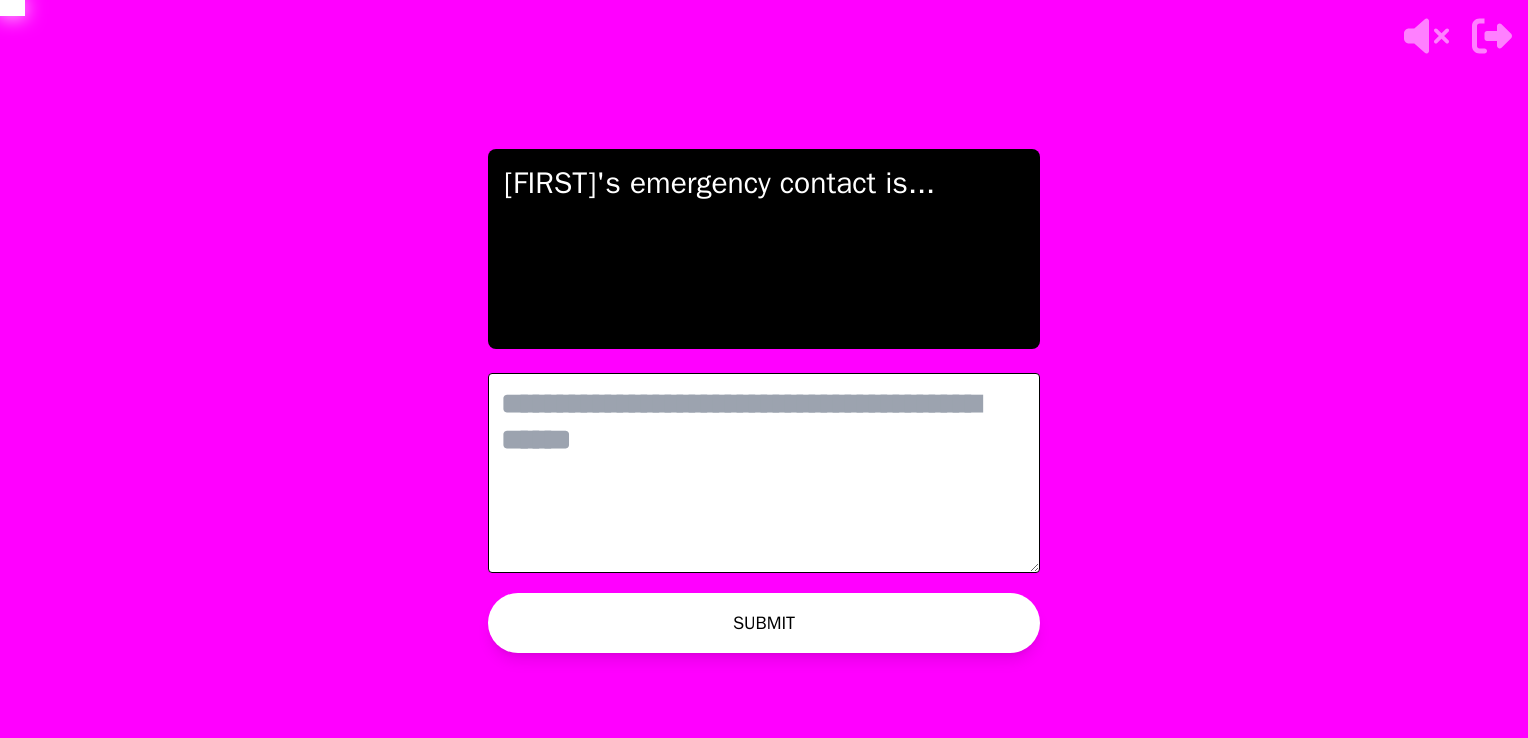 scroll, scrollTop: 0, scrollLeft: 0, axis: both 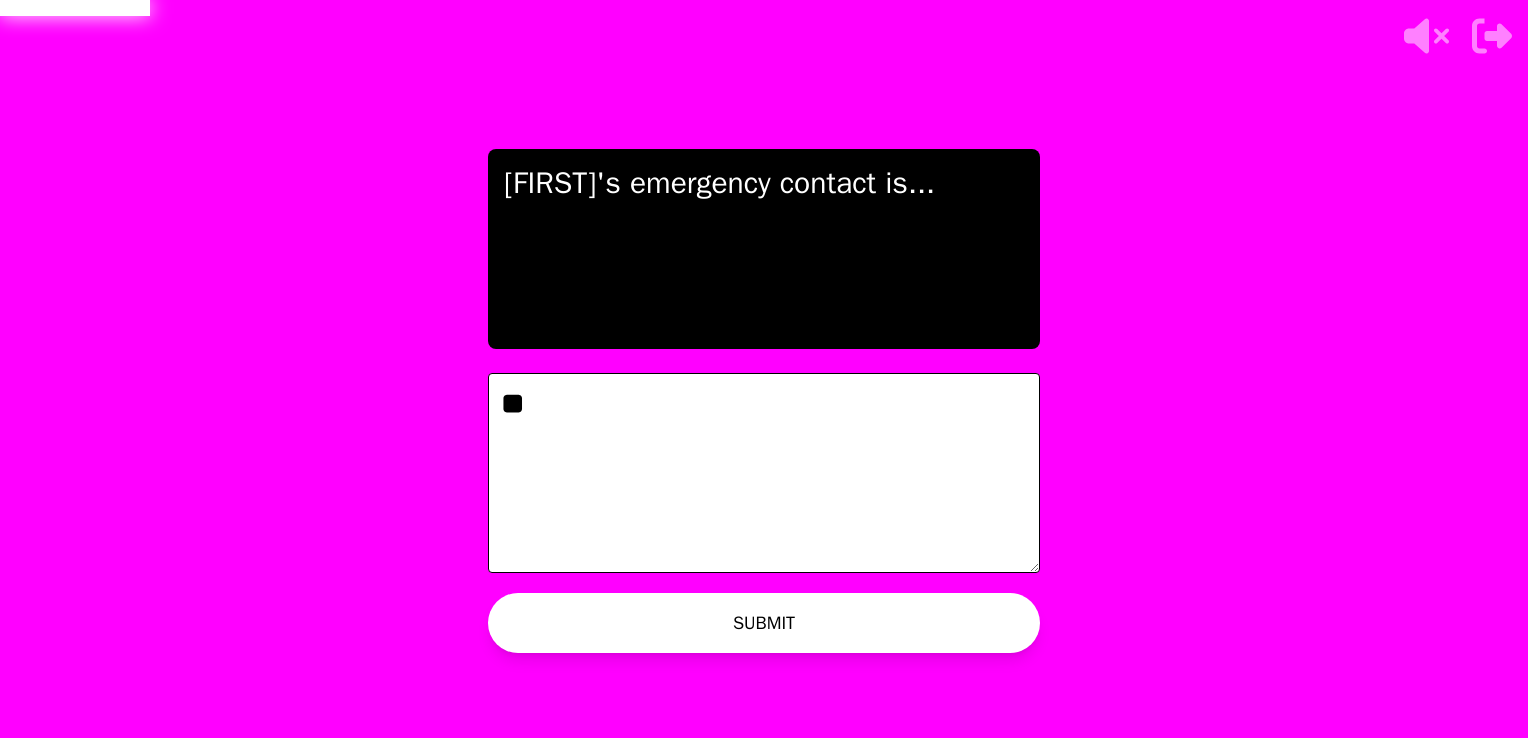 type on "*" 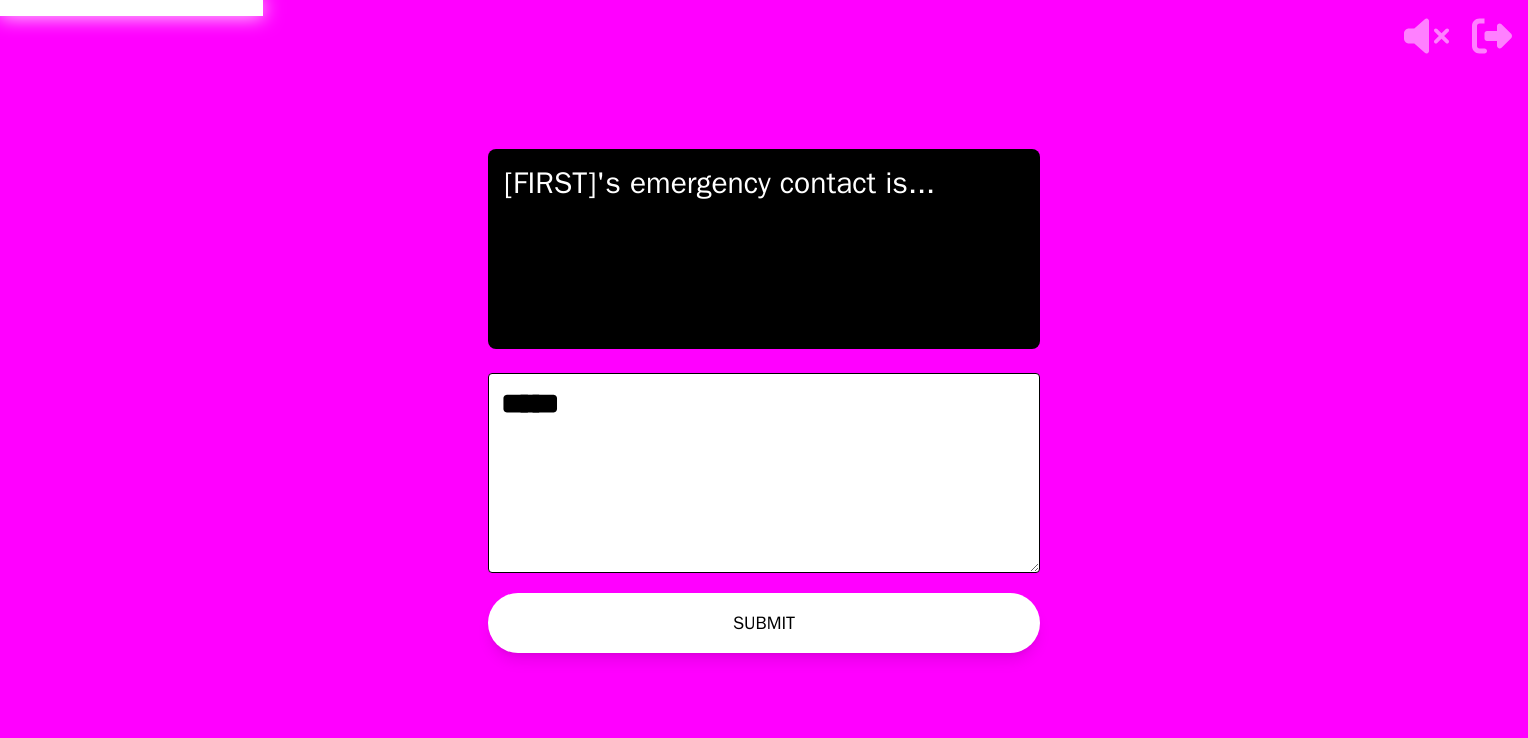 type on "*****" 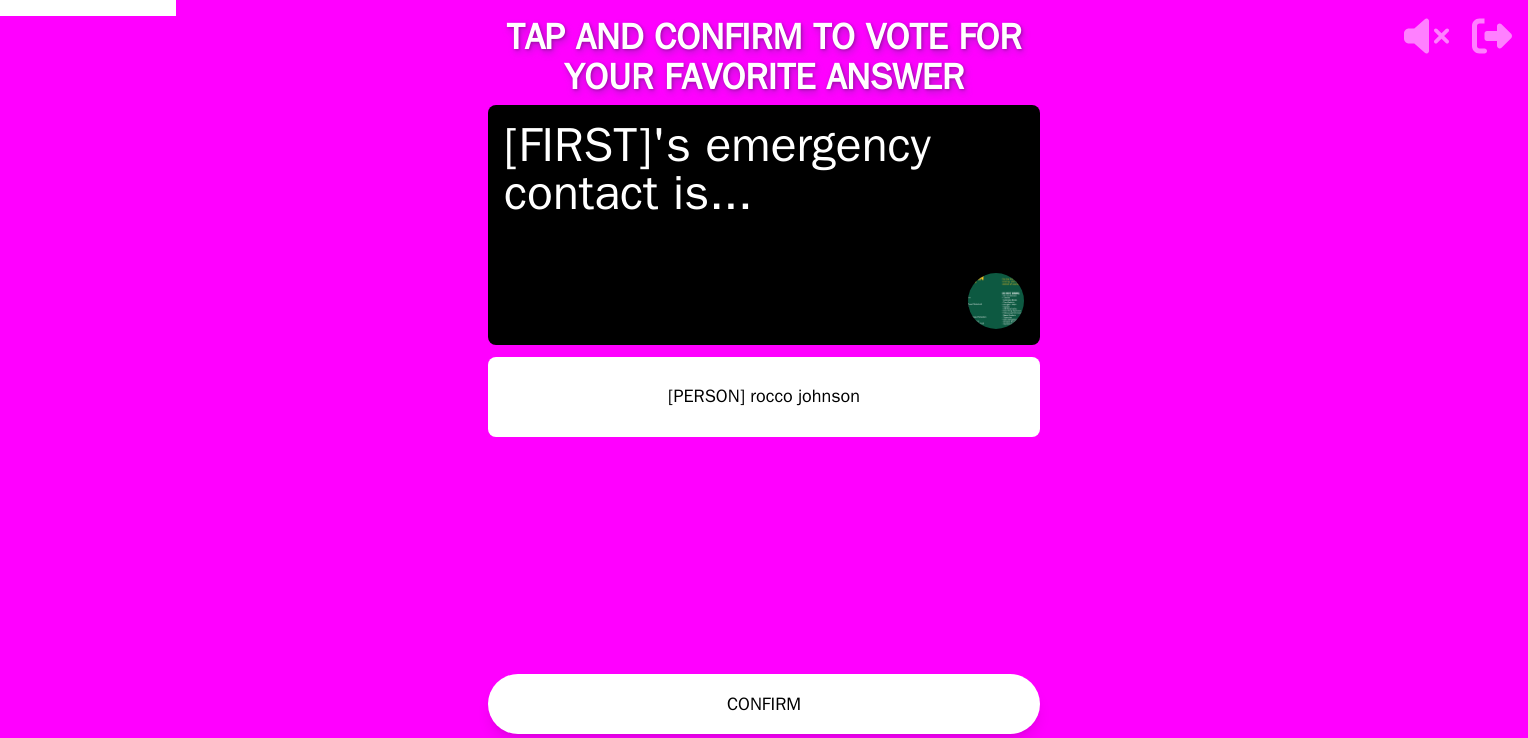 click on "[PERSON] rocco johnson" at bounding box center (764, 397) 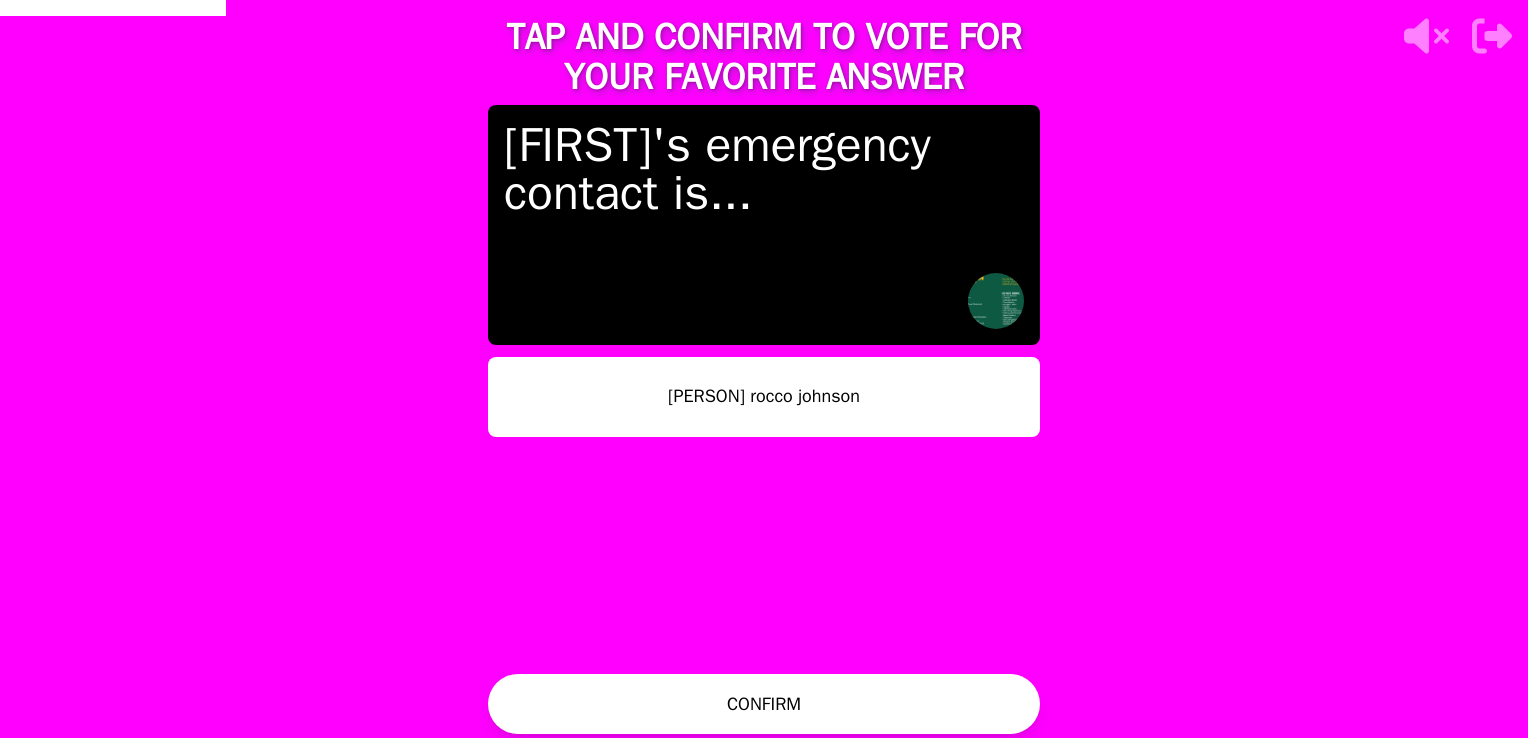 click on "CONFIRM" at bounding box center [764, 704] 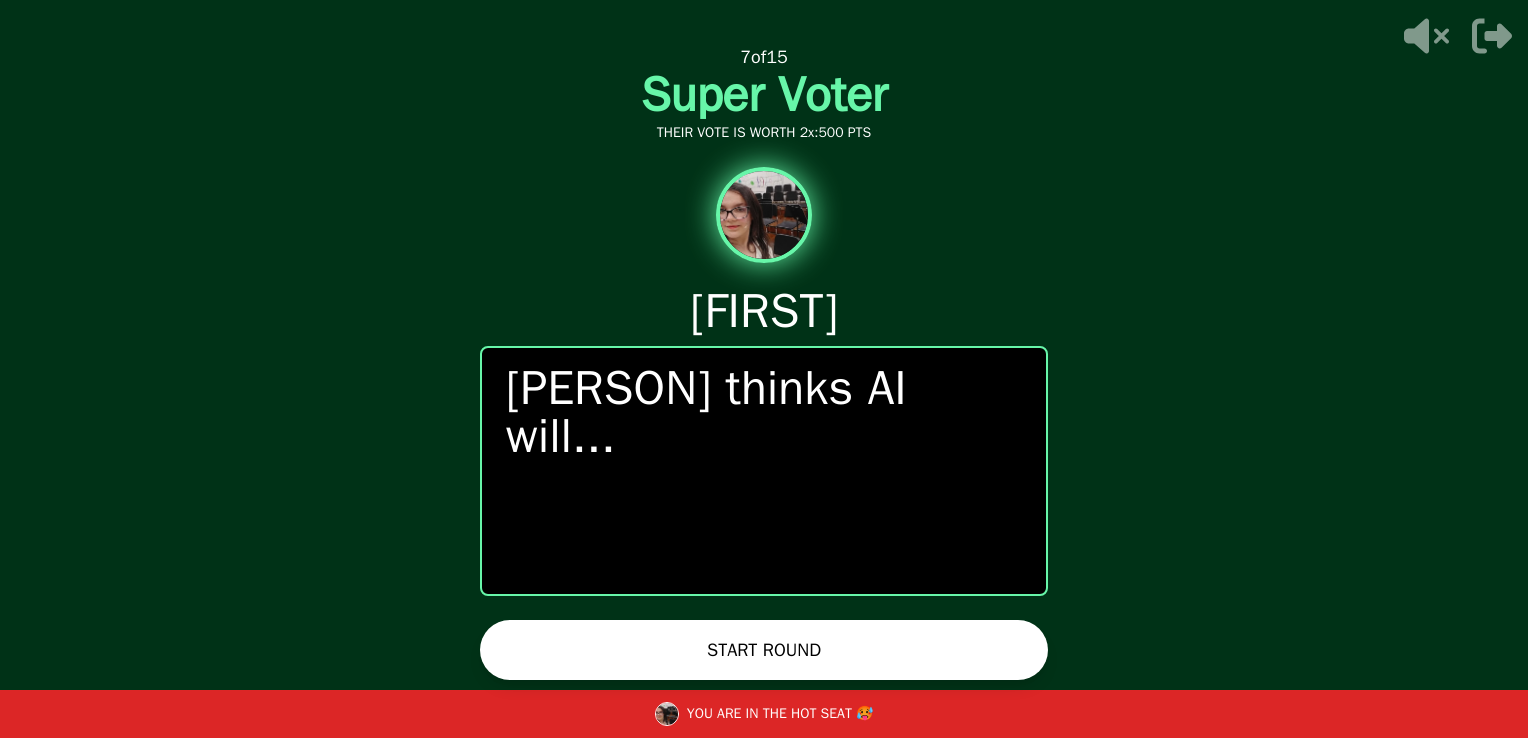 click on "START ROUND" at bounding box center (764, 650) 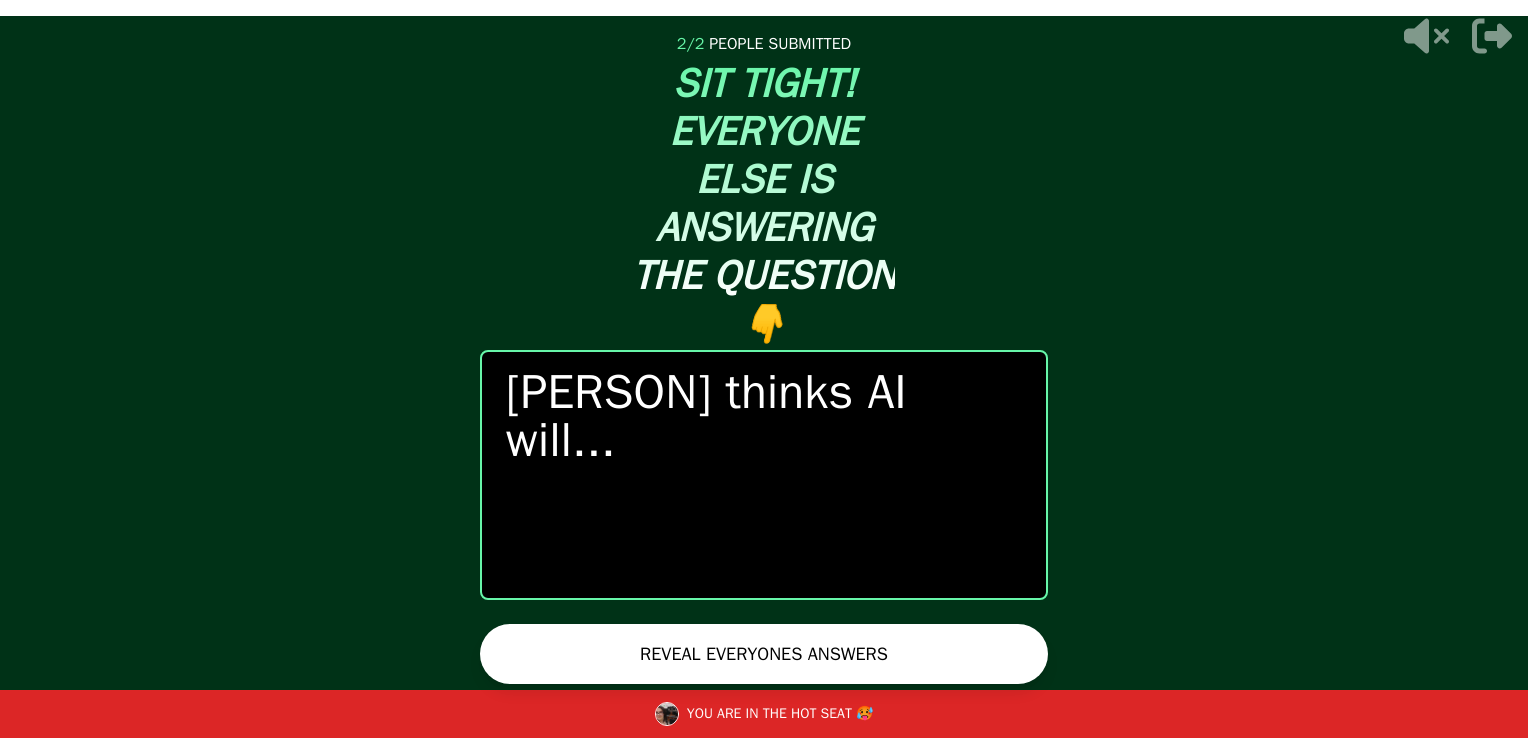 click on "REVEAL EVERYONES ANSWERS" at bounding box center (764, 654) 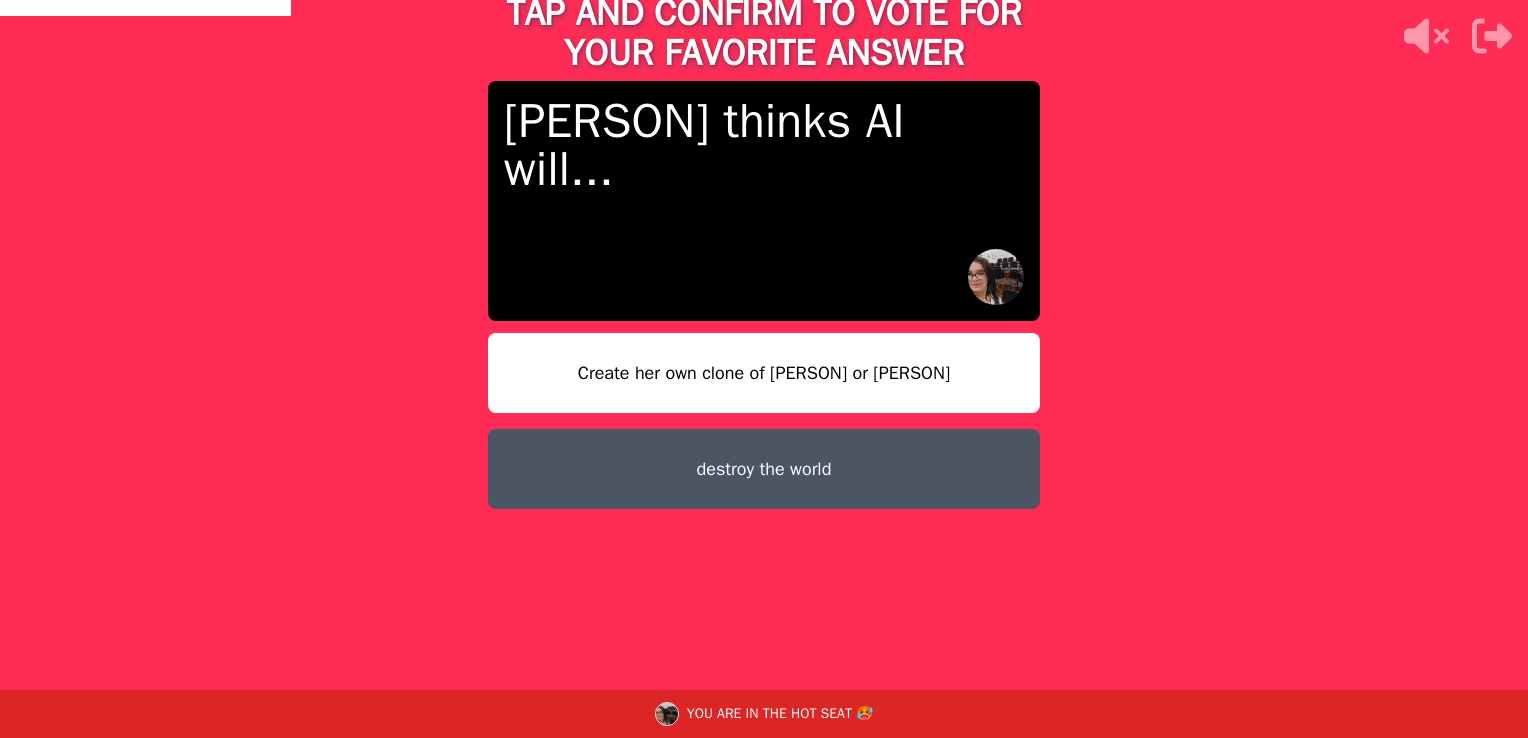 click on "Create her own clone of [PERSON] or [PERSON]" at bounding box center [764, 373] 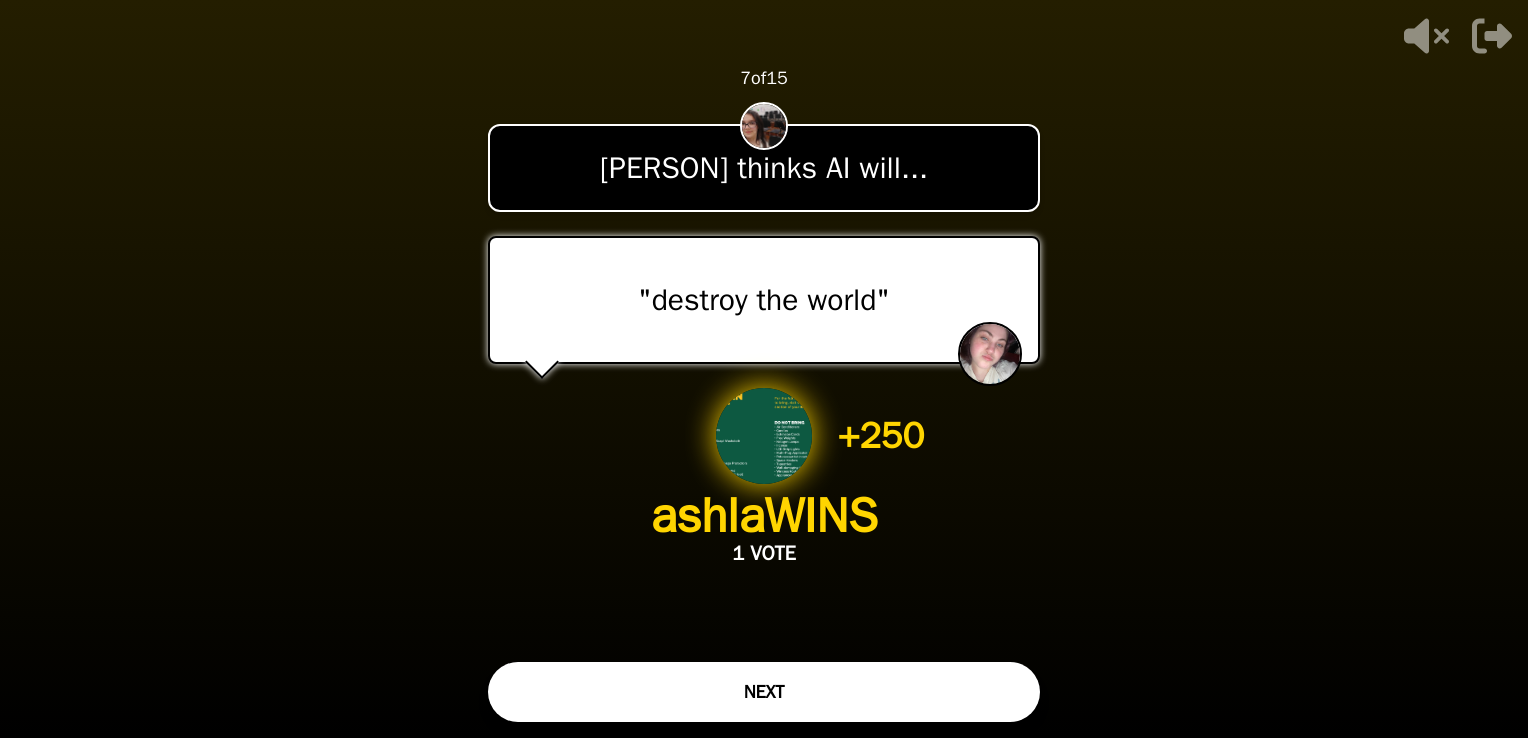 click on "NEXT" at bounding box center [764, 692] 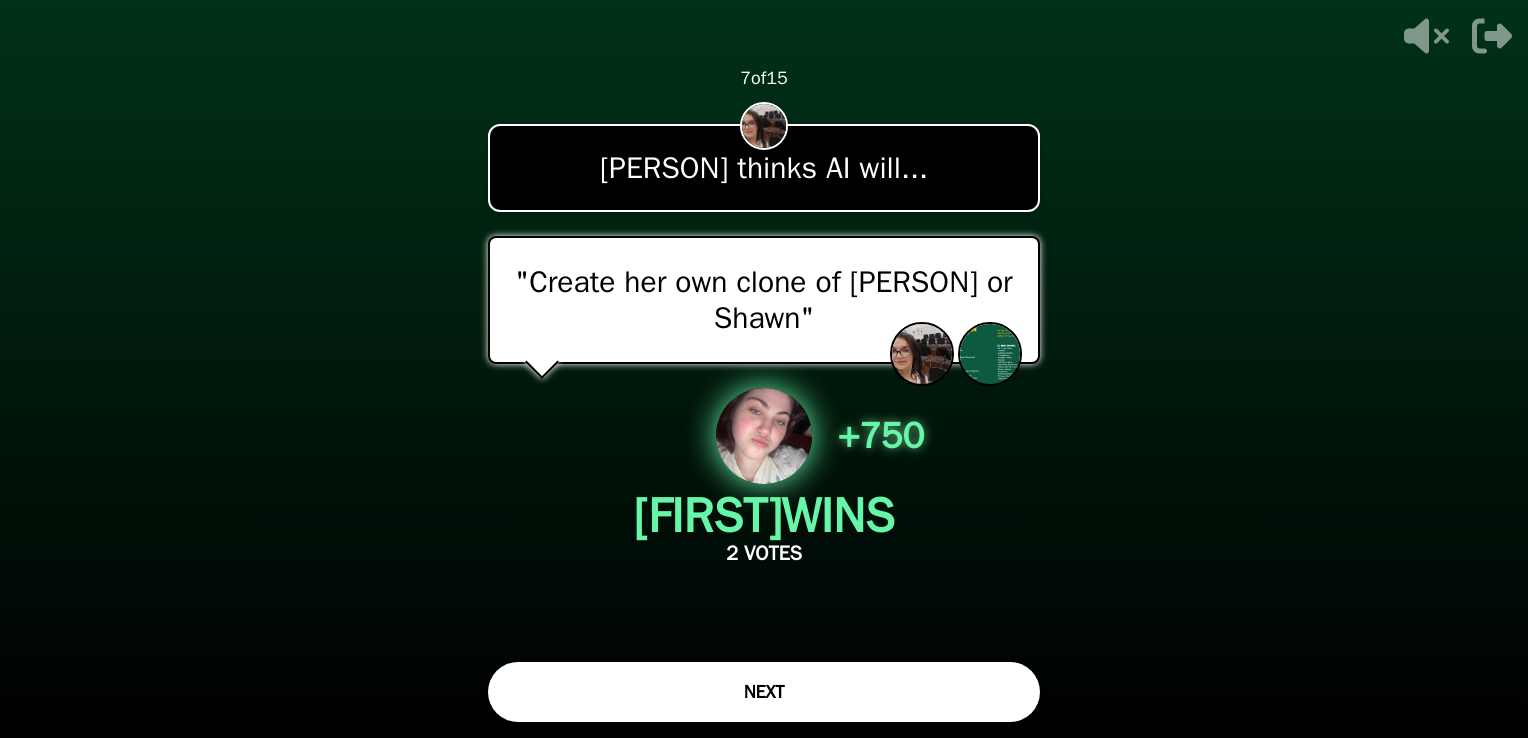 click on "NEXT" at bounding box center (764, 692) 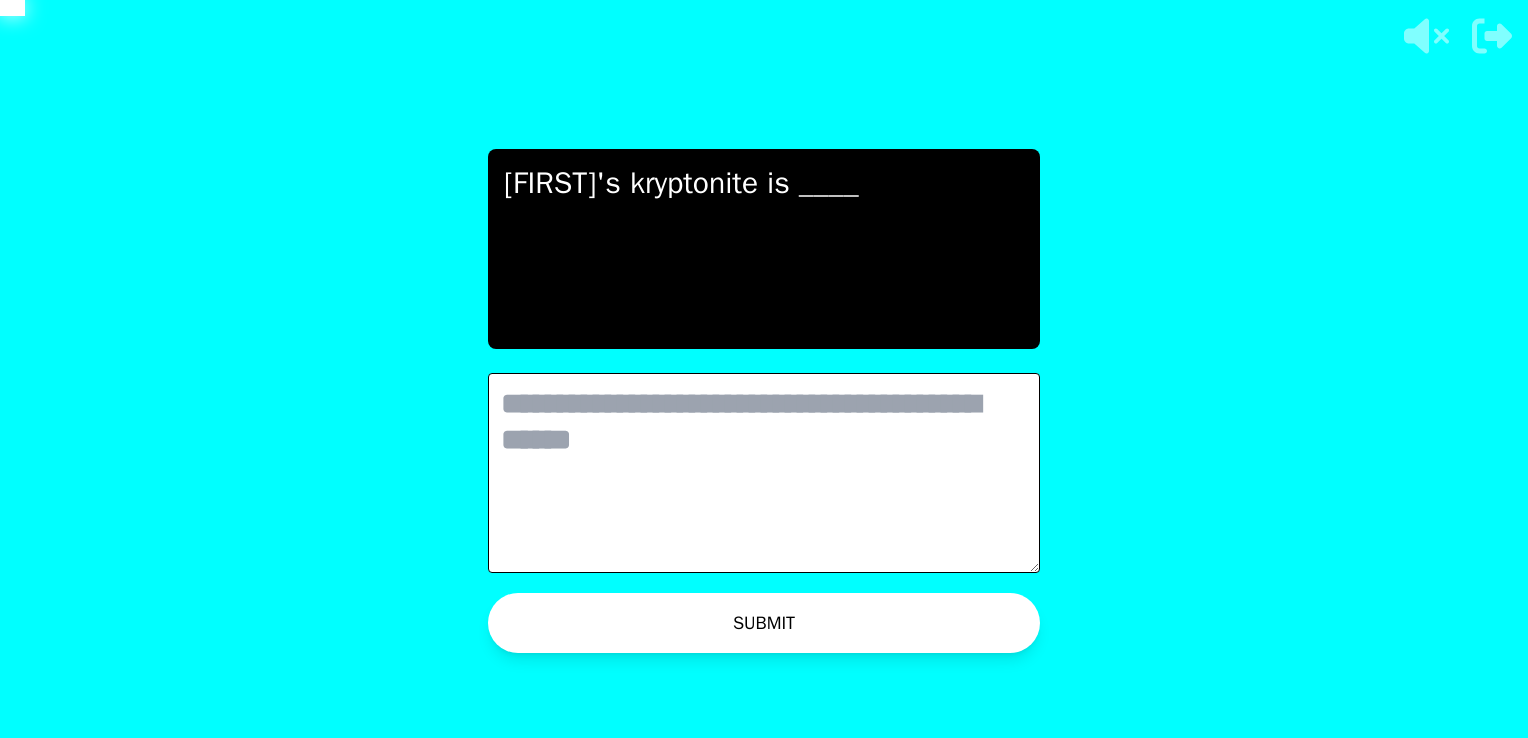 scroll, scrollTop: 0, scrollLeft: 0, axis: both 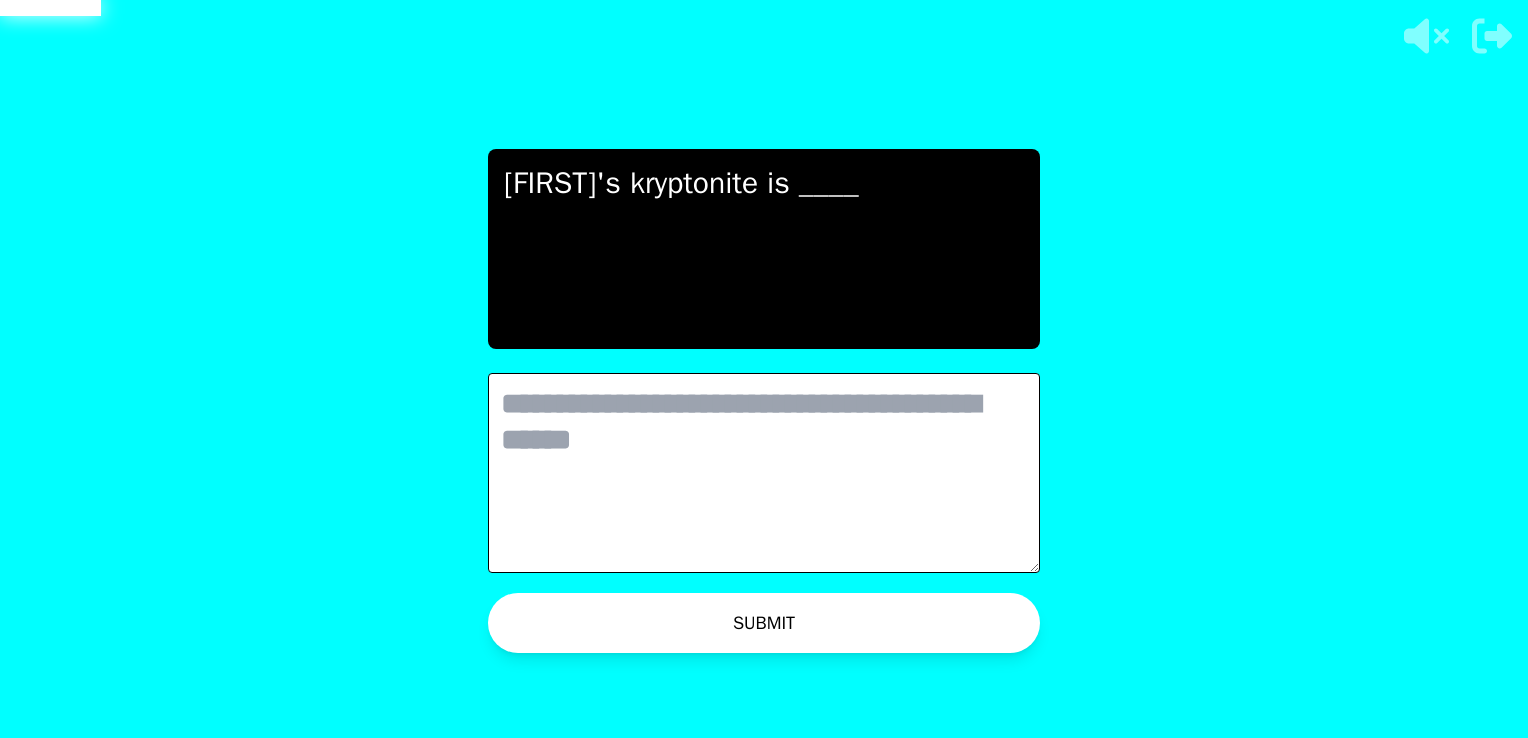 click at bounding box center (764, 473) 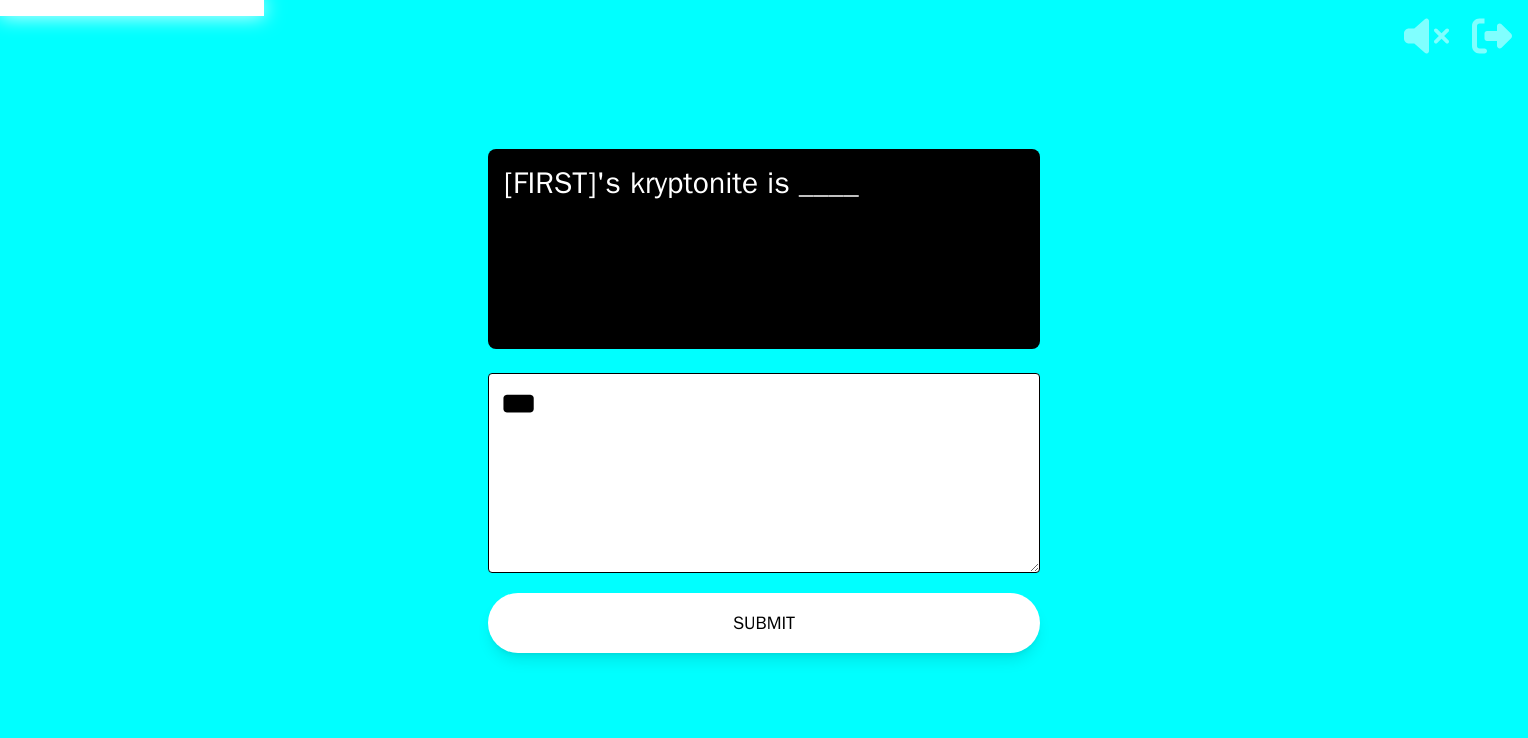 type on "***" 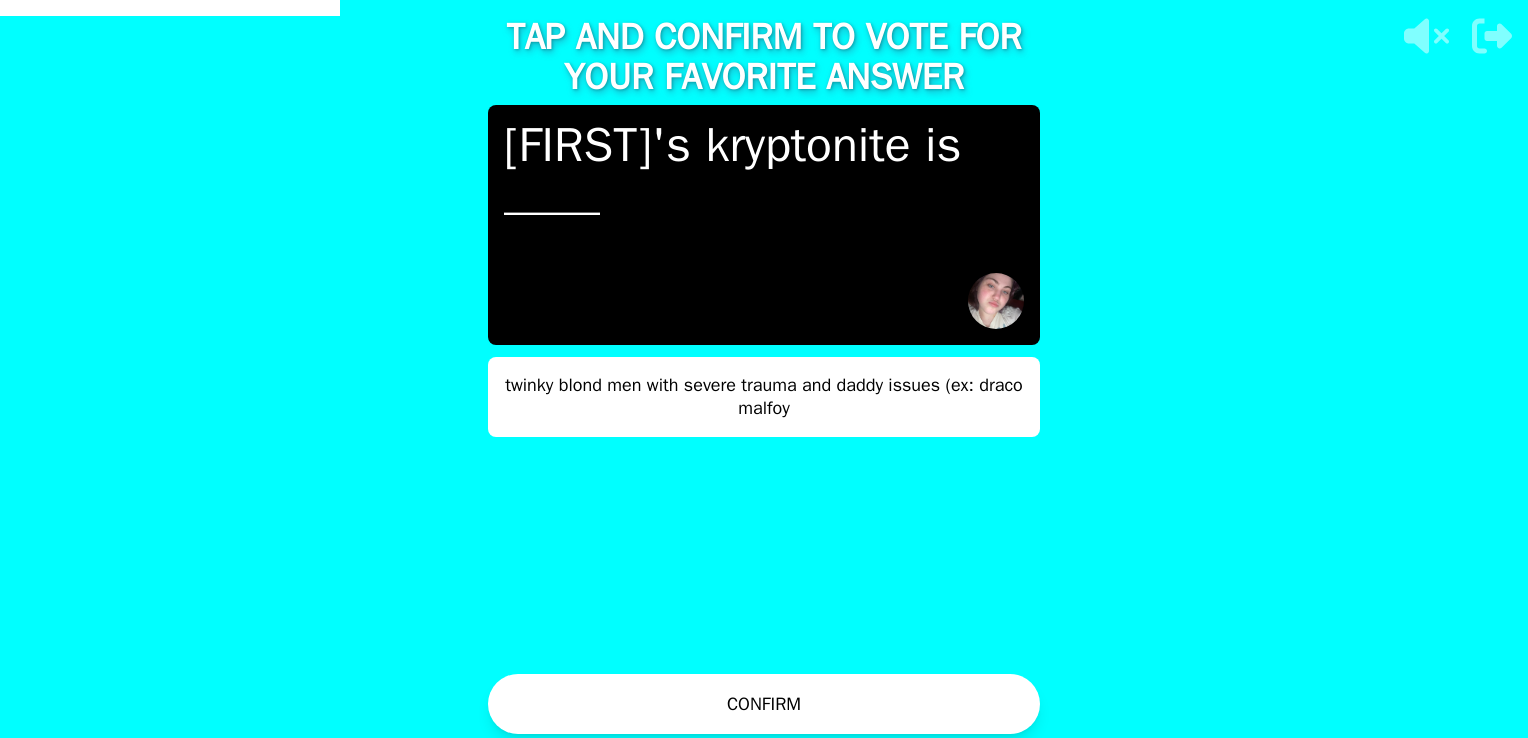 click on "twinky blond men with severe trauma and daddy issues (ex: draco malfoy" at bounding box center [764, 397] 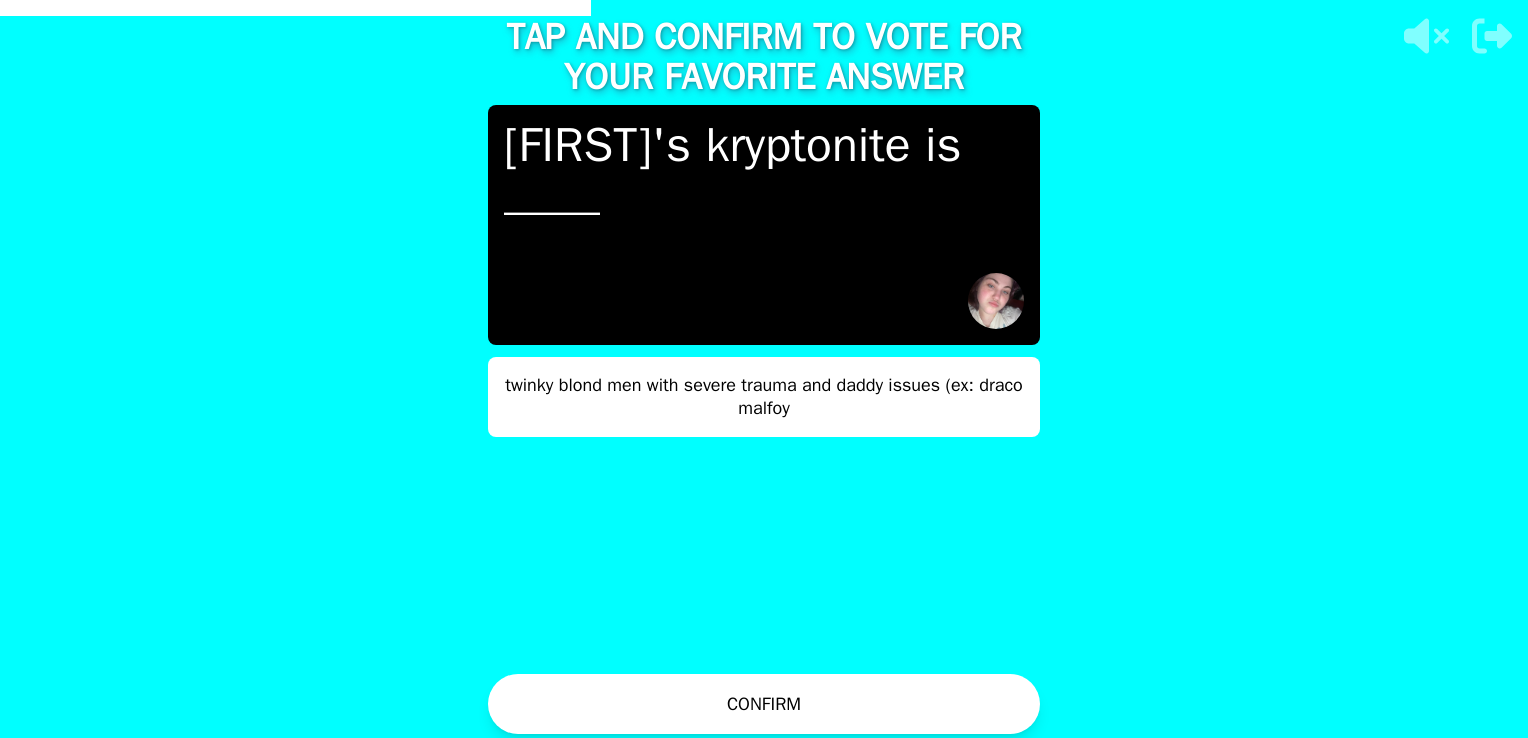 drag, startPoint x: 747, startPoint y: 697, endPoint x: 606, endPoint y: 716, distance: 142.27438 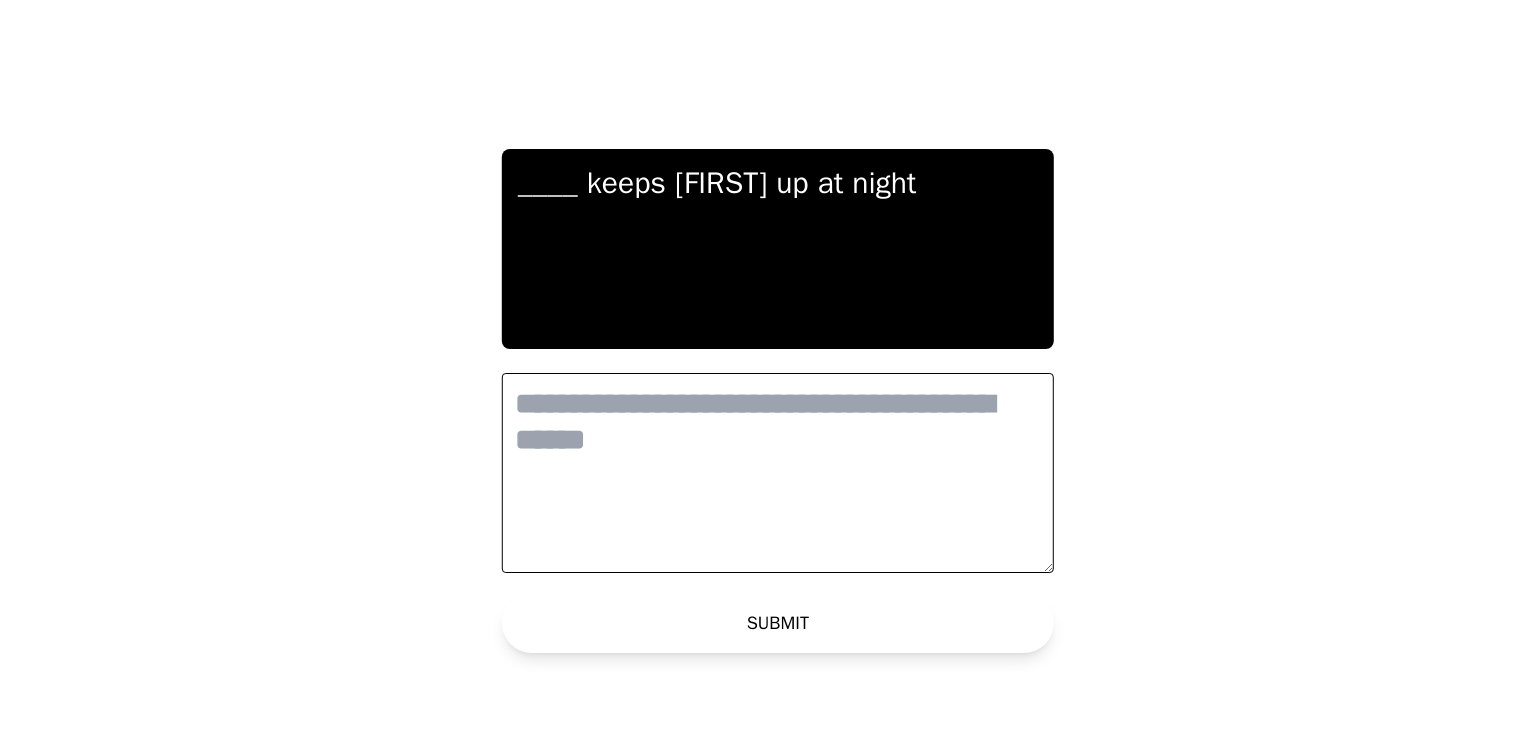 scroll, scrollTop: 0, scrollLeft: 0, axis: both 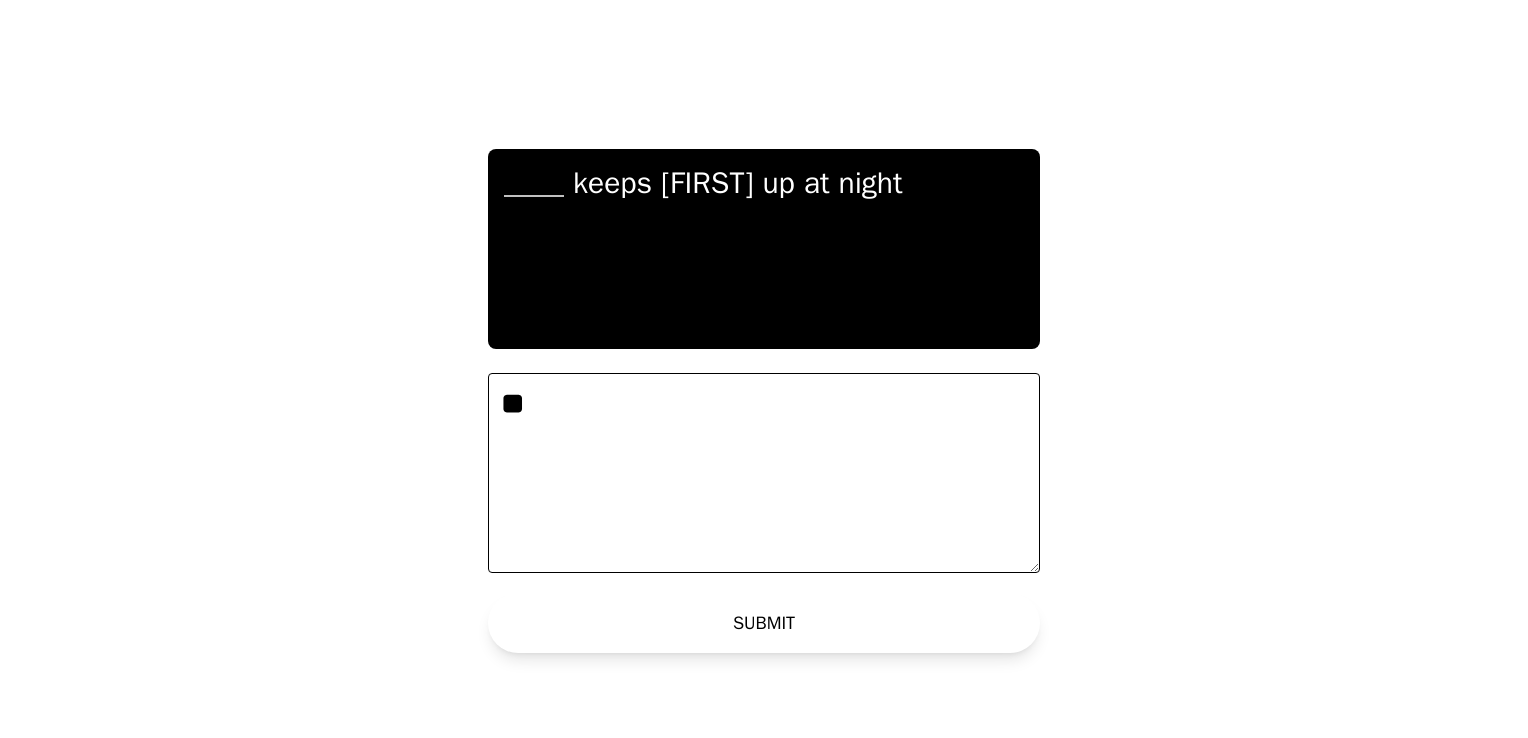 type on "*" 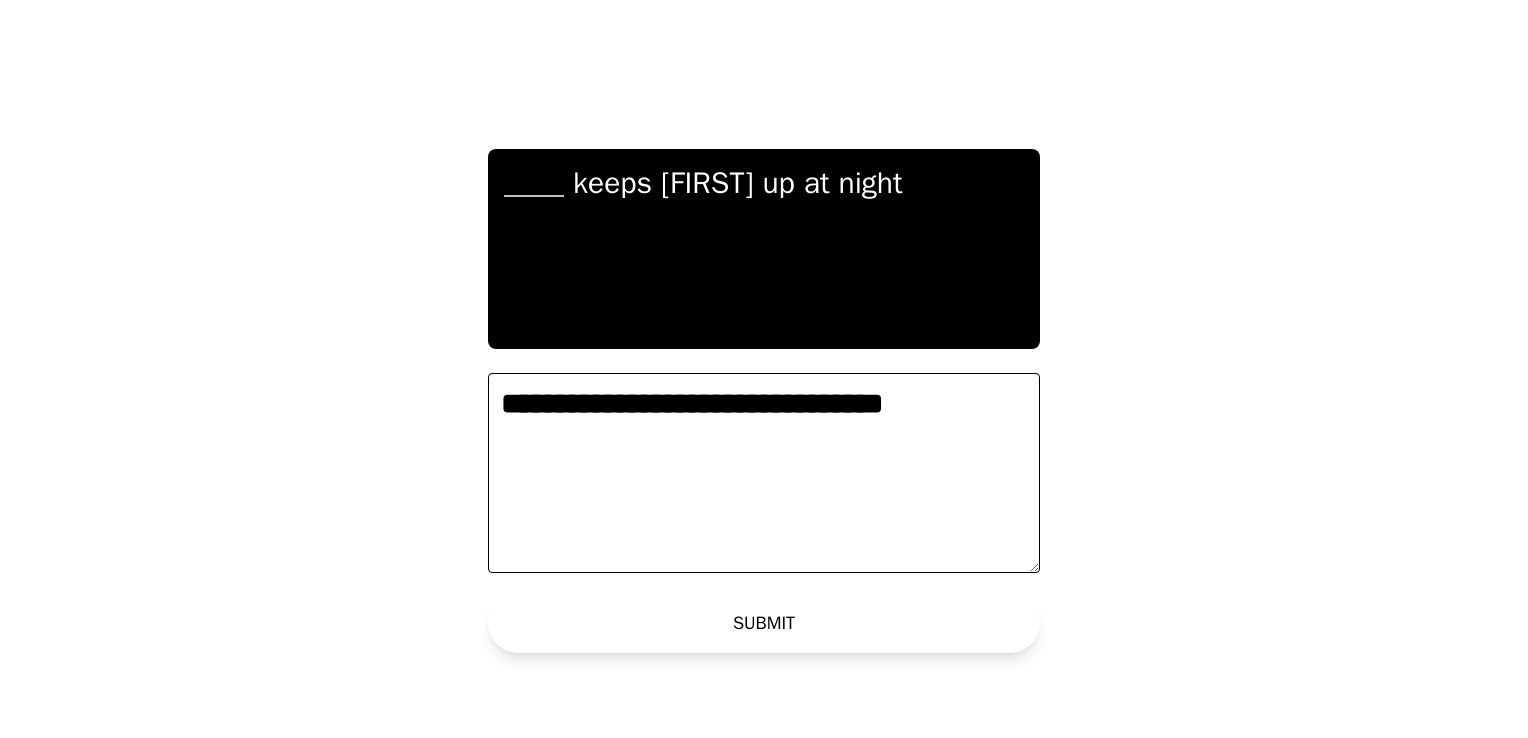 type on "**********" 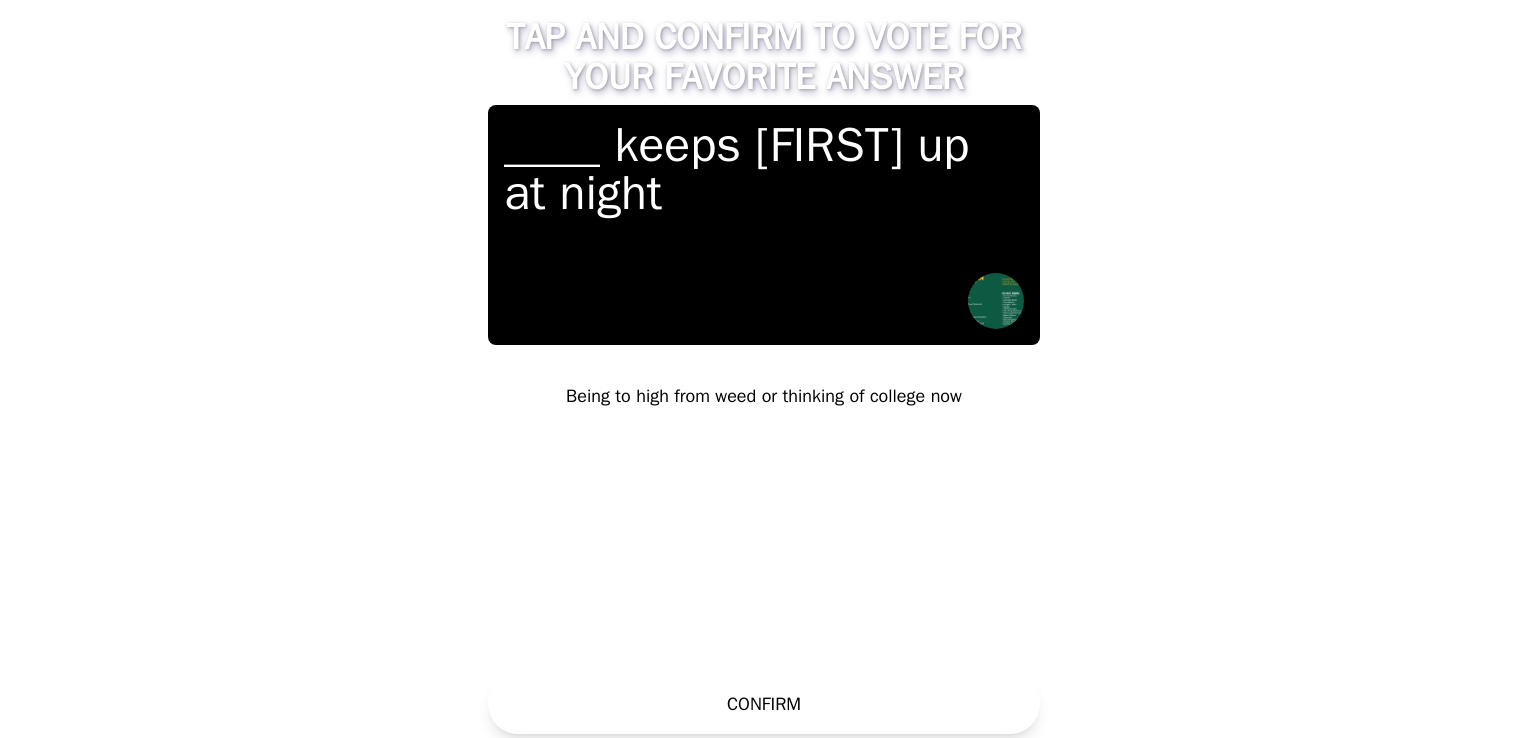 click on "CONFIRM" at bounding box center (764, 704) 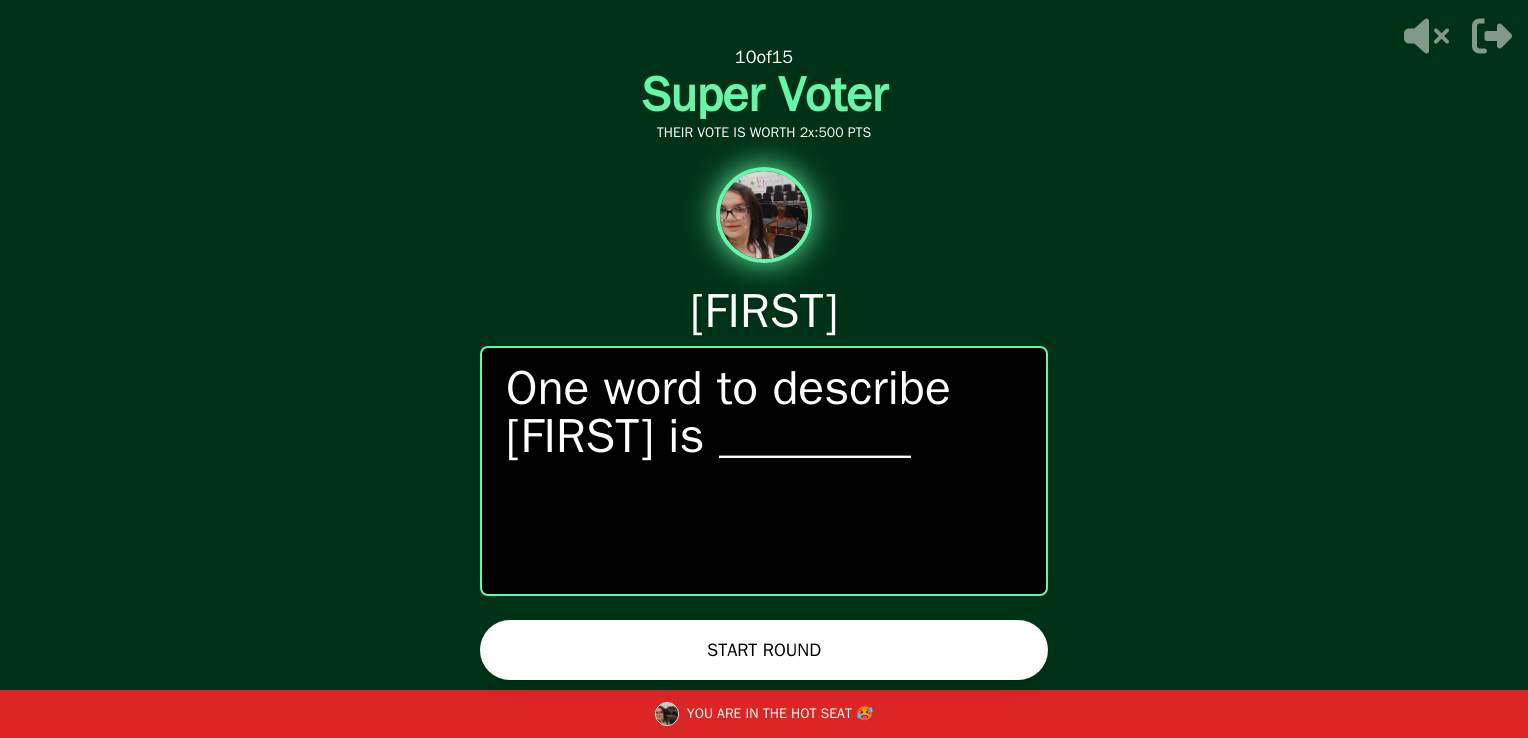click on "START ROUND" at bounding box center [764, 650] 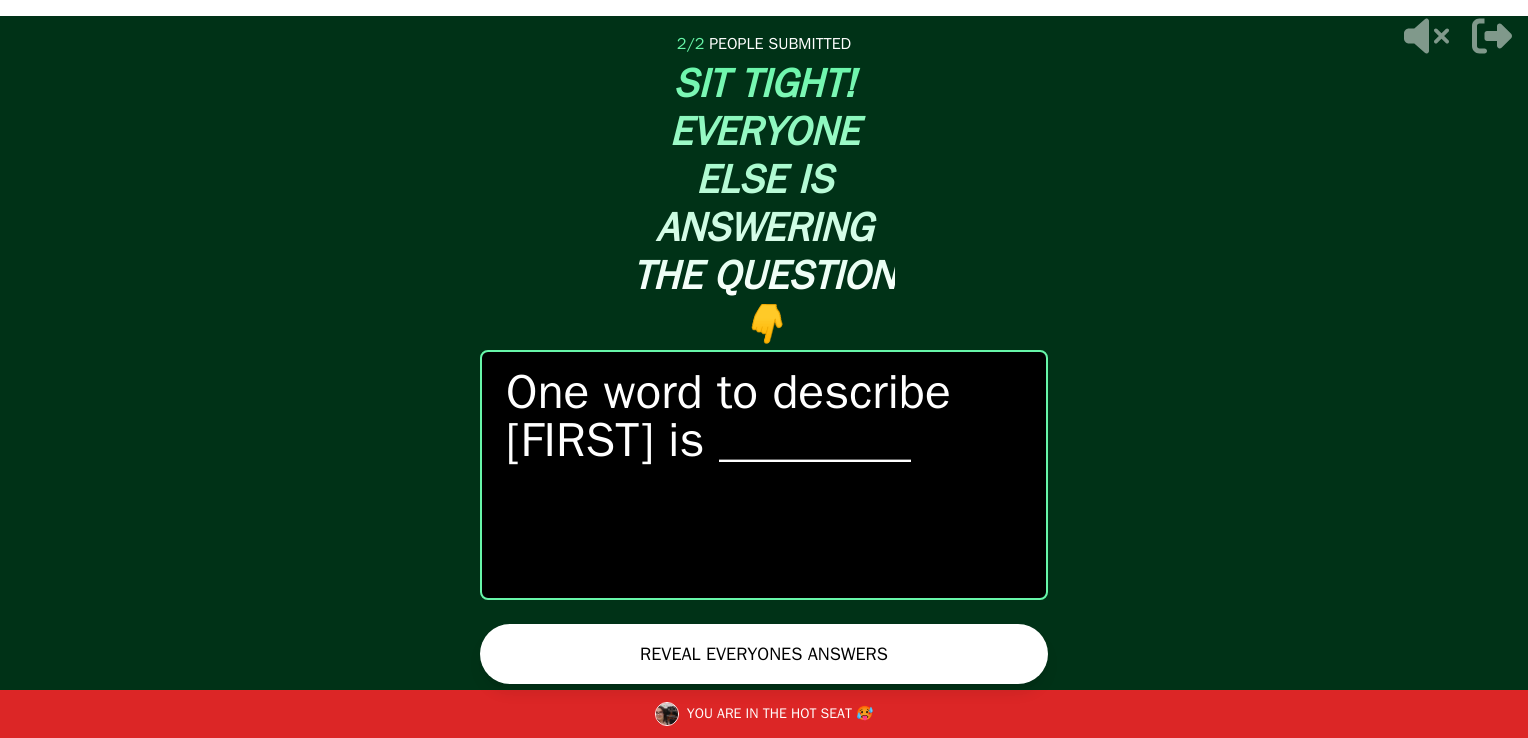 click on "REVEAL EVERYONES ANSWERS" at bounding box center [764, 654] 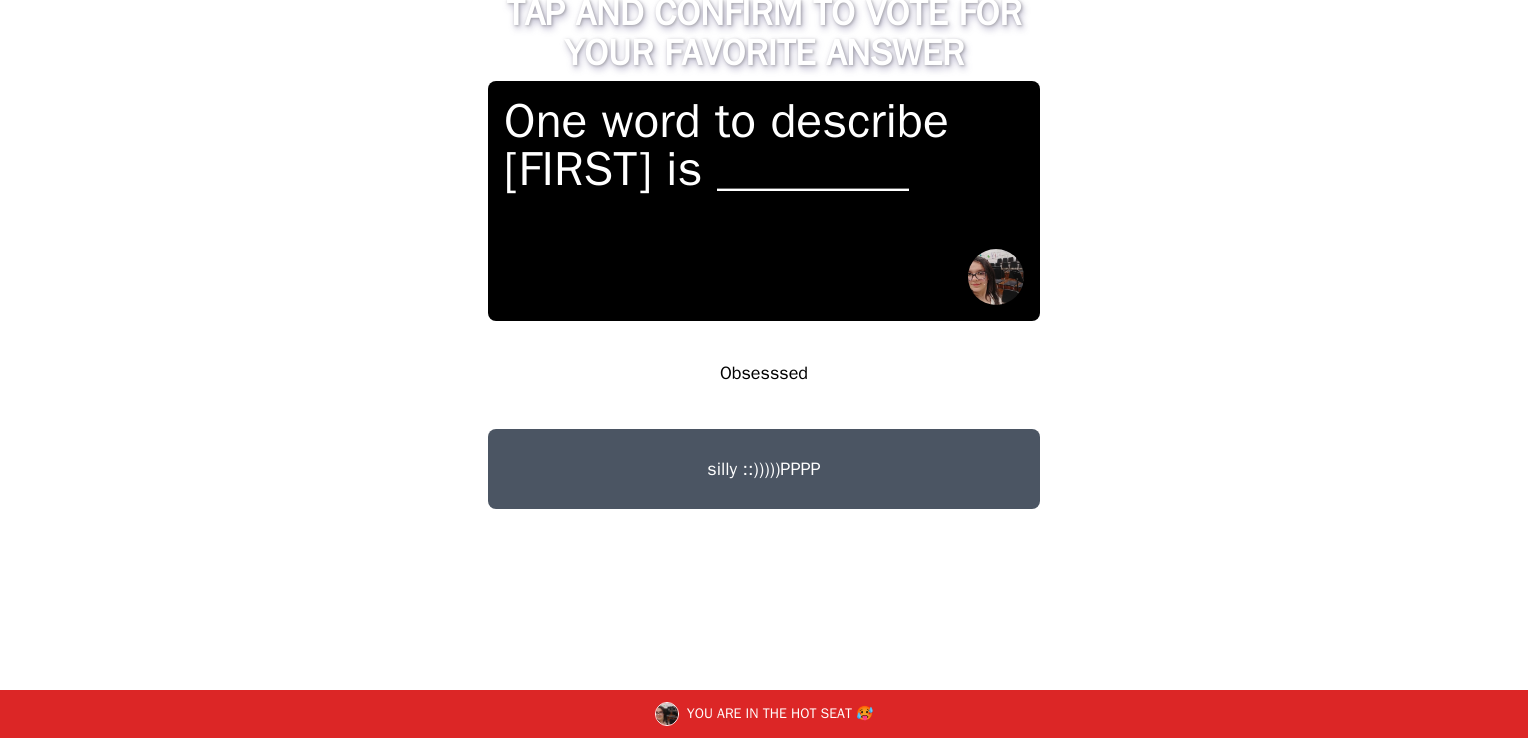 click on "Obsesssed" at bounding box center [764, 373] 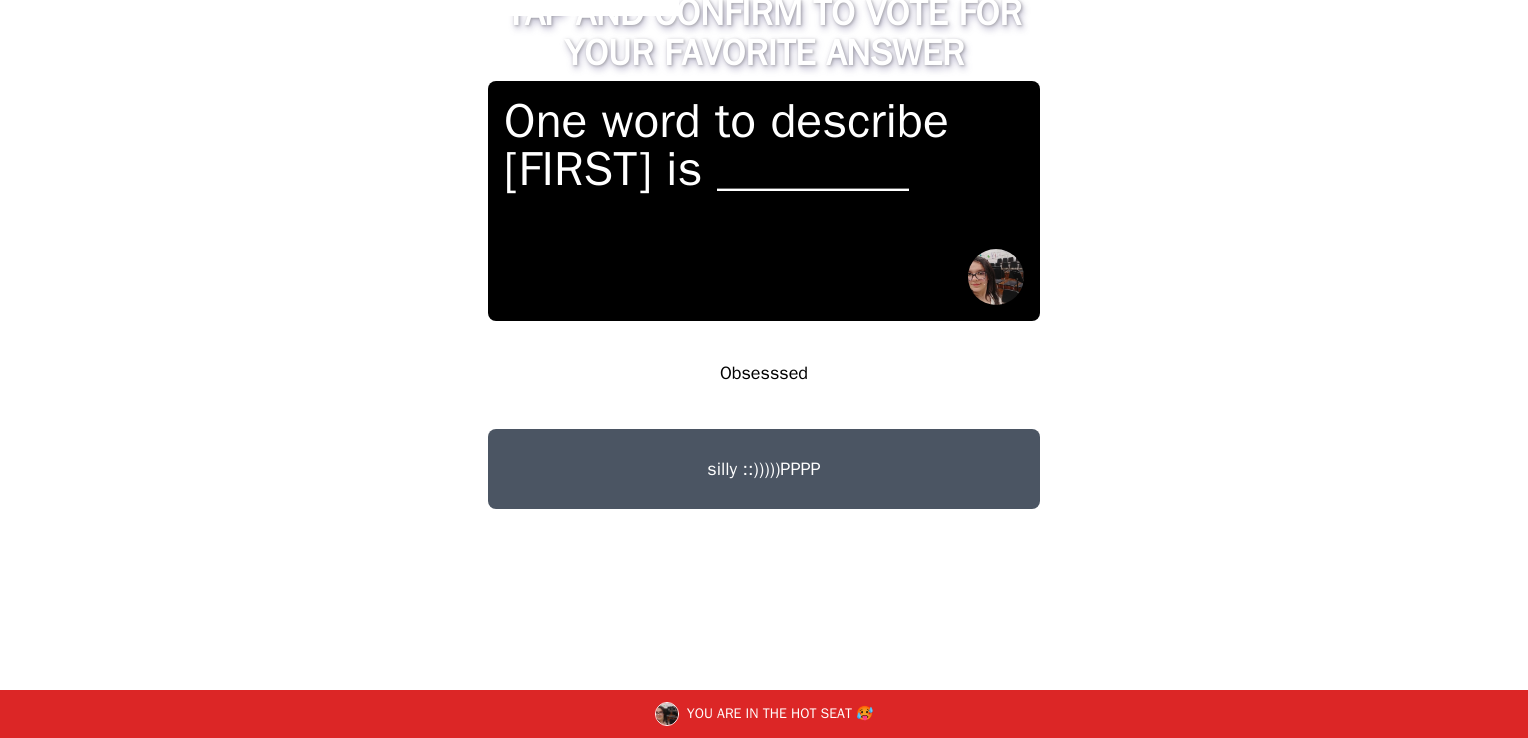 click on "Obsesssed" at bounding box center (764, 373) 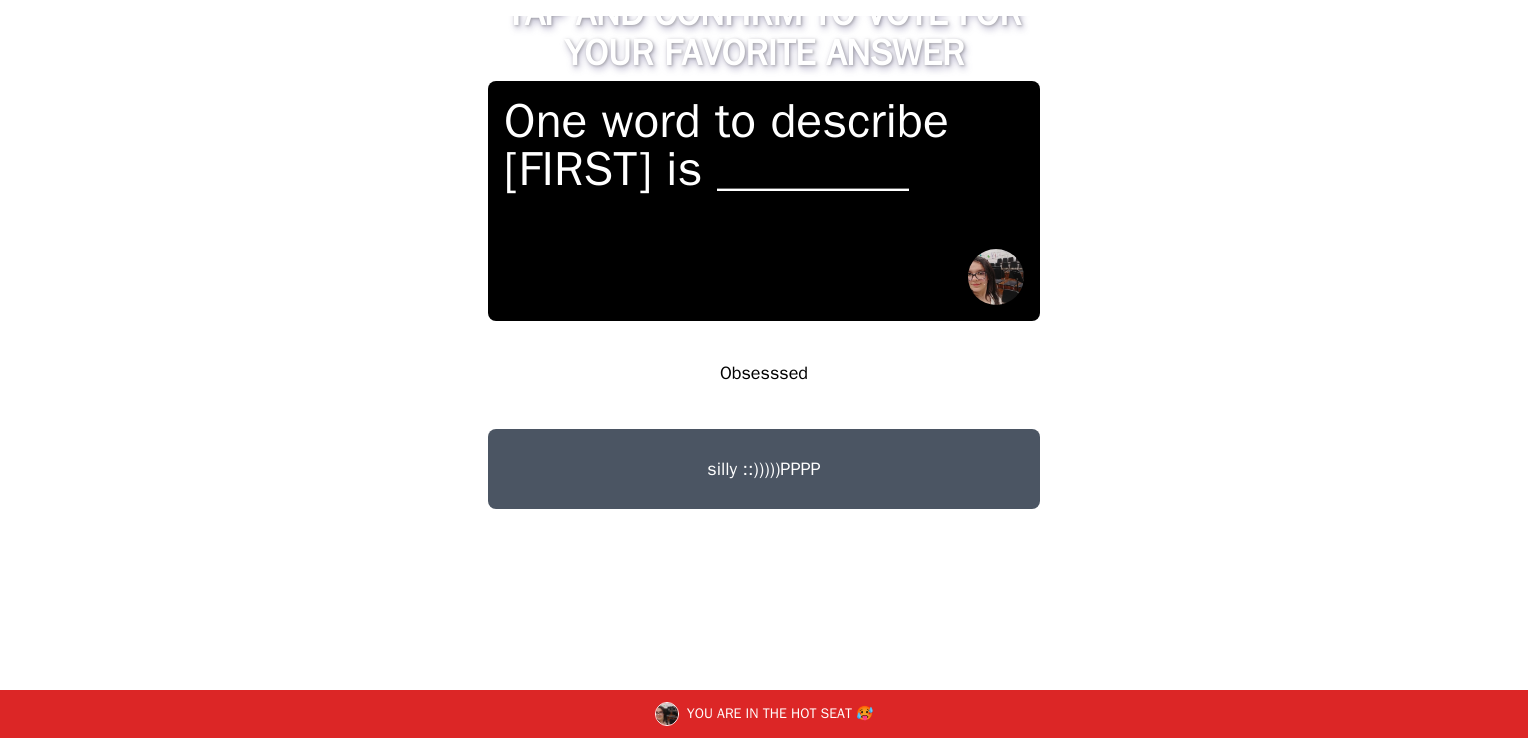 click on "Obsesssed silly ::)))))PPPP" at bounding box center (764, 509) 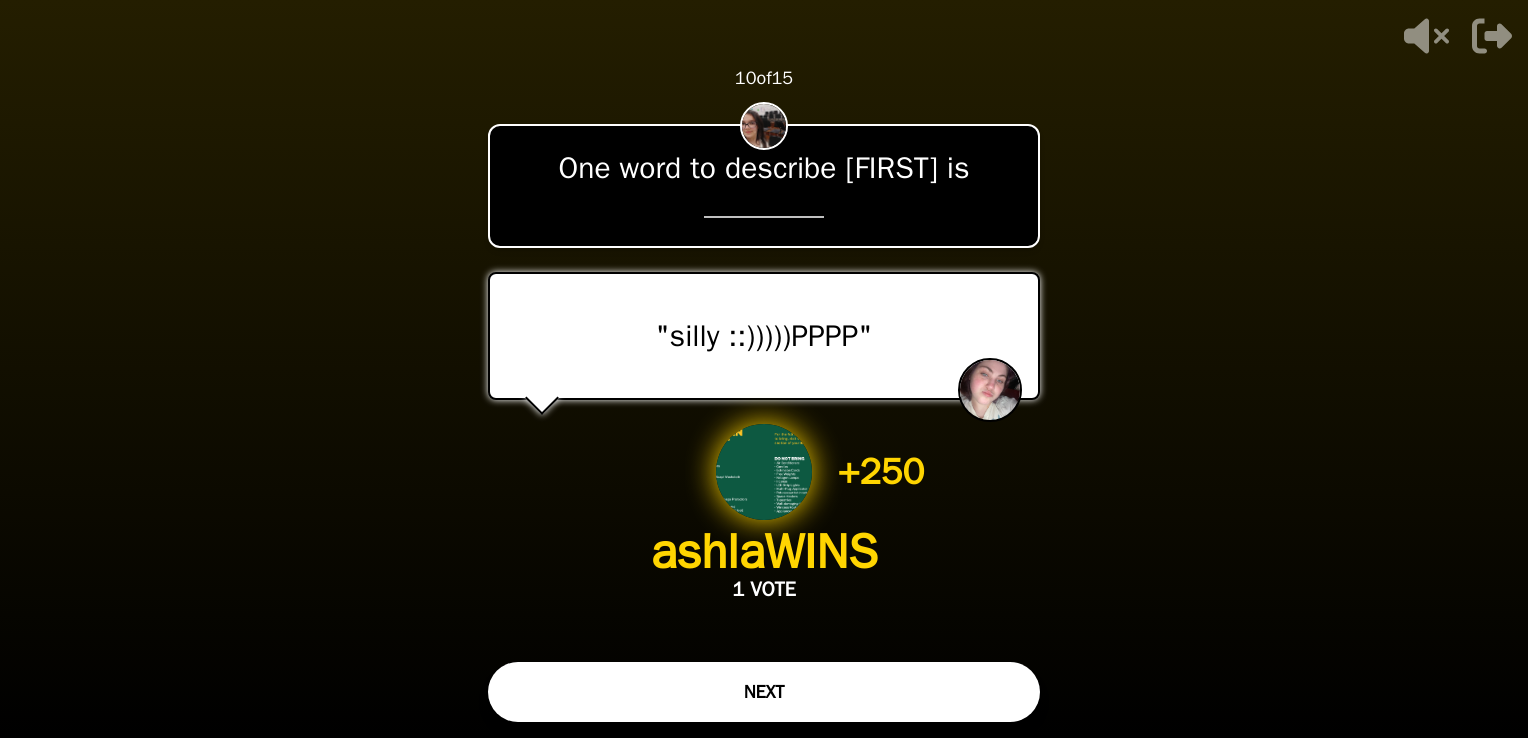 click on "NEXT" at bounding box center [764, 692] 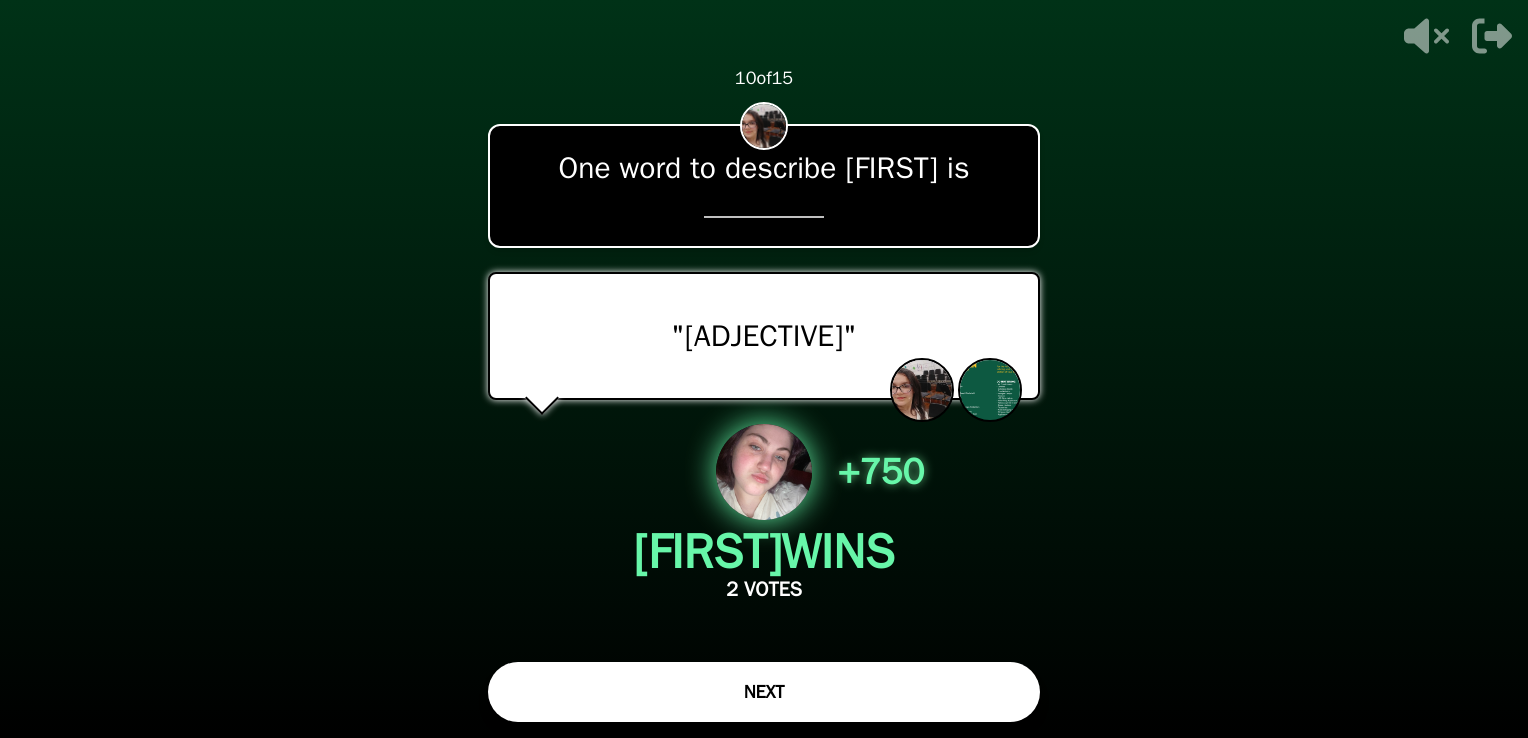 click on "NEXT" at bounding box center [764, 692] 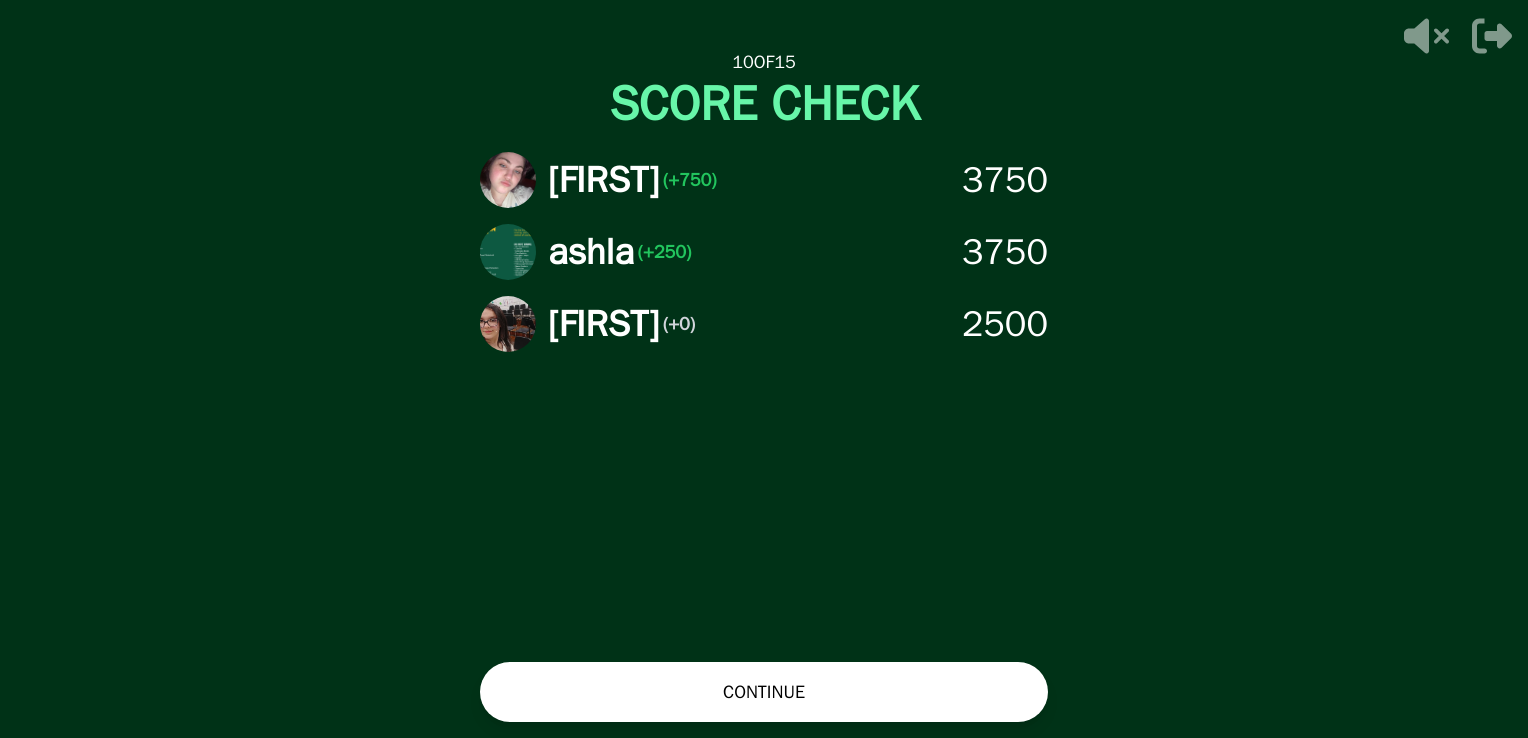 click on "CONTINUE" at bounding box center [764, 692] 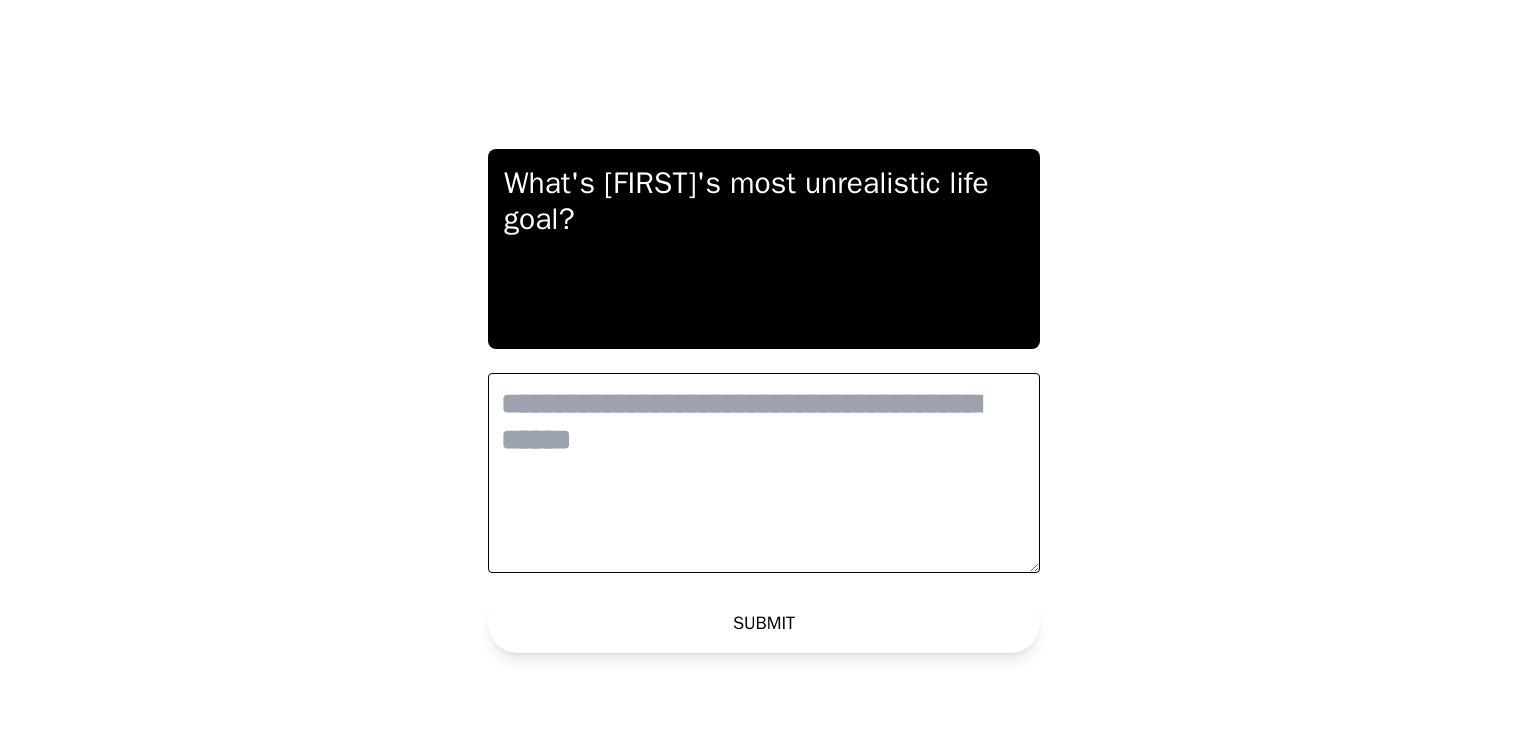 scroll, scrollTop: 0, scrollLeft: 0, axis: both 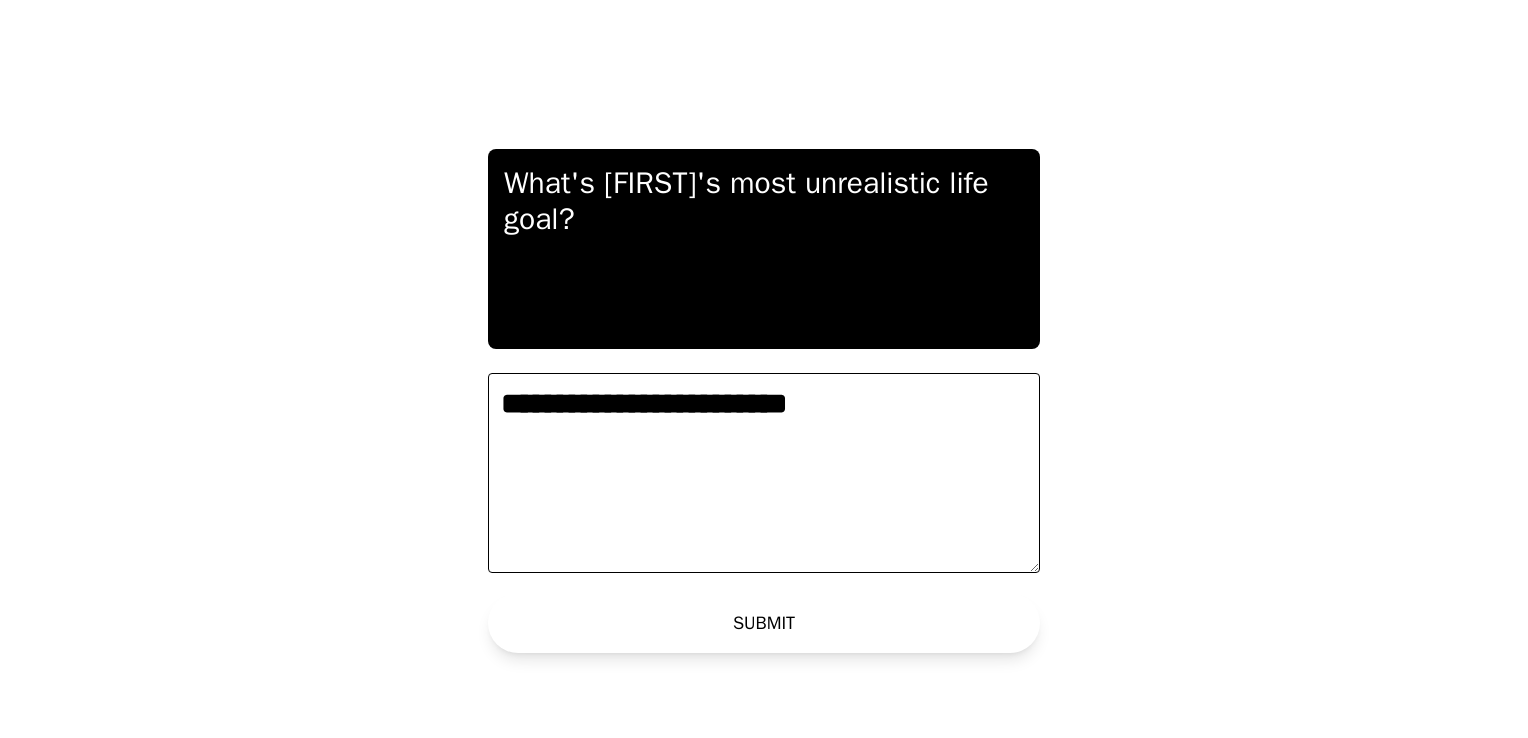 type on "**********" 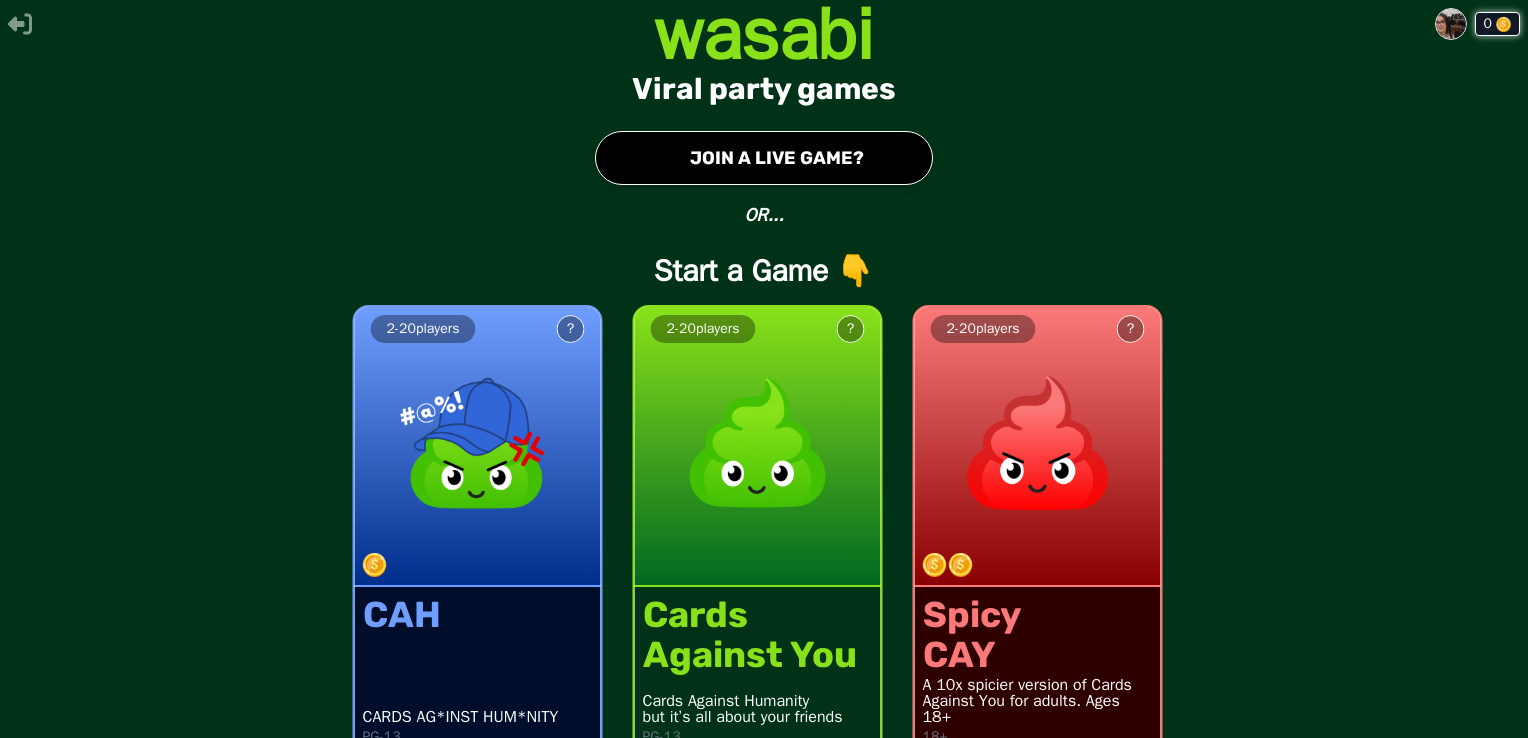 drag, startPoint x: 797, startPoint y: 162, endPoint x: 656, endPoint y: 150, distance: 141.50972 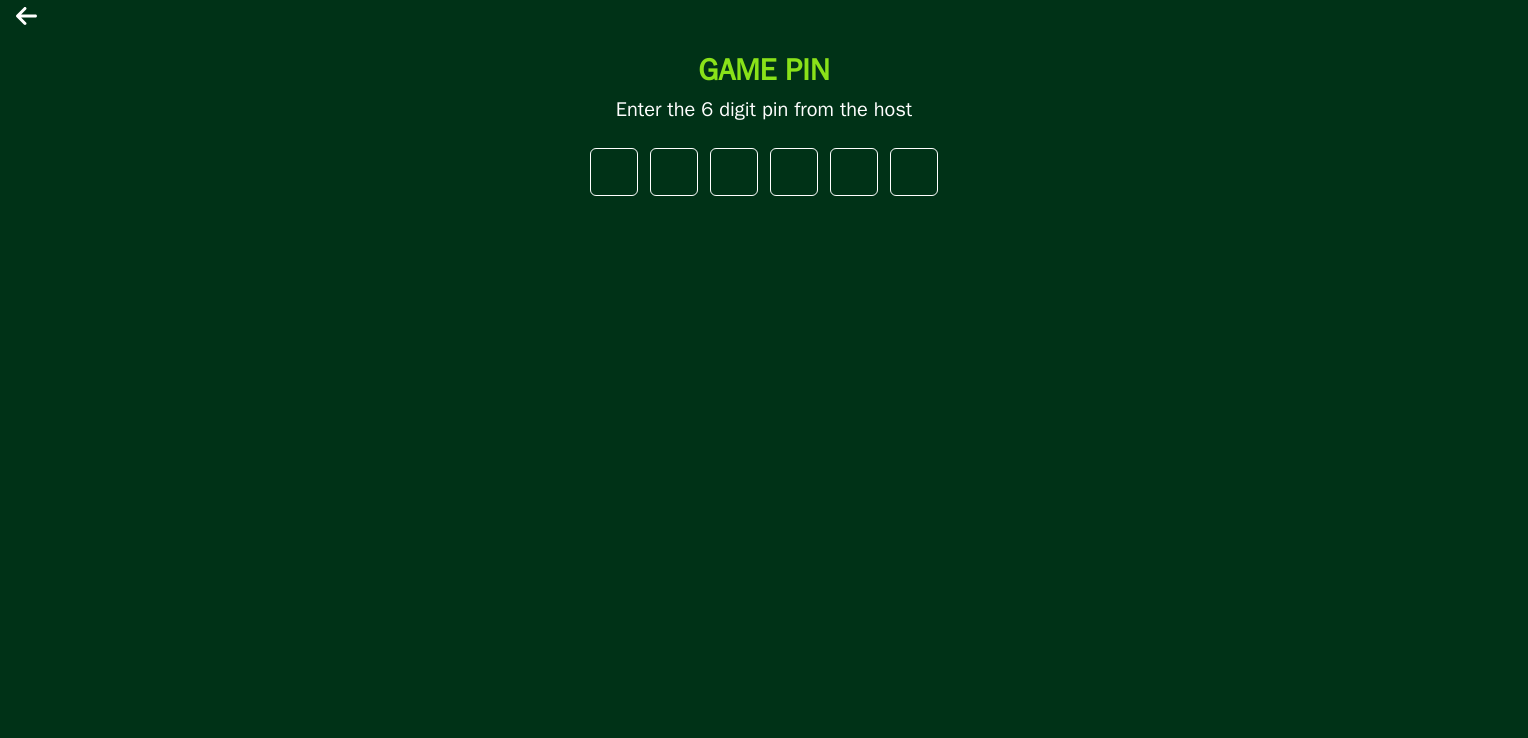 type on "*" 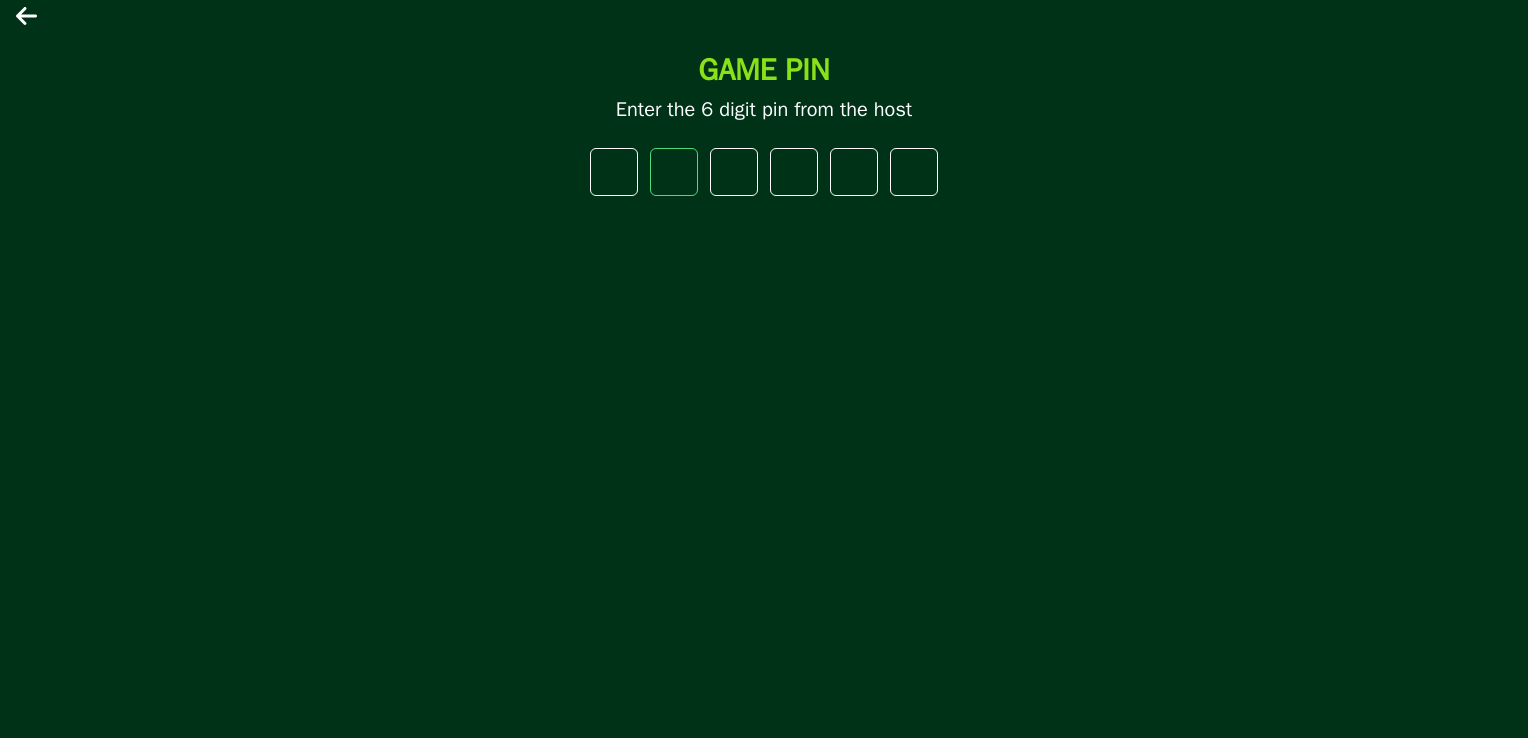 type on "*" 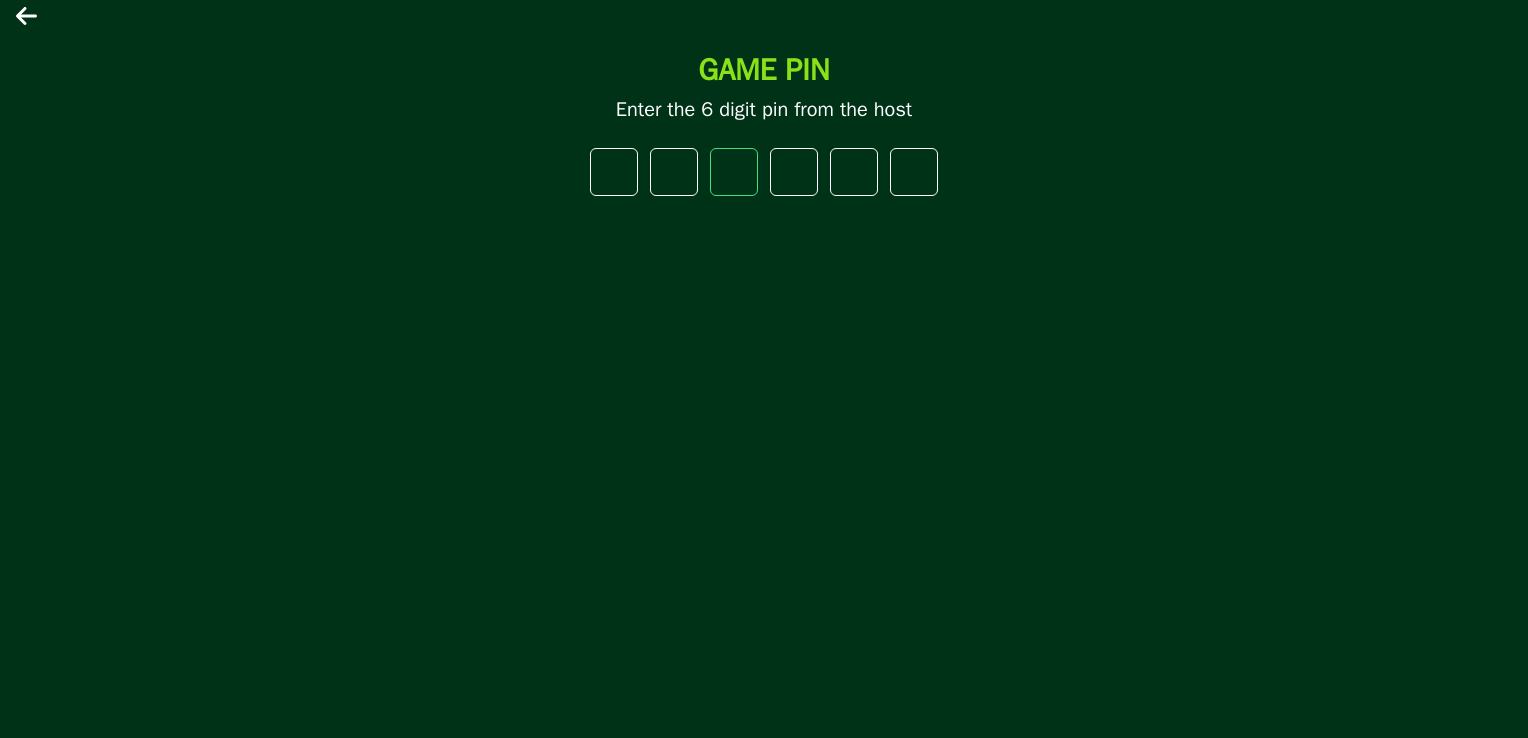 type on "*" 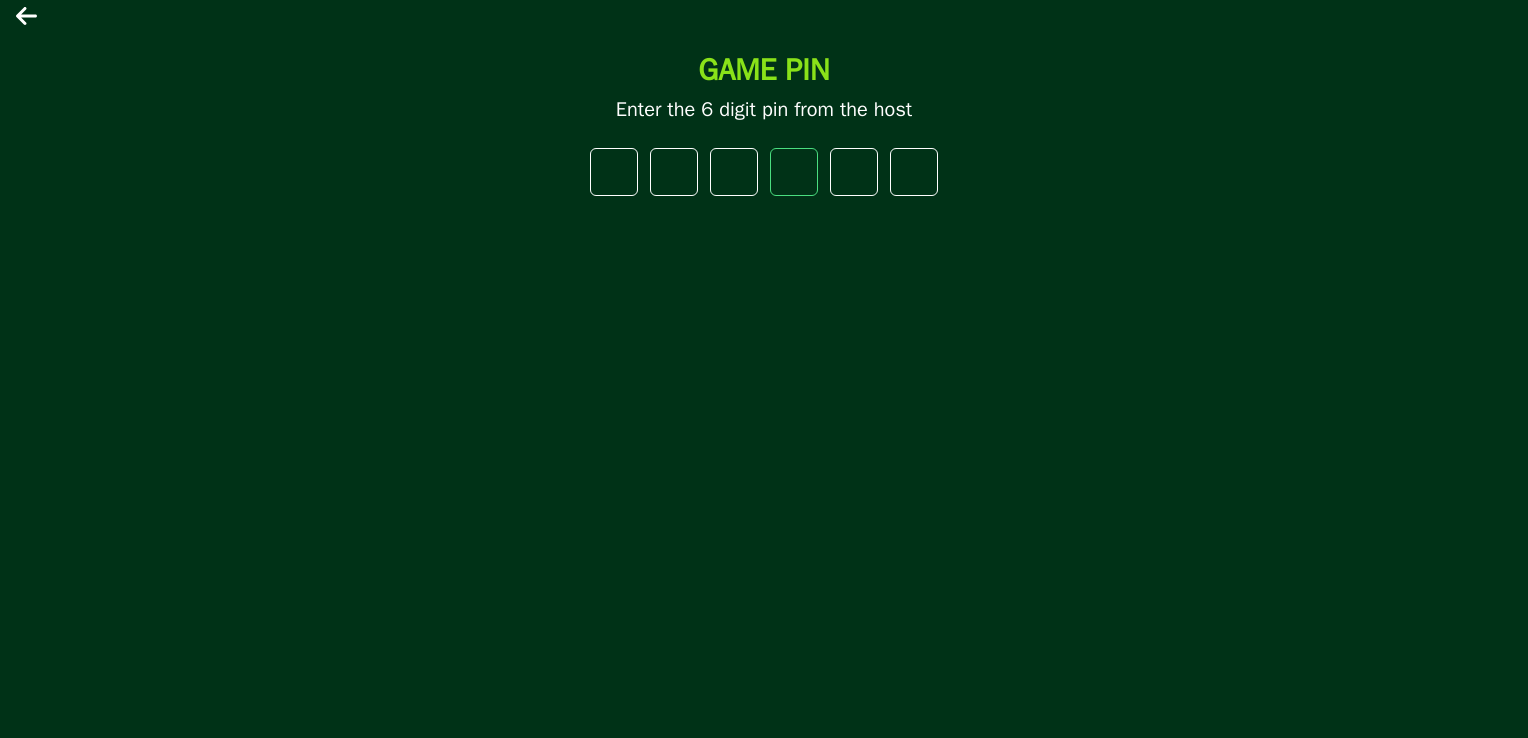 type on "*" 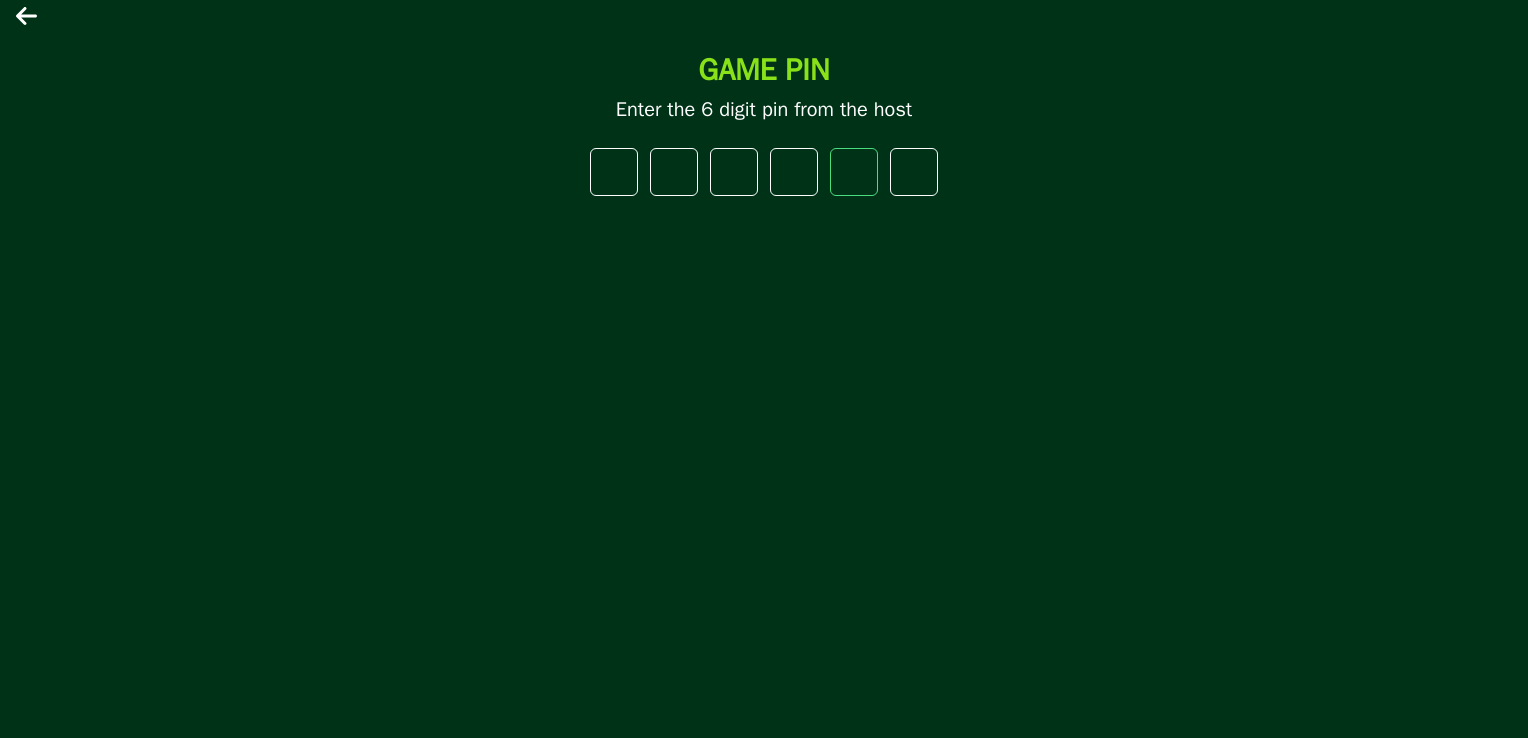 type on "*" 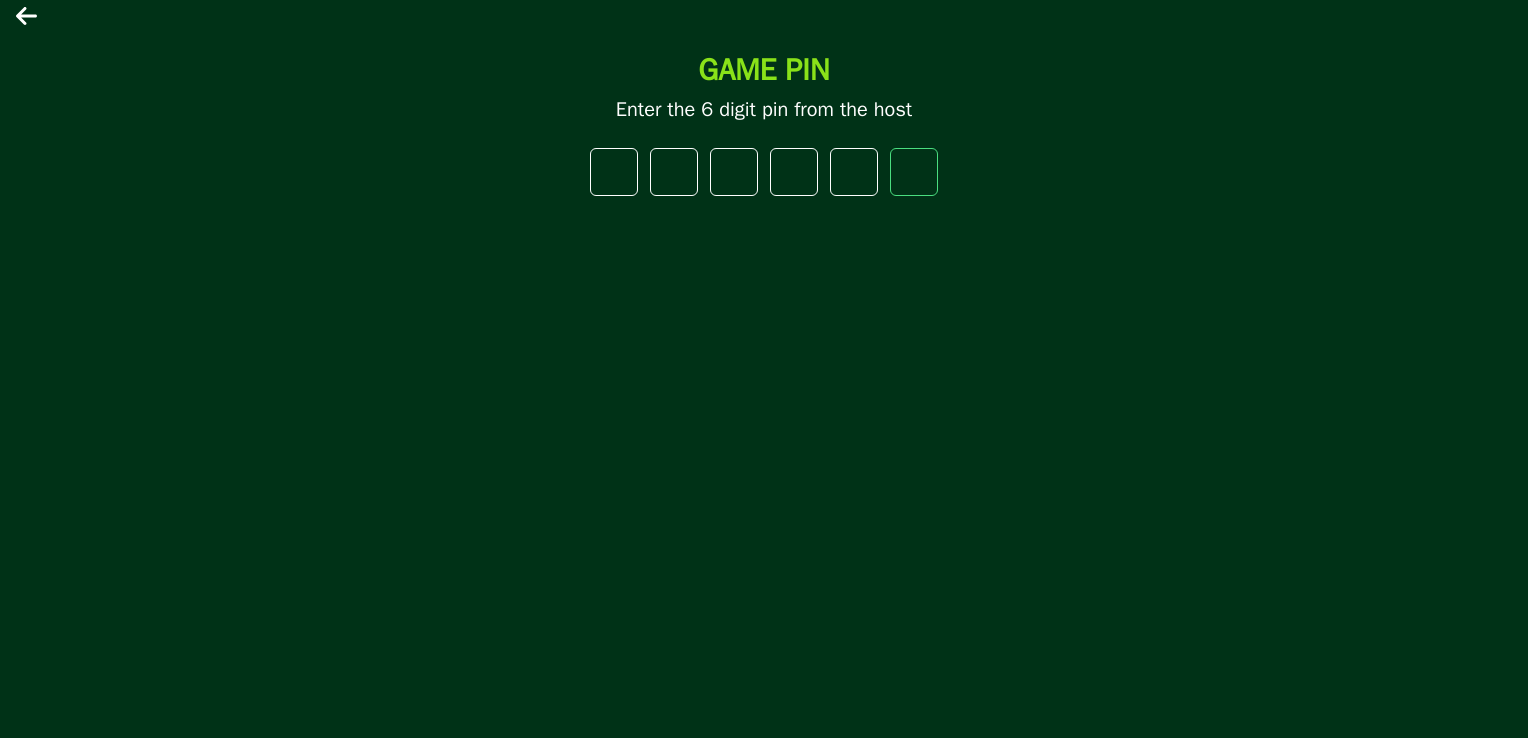 type on "*" 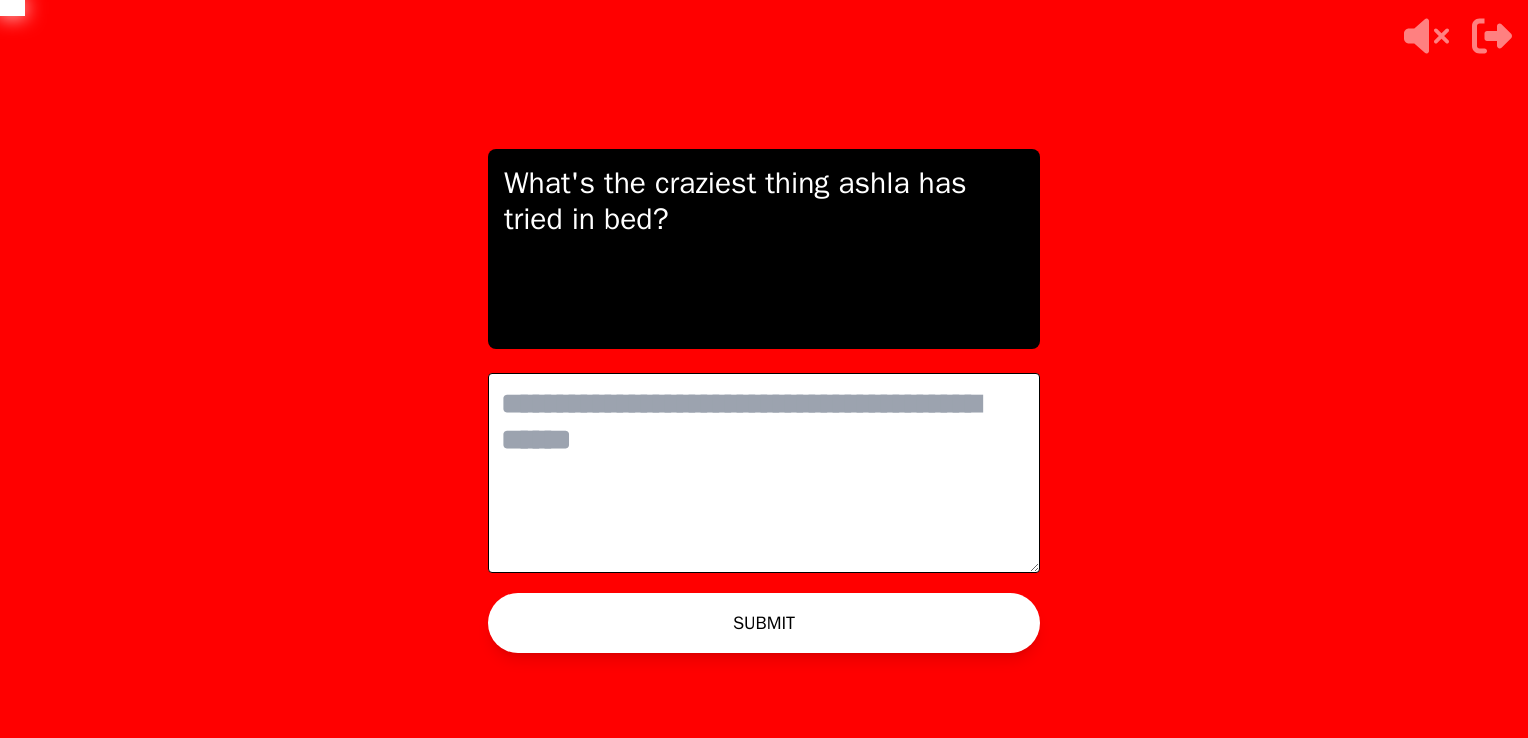scroll, scrollTop: 0, scrollLeft: 0, axis: both 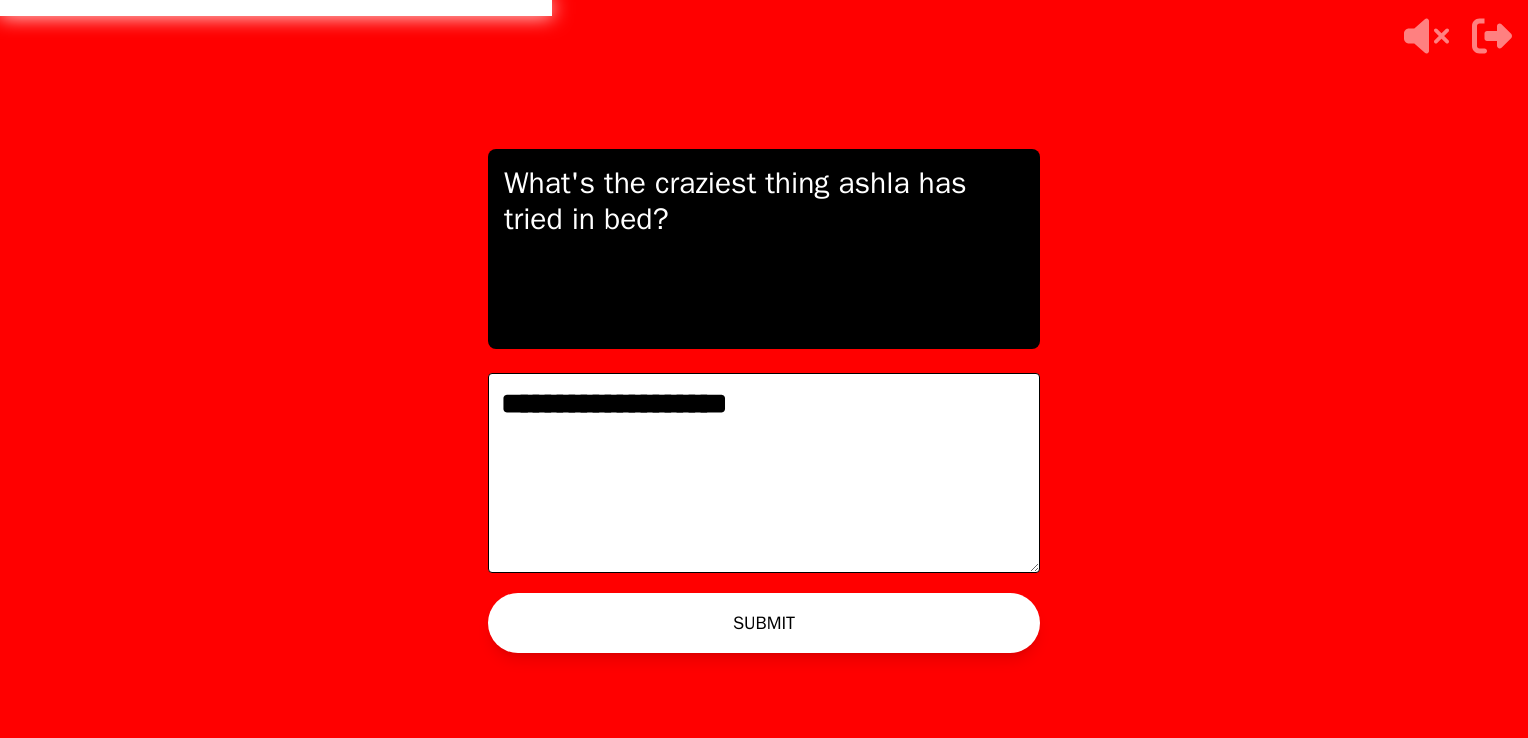 type on "**********" 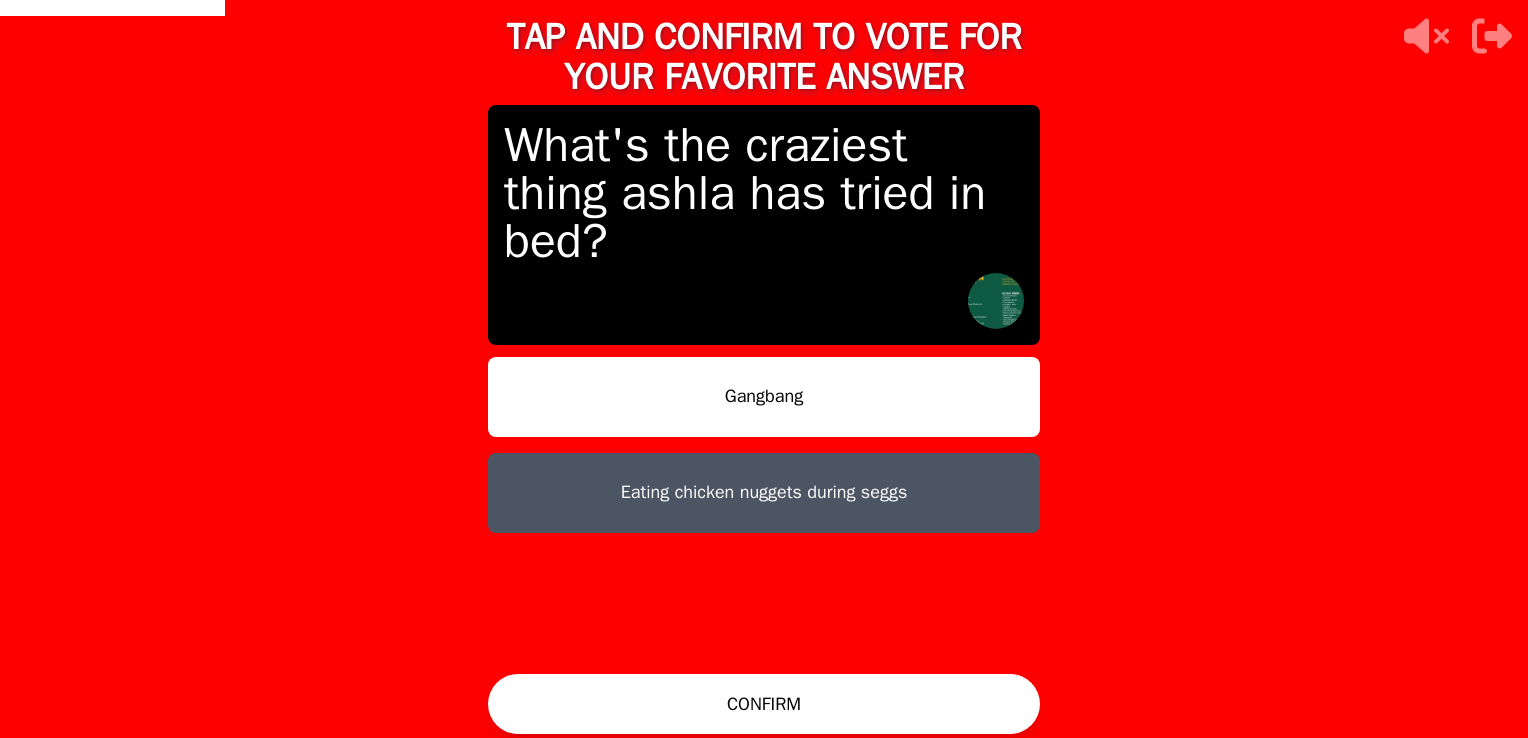 click on "Eating chicken nuggets during seggs" at bounding box center (764, 493) 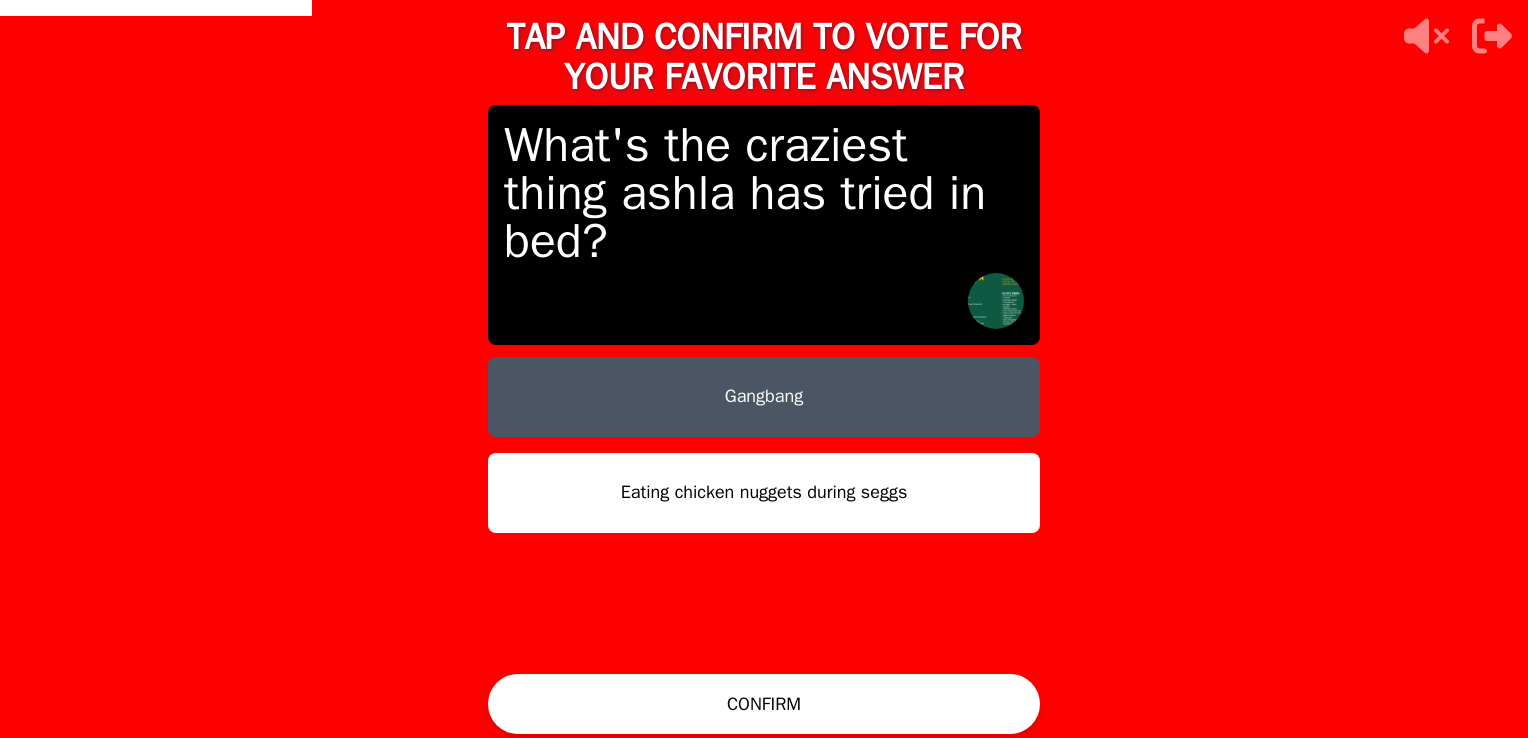 click on "CONFIRM" at bounding box center (764, 704) 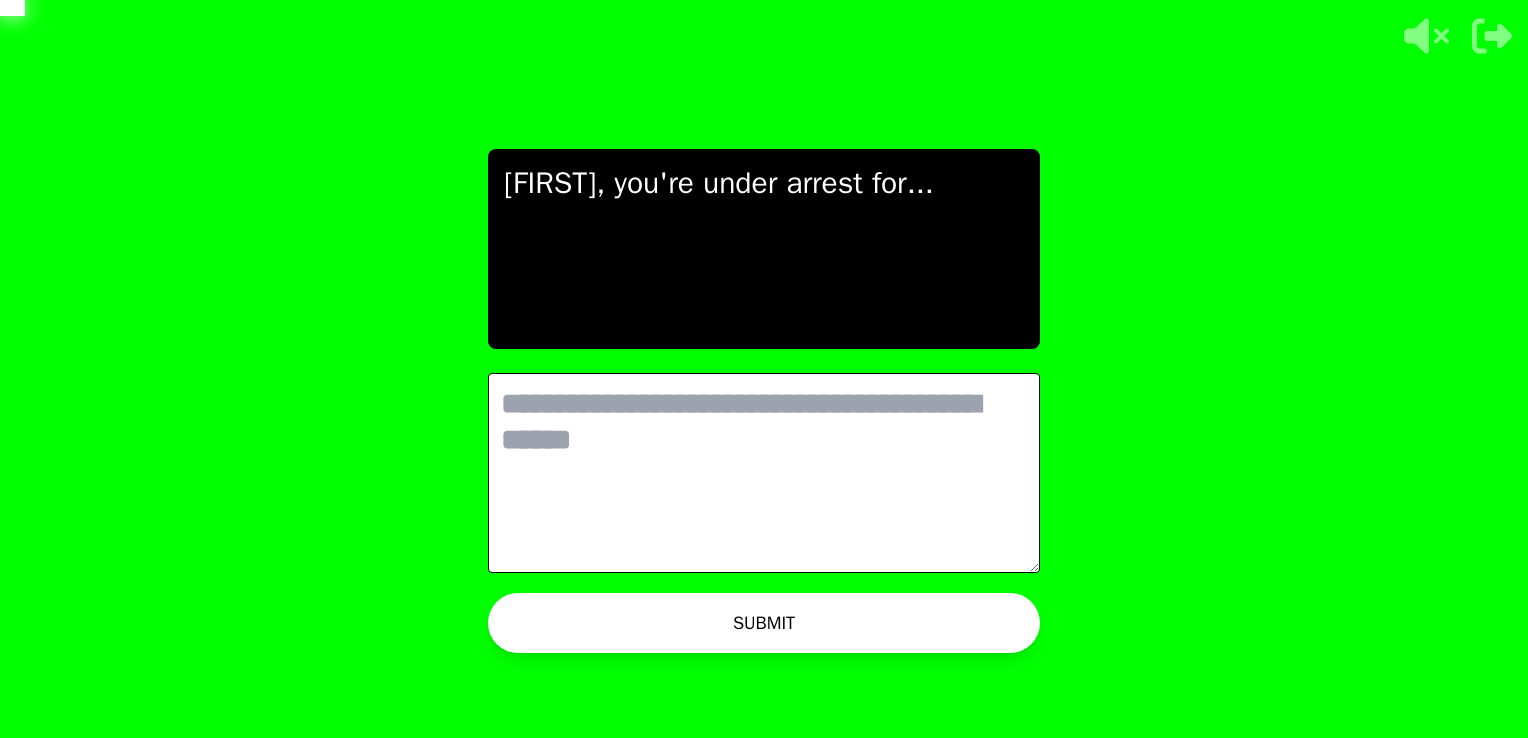 scroll, scrollTop: 0, scrollLeft: 0, axis: both 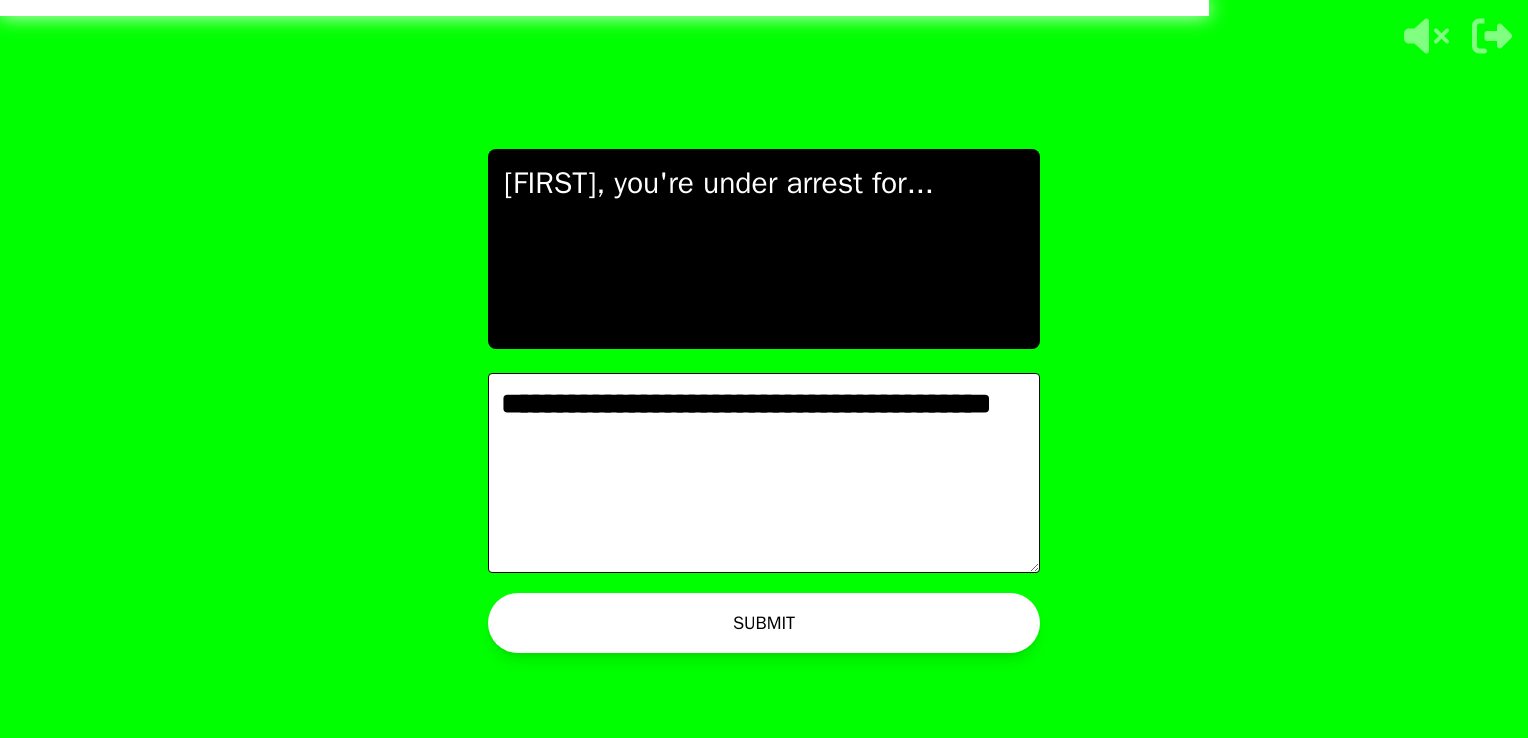 type on "**********" 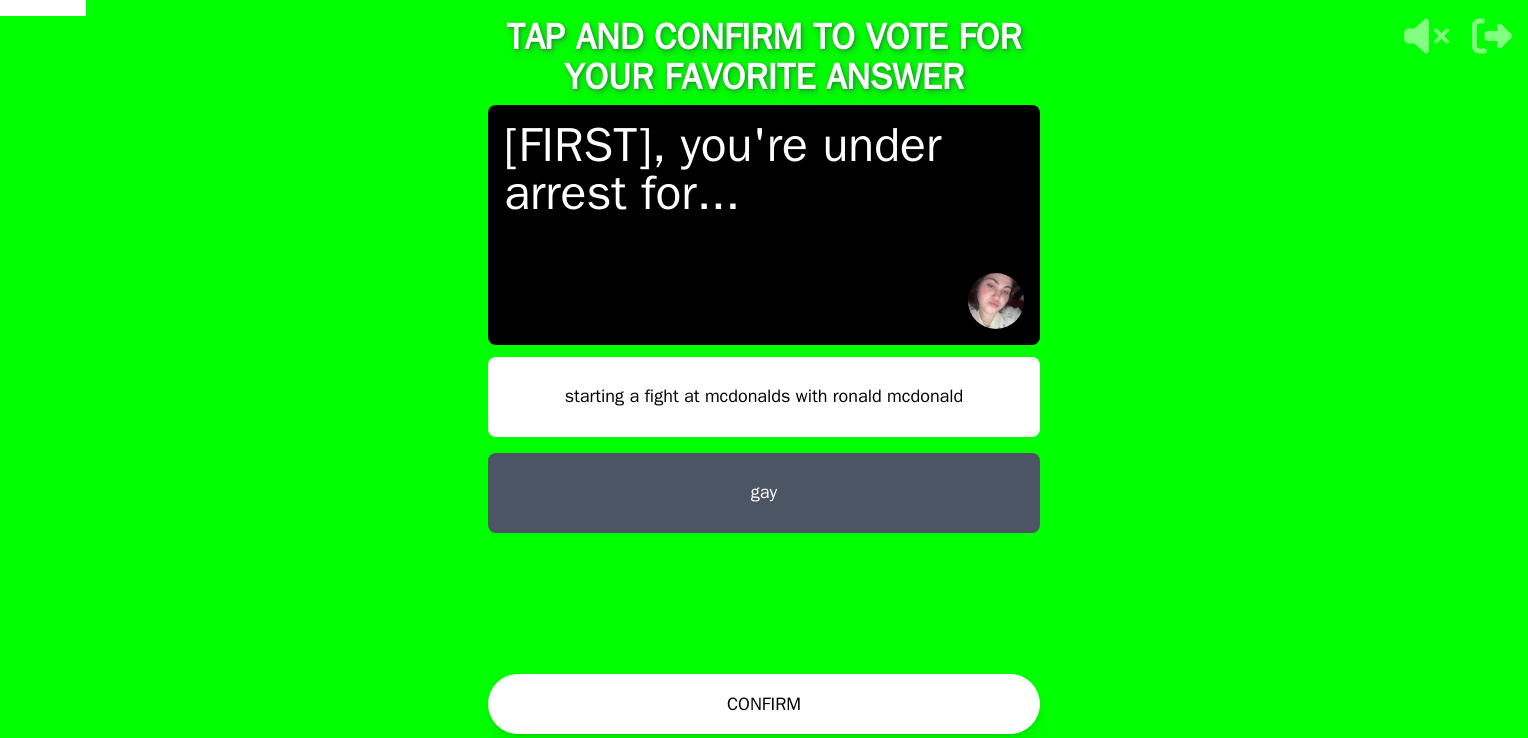 click on "gay" at bounding box center [764, 493] 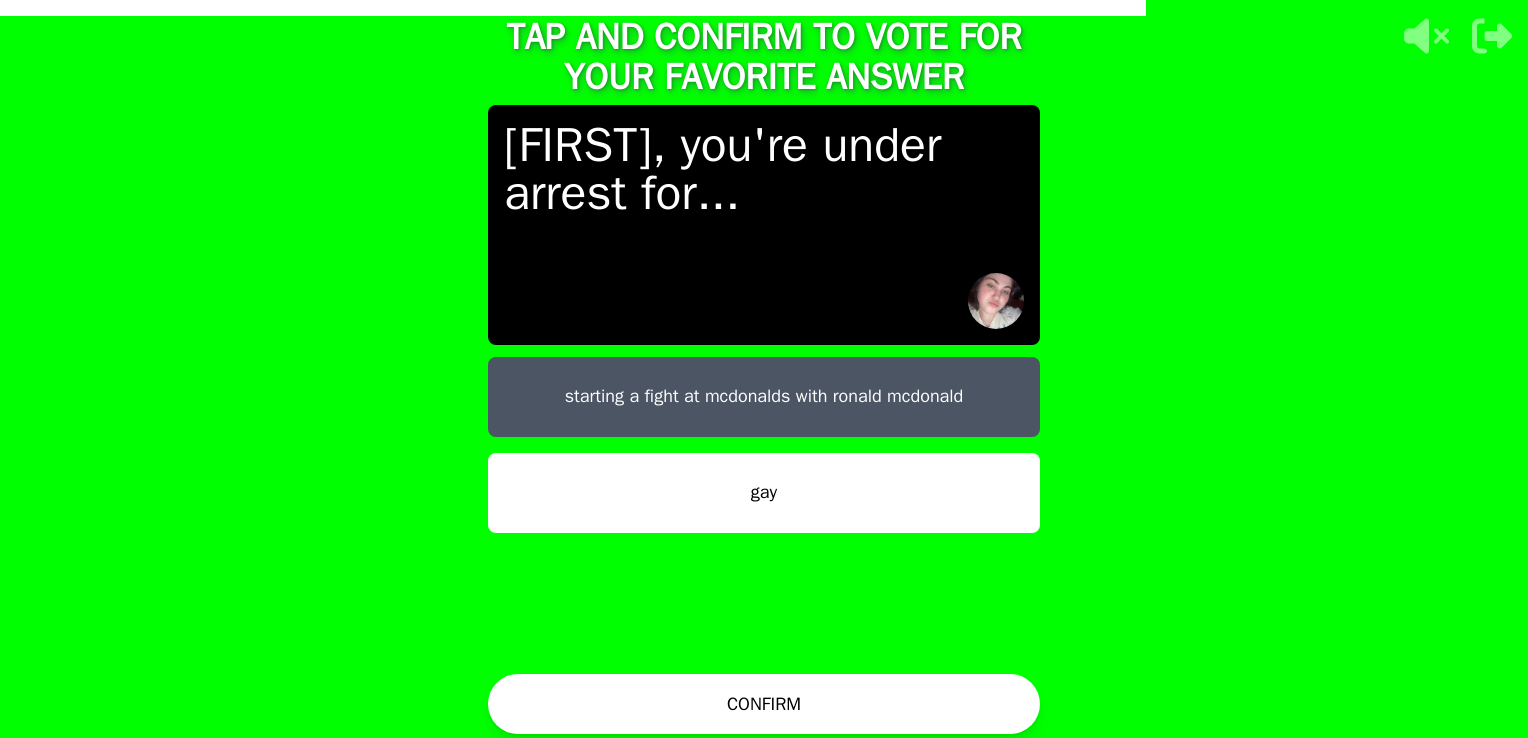 click on "CONFIRM" at bounding box center [764, 704] 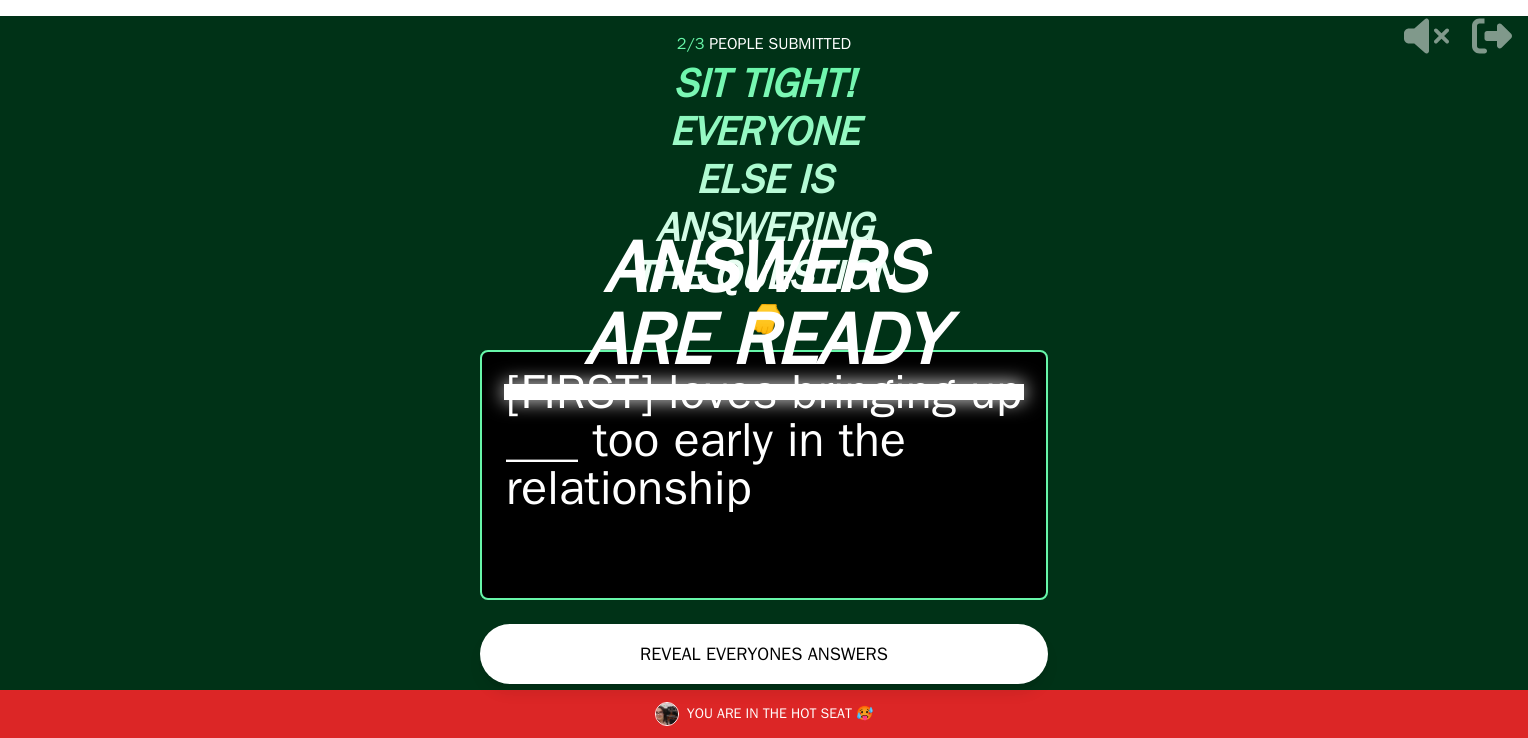 click on "REVEAL EVERYONES ANSWERS" at bounding box center [764, 654] 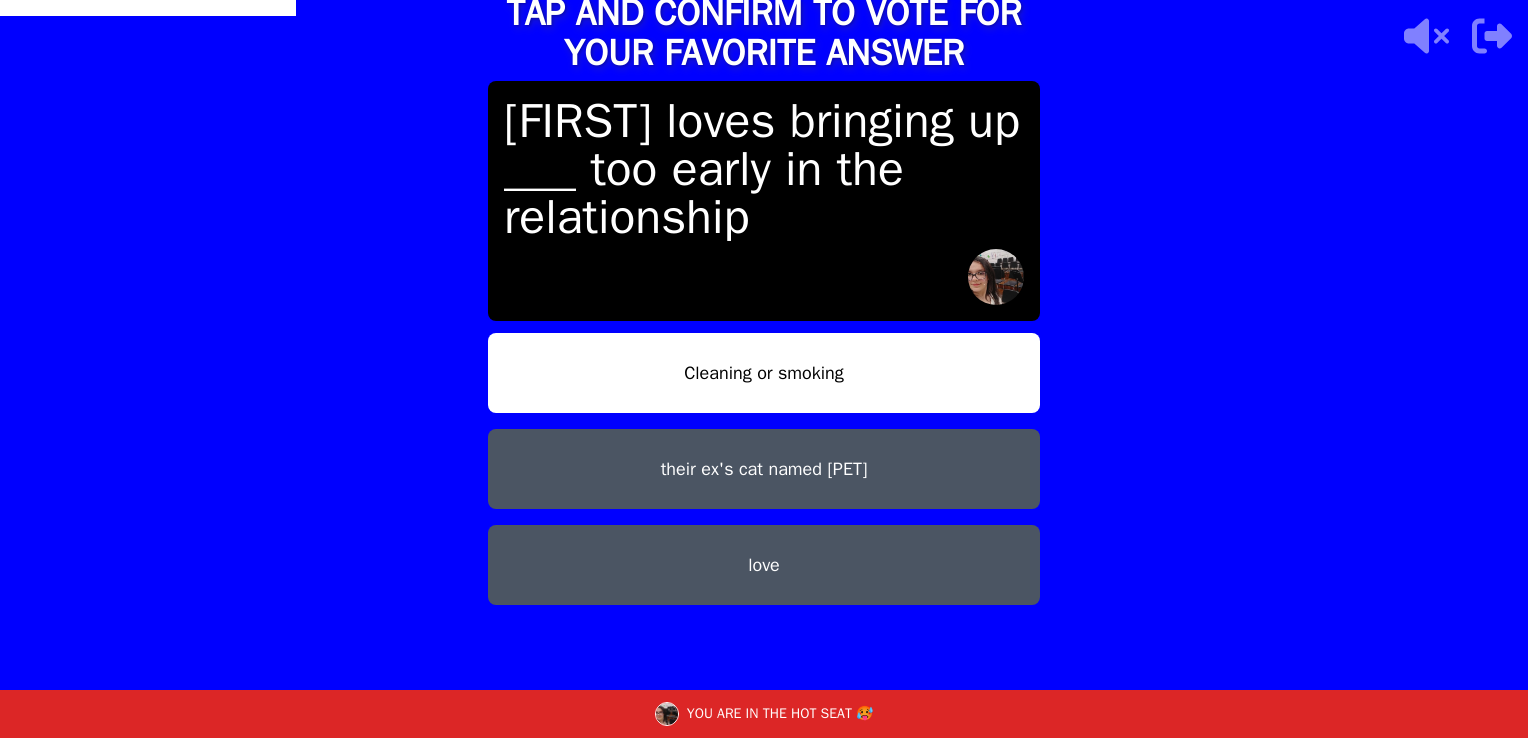click on "Cleaning or smoking" at bounding box center (764, 373) 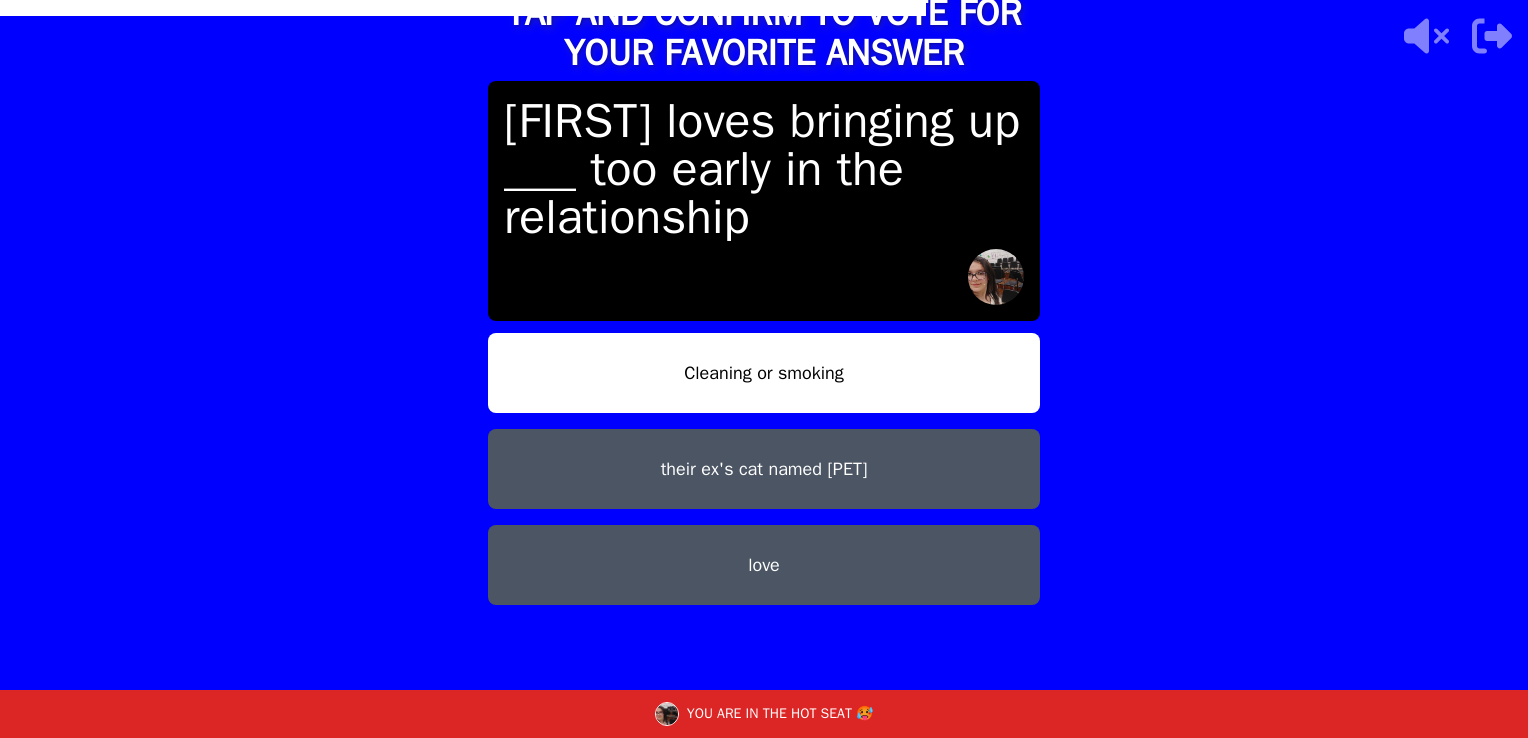 click on "Cleaning or smoking" at bounding box center [764, 373] 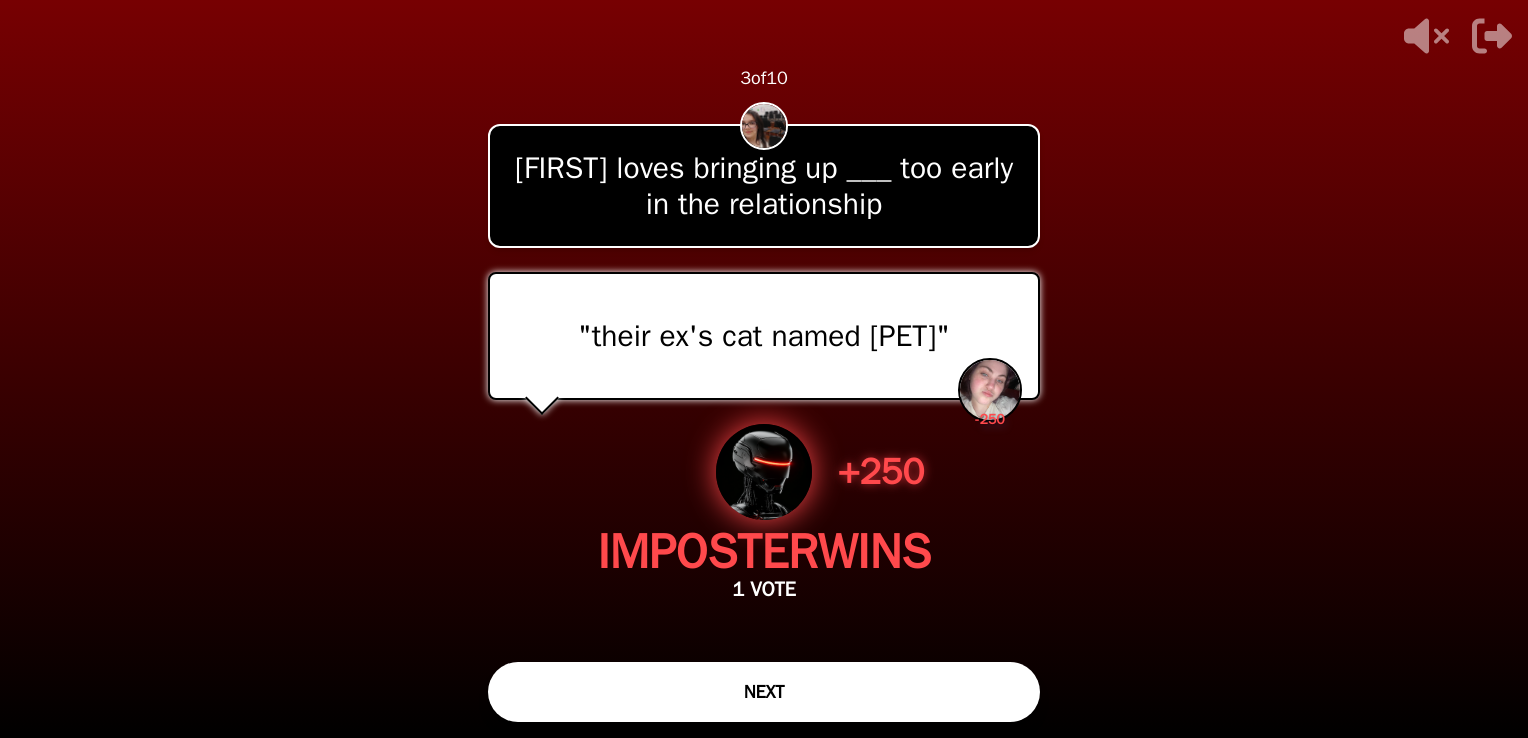 click on "NEXT" at bounding box center [764, 692] 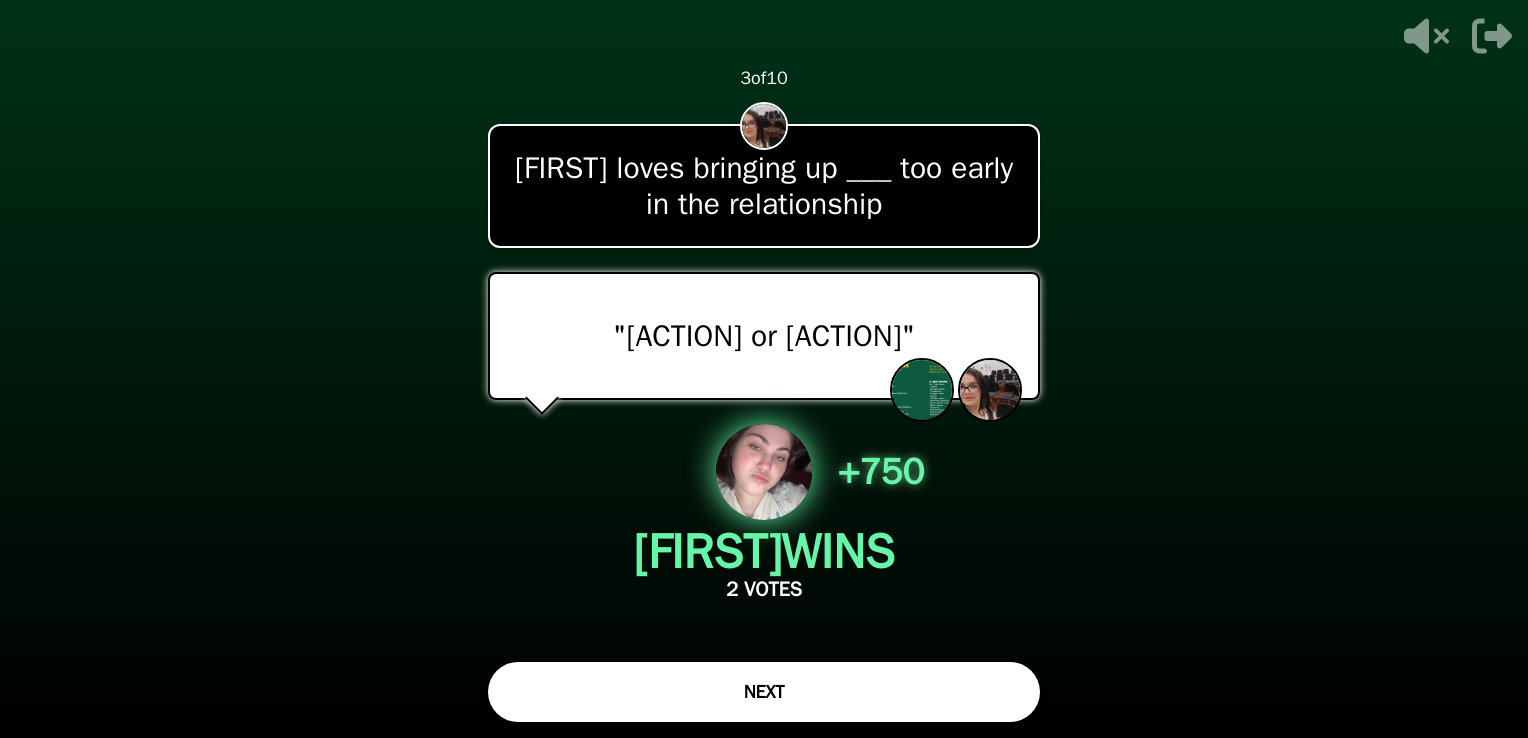 click on "NEXT" at bounding box center (764, 692) 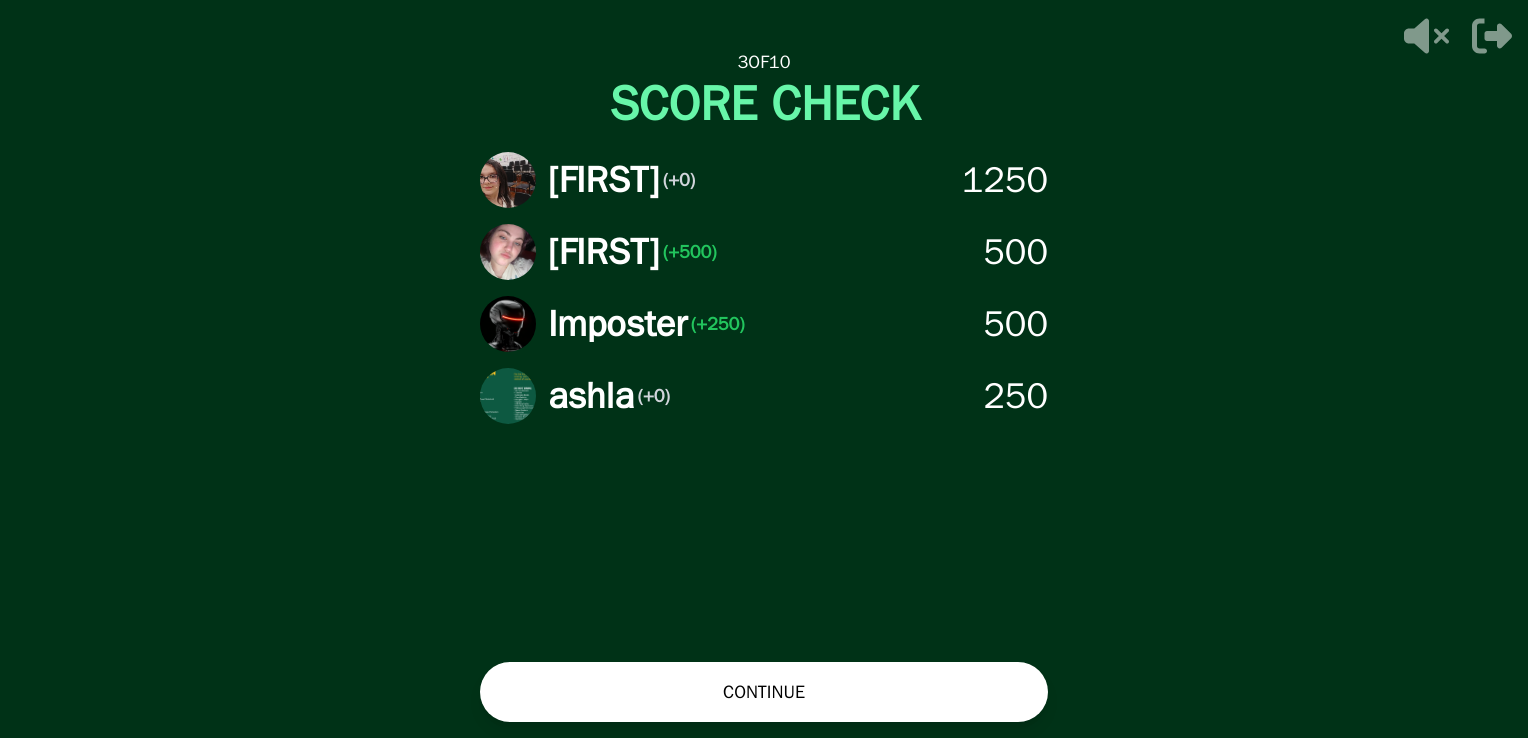 click on "CONTINUE" at bounding box center [764, 692] 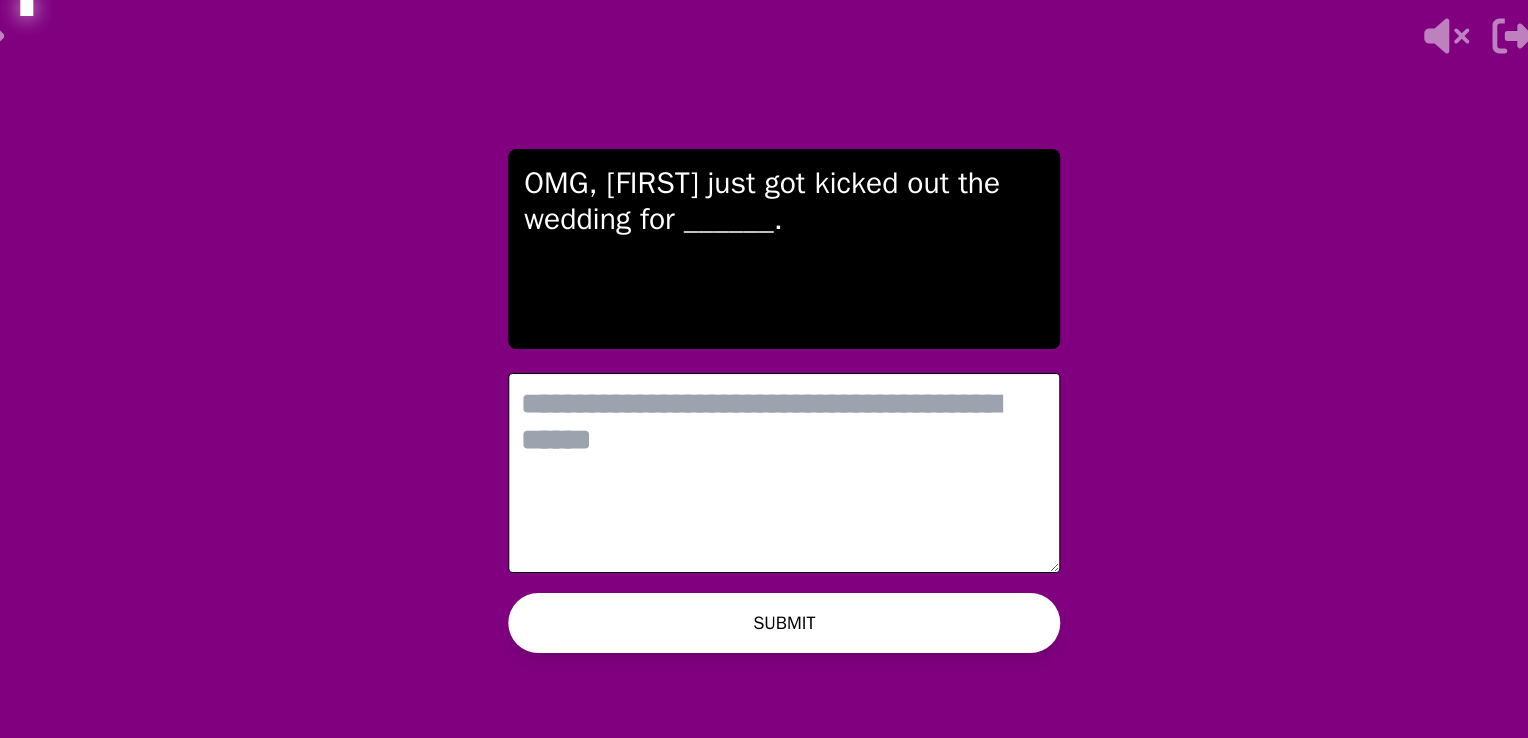 scroll, scrollTop: 0, scrollLeft: 0, axis: both 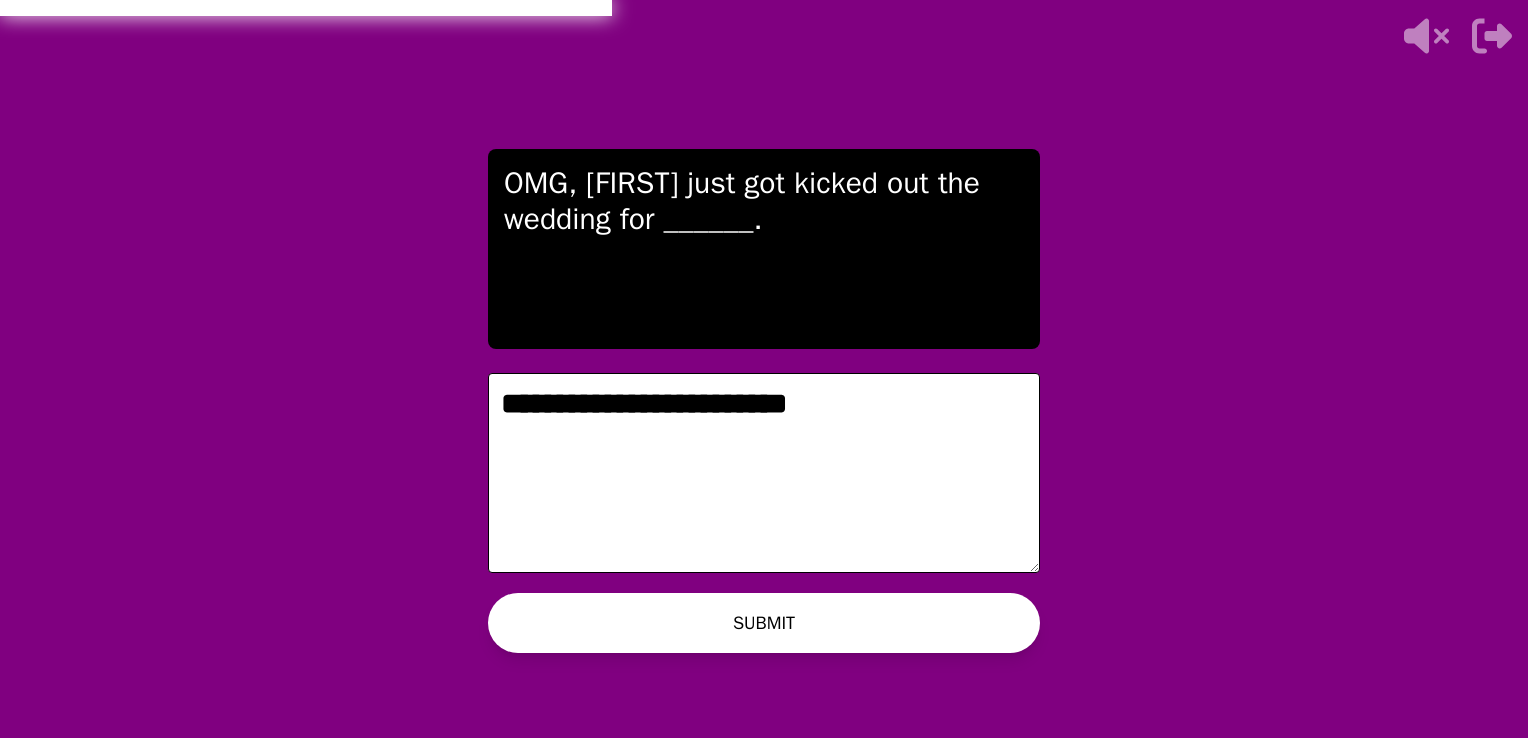 type on "**********" 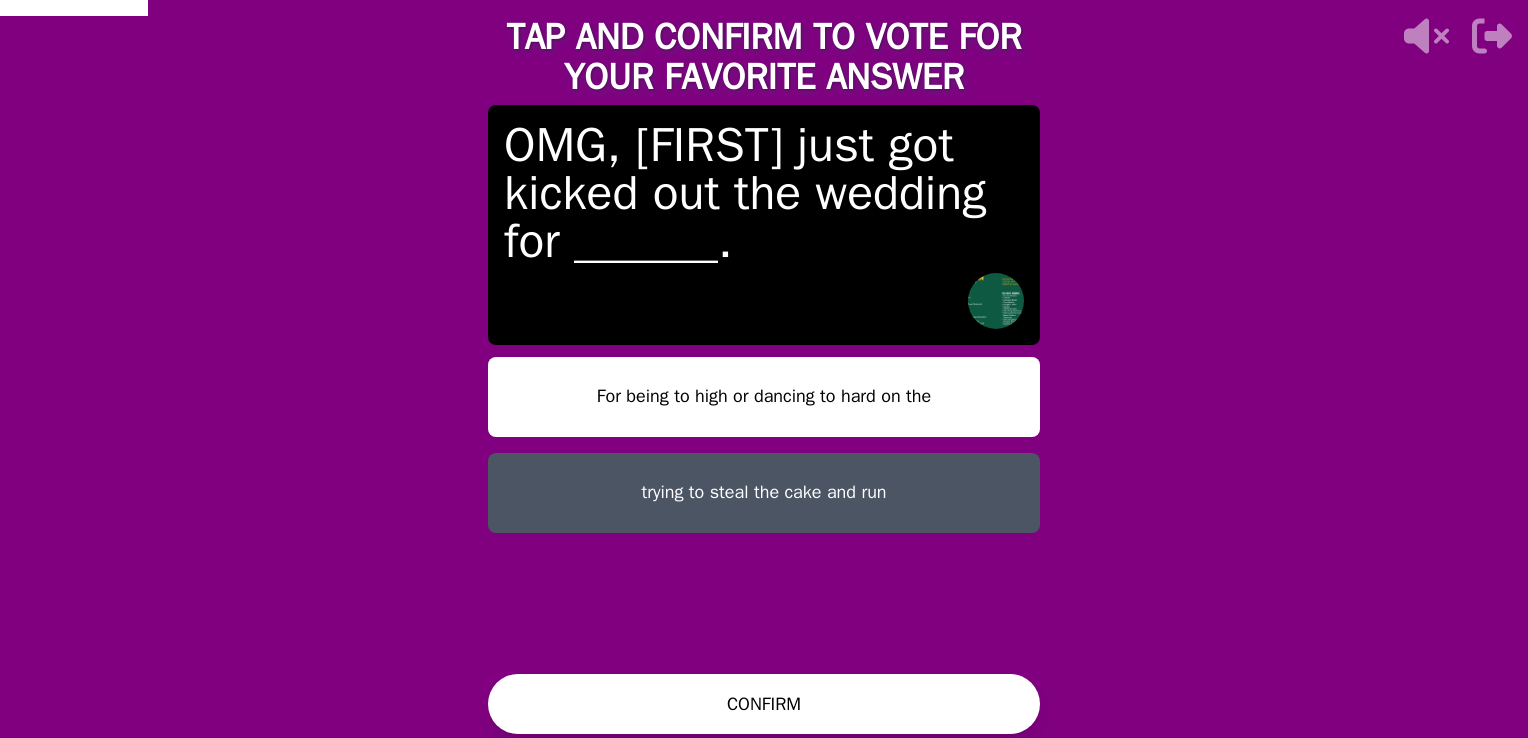 click on "For being to high or dancing to hard on the" at bounding box center (764, 397) 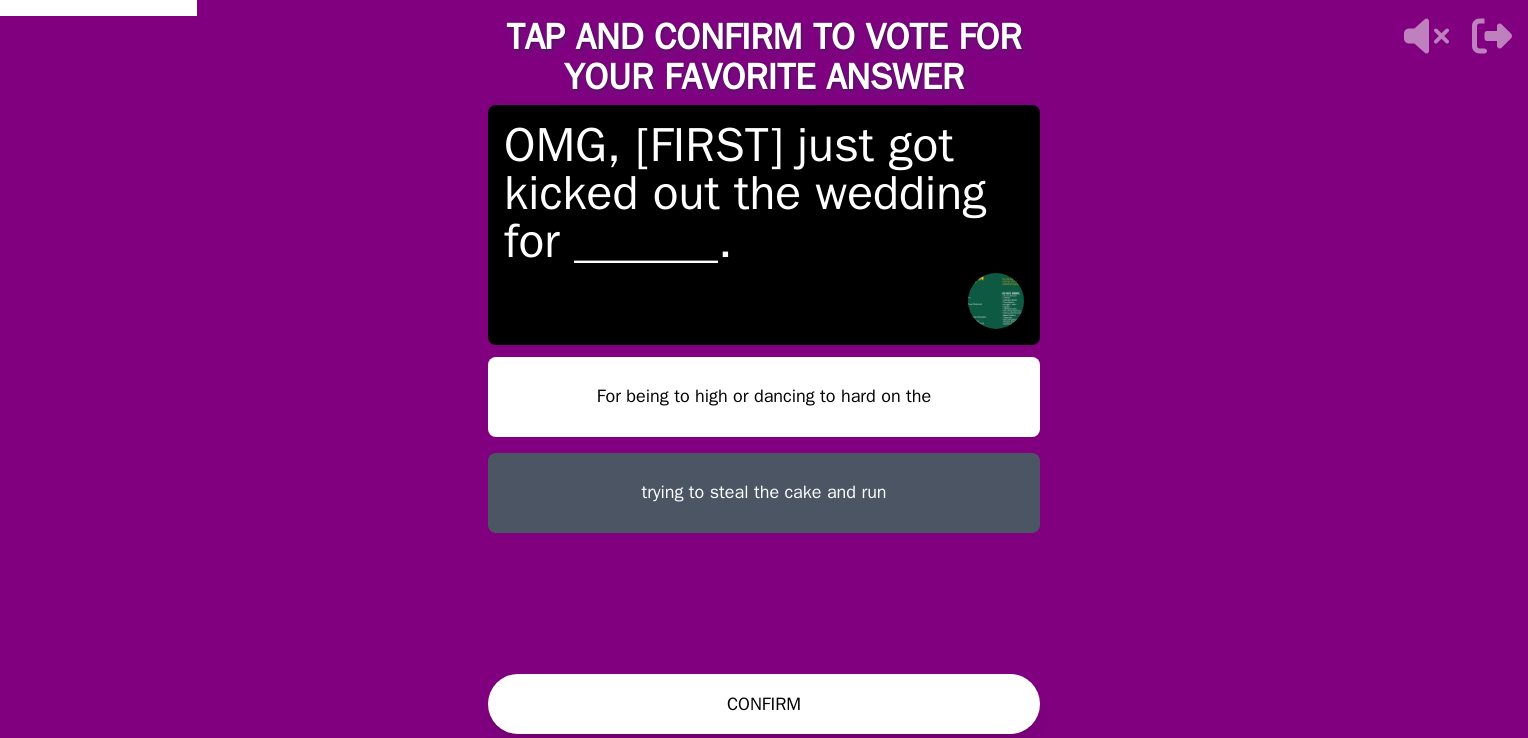 click on "CONFIRM" at bounding box center [764, 704] 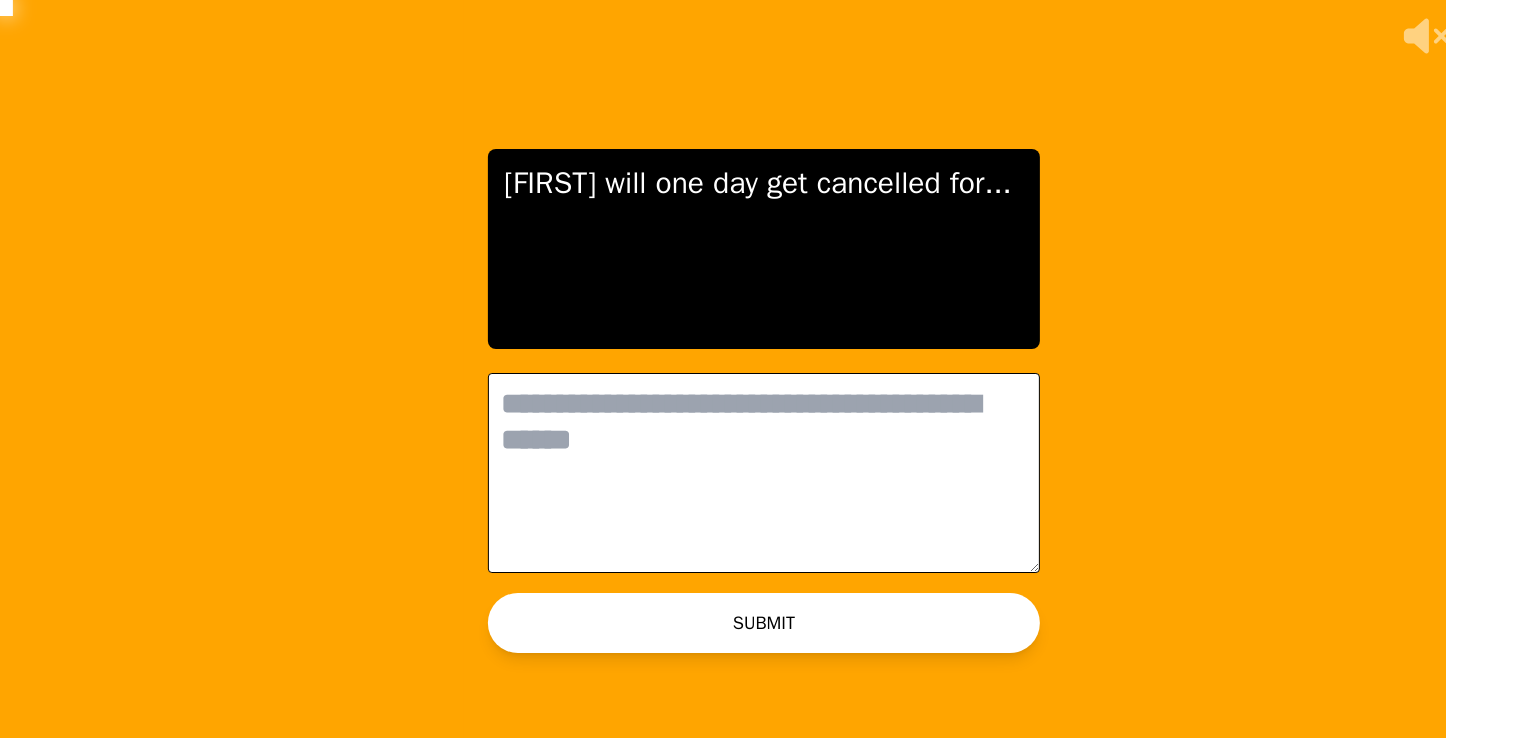 scroll, scrollTop: 0, scrollLeft: 0, axis: both 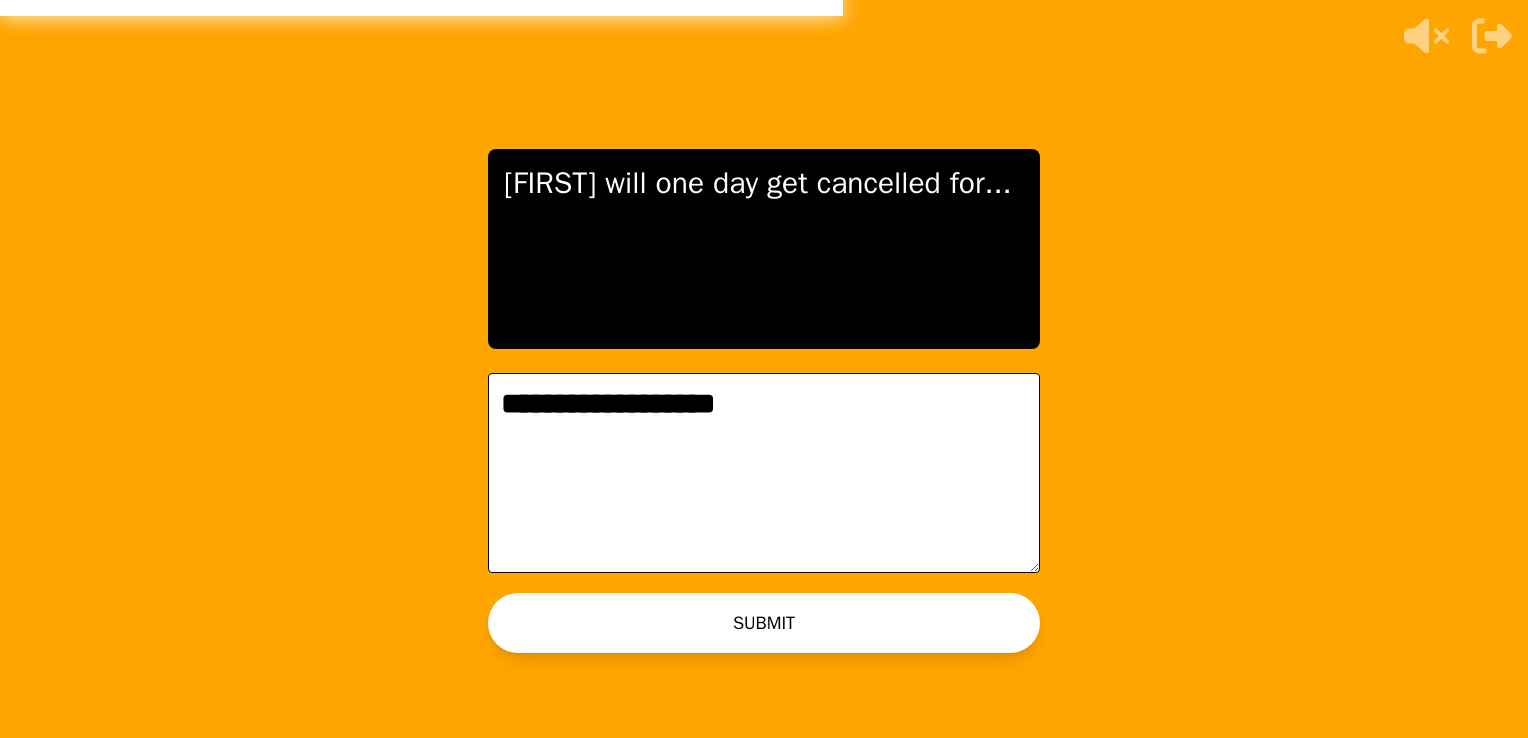type on "**********" 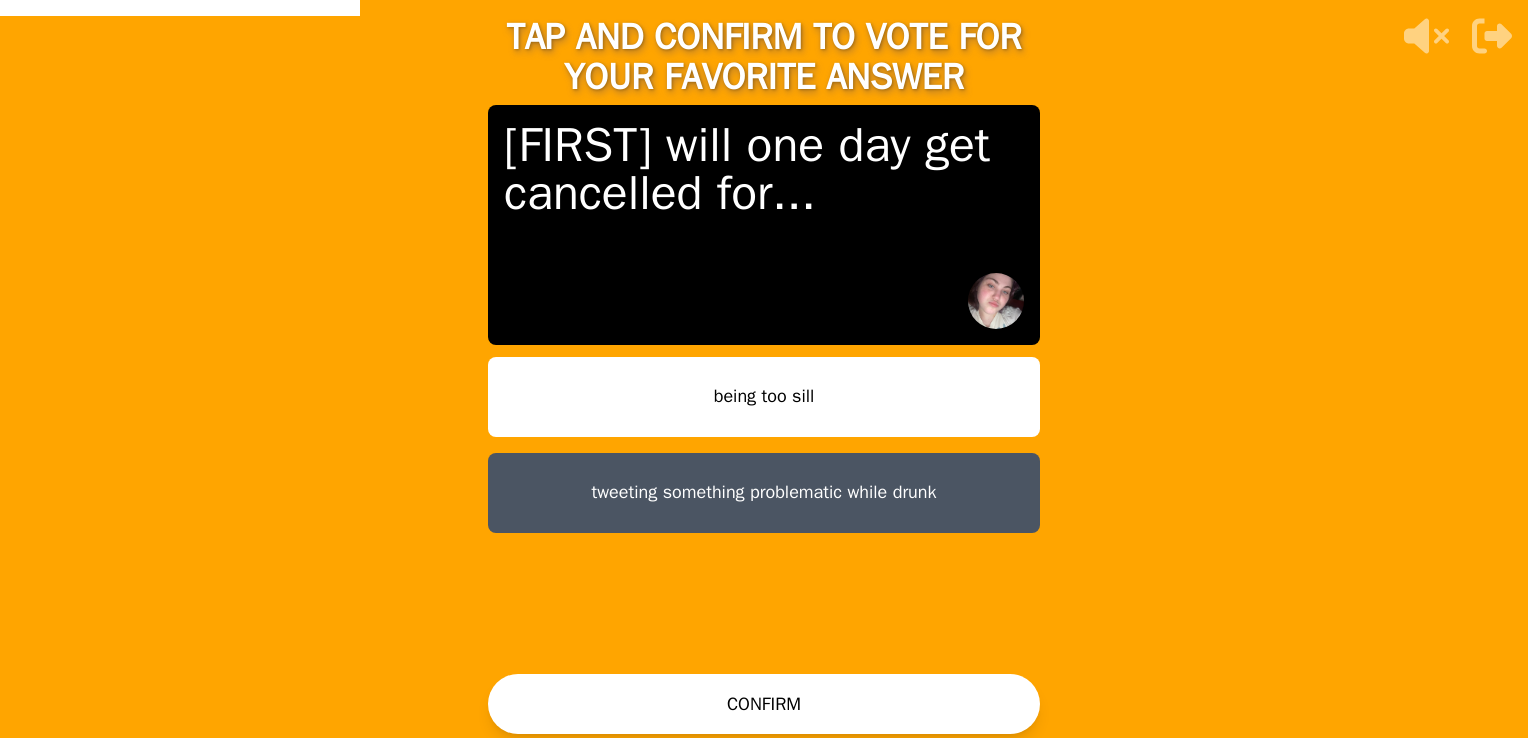 drag, startPoint x: 508, startPoint y: 418, endPoint x: 489, endPoint y: 414, distance: 19.416489 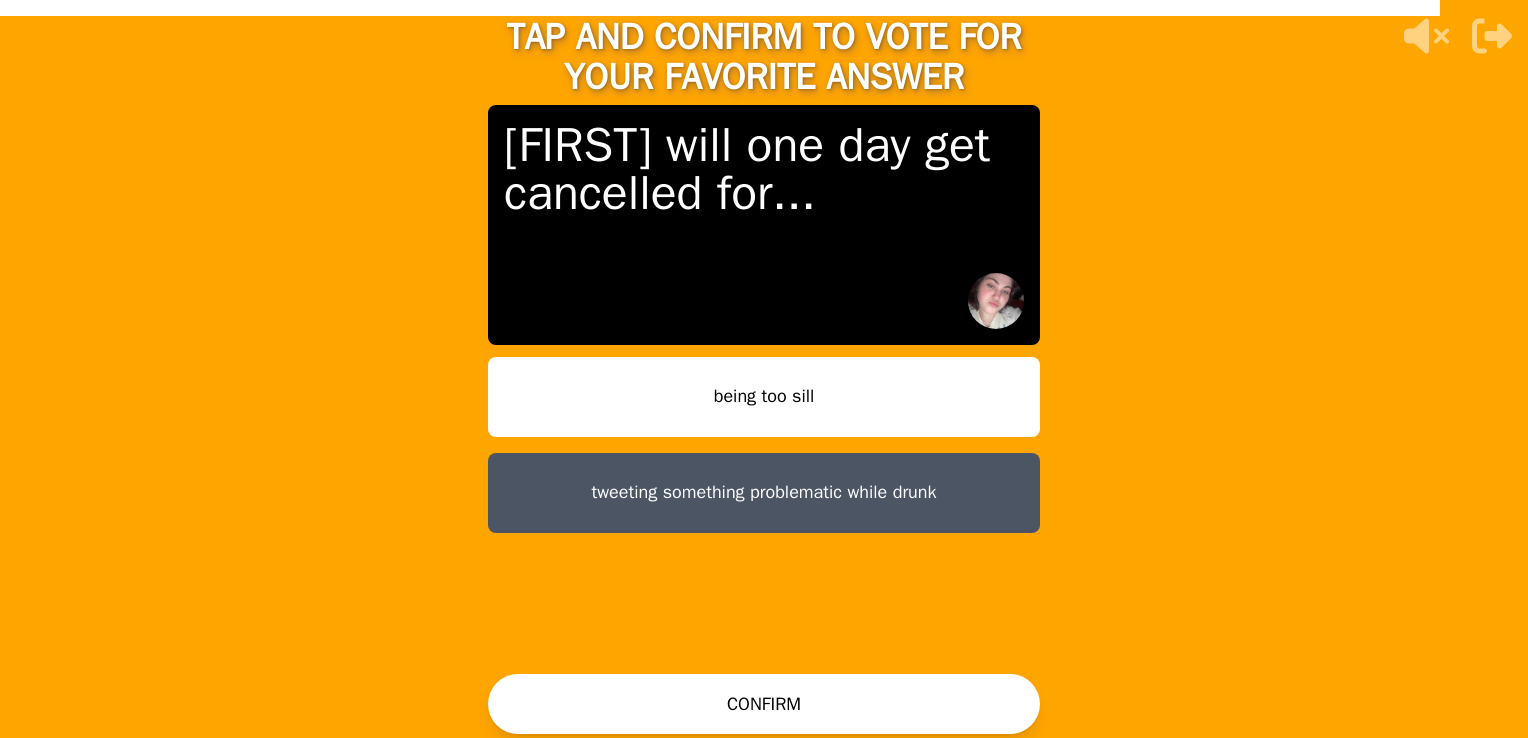 click on "CONFIRM" at bounding box center [764, 704] 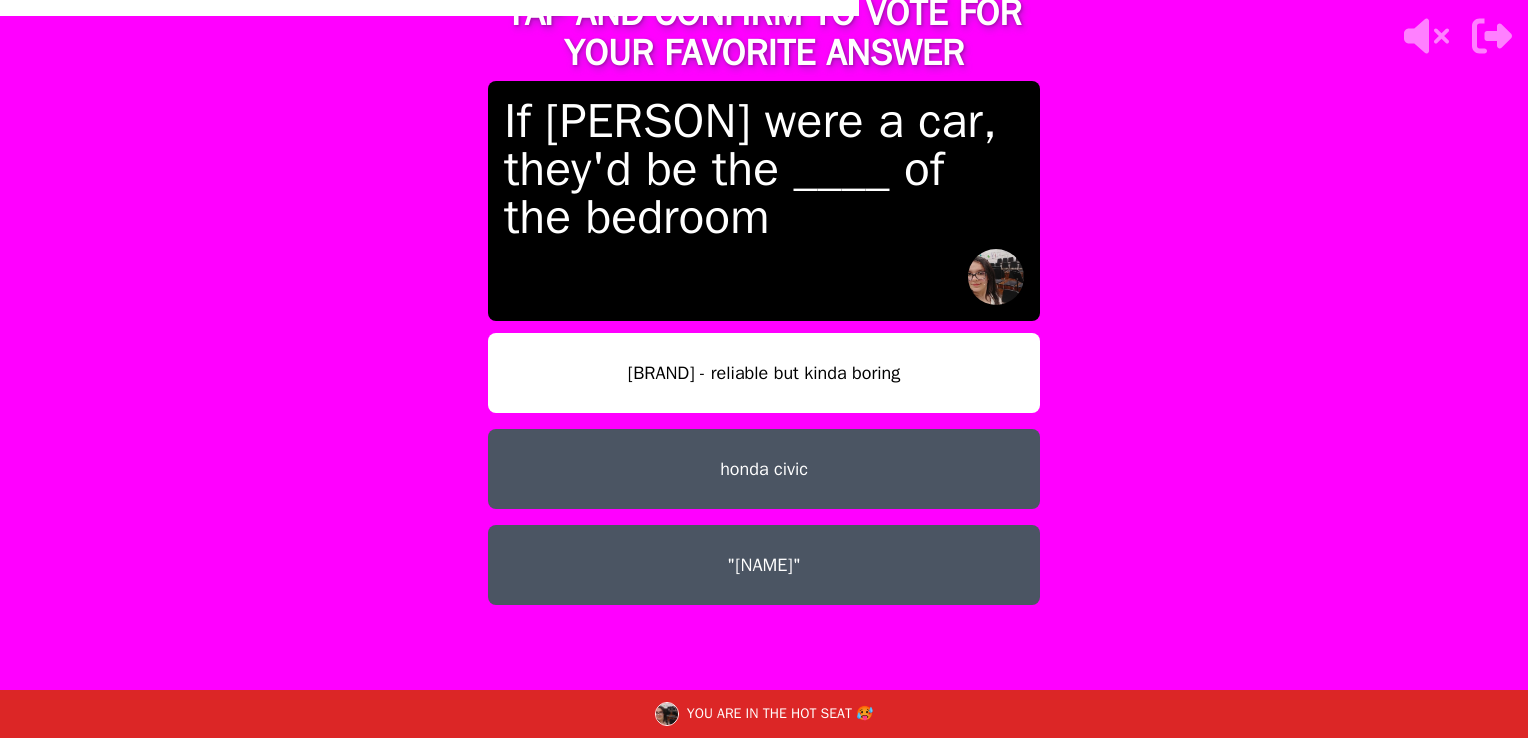 drag, startPoint x: 564, startPoint y: 370, endPoint x: 537, endPoint y: 378, distance: 28.160255 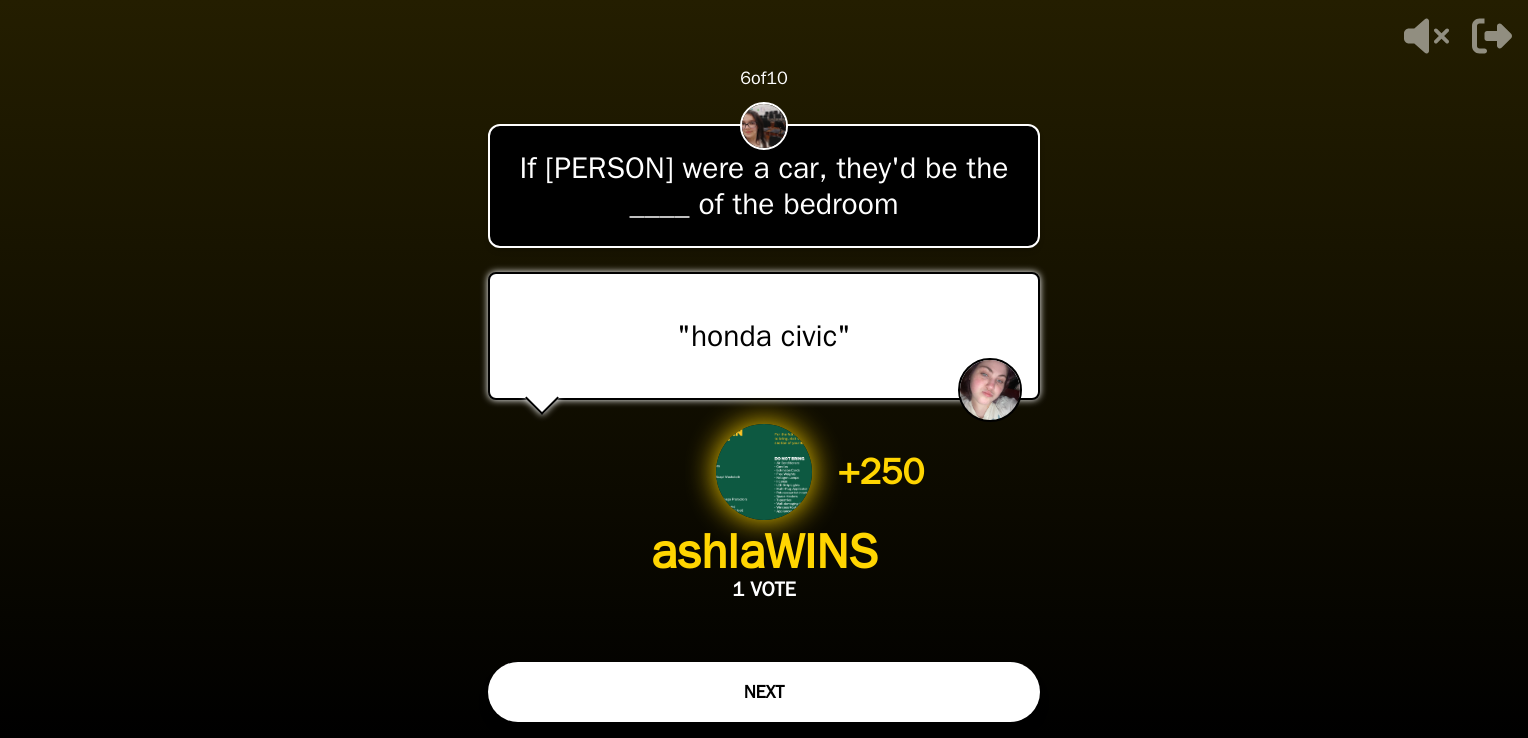 click on "NEXT" at bounding box center (764, 692) 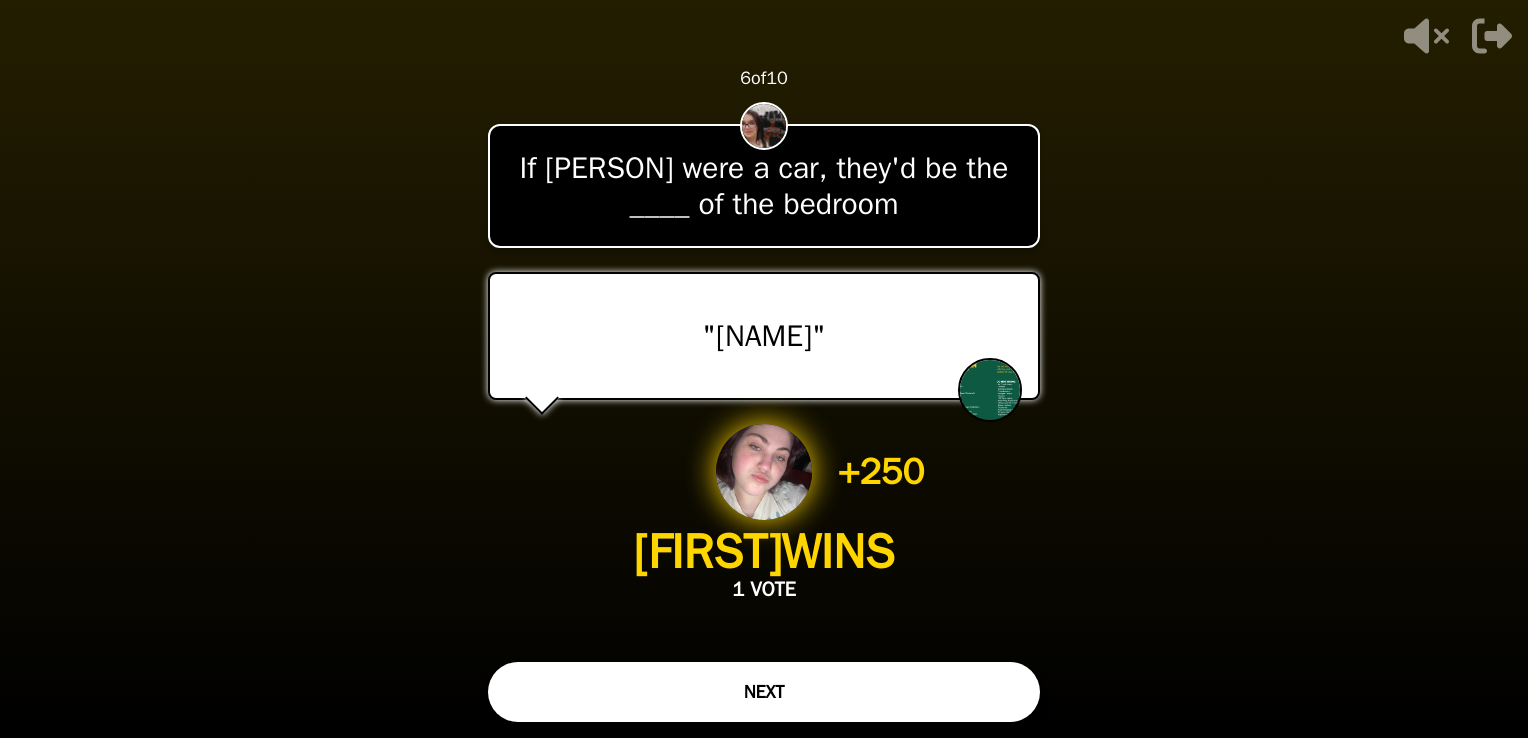 click on "NEXT" at bounding box center (764, 692) 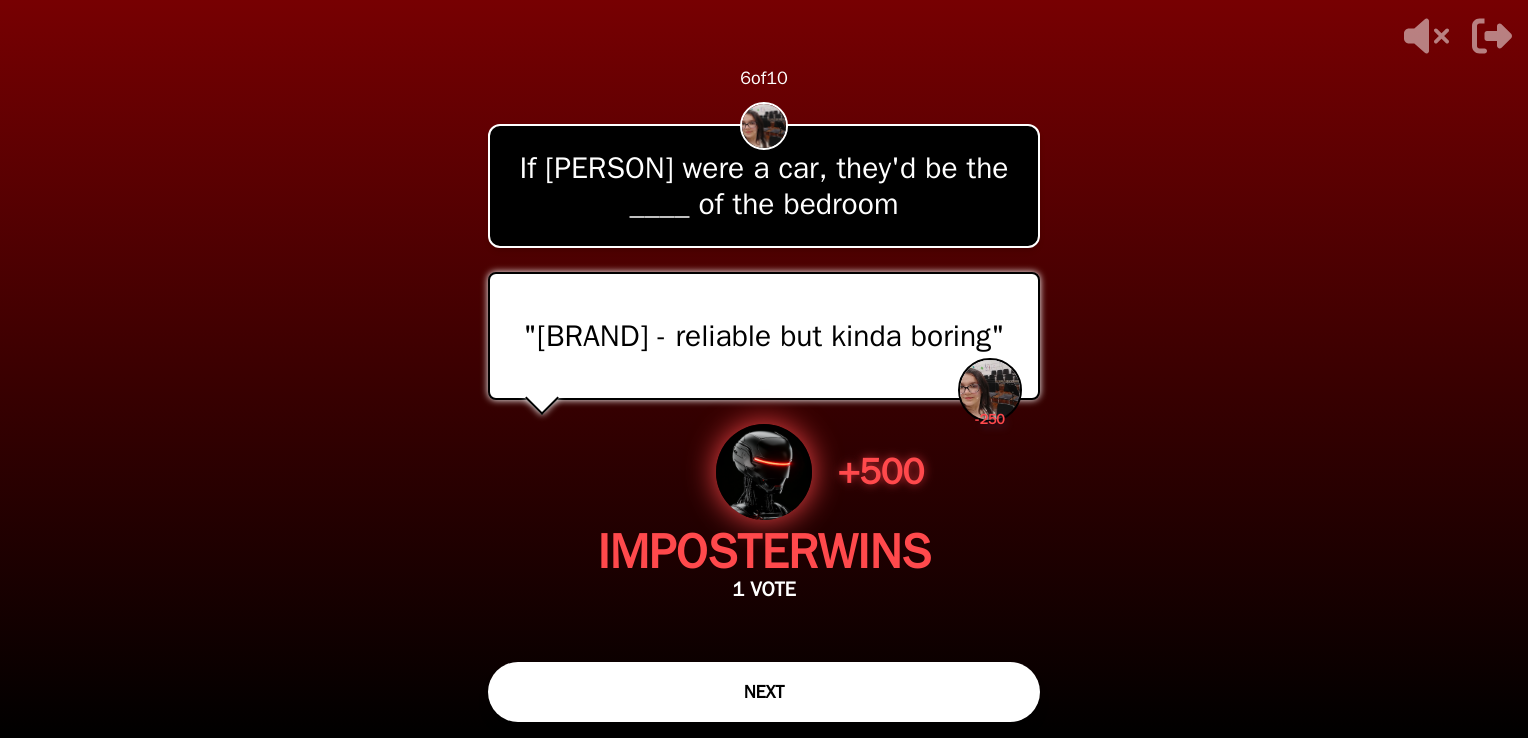 click on "NEXT" at bounding box center [764, 692] 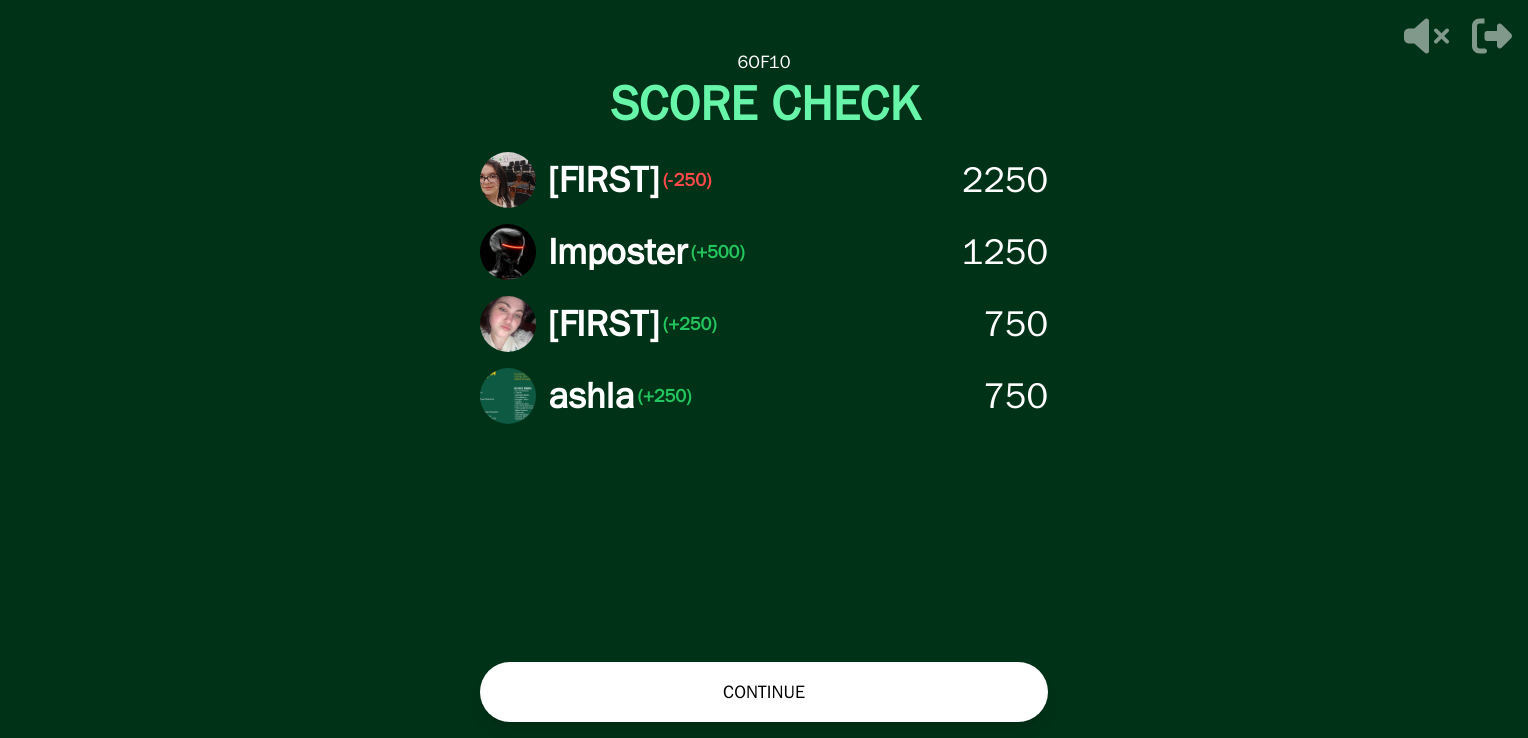 click on "CONTINUE" at bounding box center [764, 692] 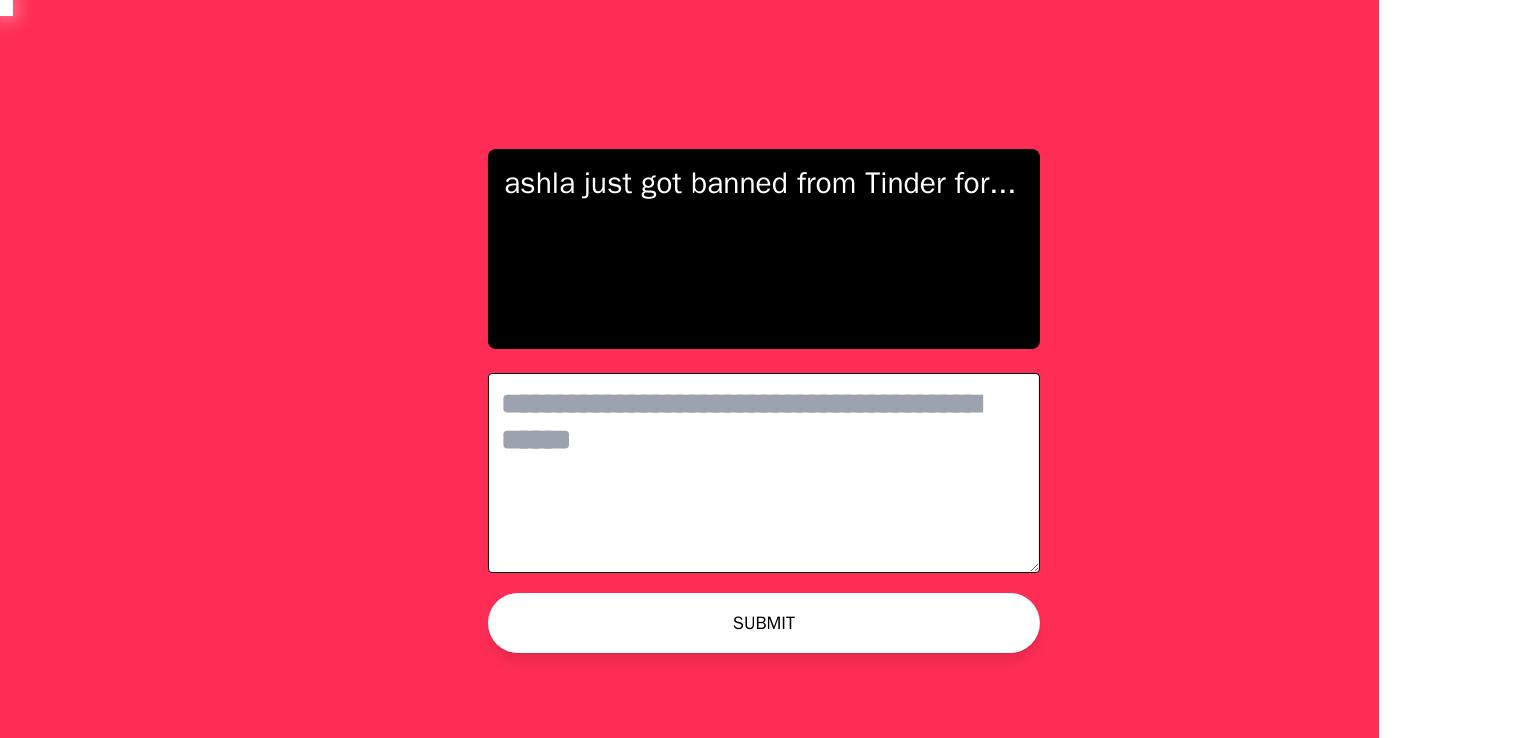scroll, scrollTop: 0, scrollLeft: 0, axis: both 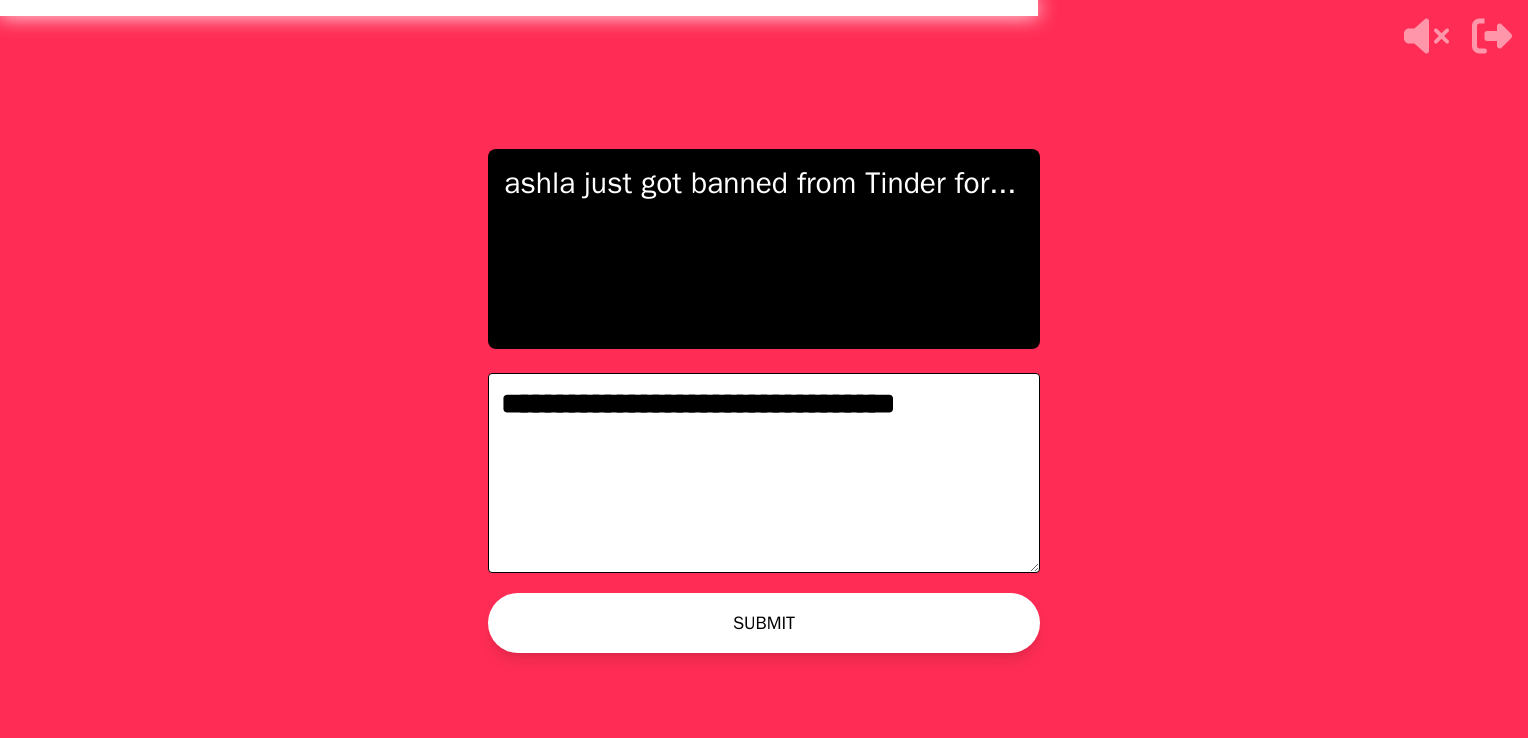 type on "**********" 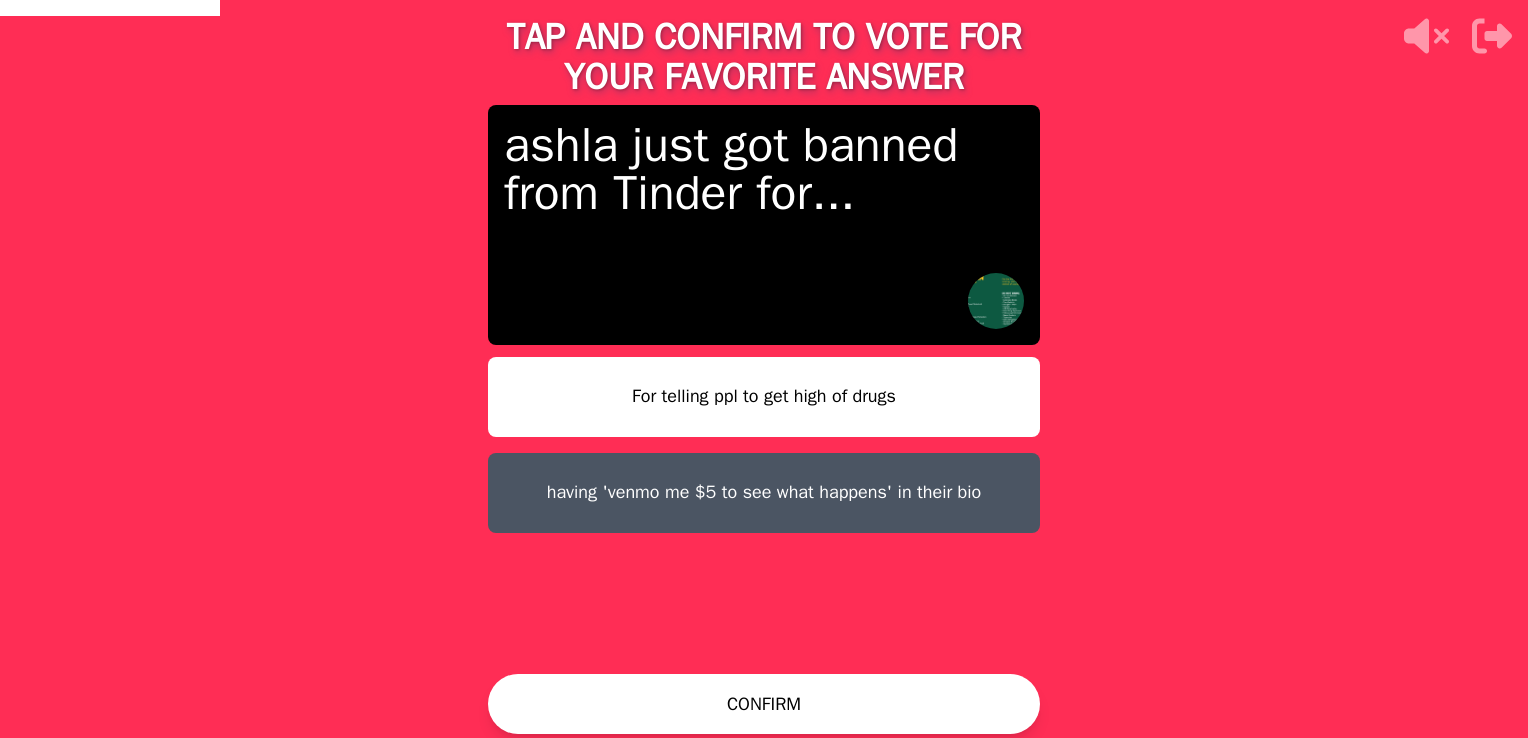 click on "For telling ppl to get high of drugs" at bounding box center (764, 397) 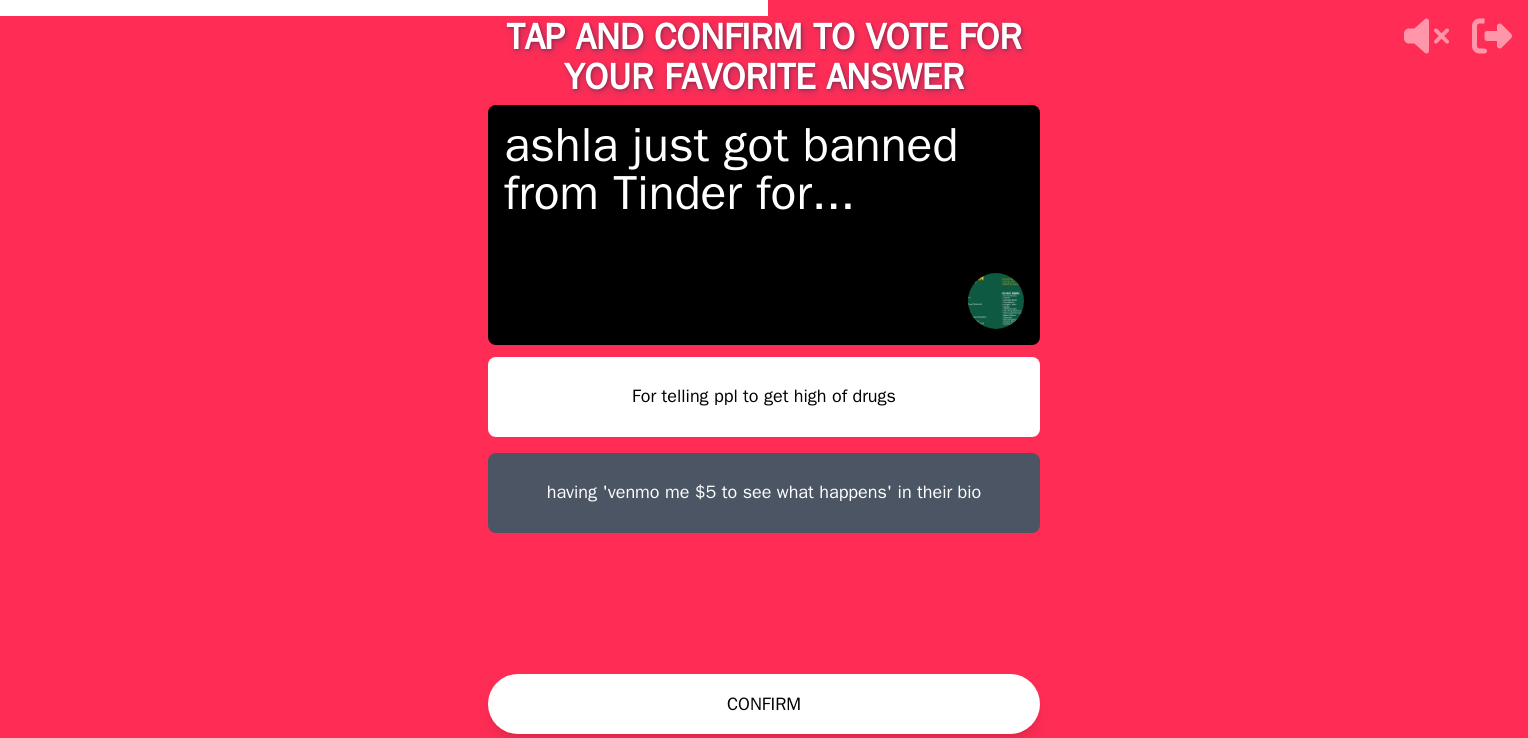 click on "CONFIRM" at bounding box center (764, 704) 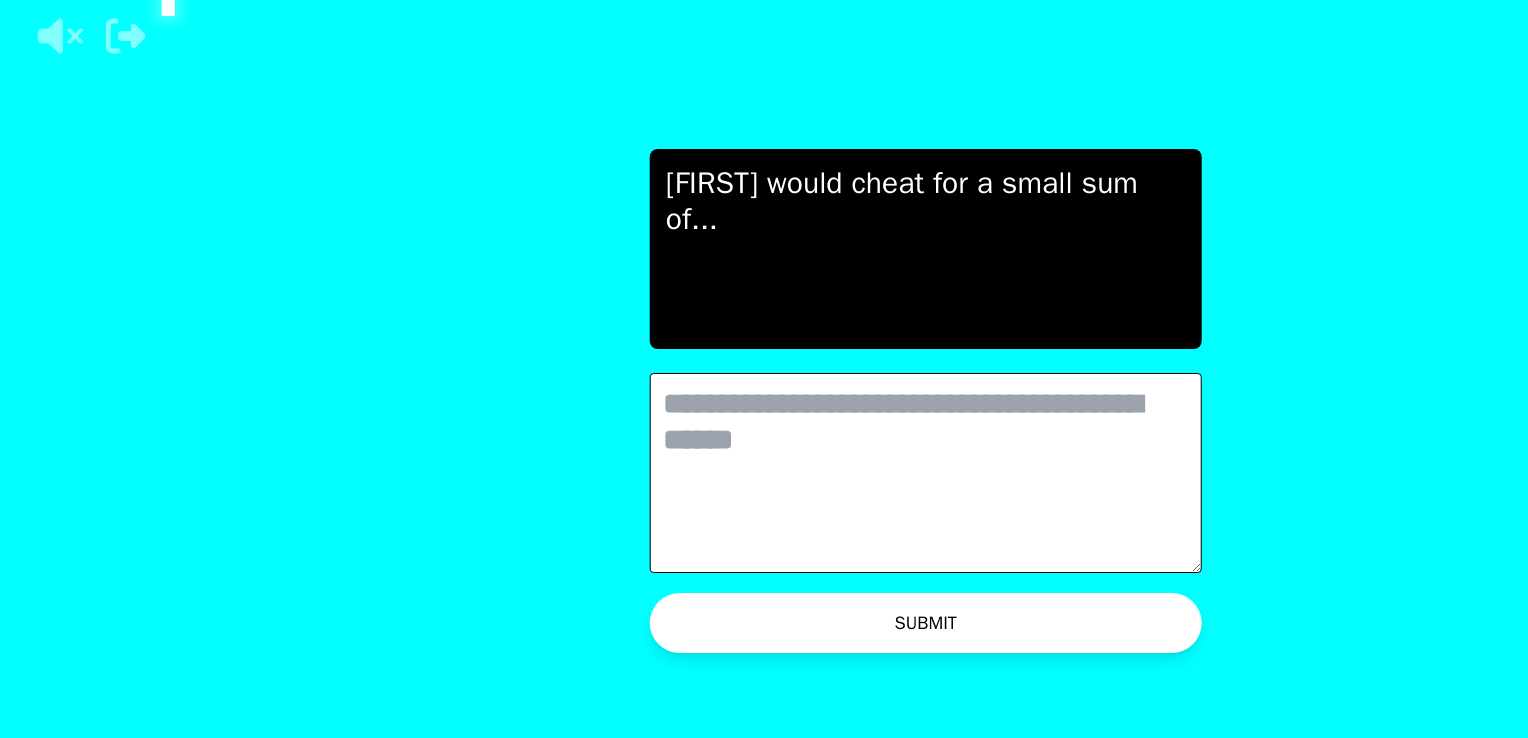 scroll, scrollTop: 0, scrollLeft: 0, axis: both 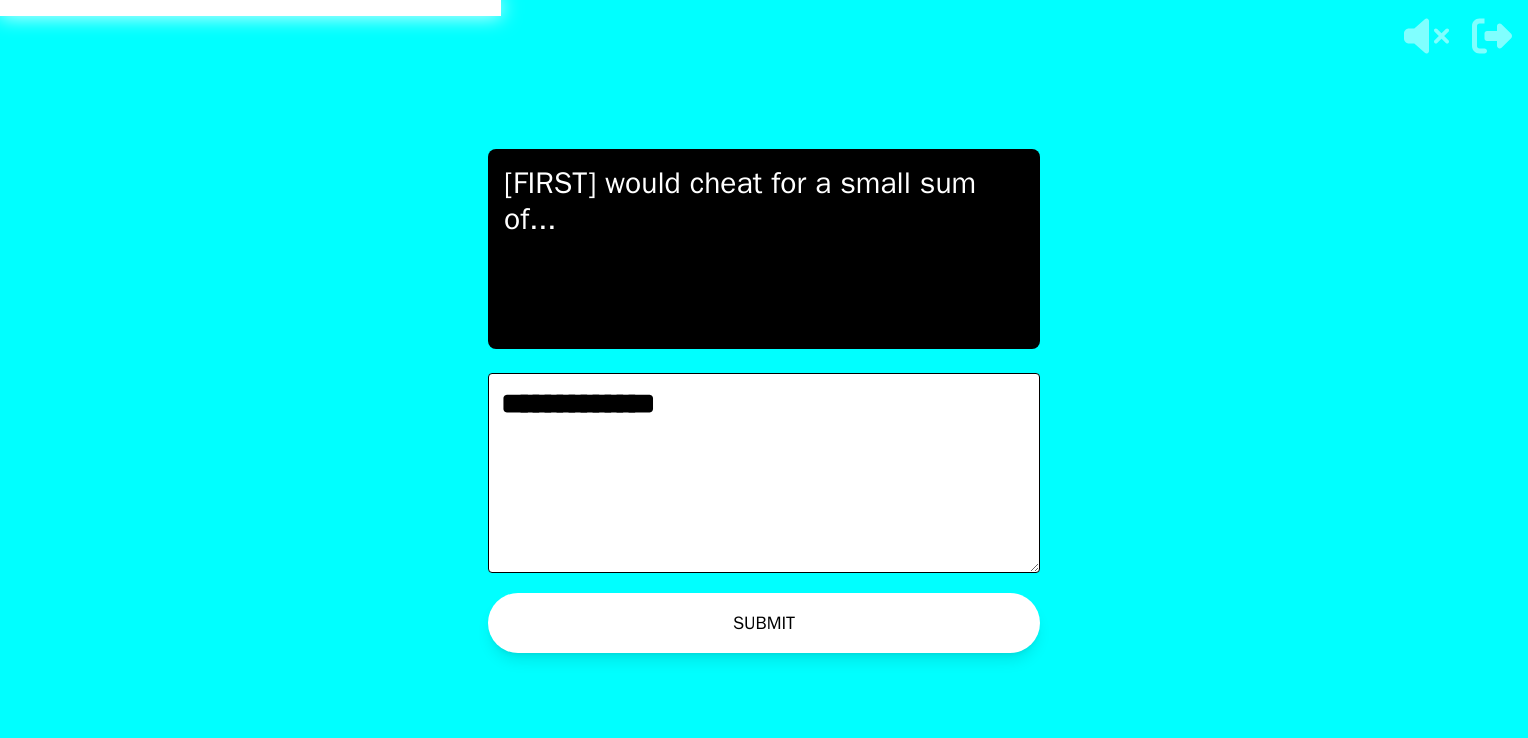 type on "**********" 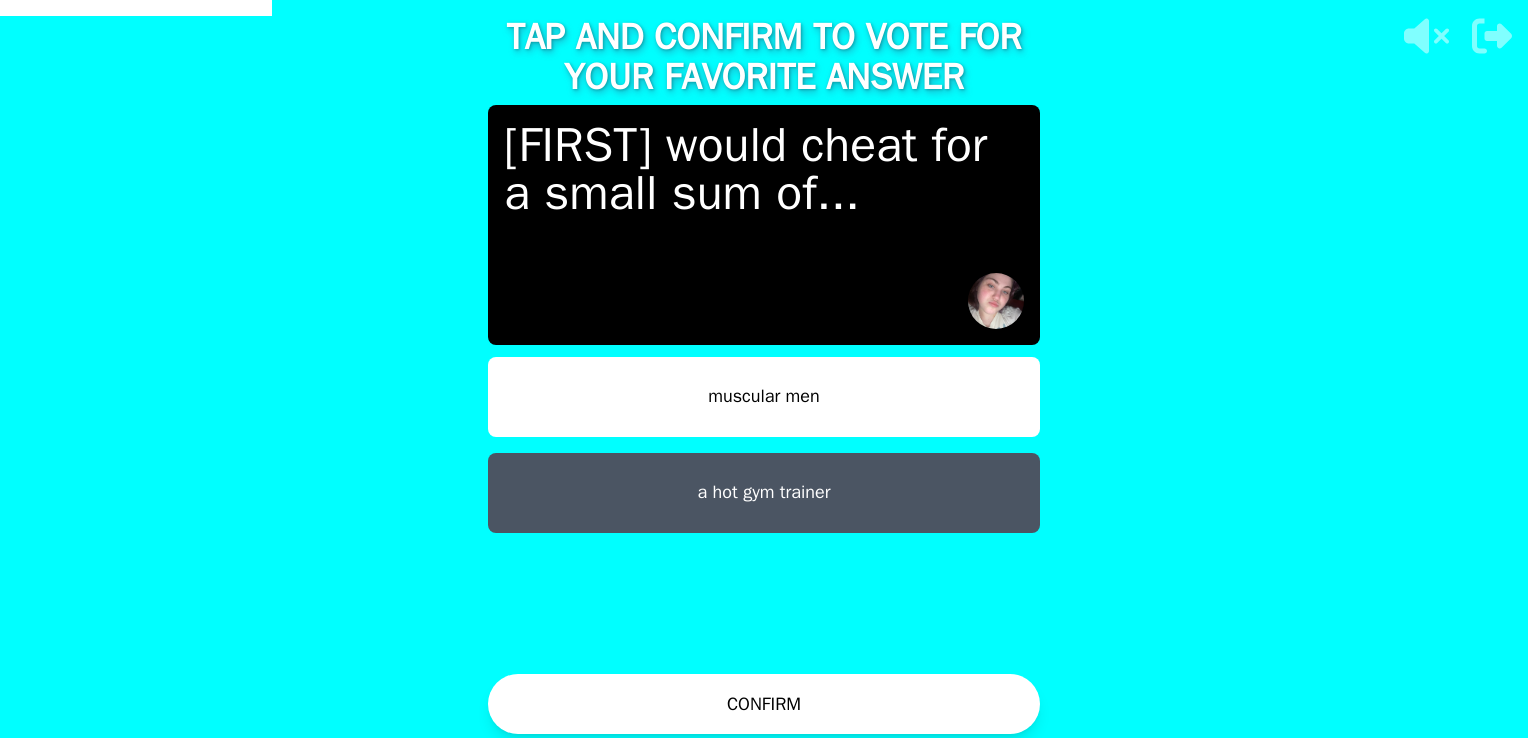 click on "CONFIRM" at bounding box center (764, 704) 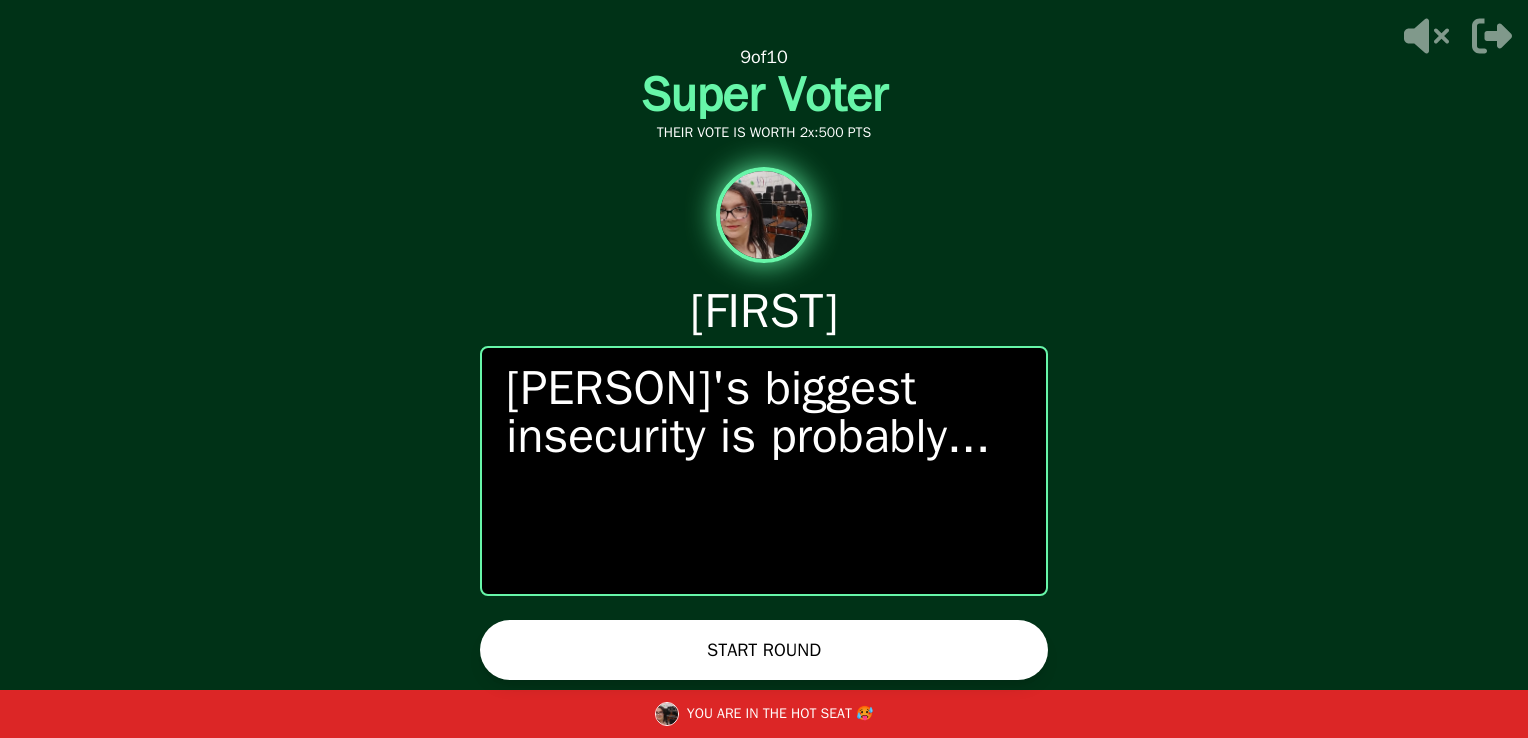 click on "START ROUND" at bounding box center [764, 650] 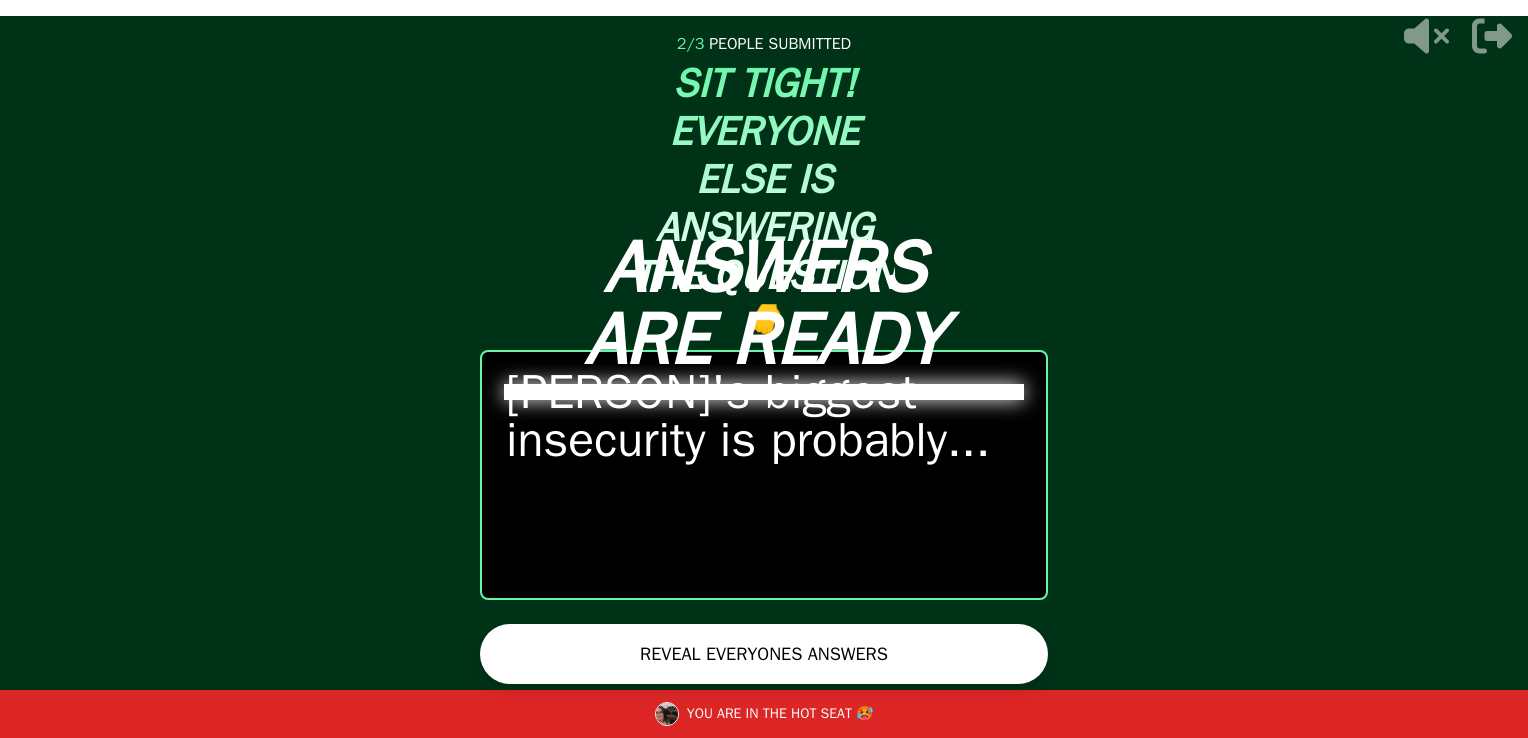 click on "ANSWERS ARE READY 2 / 3   PEOPLE SUBMITTED SIT TIGHT! EVERYONE ELSE IS ANSWERING THE QUESTION 👇 [FIRST]'s biggest insecurity is probably... REVEAL EVERYONES ANSWERS YOU ARE IN THE HOT SEAT 🥵" at bounding box center [764, 369] 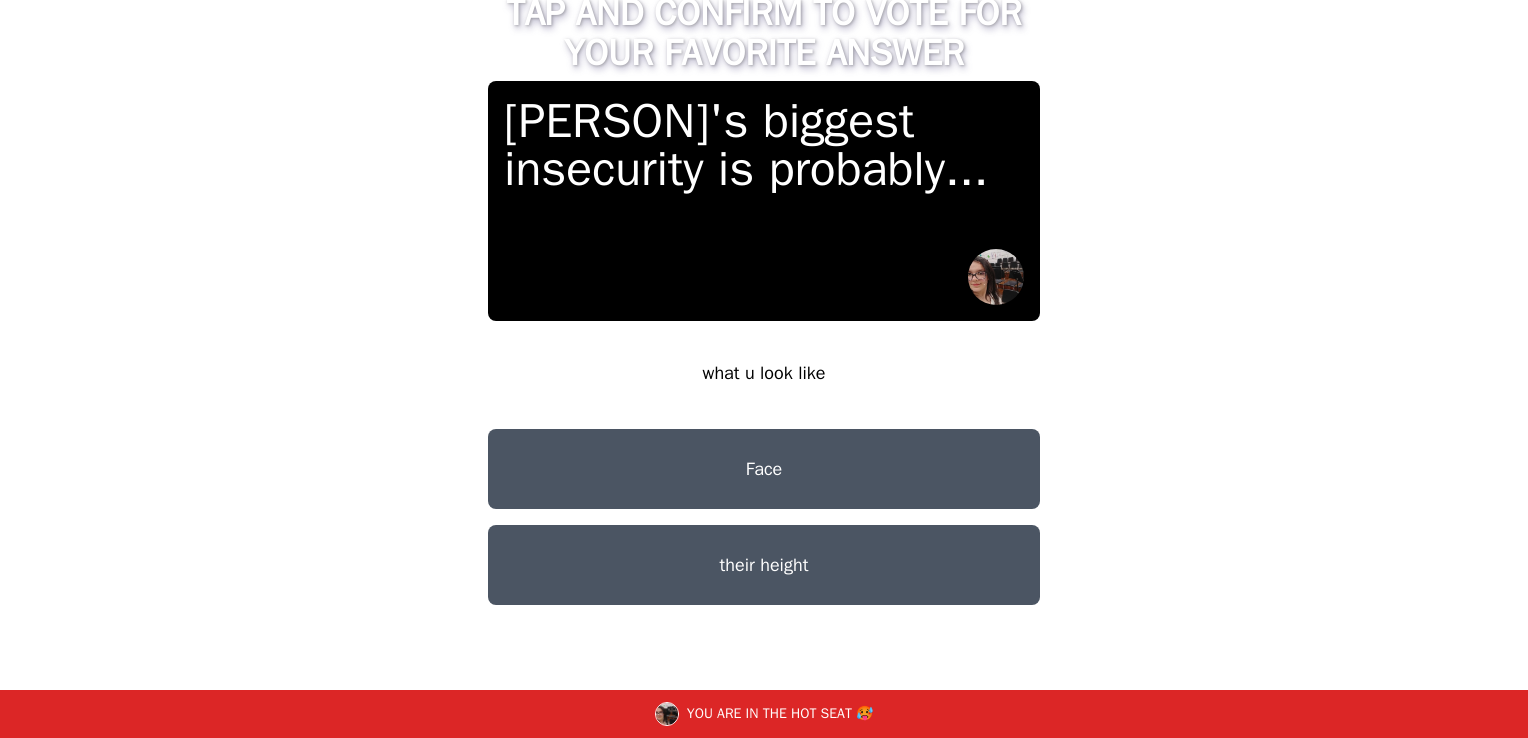 click on "what u look like" at bounding box center (764, 373) 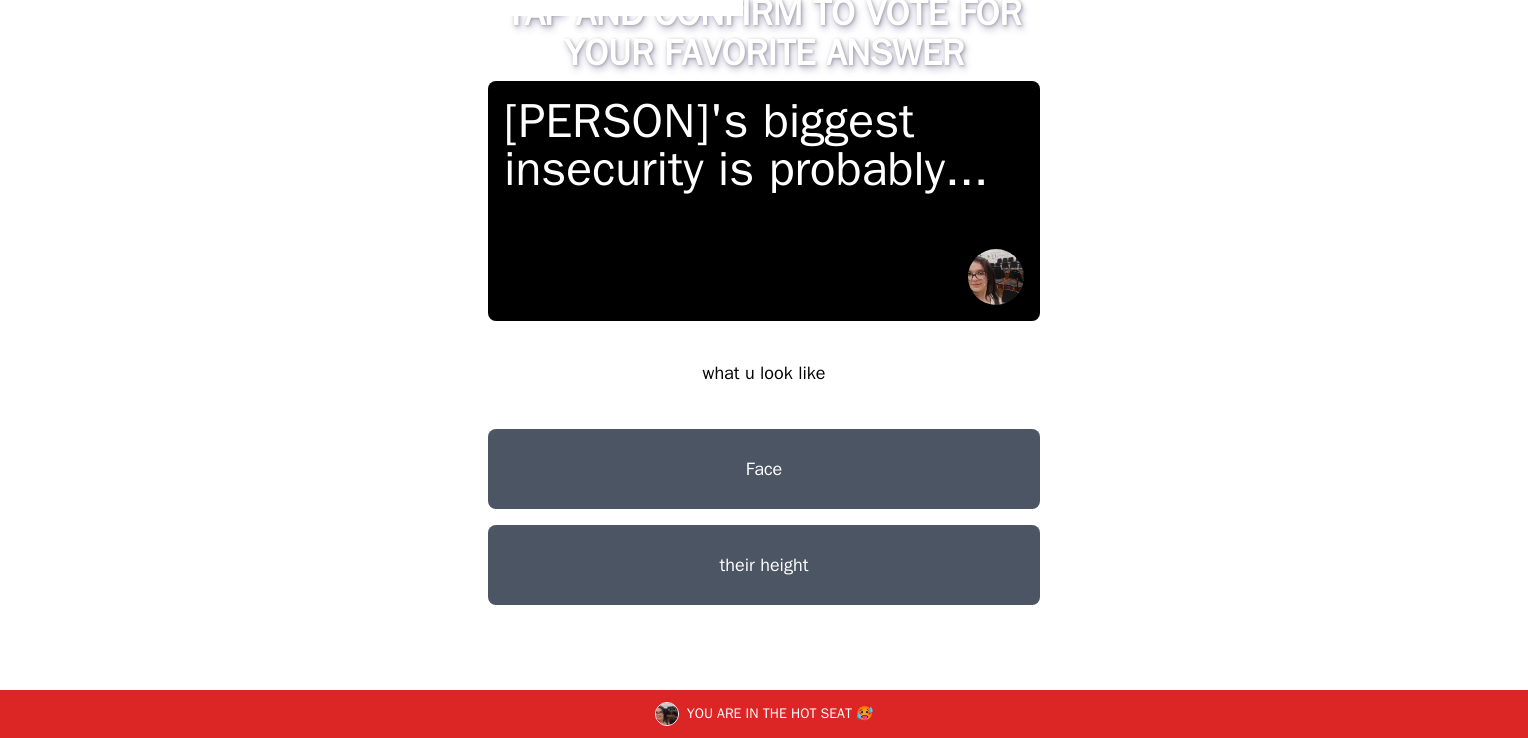 click on "what u look like" at bounding box center (764, 373) 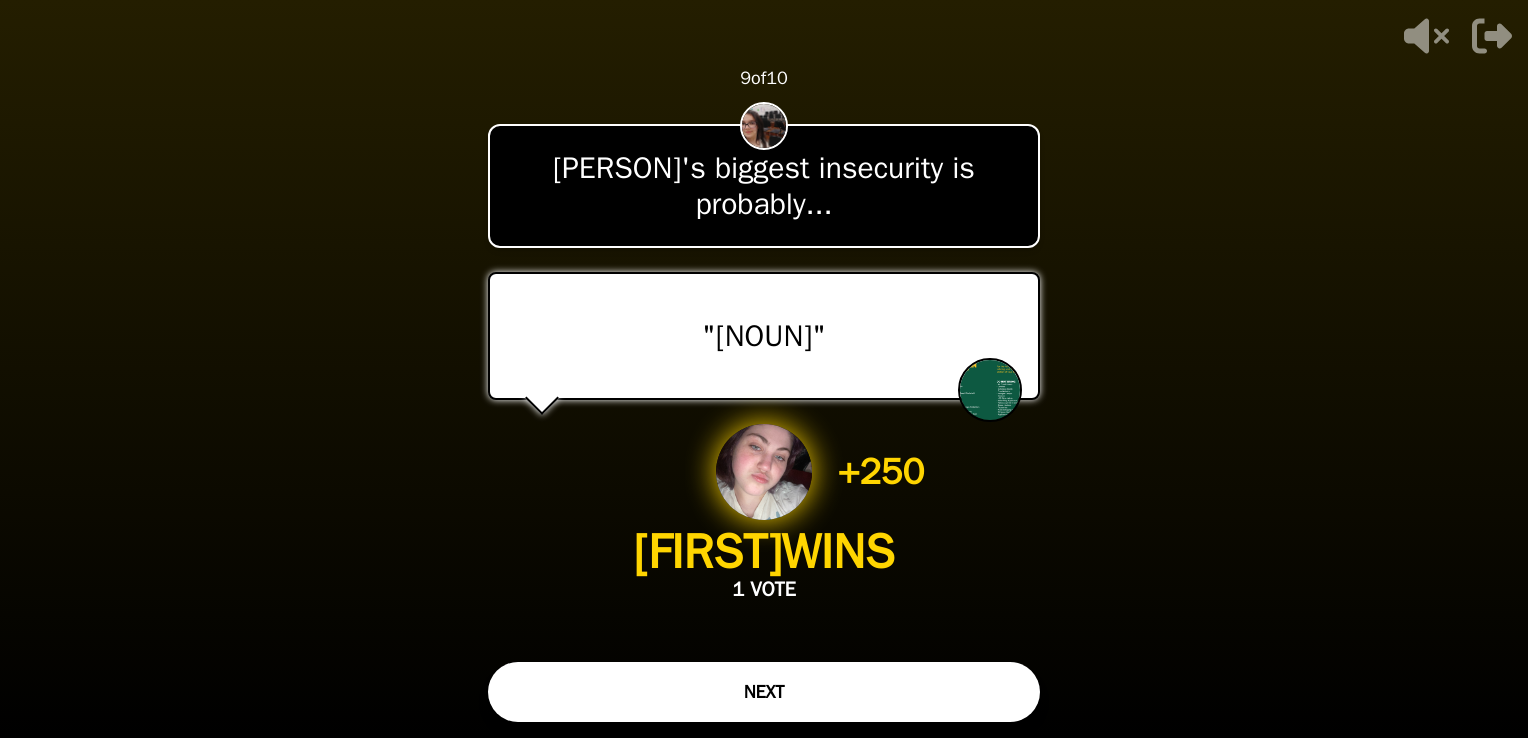 click on "NEXT" at bounding box center (764, 692) 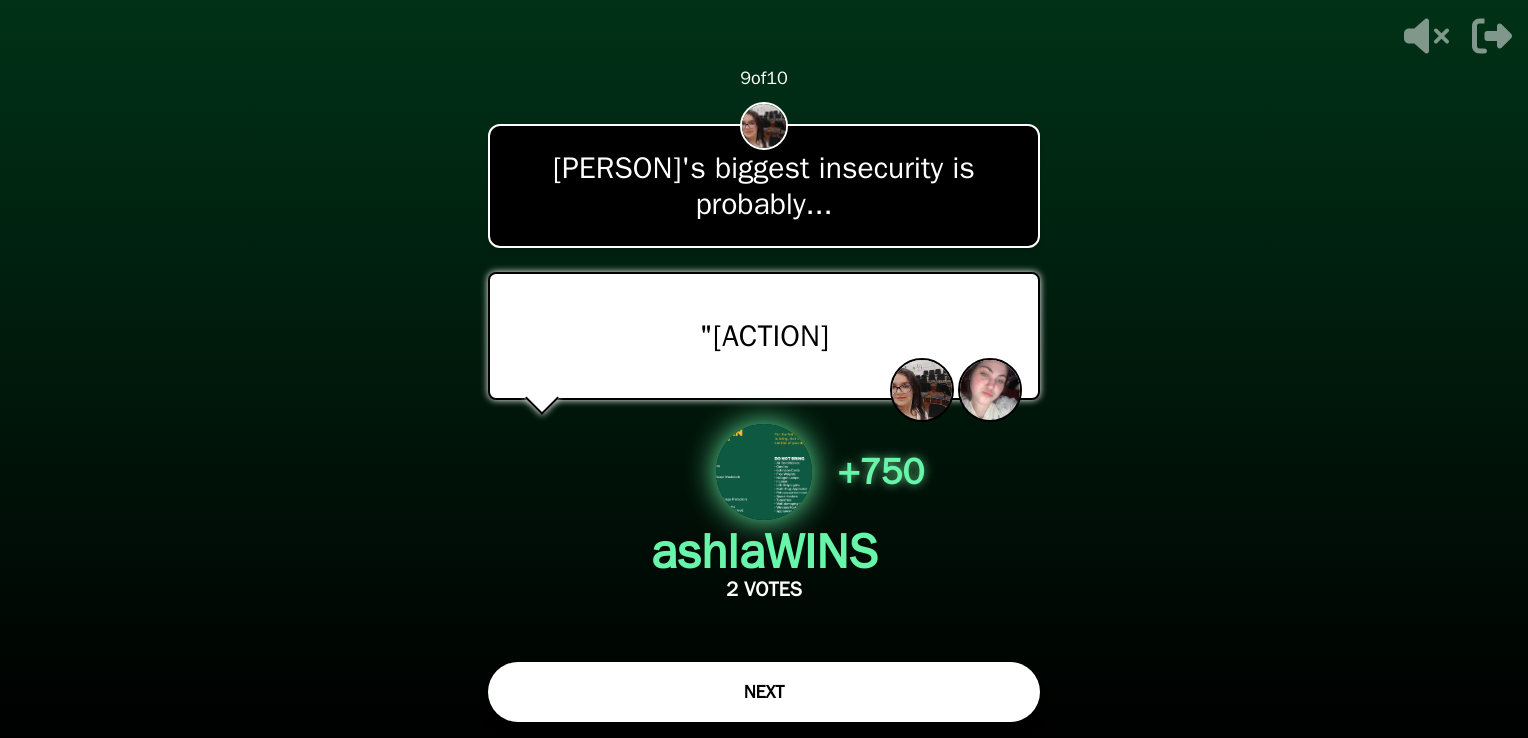 click on "NEXT" at bounding box center (764, 692) 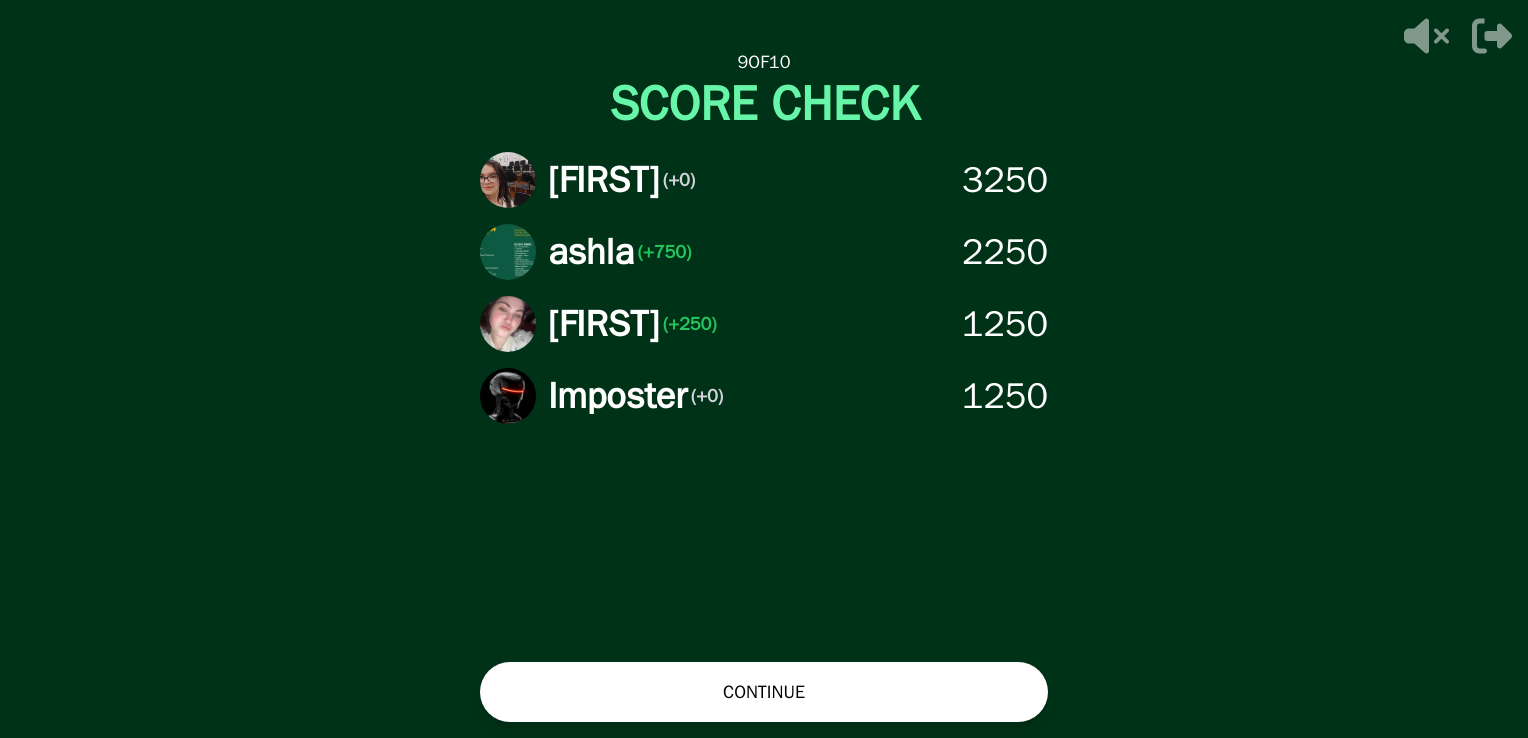 click on "CONTINUE" at bounding box center [764, 692] 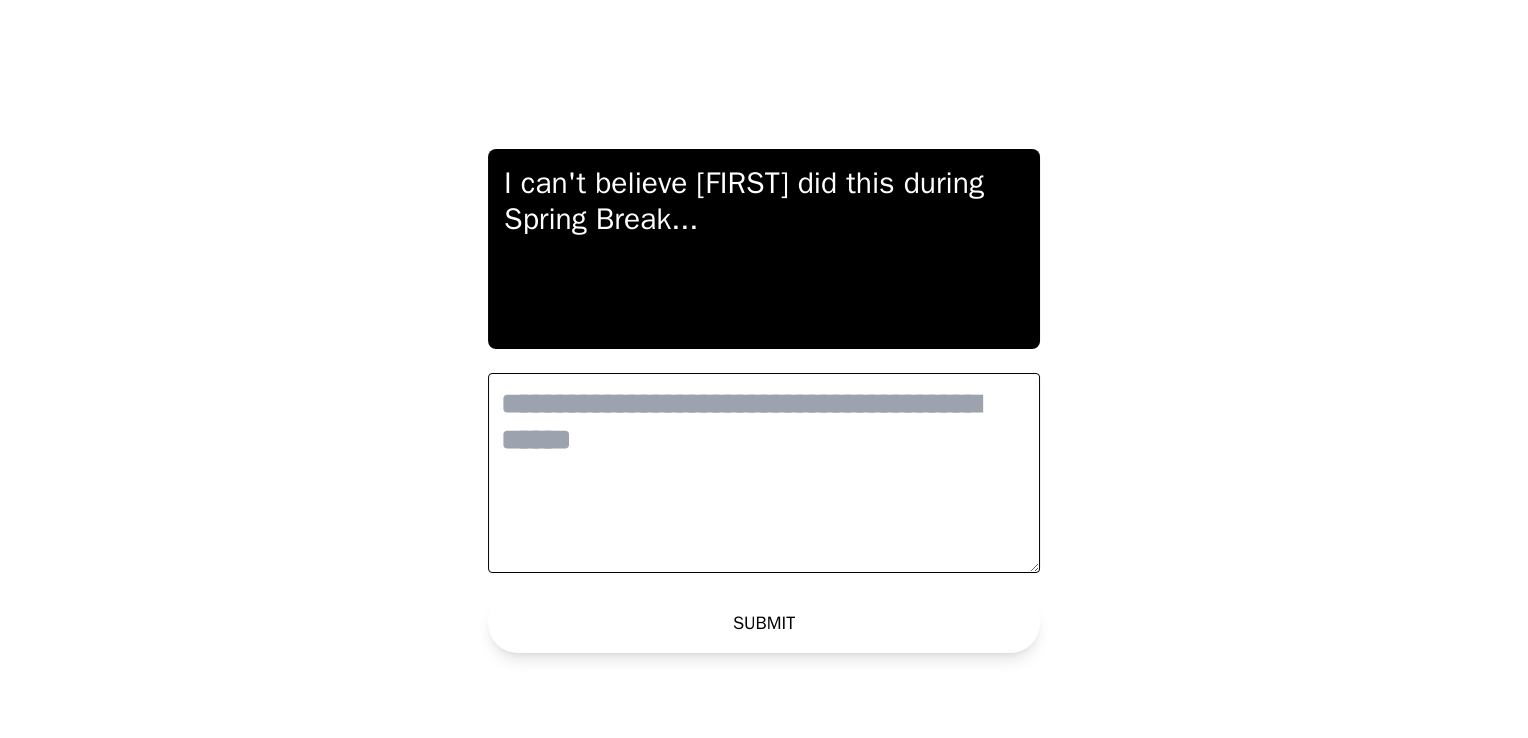 scroll, scrollTop: 0, scrollLeft: 0, axis: both 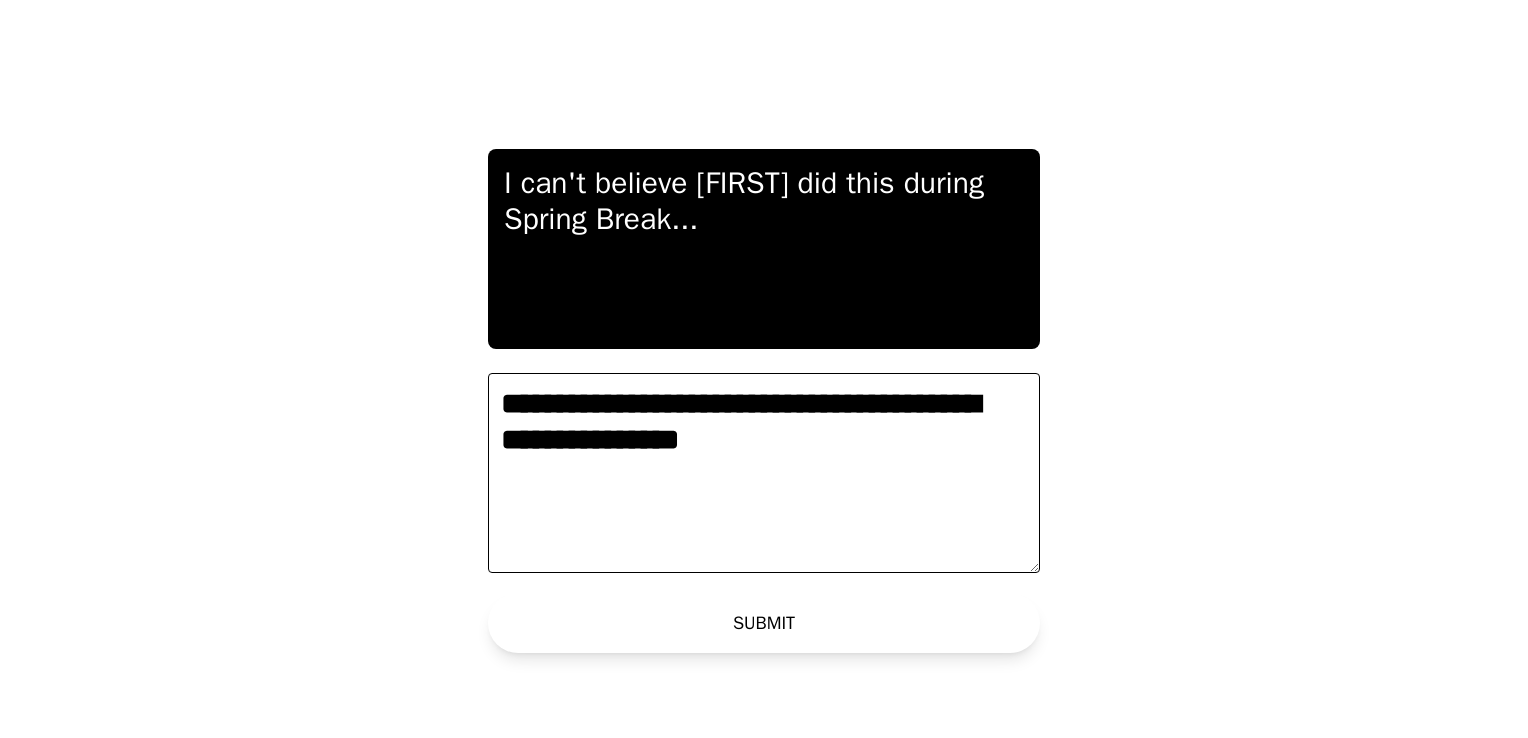 click on "**********" at bounding box center [764, 473] 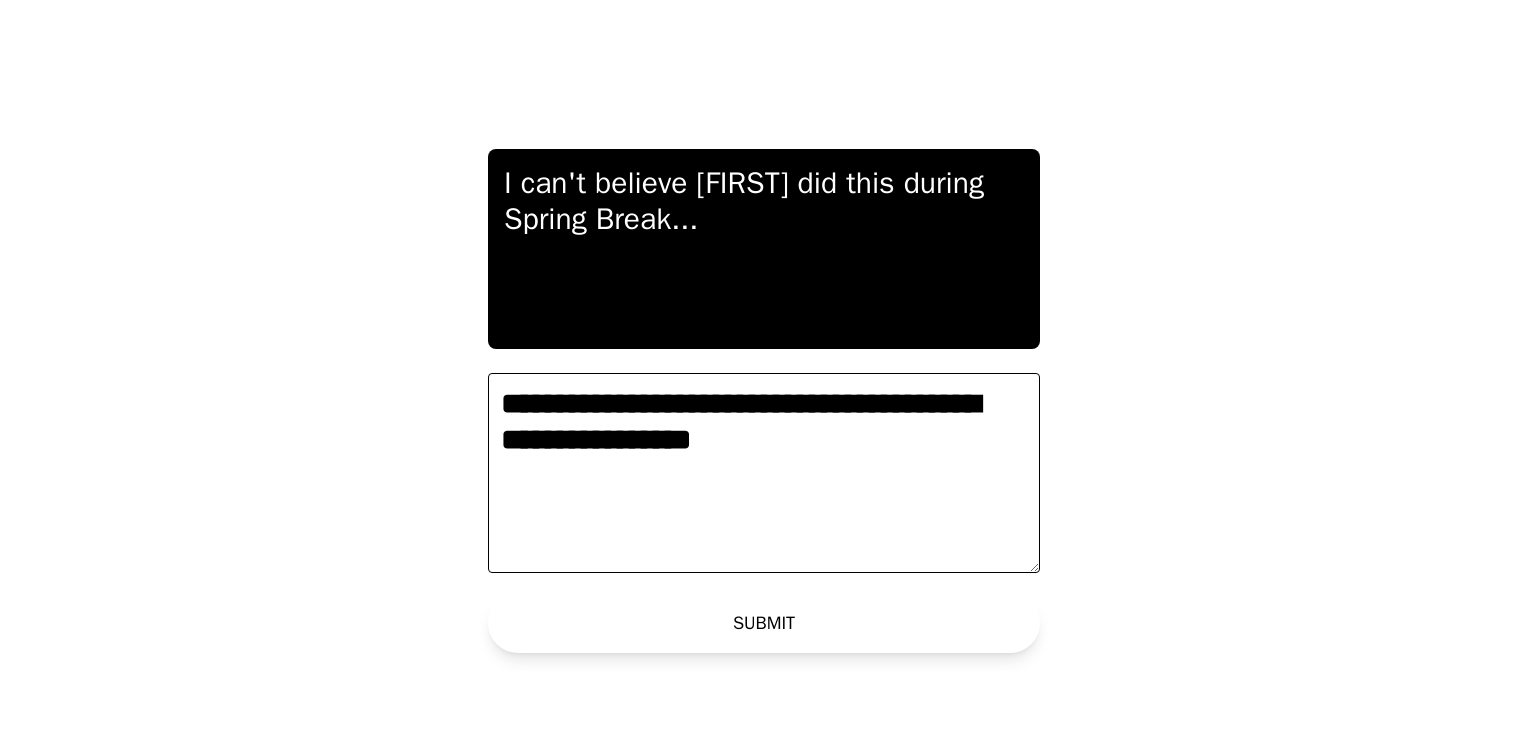 type on "**********" 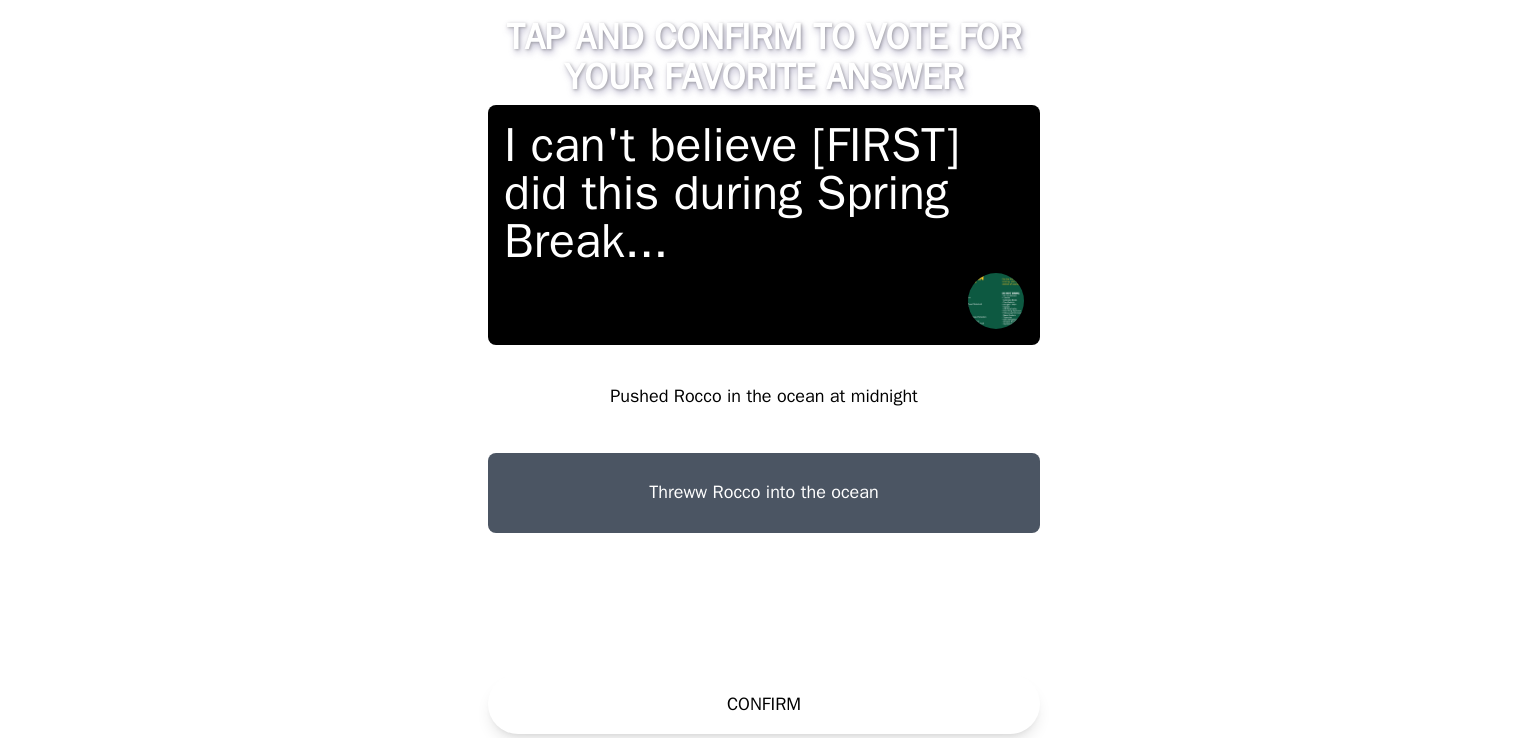 click on "Pushed Rocco in the ocean at midnight" at bounding box center [764, 397] 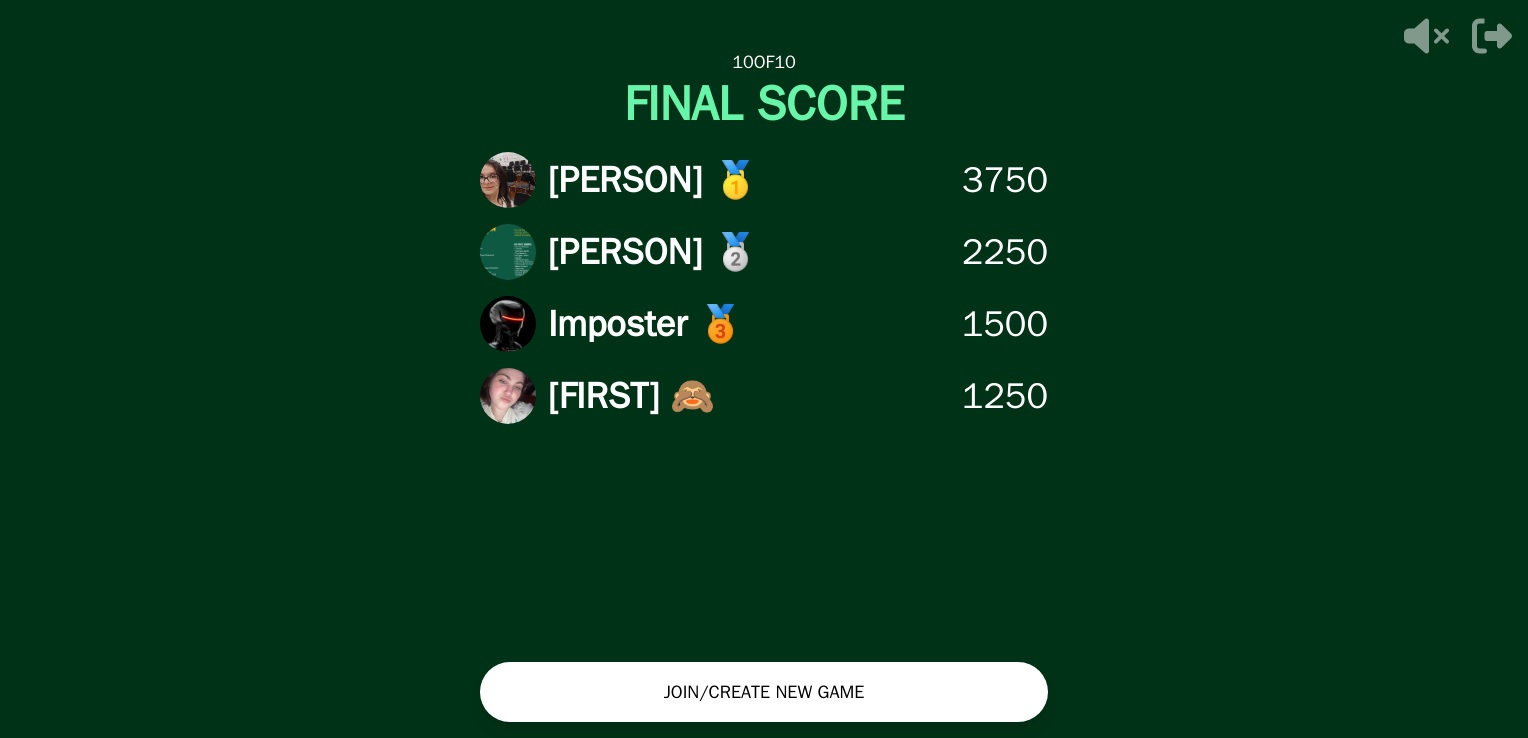 click on "JOIN/CREATE NEW GAME" at bounding box center (764, 692) 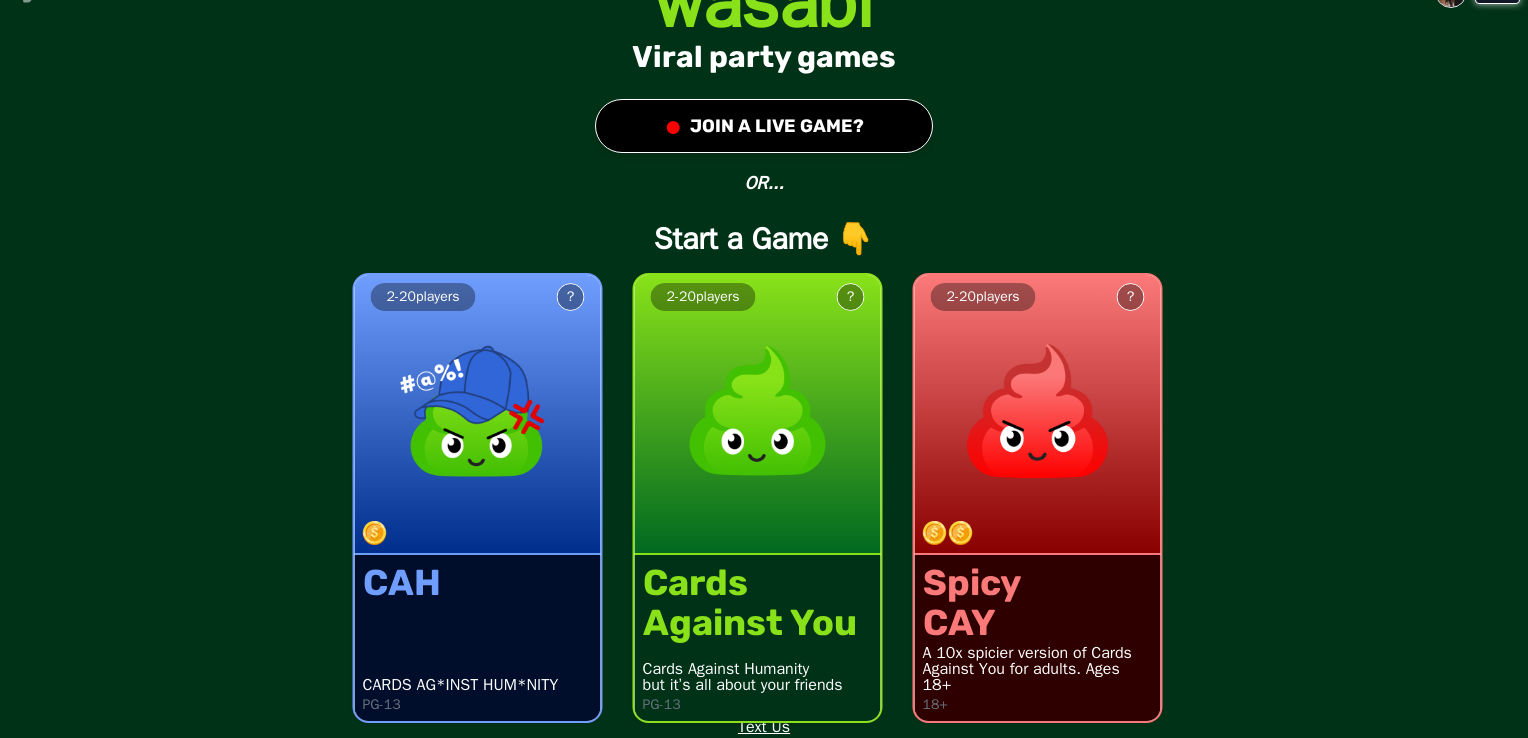 scroll, scrollTop: 32, scrollLeft: 0, axis: vertical 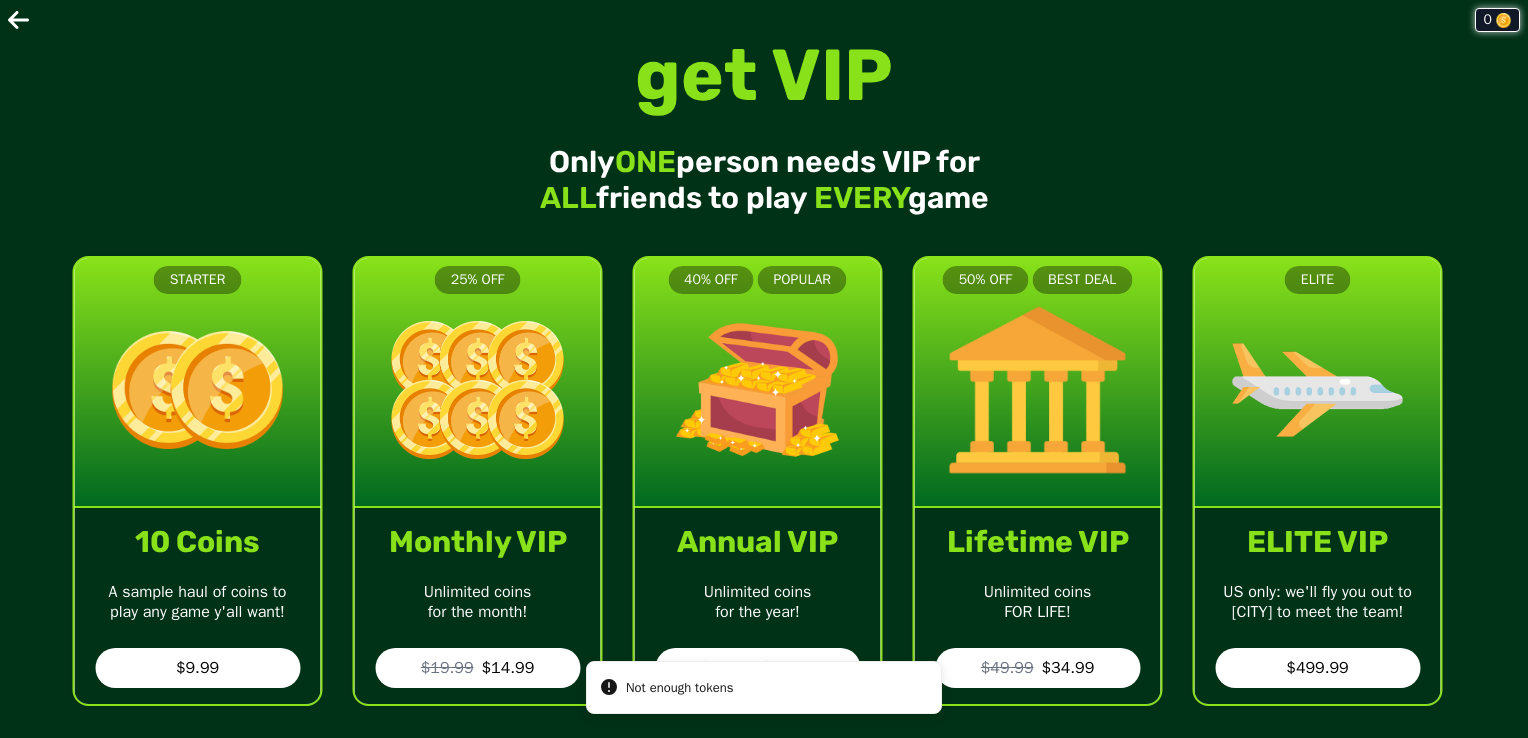 click 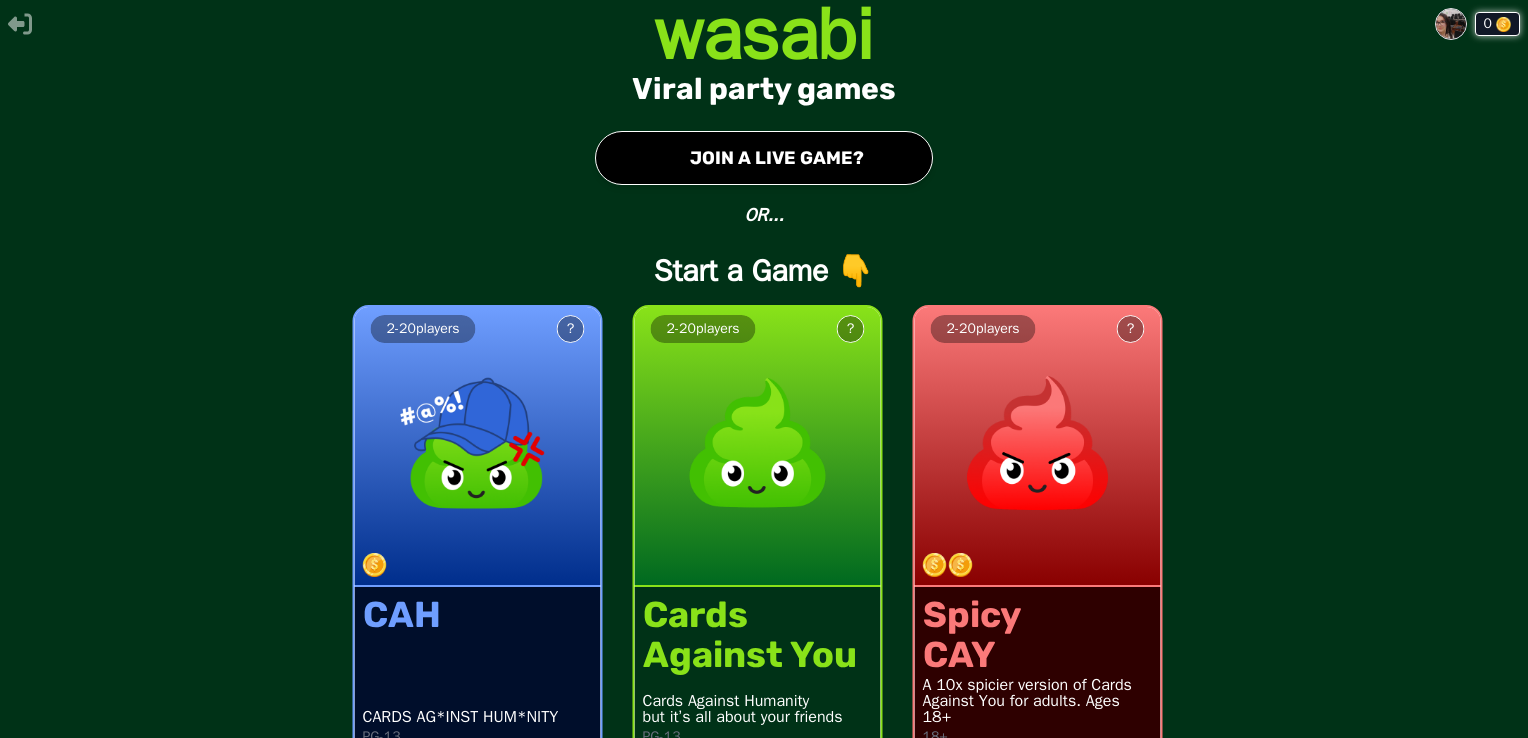 click on "2 - 20  players ?" at bounding box center [478, 447] 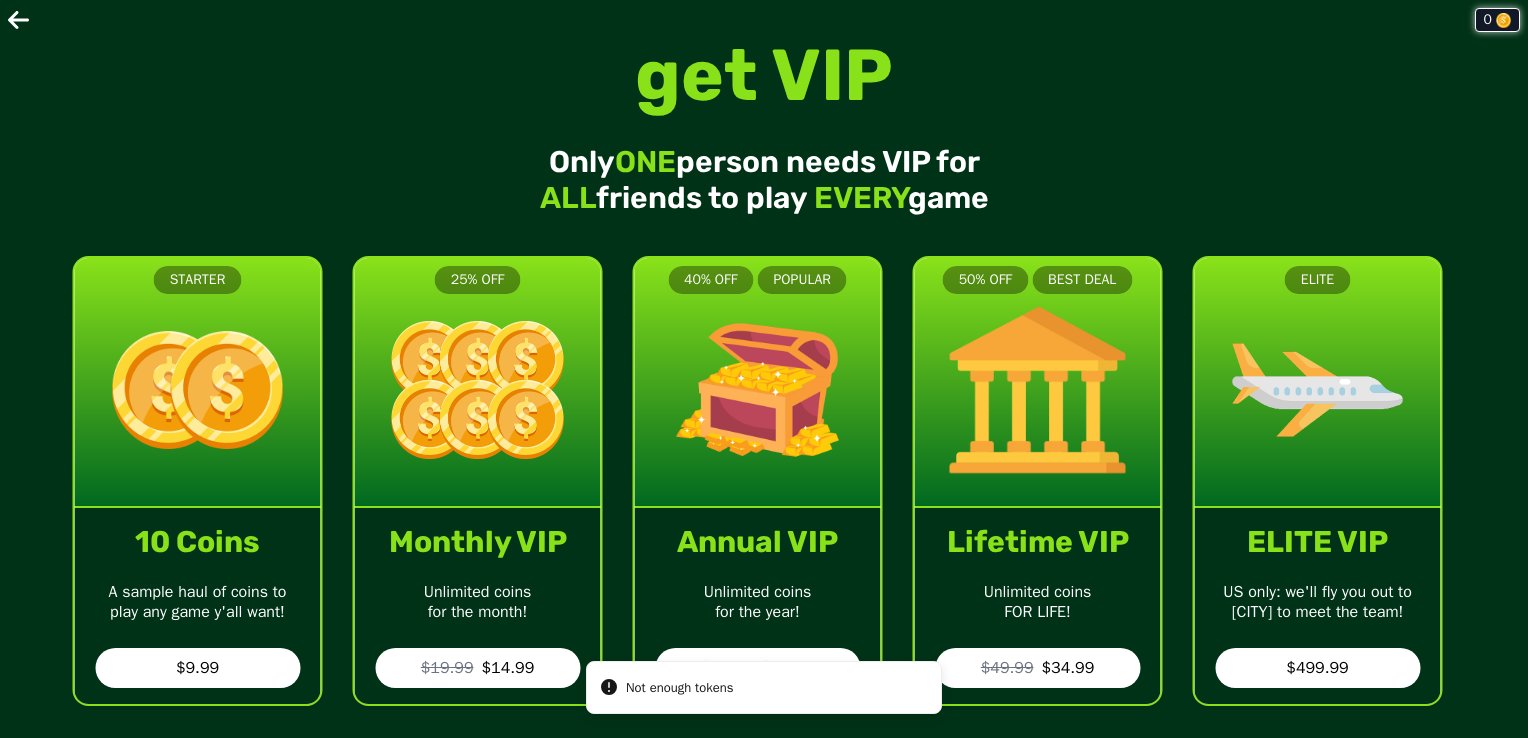 click 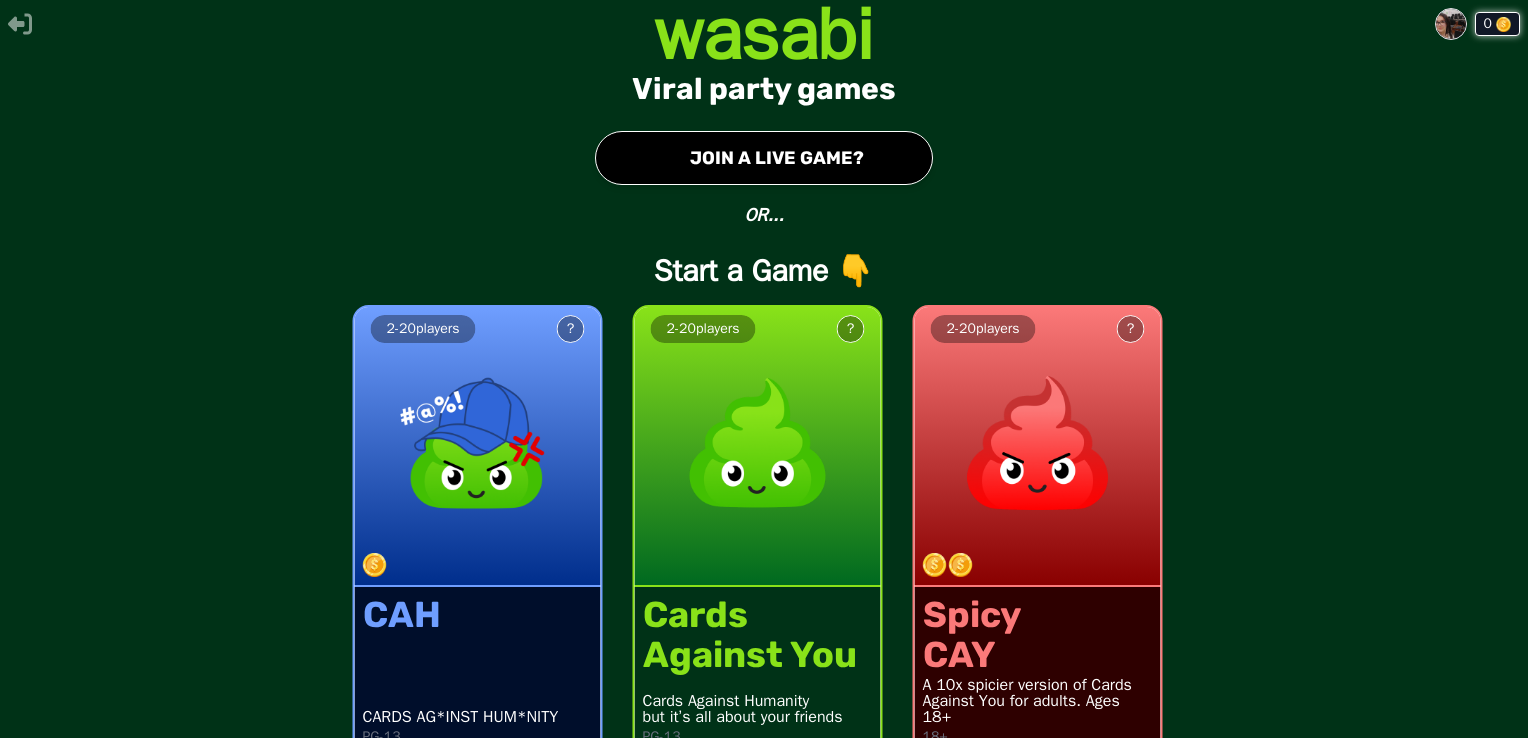 scroll, scrollTop: 32, scrollLeft: 0, axis: vertical 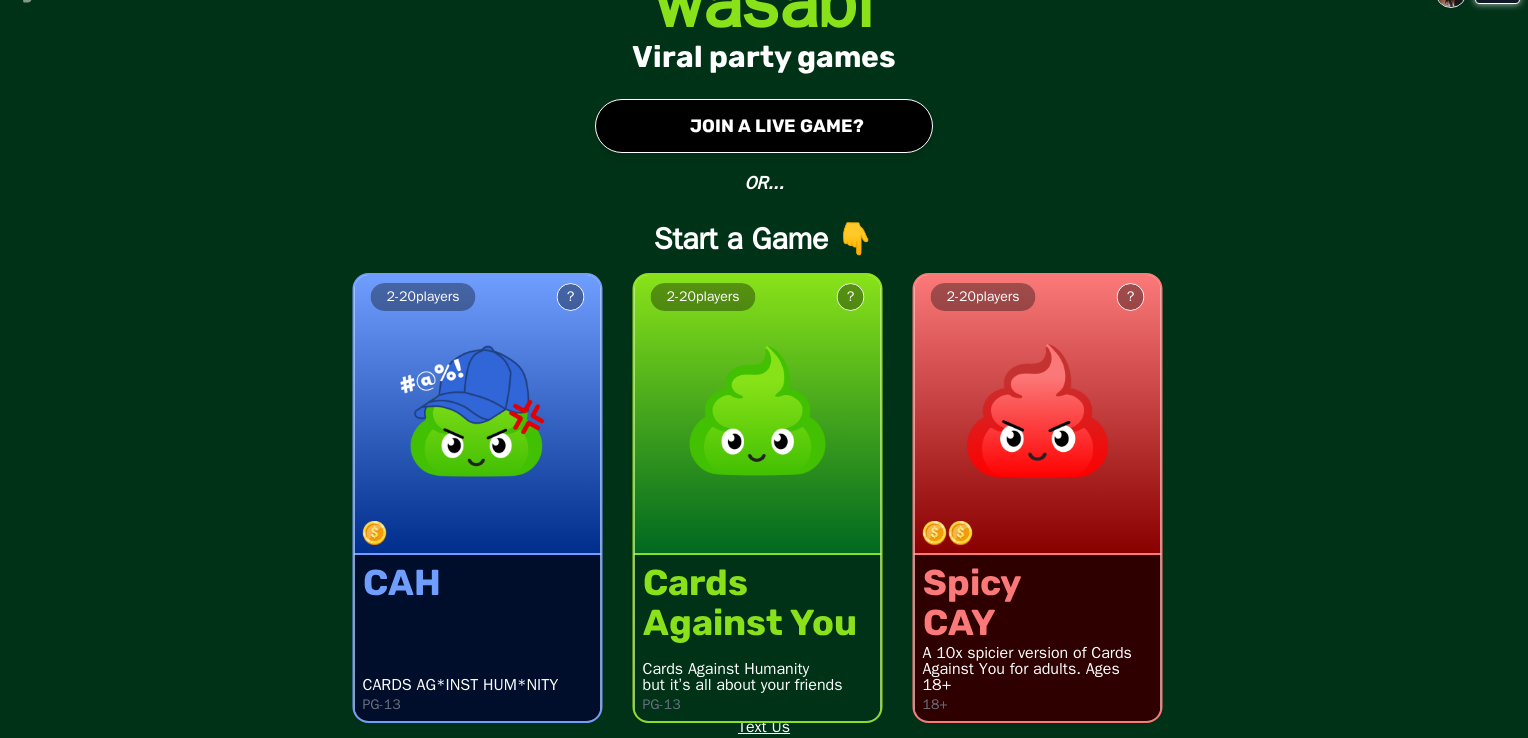 drag, startPoint x: 687, startPoint y: 129, endPoint x: 606, endPoint y: 117, distance: 81.88406 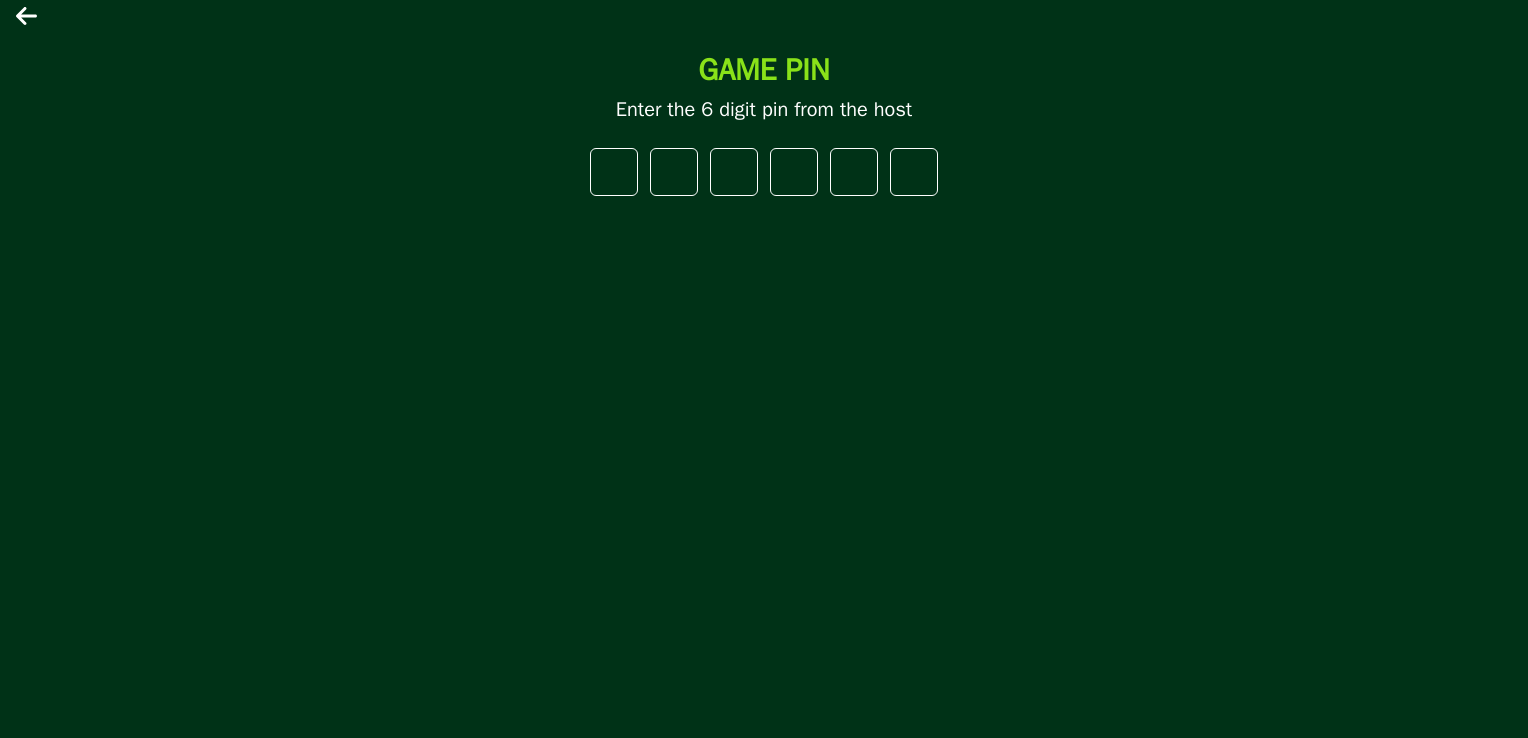 type on "*" 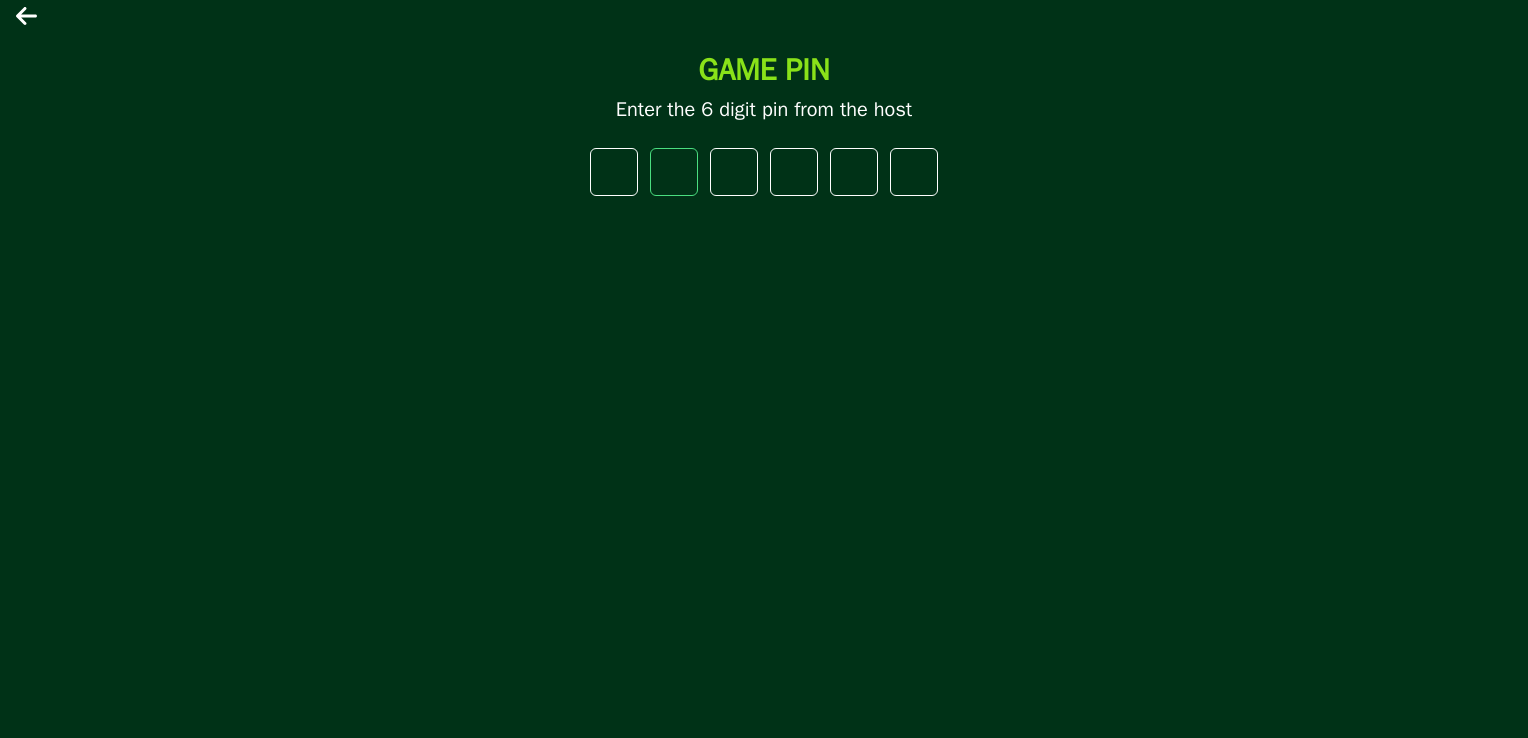 type on "*" 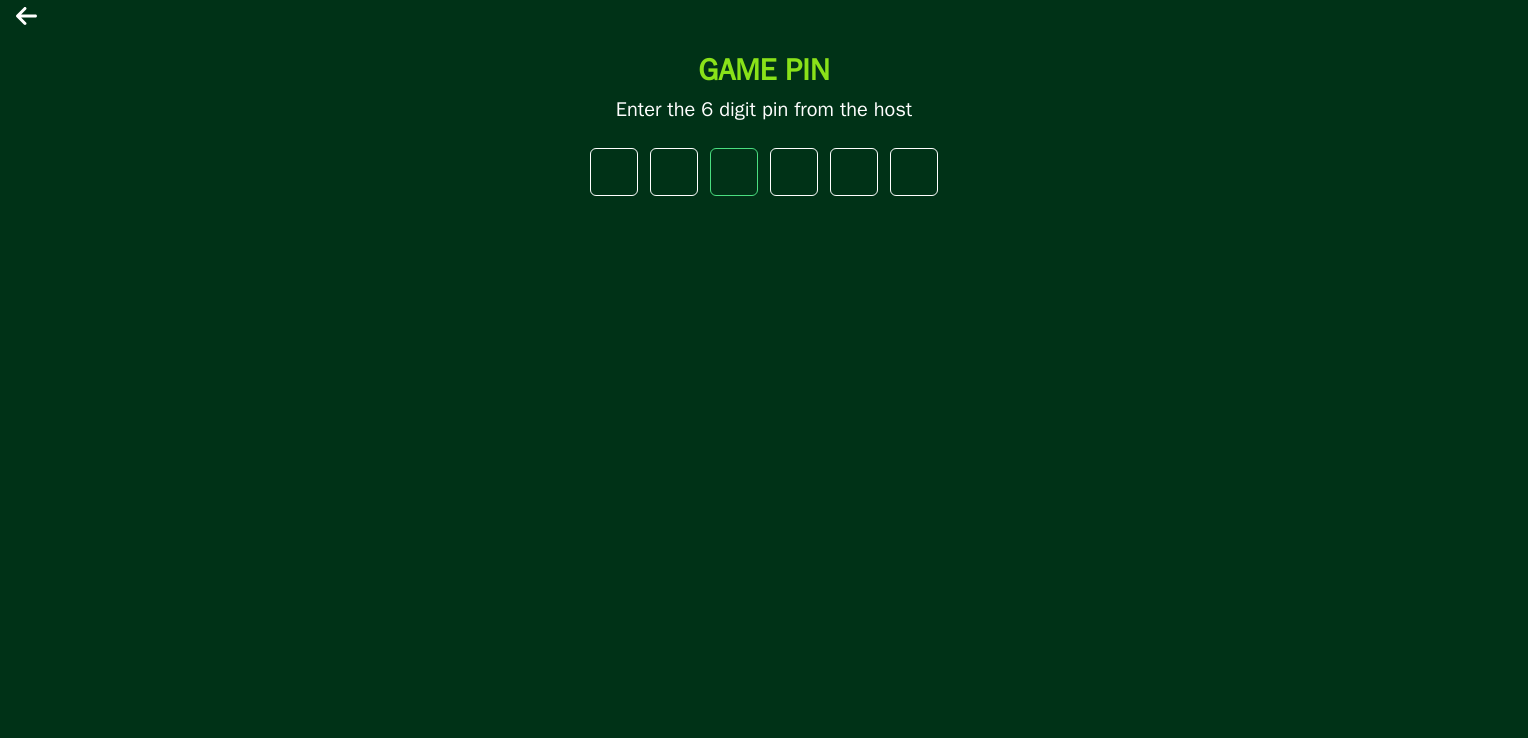 type on "*" 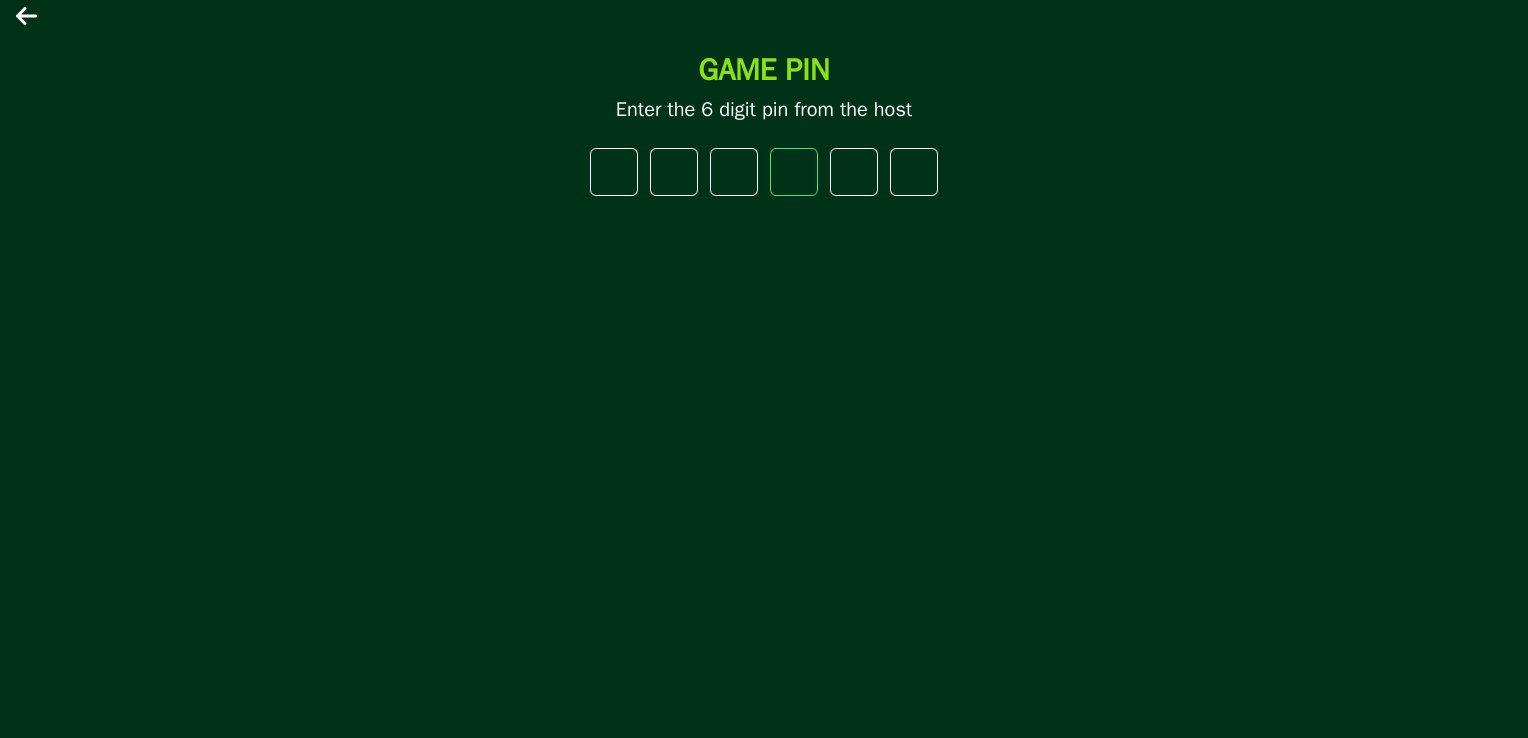 type on "*" 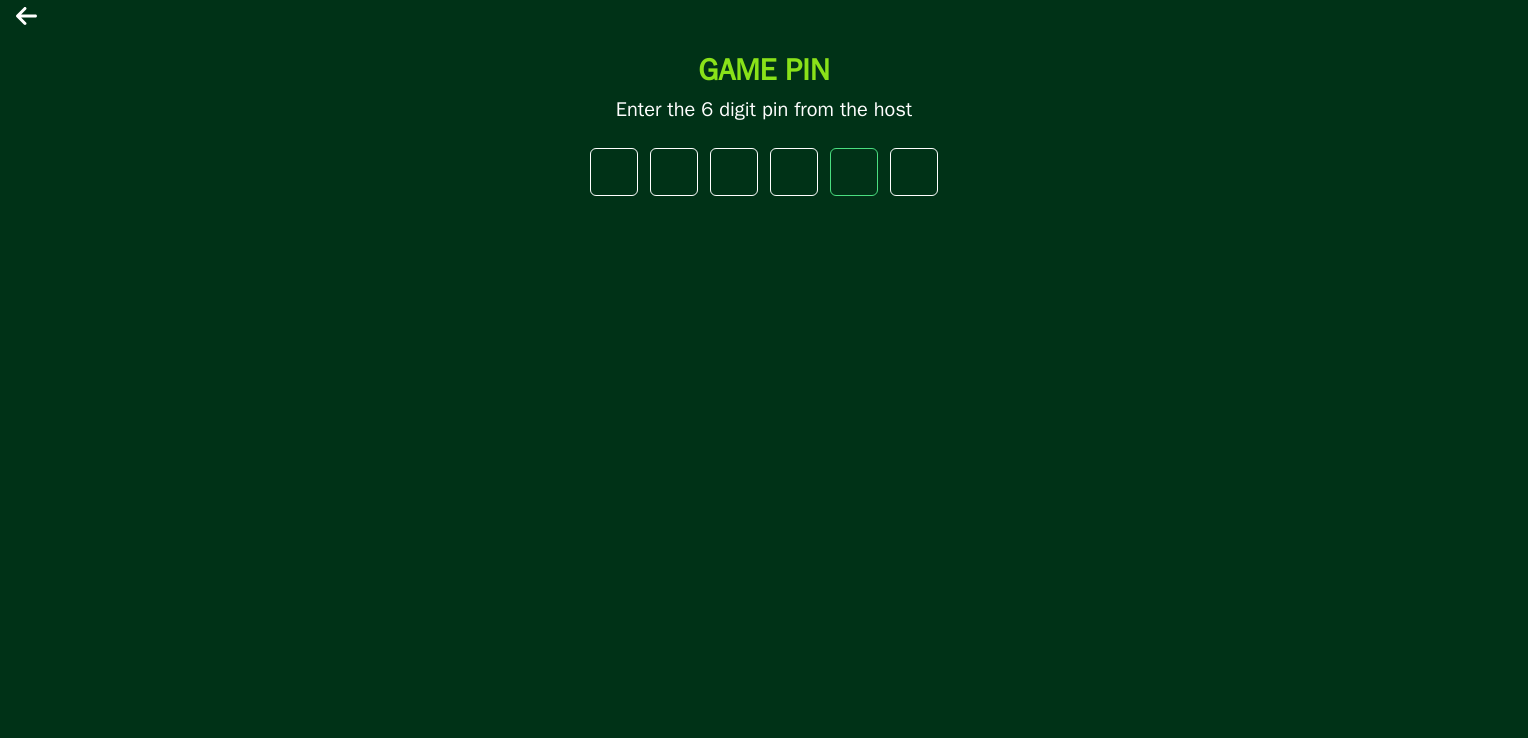type on "*" 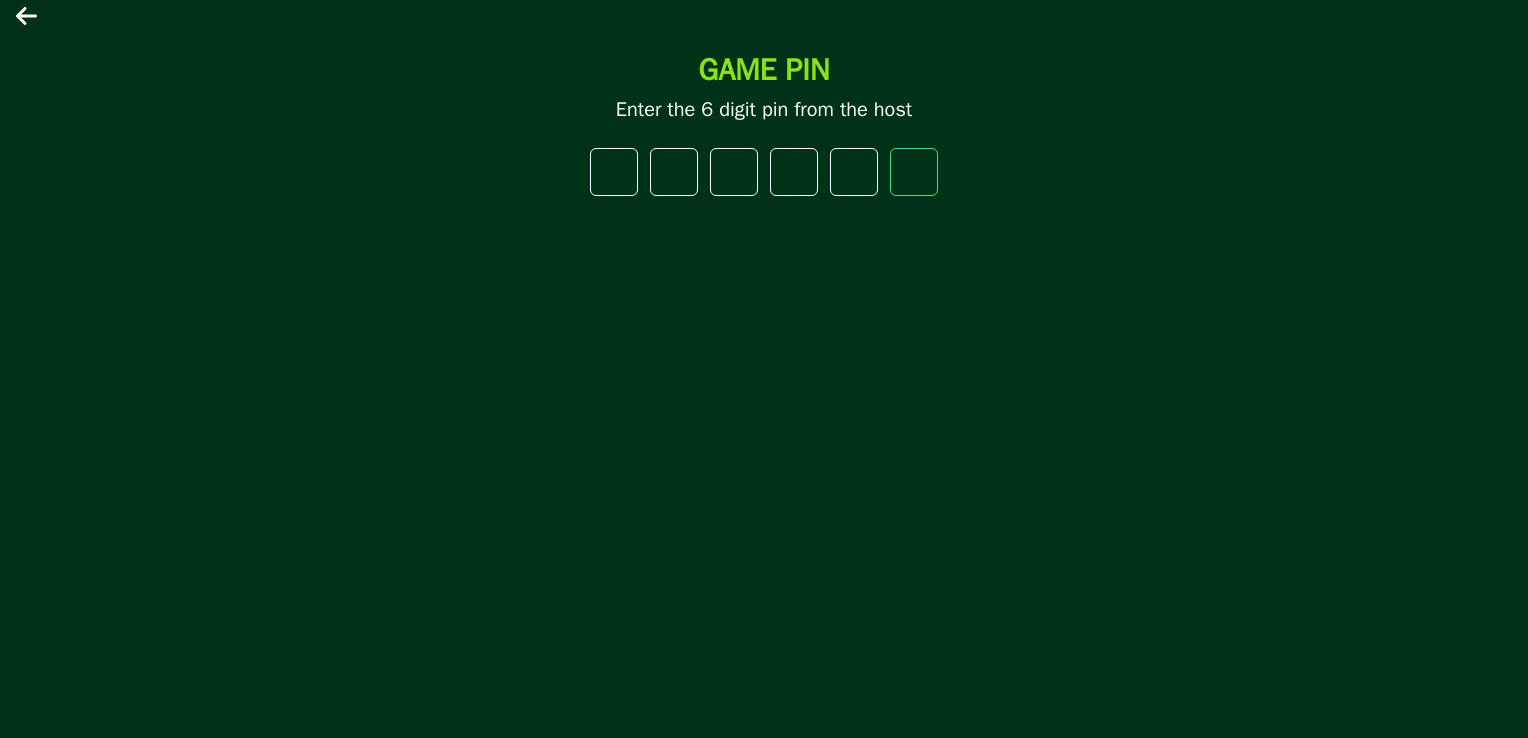 type on "*" 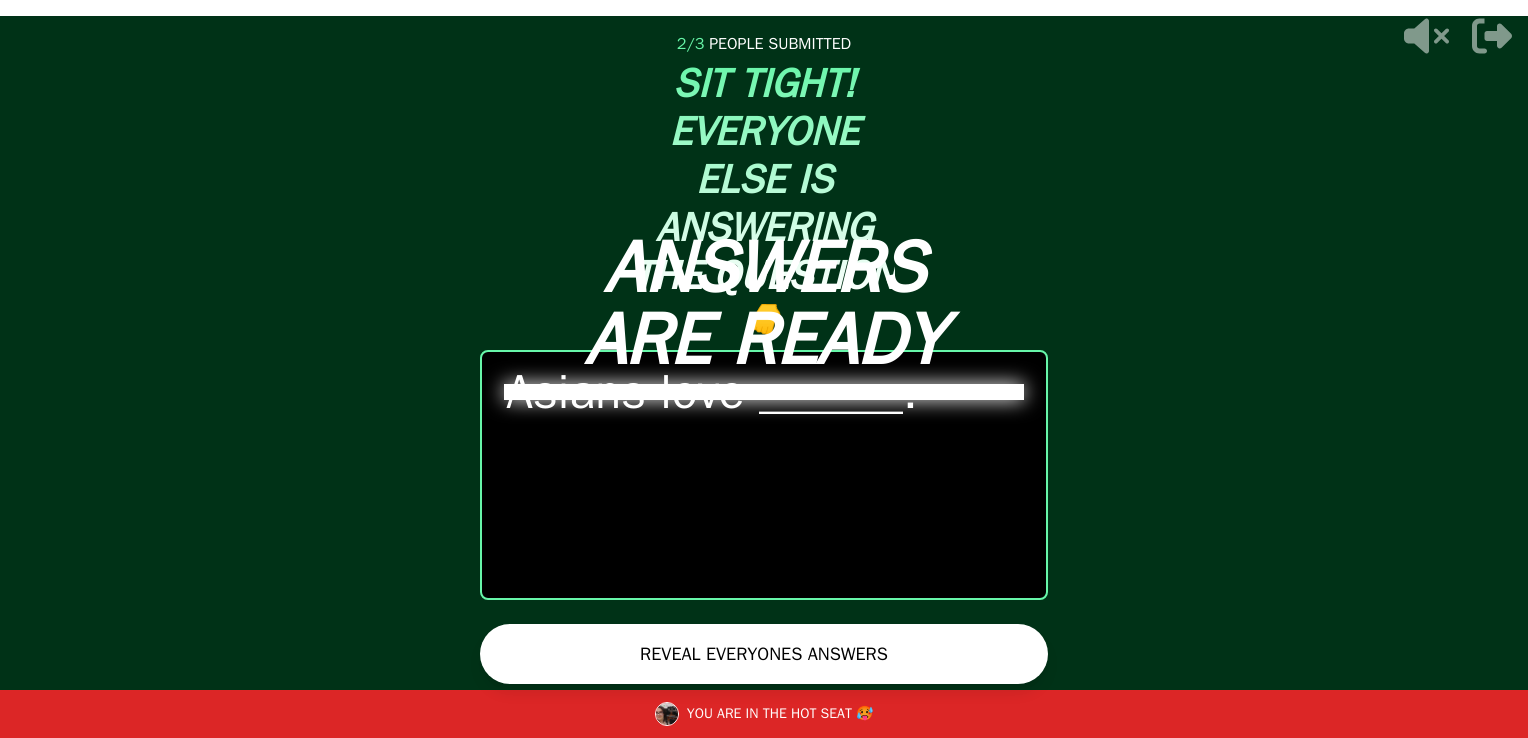 click on "REVEAL EVERYONES ANSWERS" at bounding box center [764, 654] 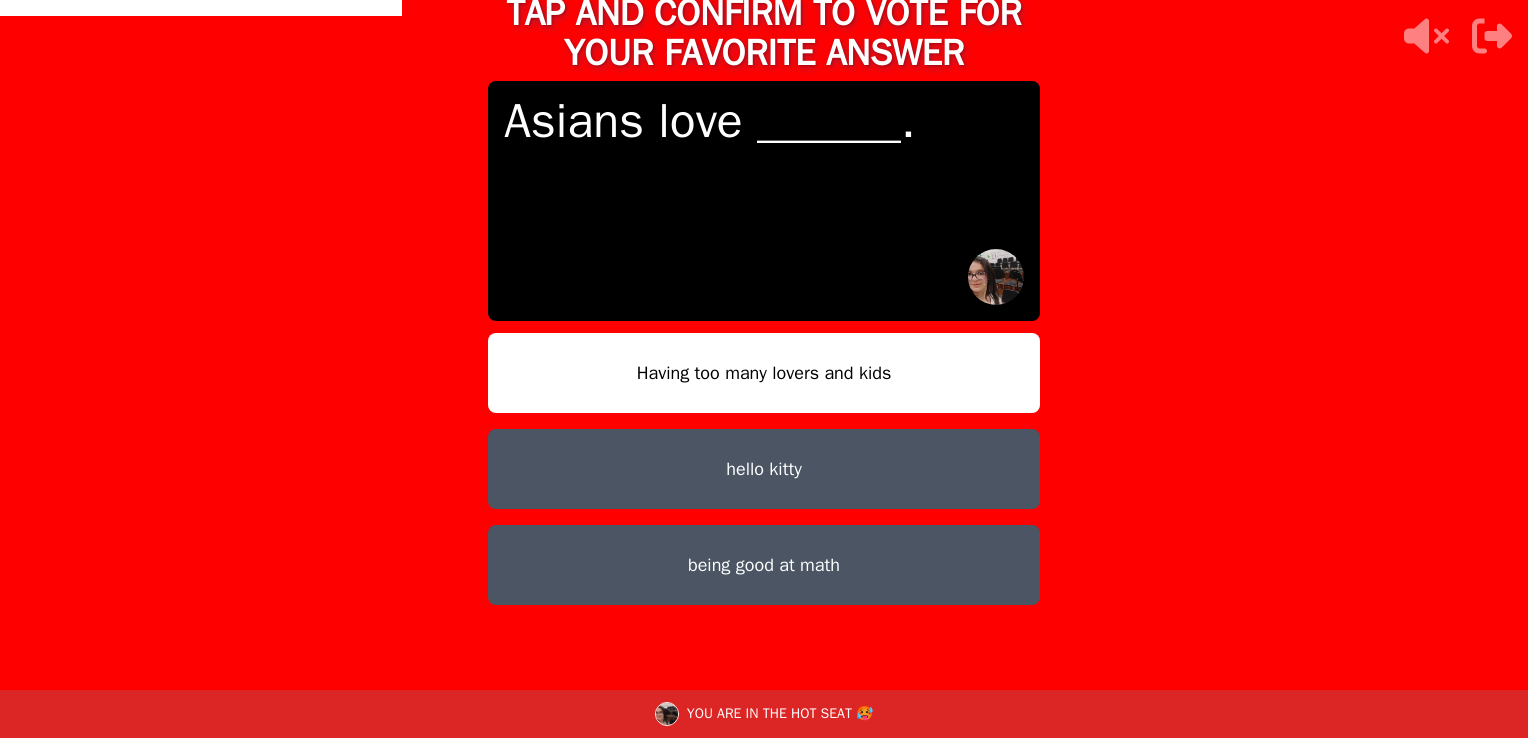 click on "being good at math" at bounding box center (764, 565) 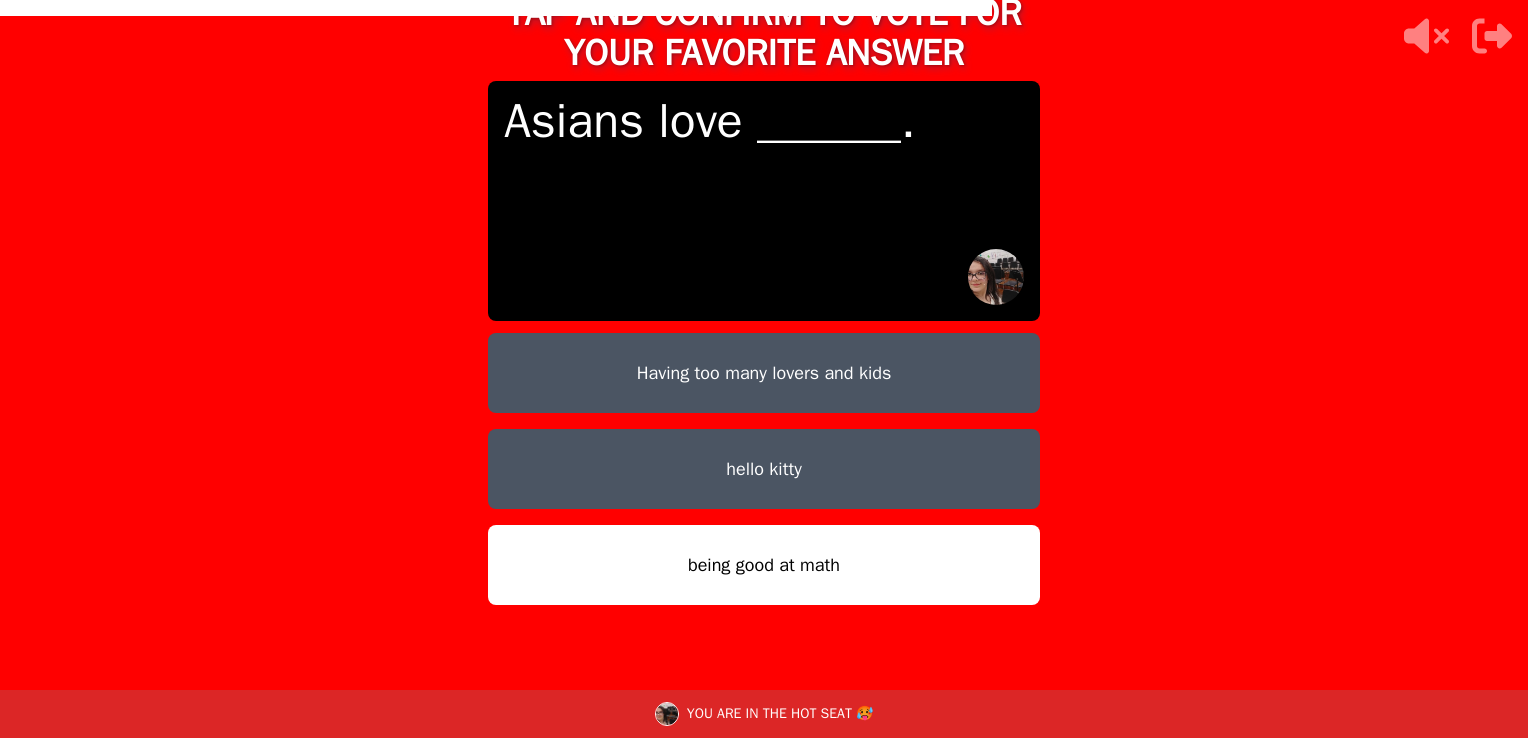 click on "being good at math" at bounding box center (764, 565) 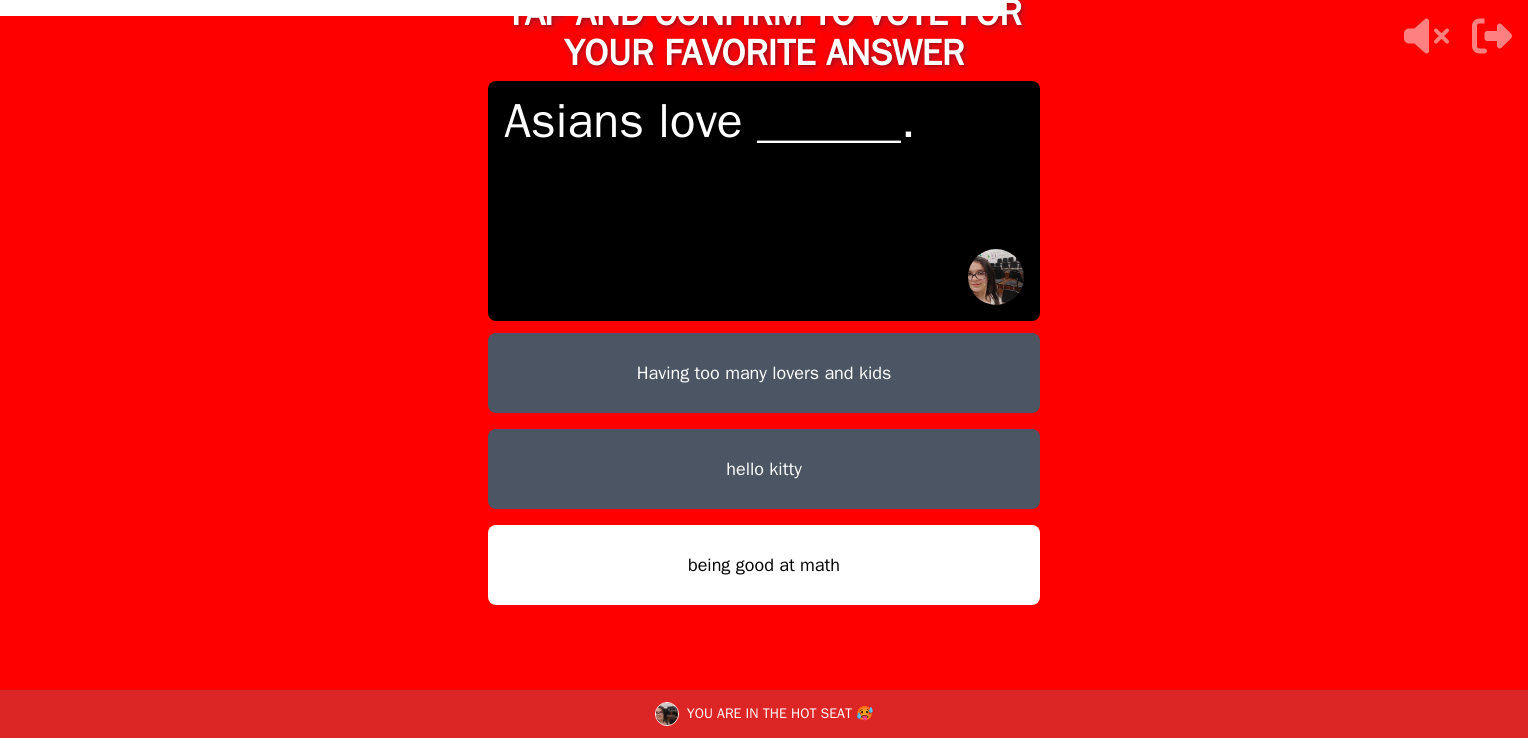 click on "being good at math" at bounding box center [764, 565] 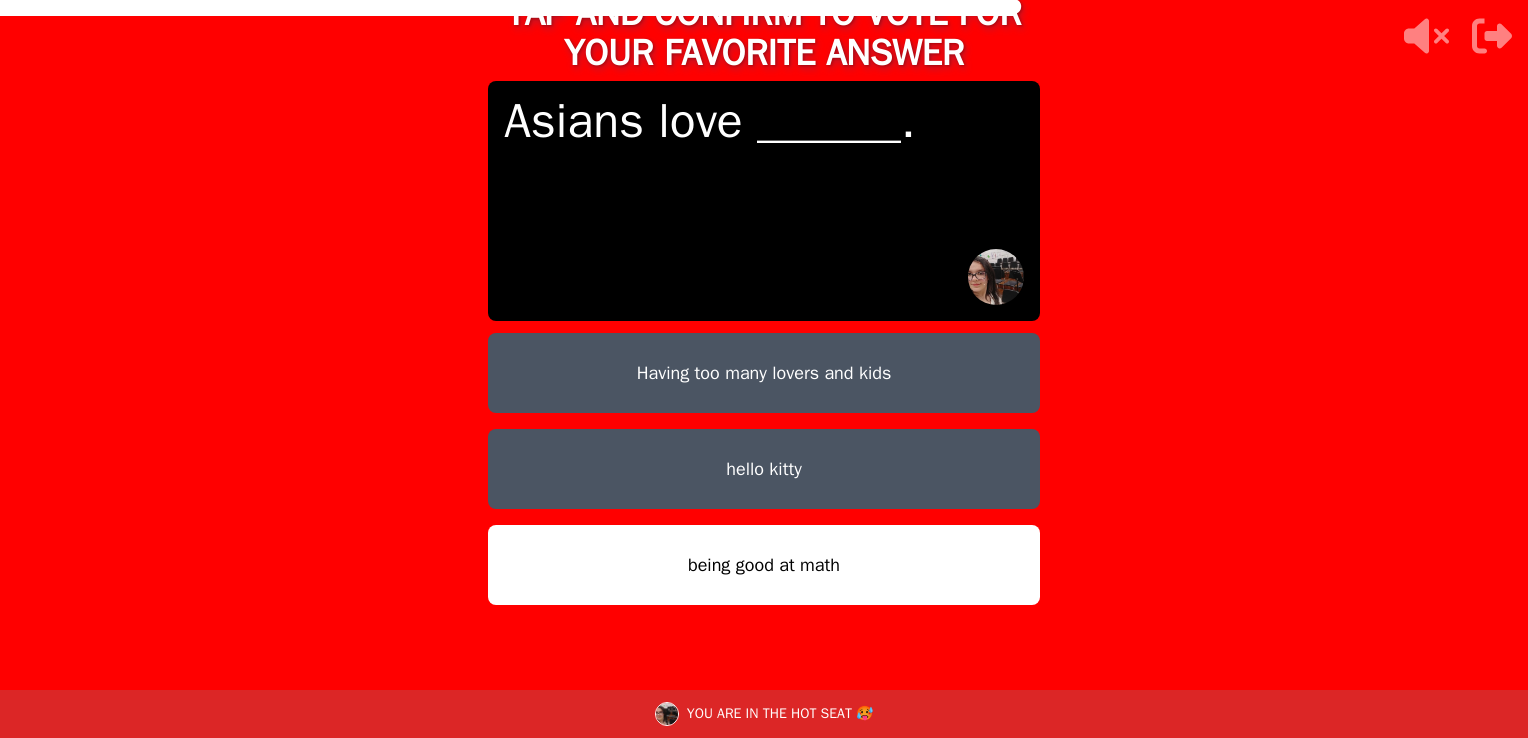click on "being good at math" at bounding box center (764, 565) 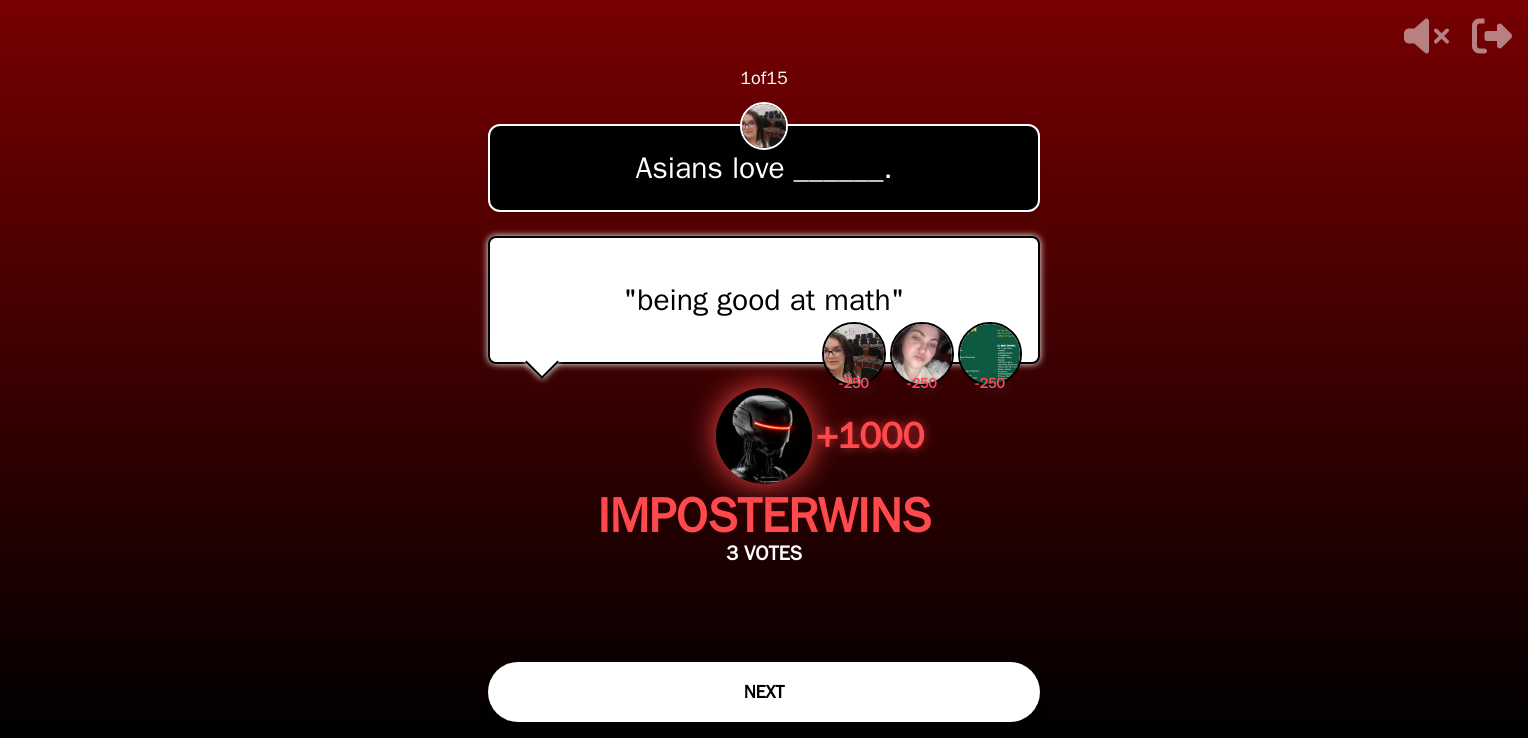 click on "NEXT" at bounding box center (764, 692) 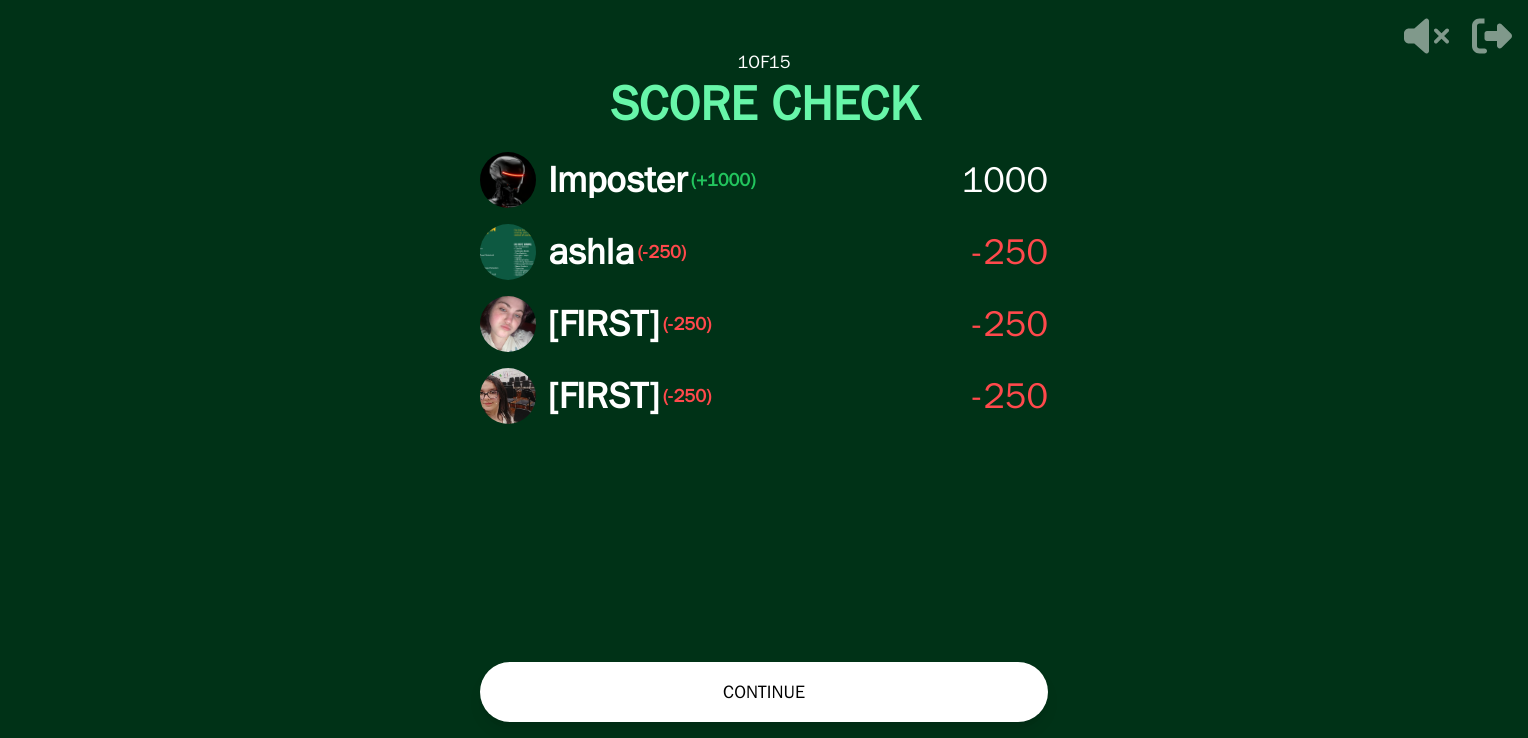 click on "CONTINUE" at bounding box center [764, 692] 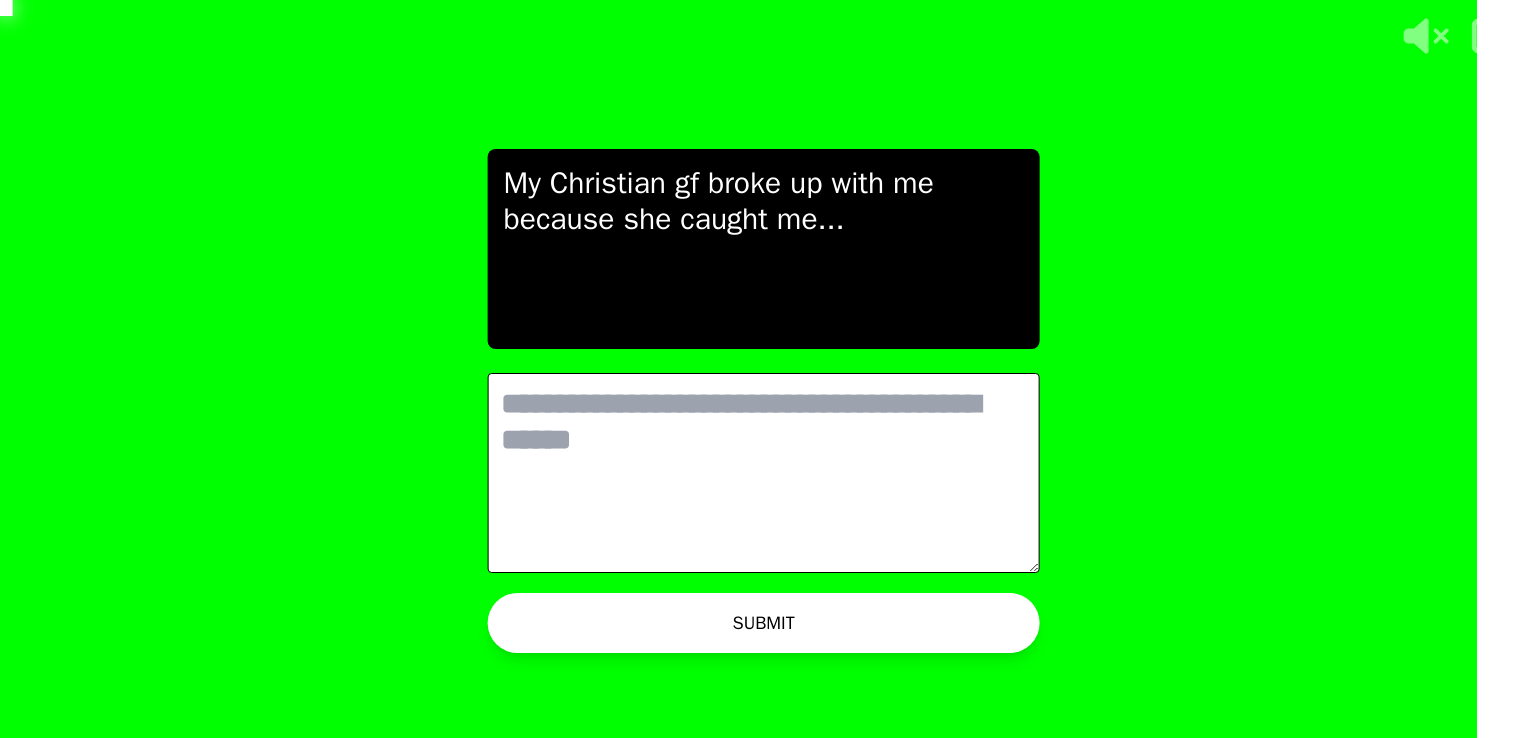 scroll, scrollTop: 0, scrollLeft: 0, axis: both 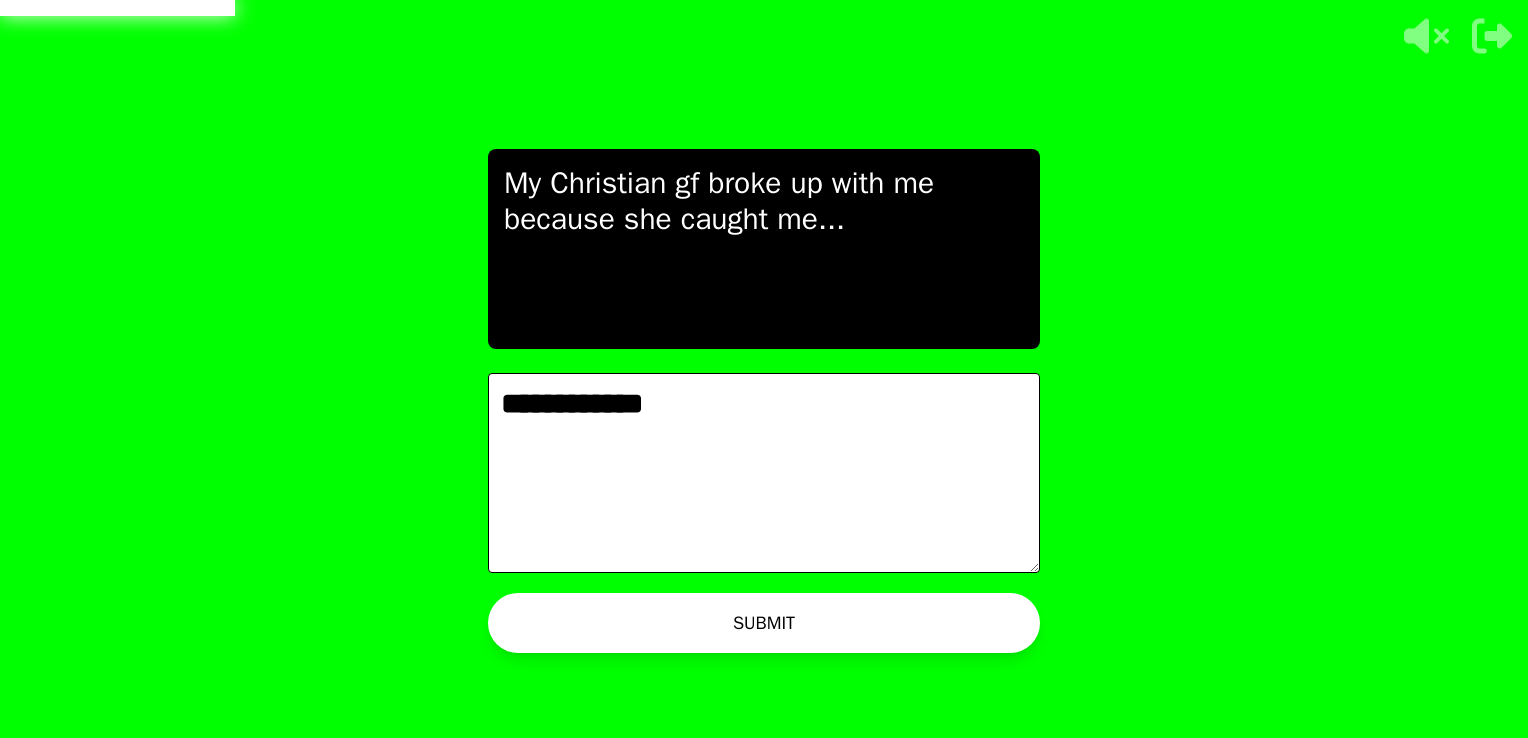 type on "**********" 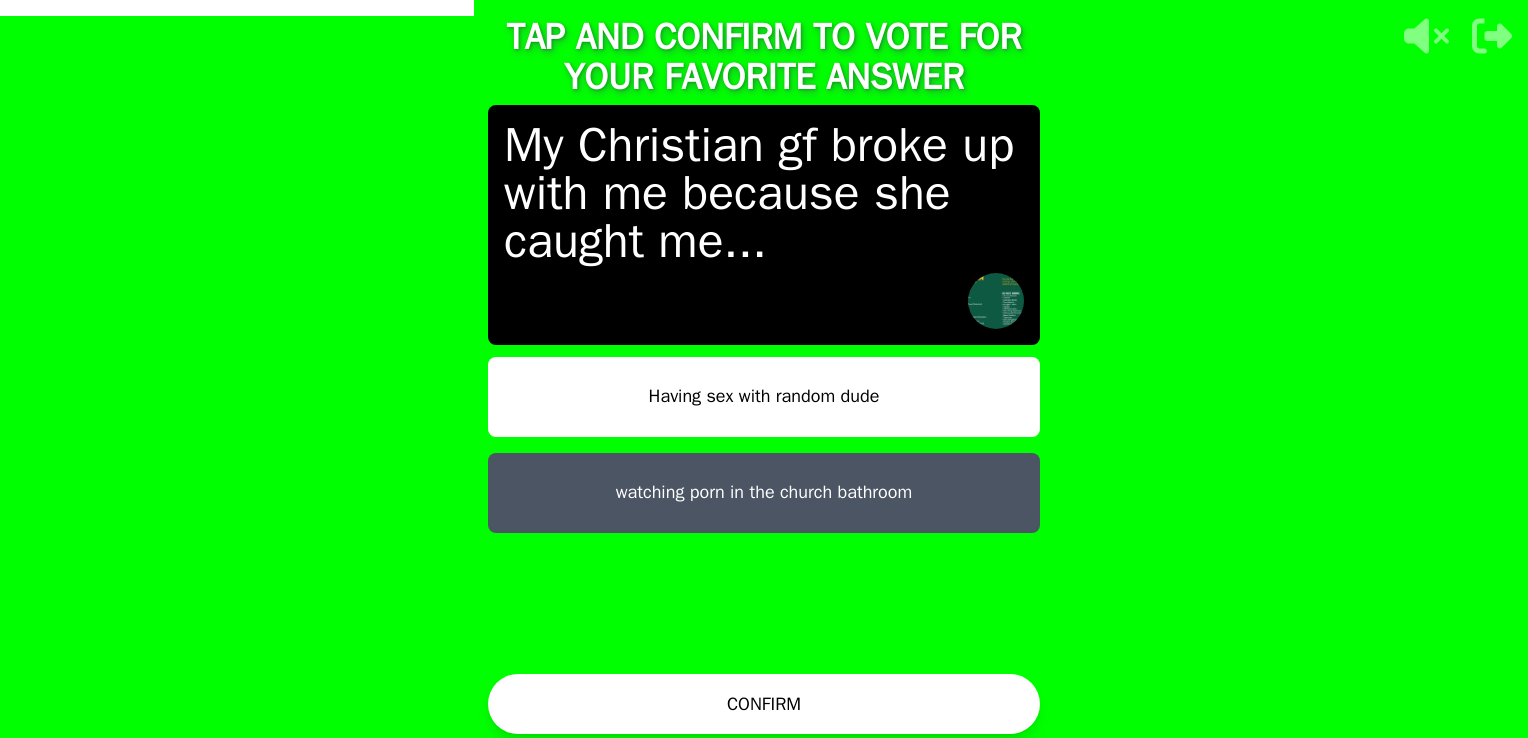 click on "watching porn in the church bathroom" at bounding box center (764, 493) 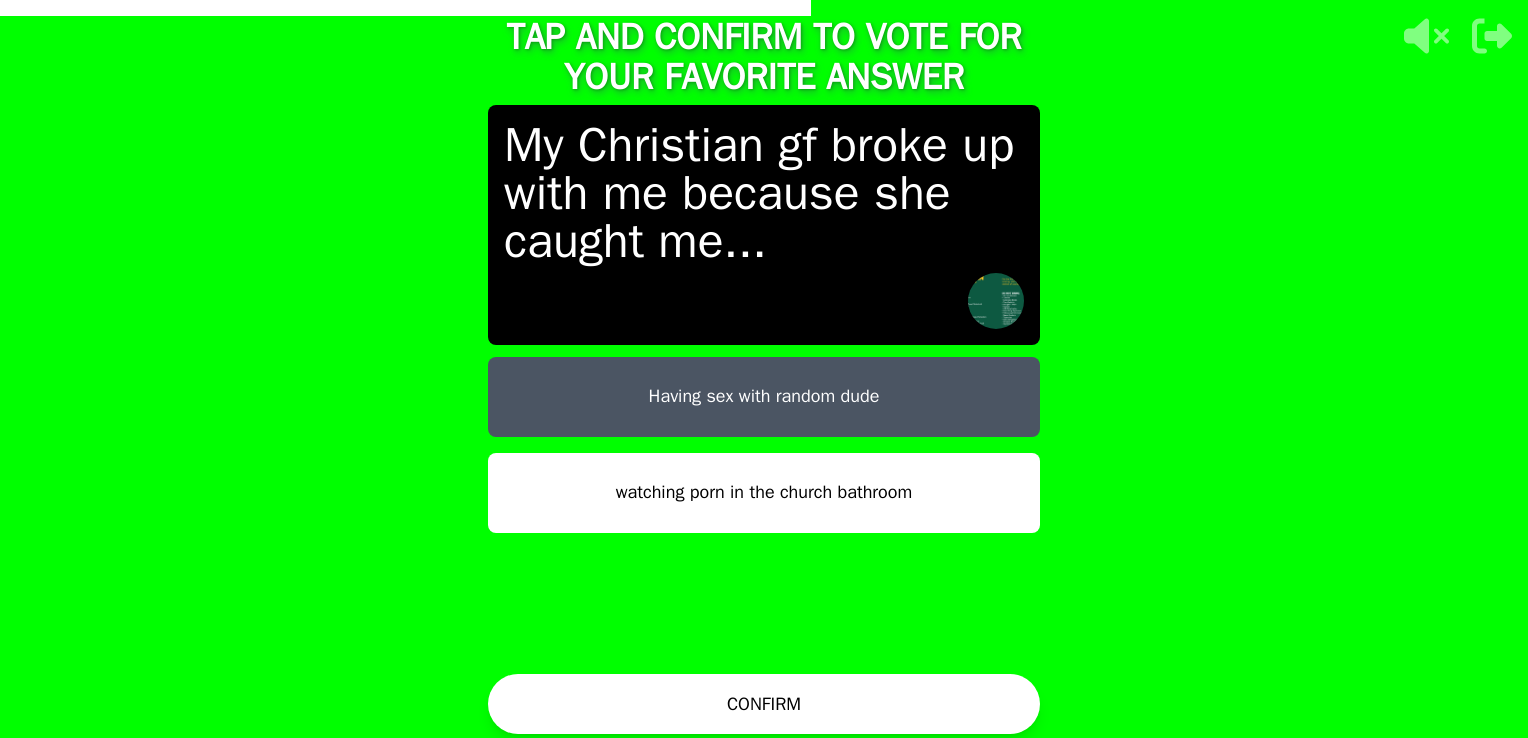 click on "Having sex with random dude" at bounding box center [764, 397] 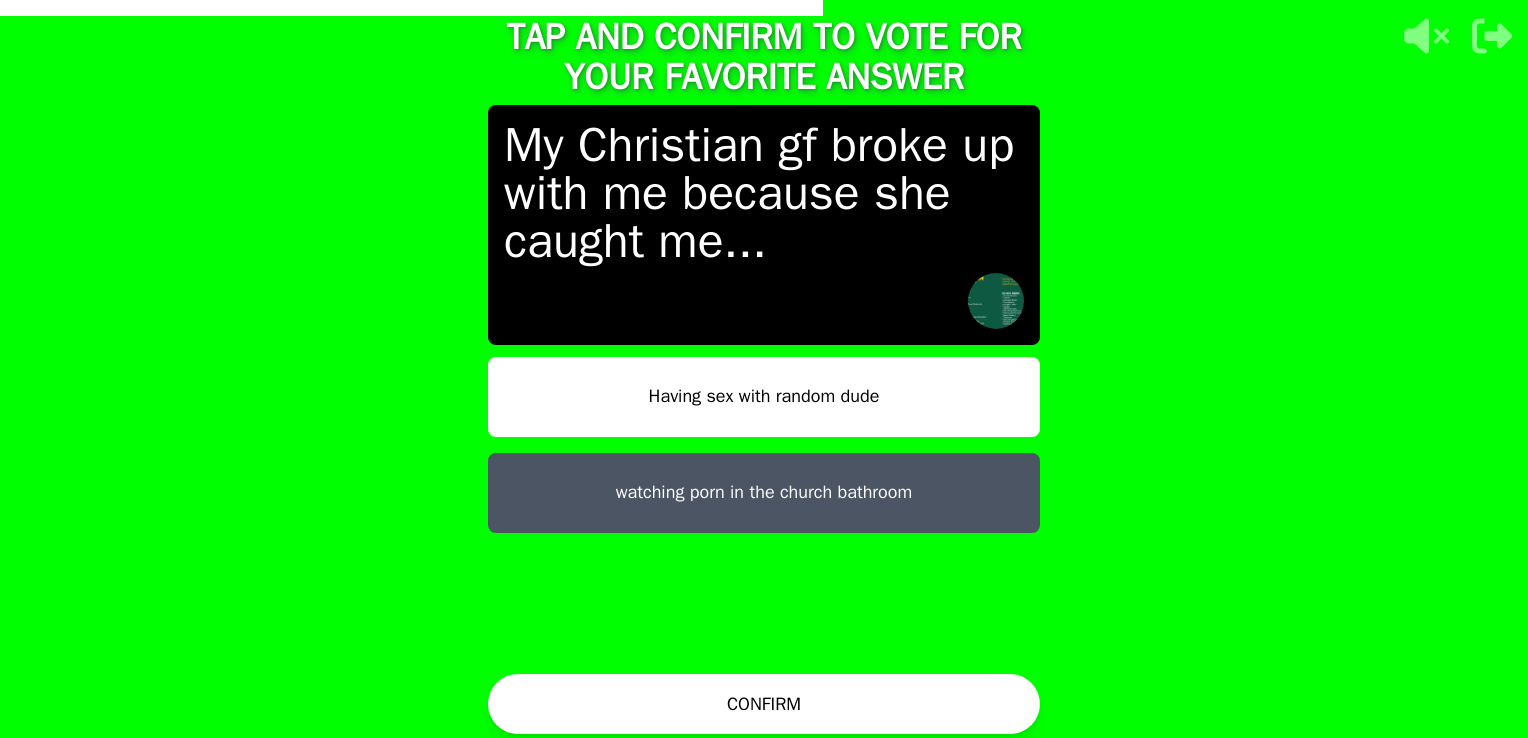 click on "Having sex with random dude" at bounding box center (764, 397) 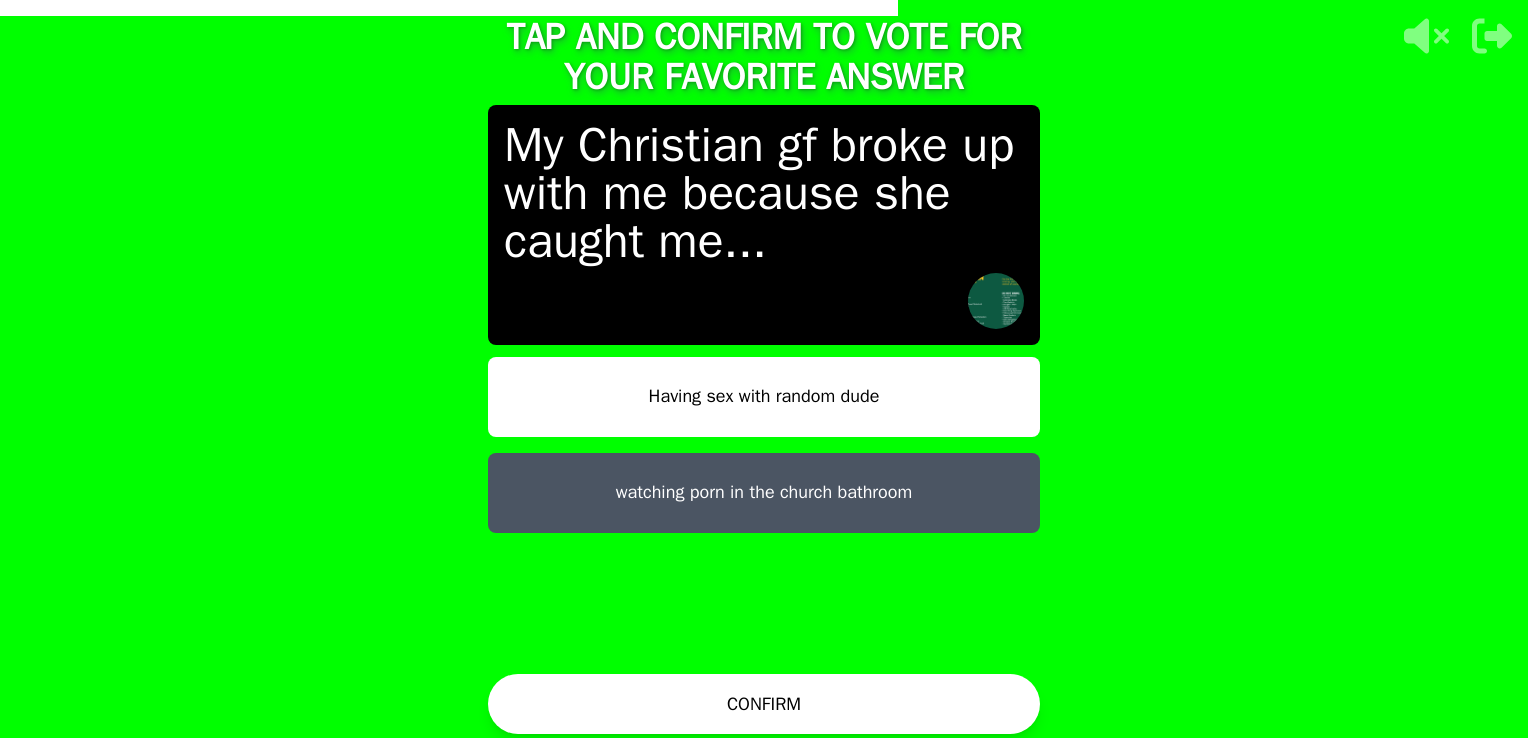 click on "CONFIRM" at bounding box center (764, 704) 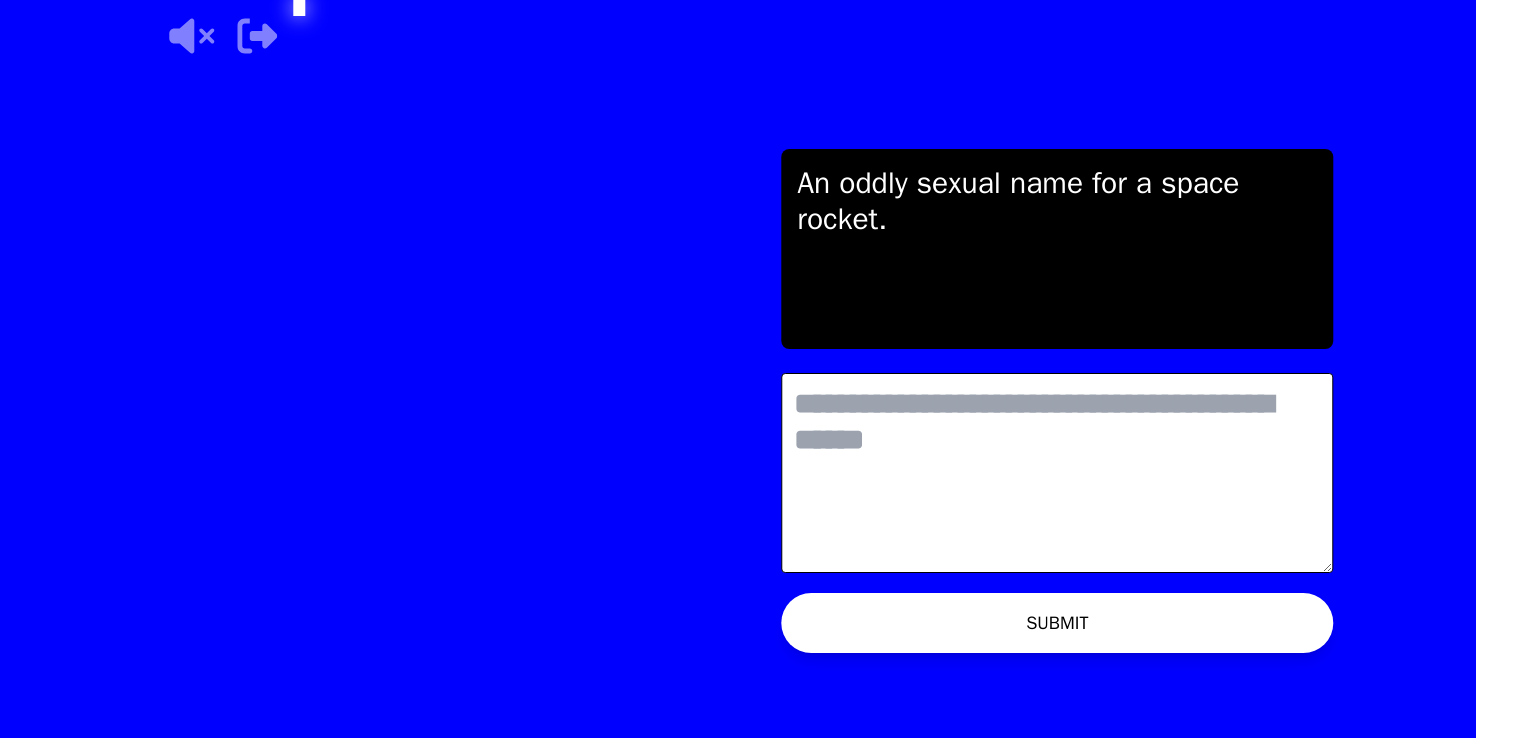 scroll, scrollTop: 0, scrollLeft: 0, axis: both 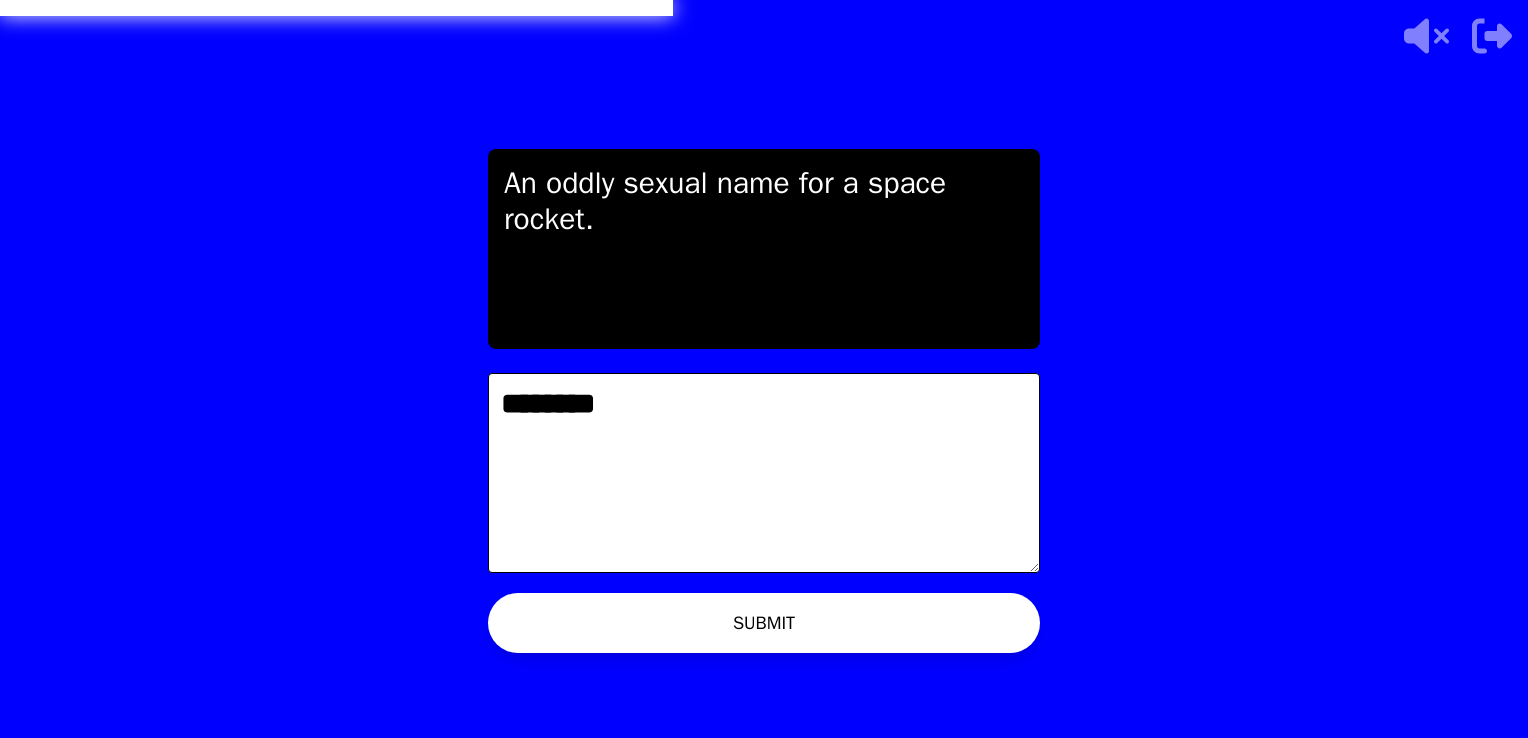 type on "********" 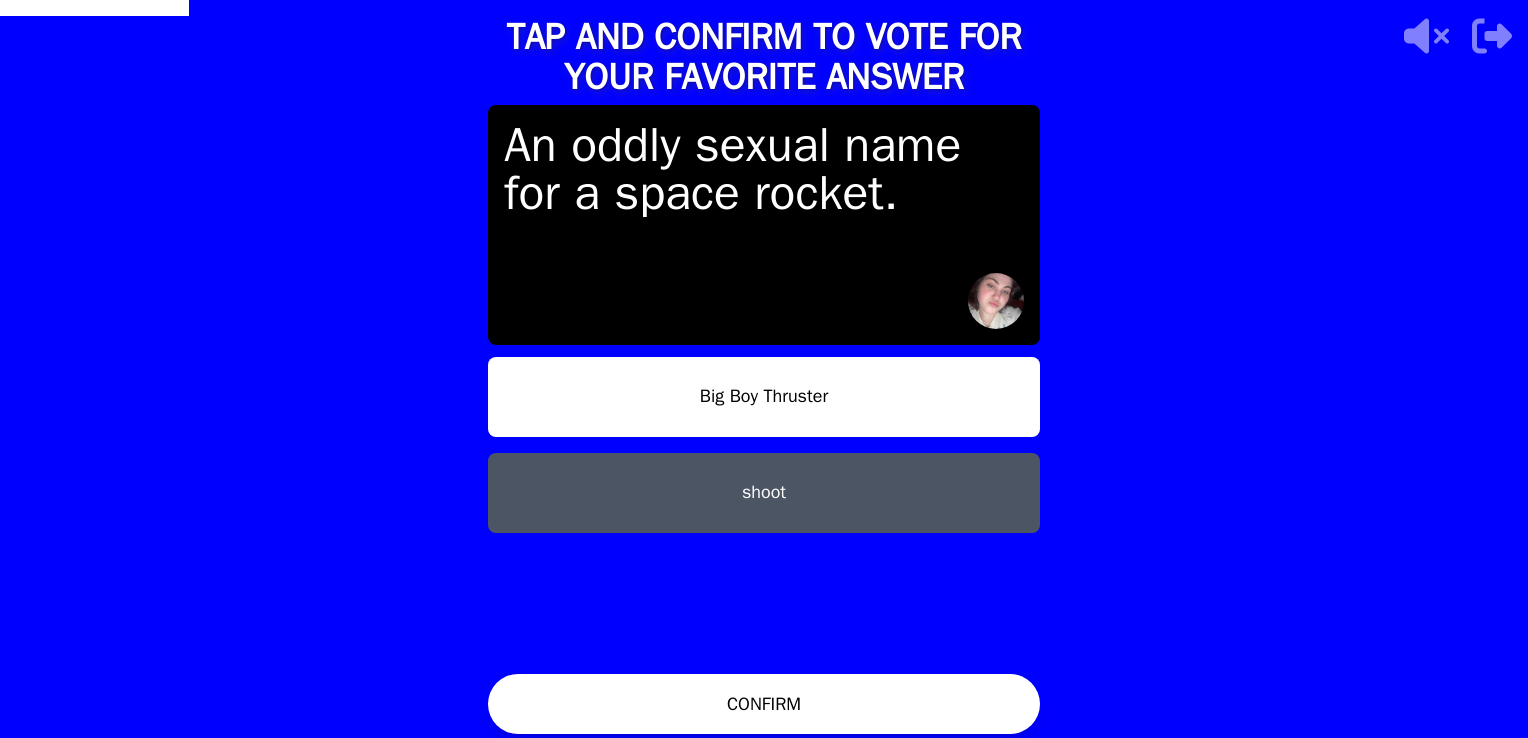click on "shoot" at bounding box center (764, 493) 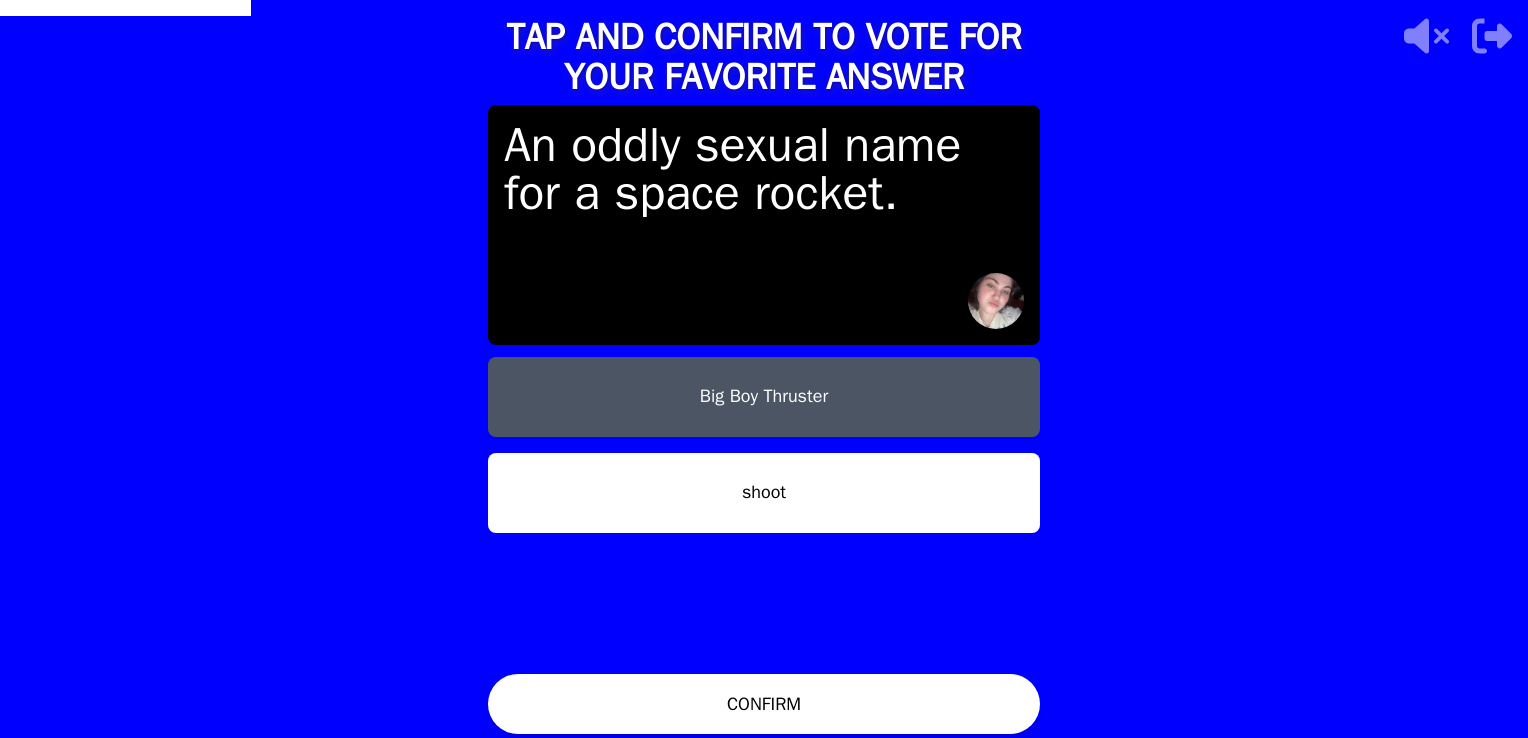 click on "CONFIRM" at bounding box center (764, 704) 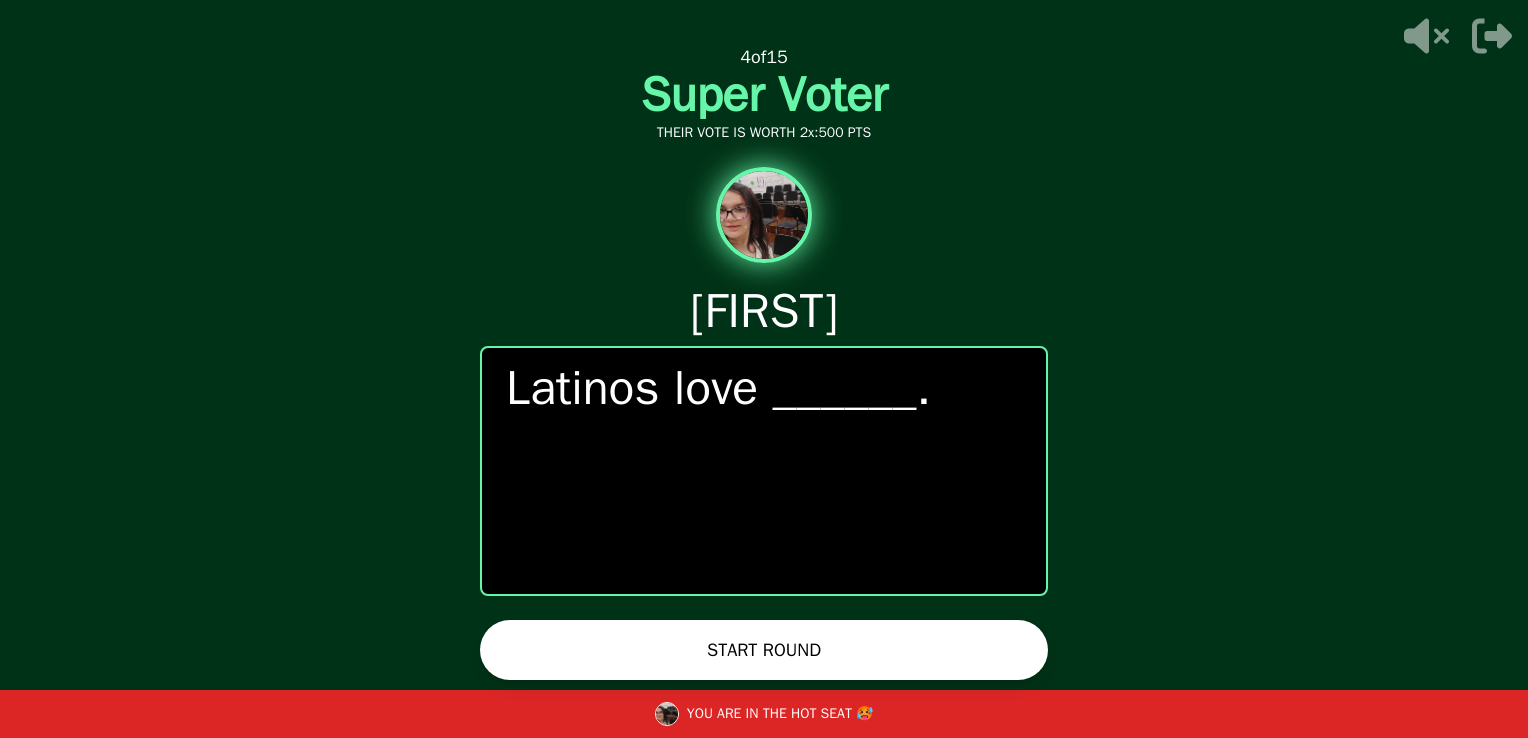click on "START ROUND" at bounding box center (764, 650) 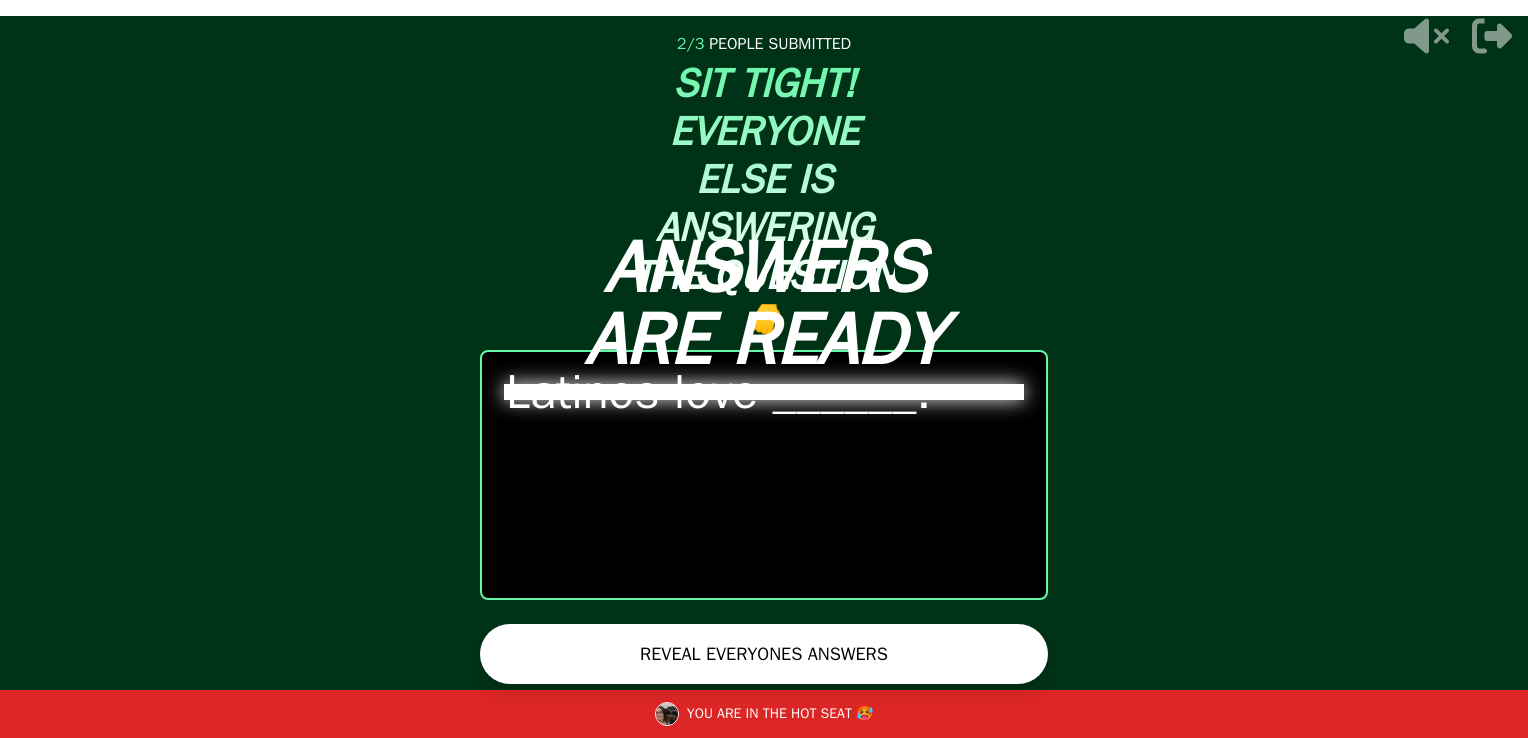 click on "REVEAL EVERYONES ANSWERS" at bounding box center [764, 654] 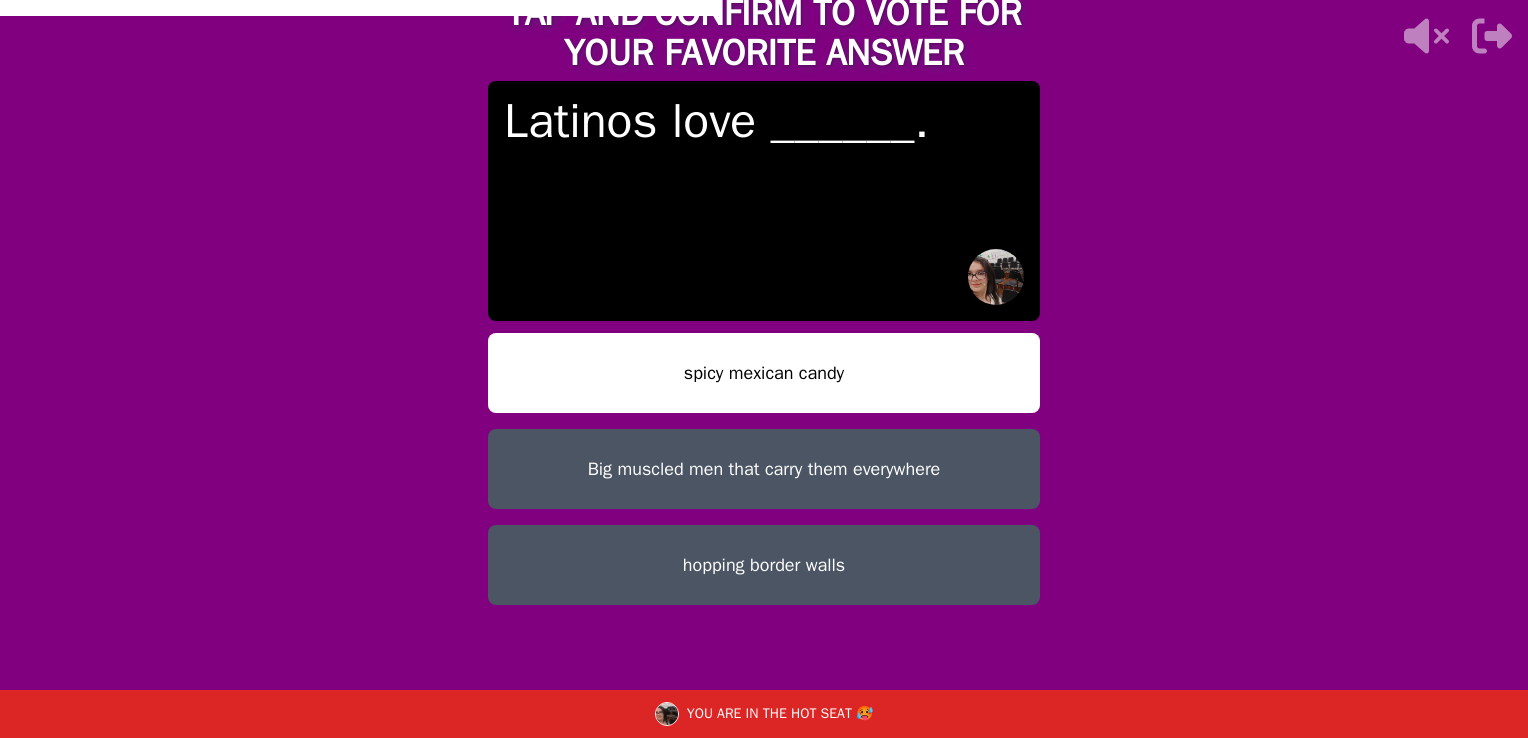 click on "Big muscled men that carry them everywhere" at bounding box center [764, 469] 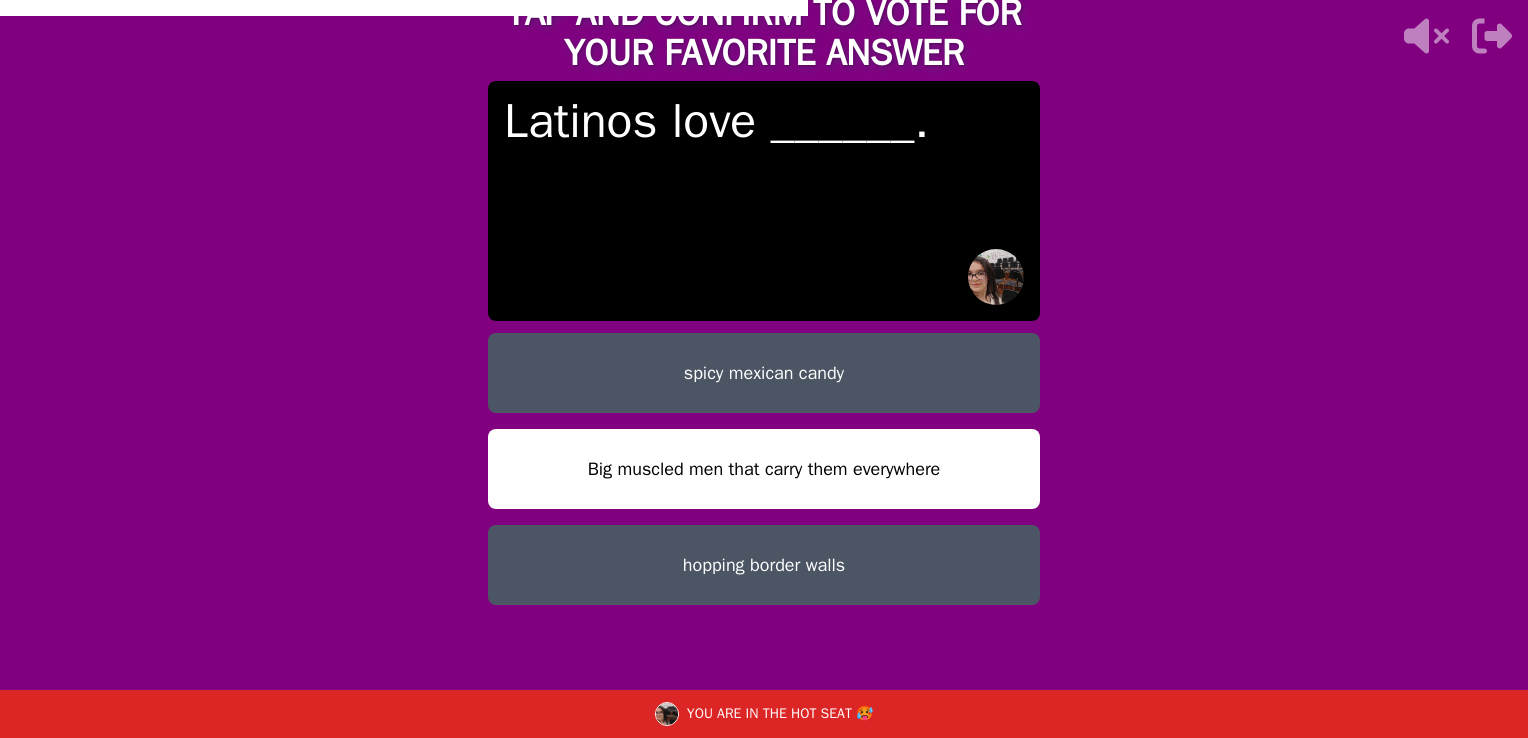 click on "hopping border walls" at bounding box center [764, 565] 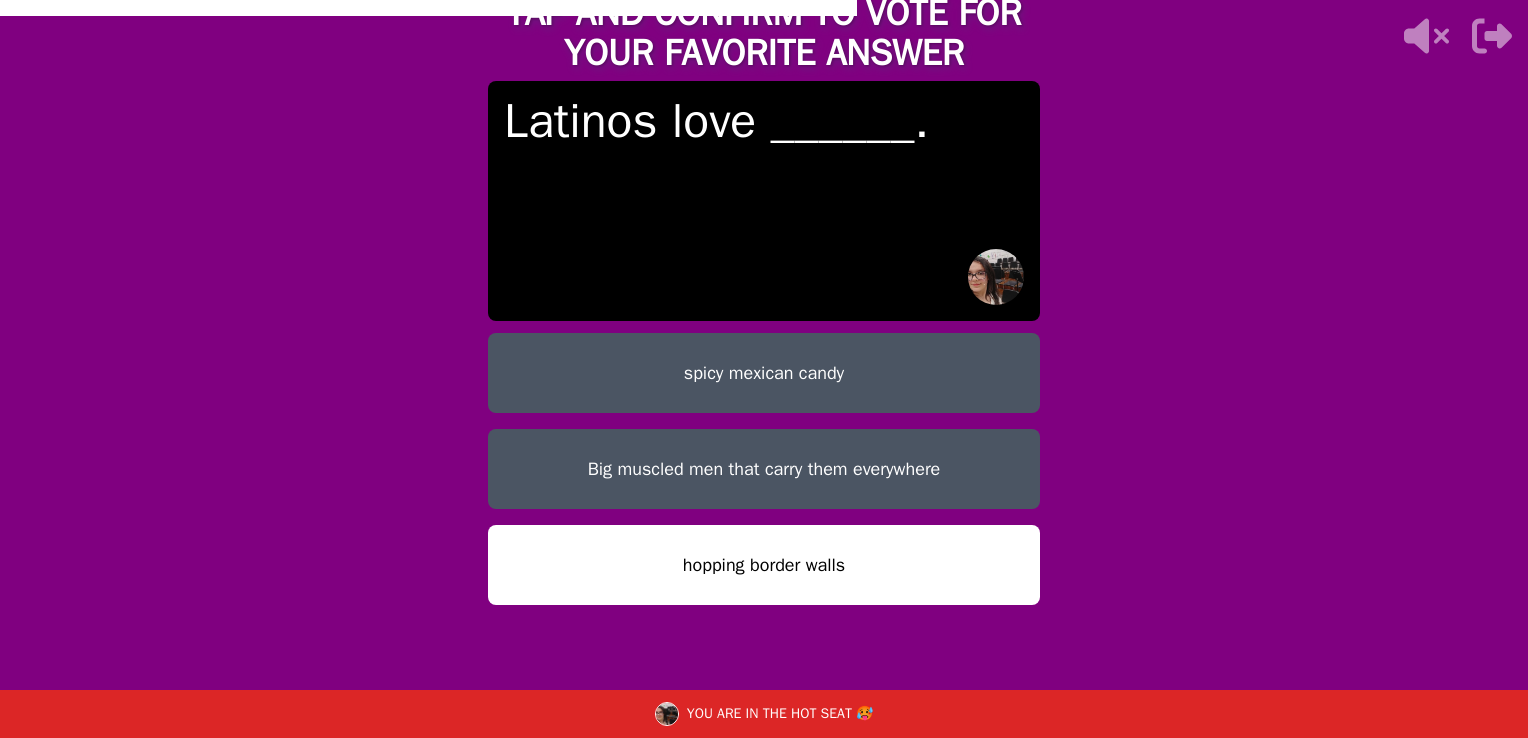 click on "hopping border walls" at bounding box center [764, 565] 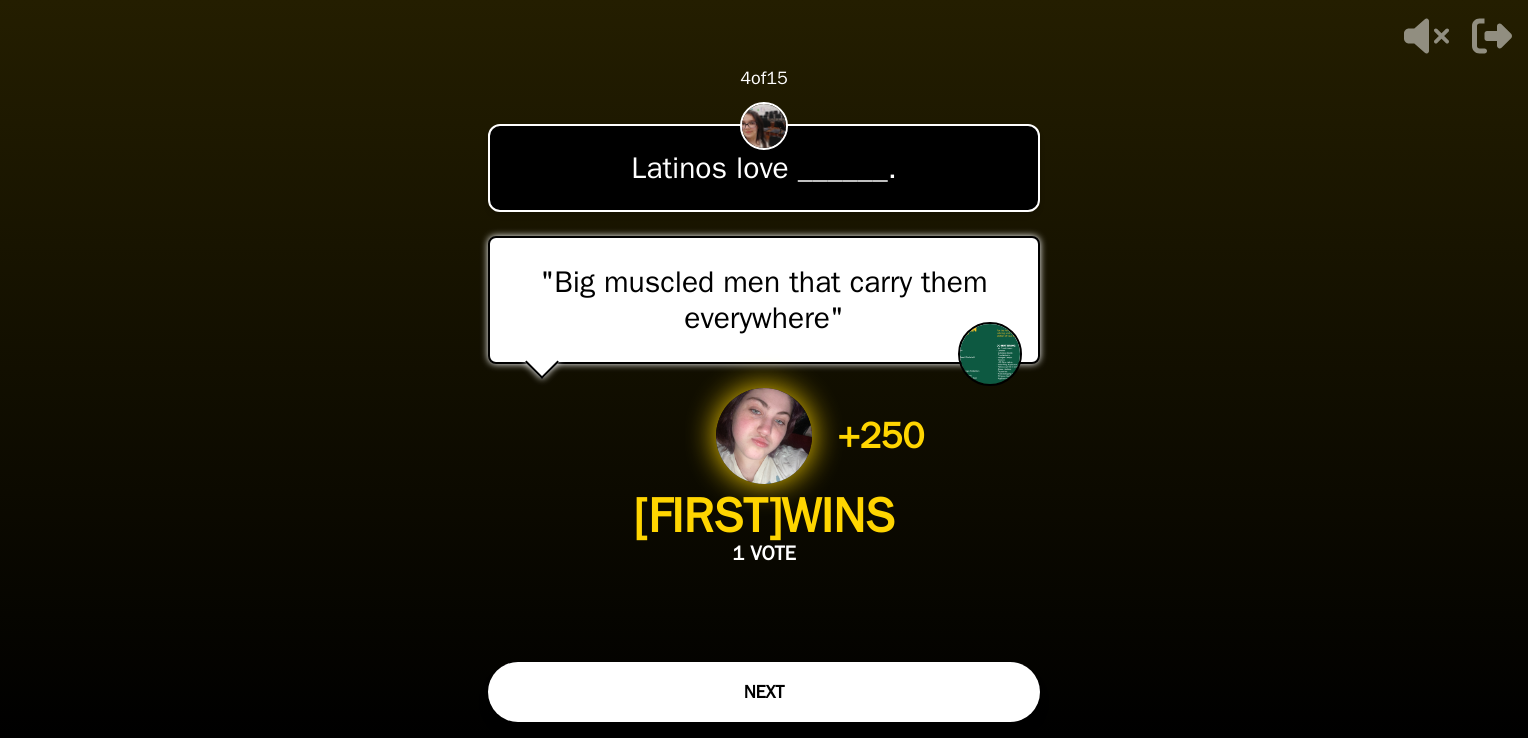 click on "NEXT" at bounding box center (764, 692) 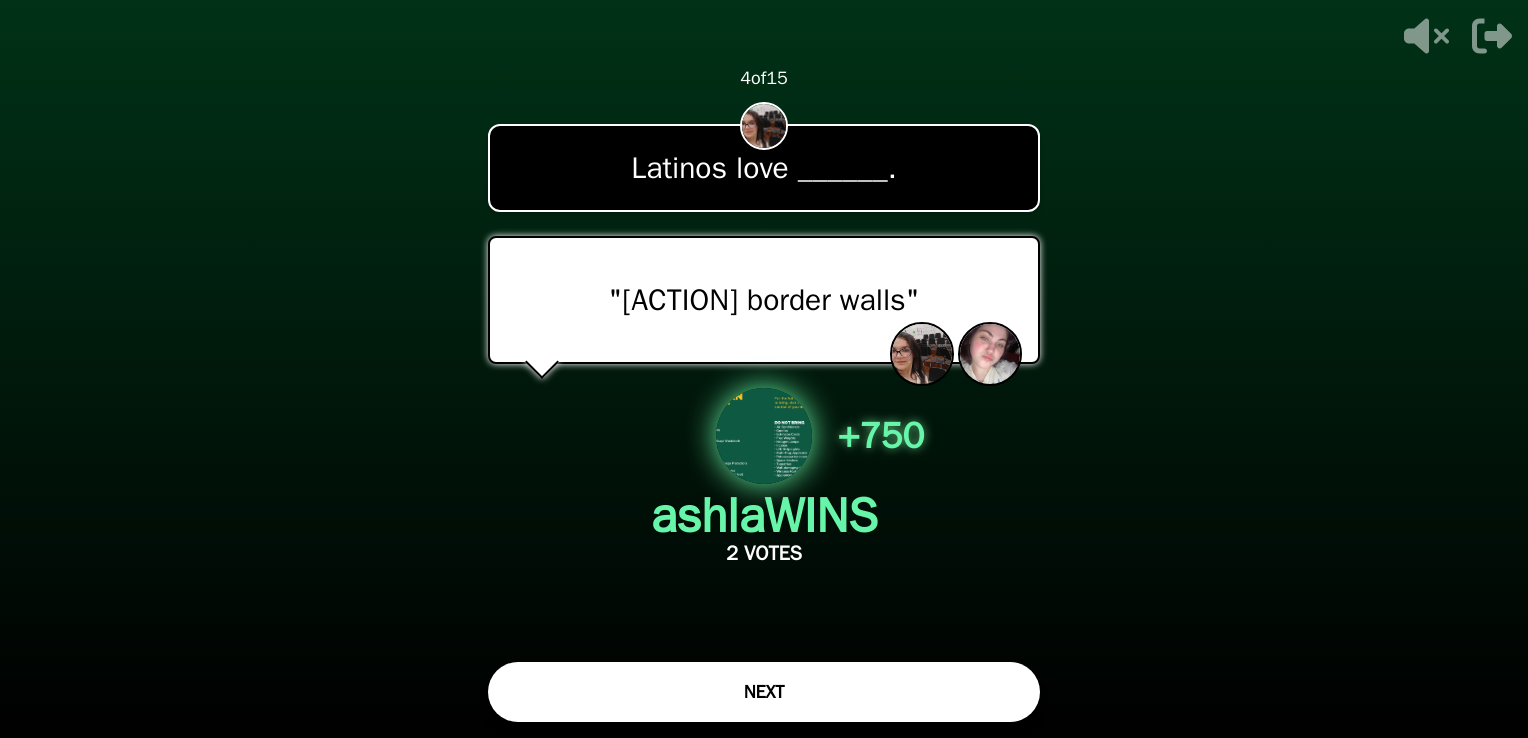 click on "NEXT" at bounding box center (764, 692) 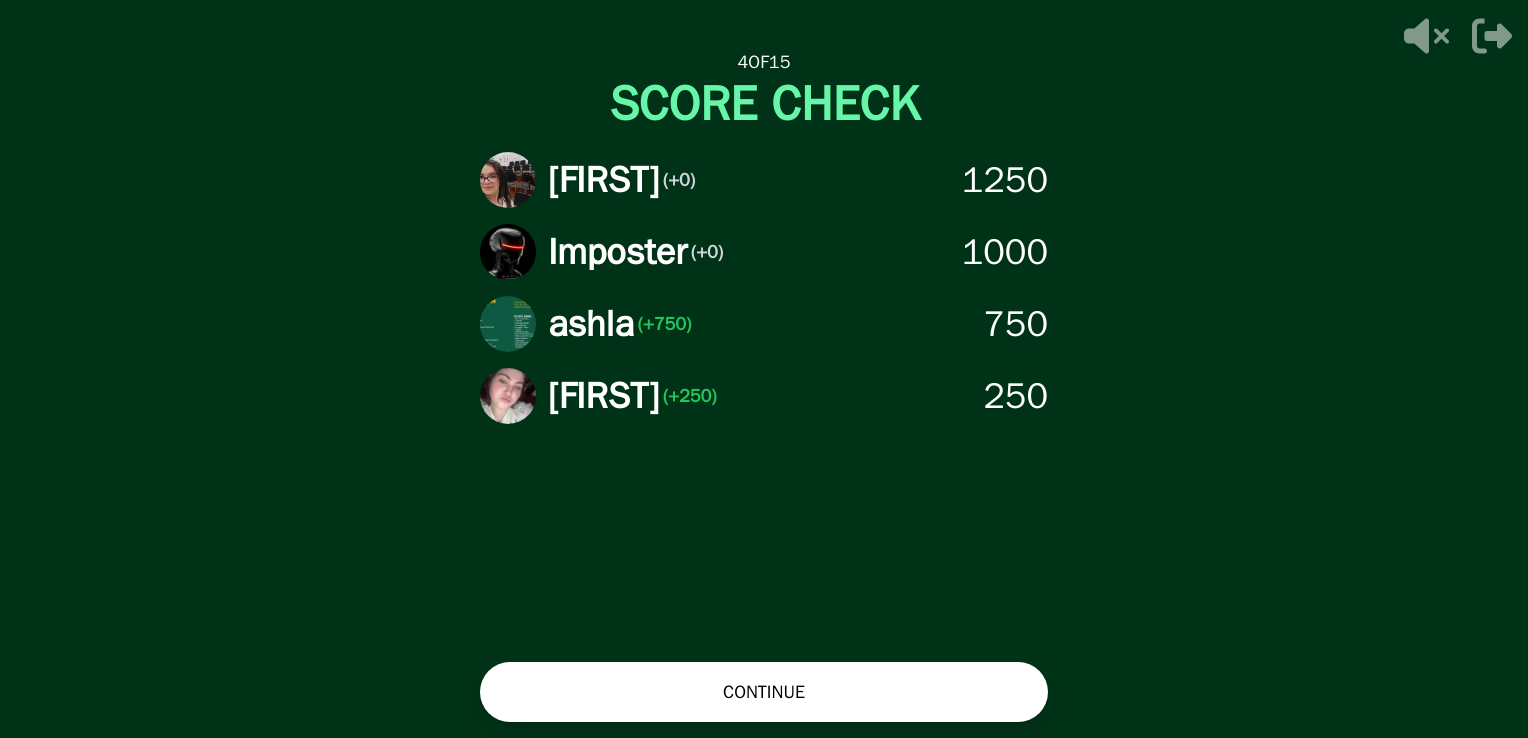 click on "CONTINUE" at bounding box center [764, 692] 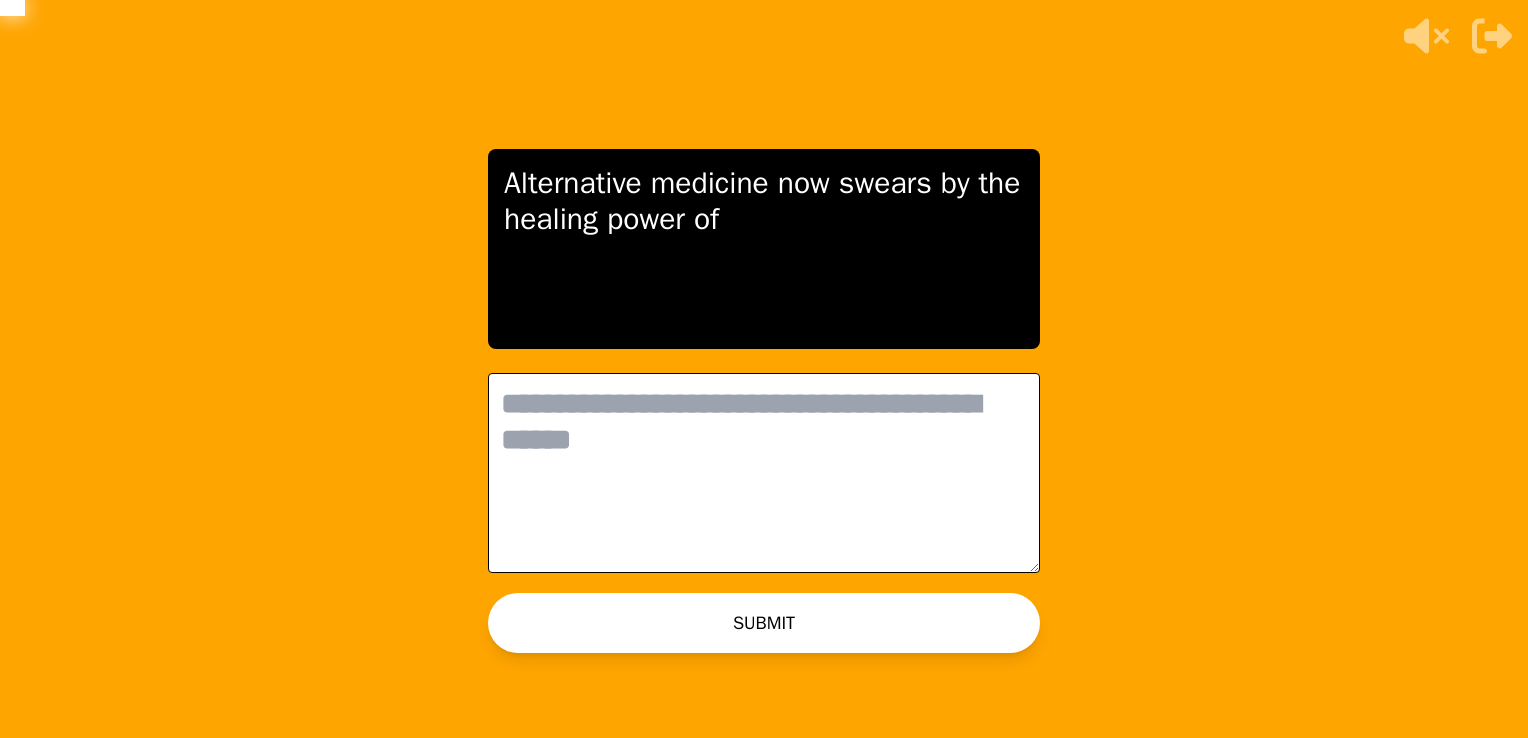 scroll, scrollTop: 0, scrollLeft: 0, axis: both 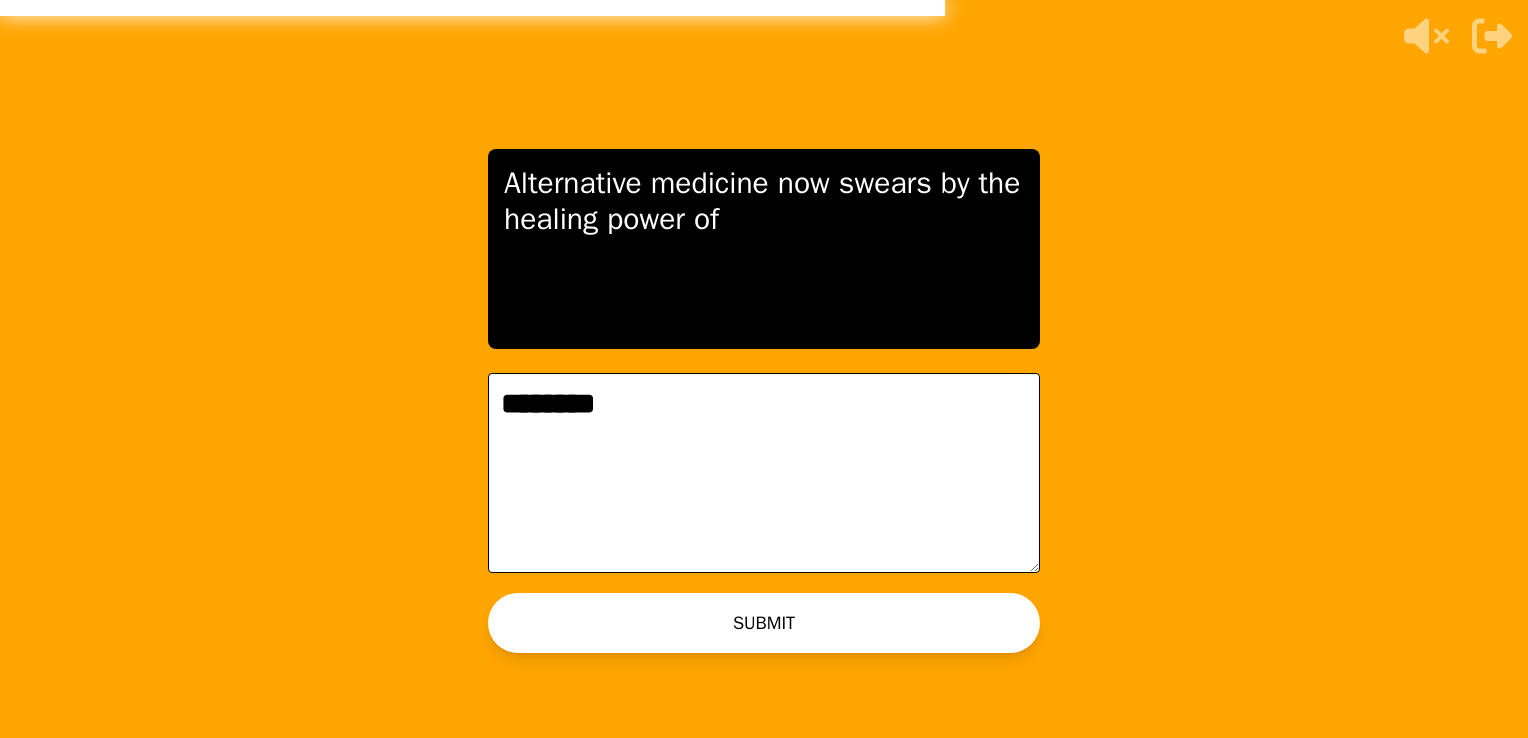 type on "********" 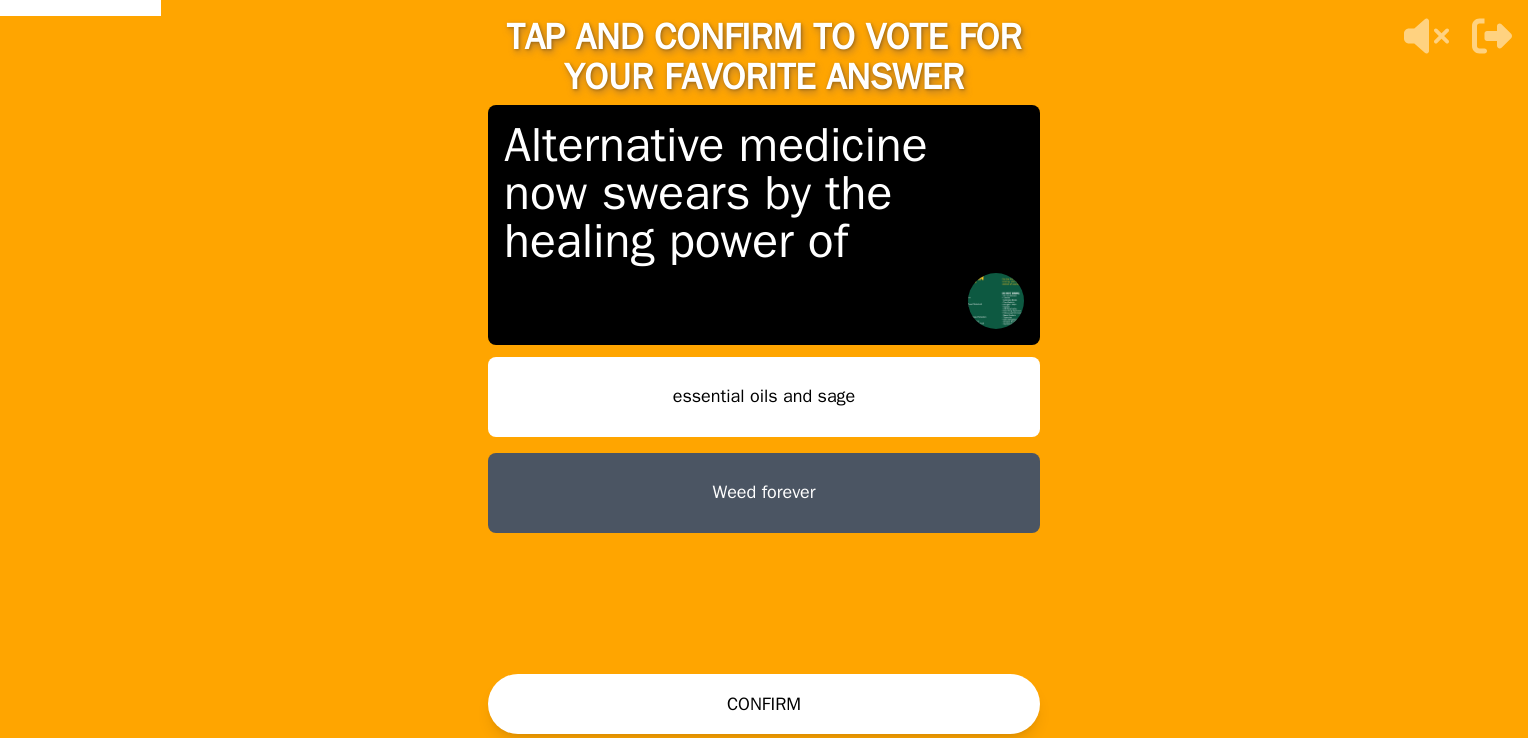 click on "Weed forever" at bounding box center (764, 493) 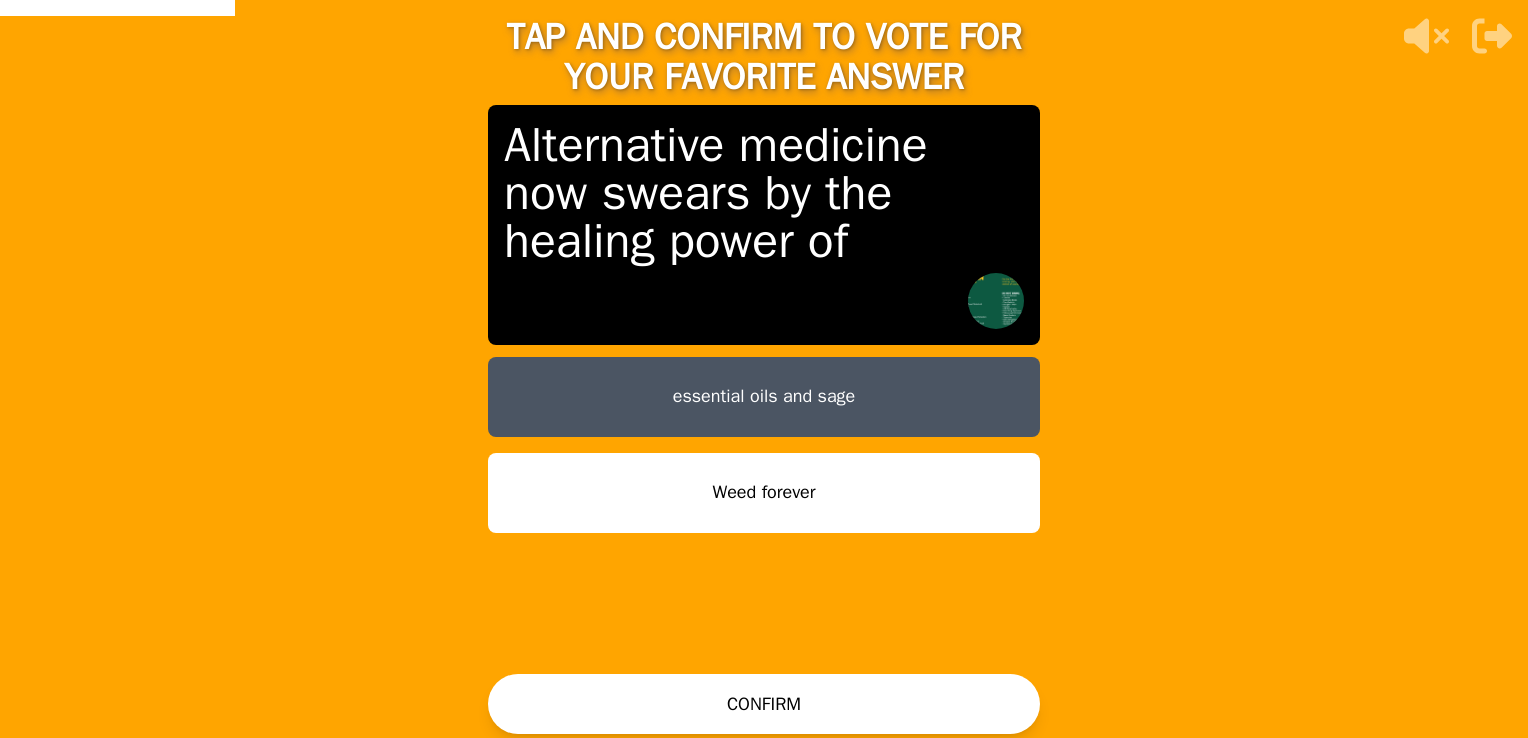 click on "CONFIRM" at bounding box center [764, 704] 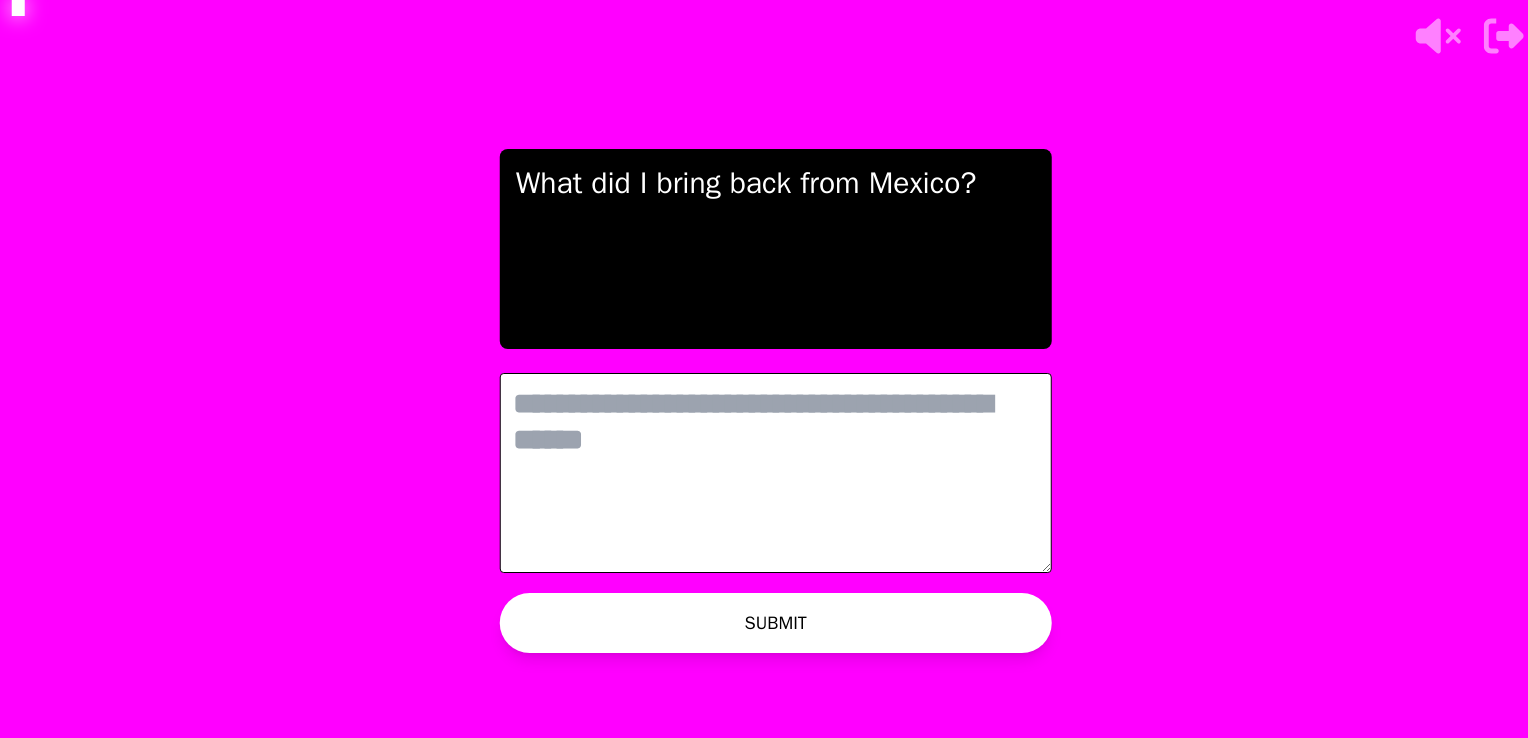 scroll, scrollTop: 0, scrollLeft: 0, axis: both 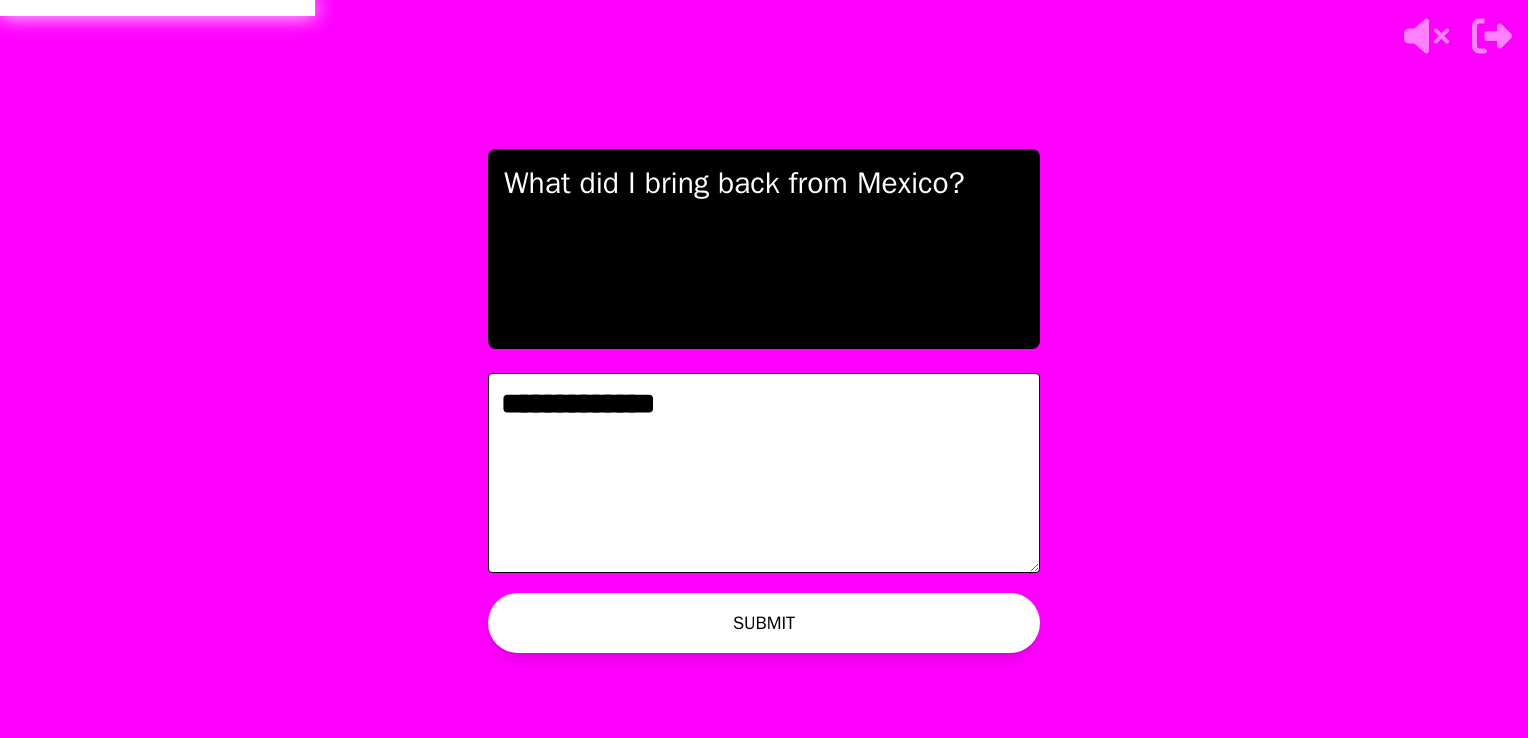 type on "**********" 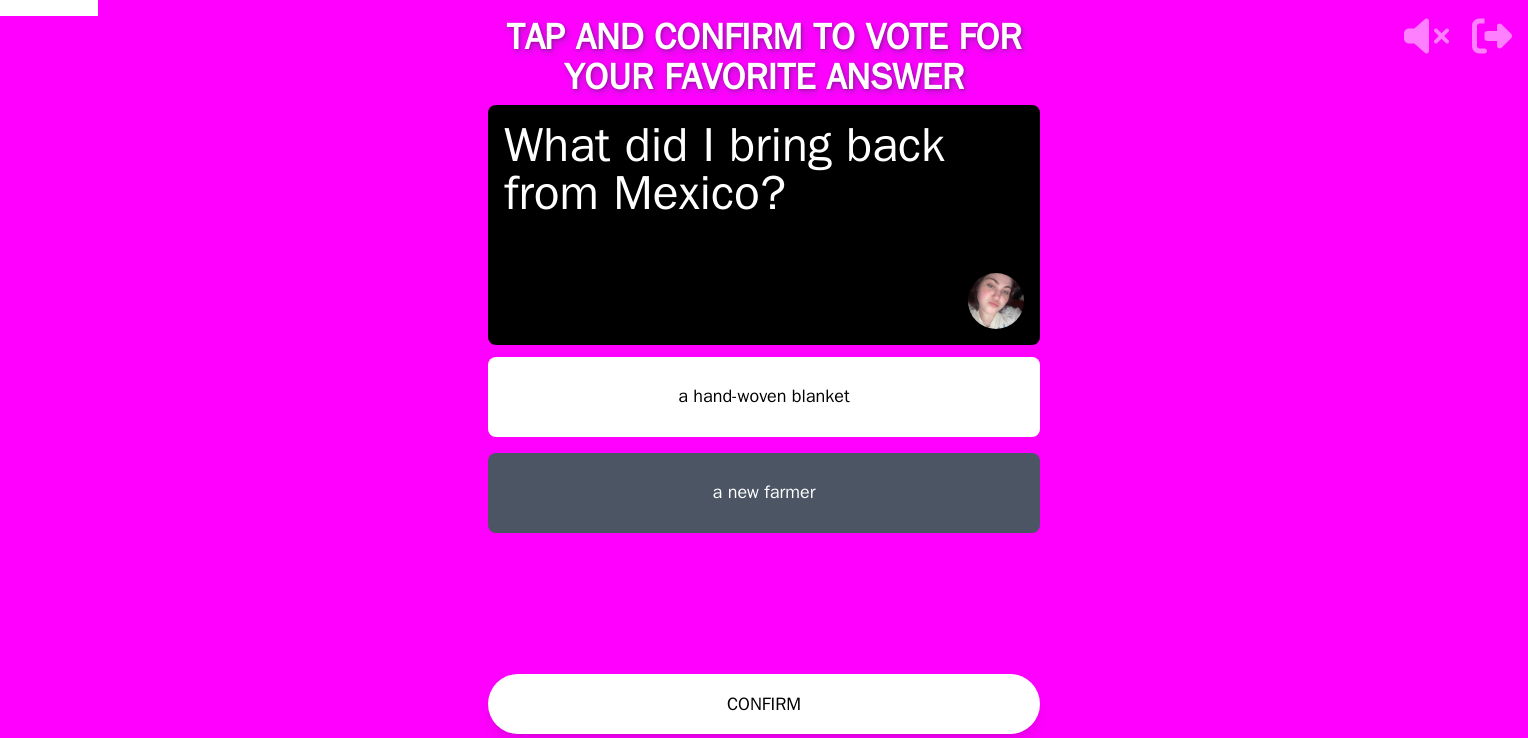click on "a new farmer" at bounding box center [764, 493] 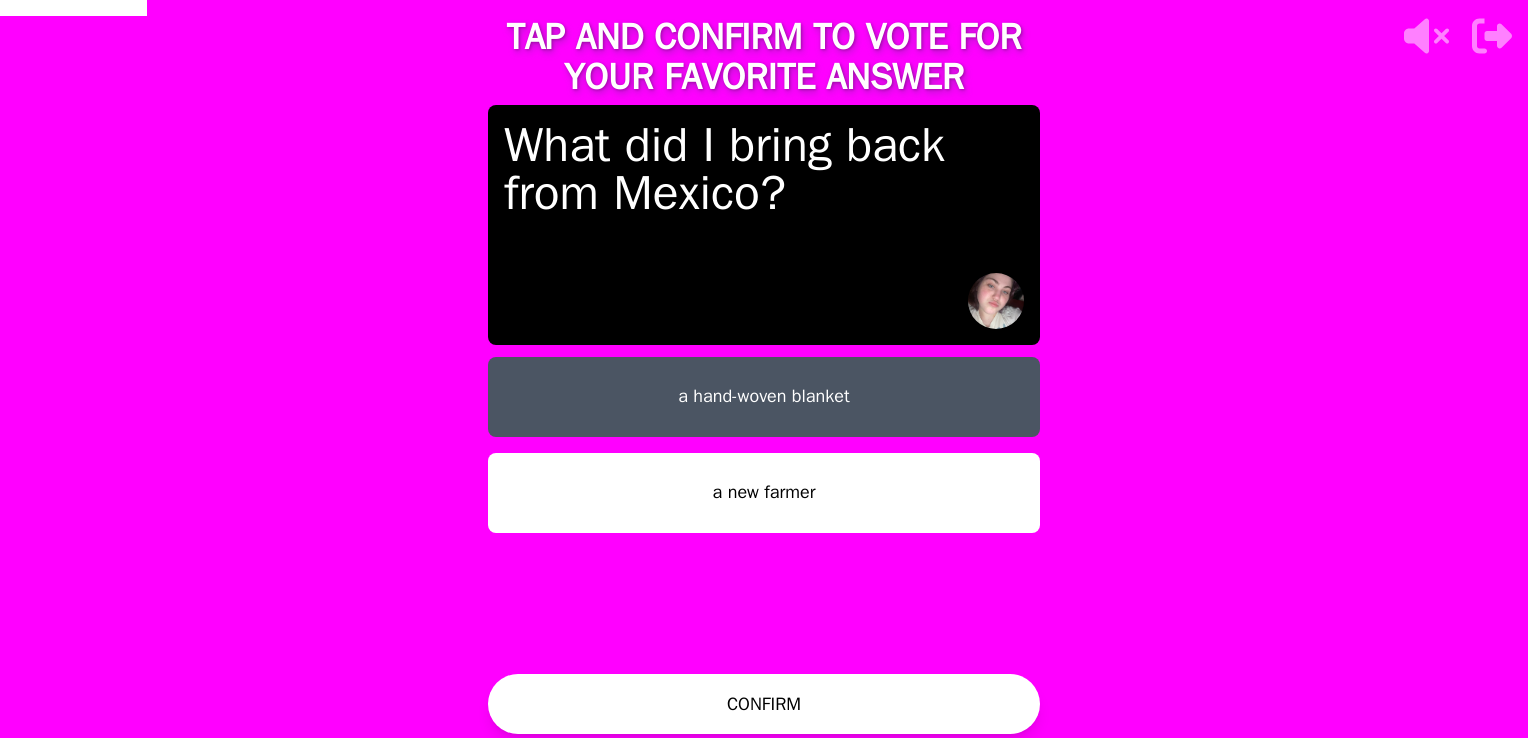 click on "a hand-woven blanket" at bounding box center [764, 397] 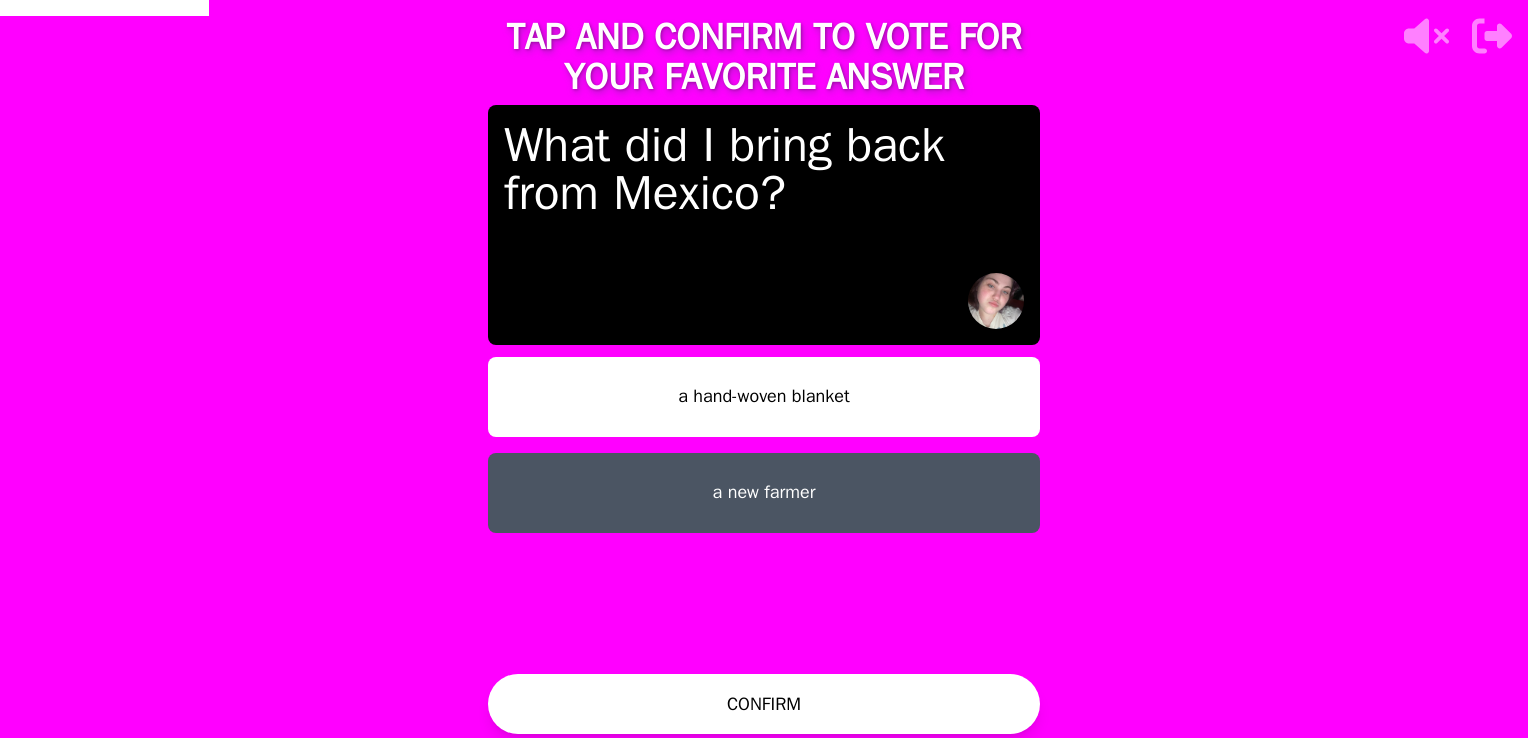 click on "CONFIRM" at bounding box center (764, 704) 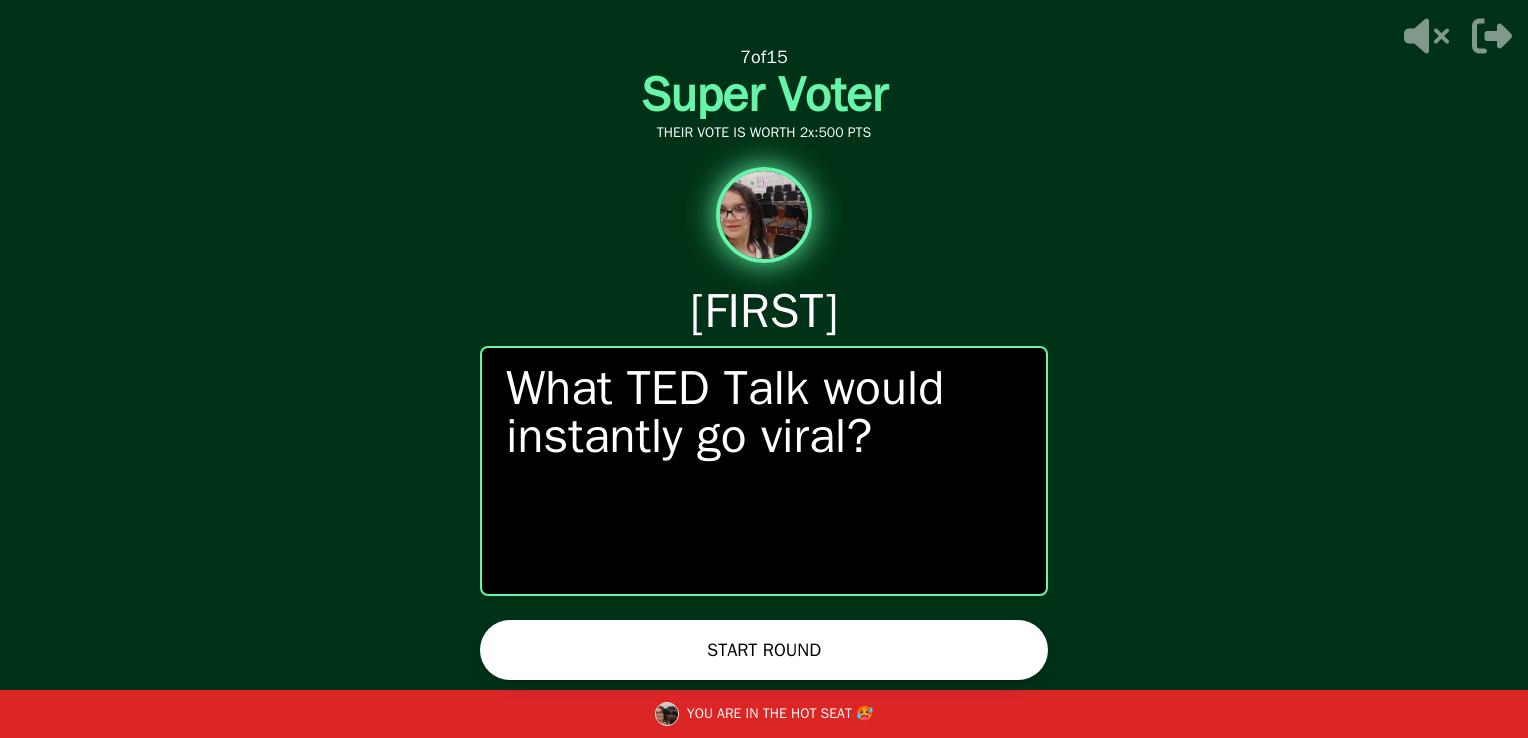 click on "START ROUND" at bounding box center [764, 650] 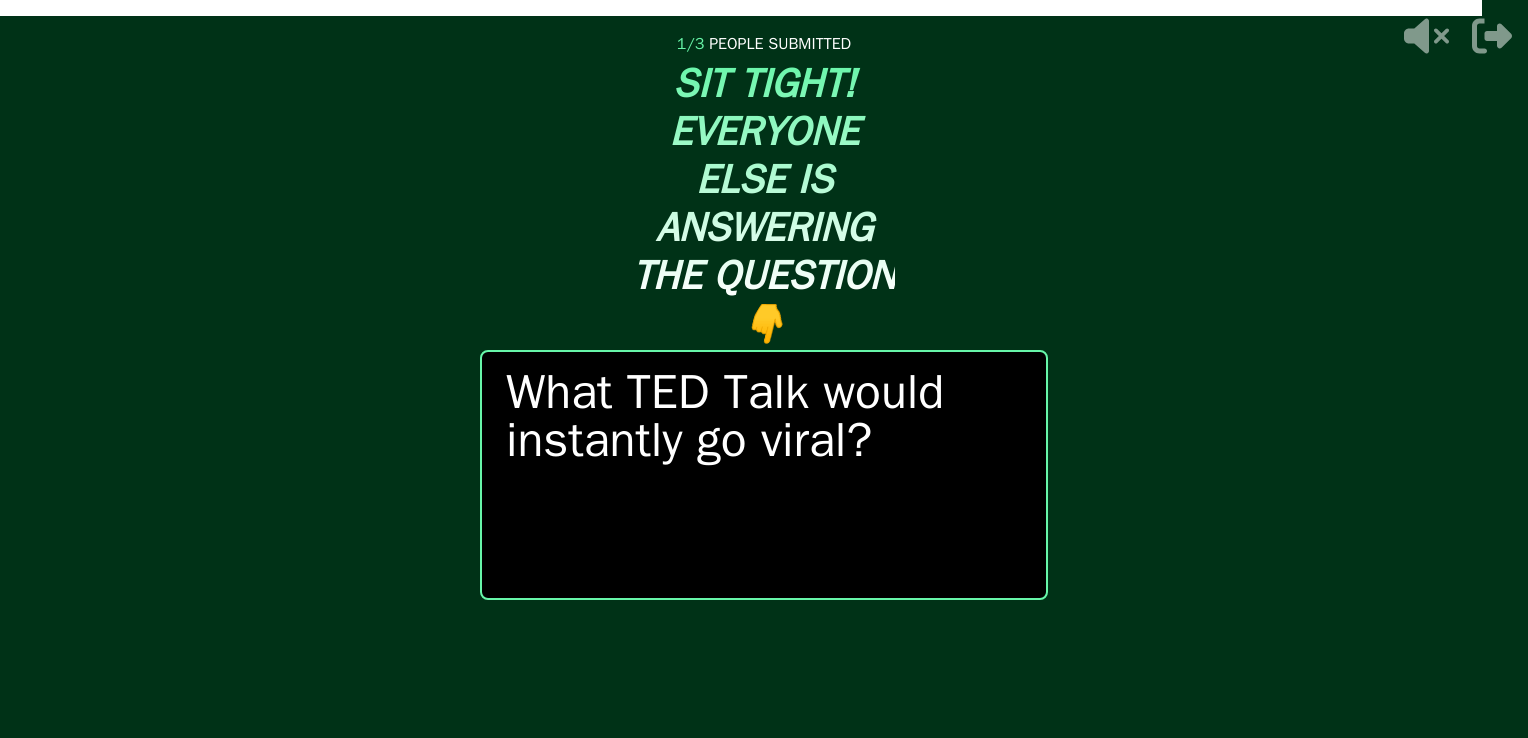 type 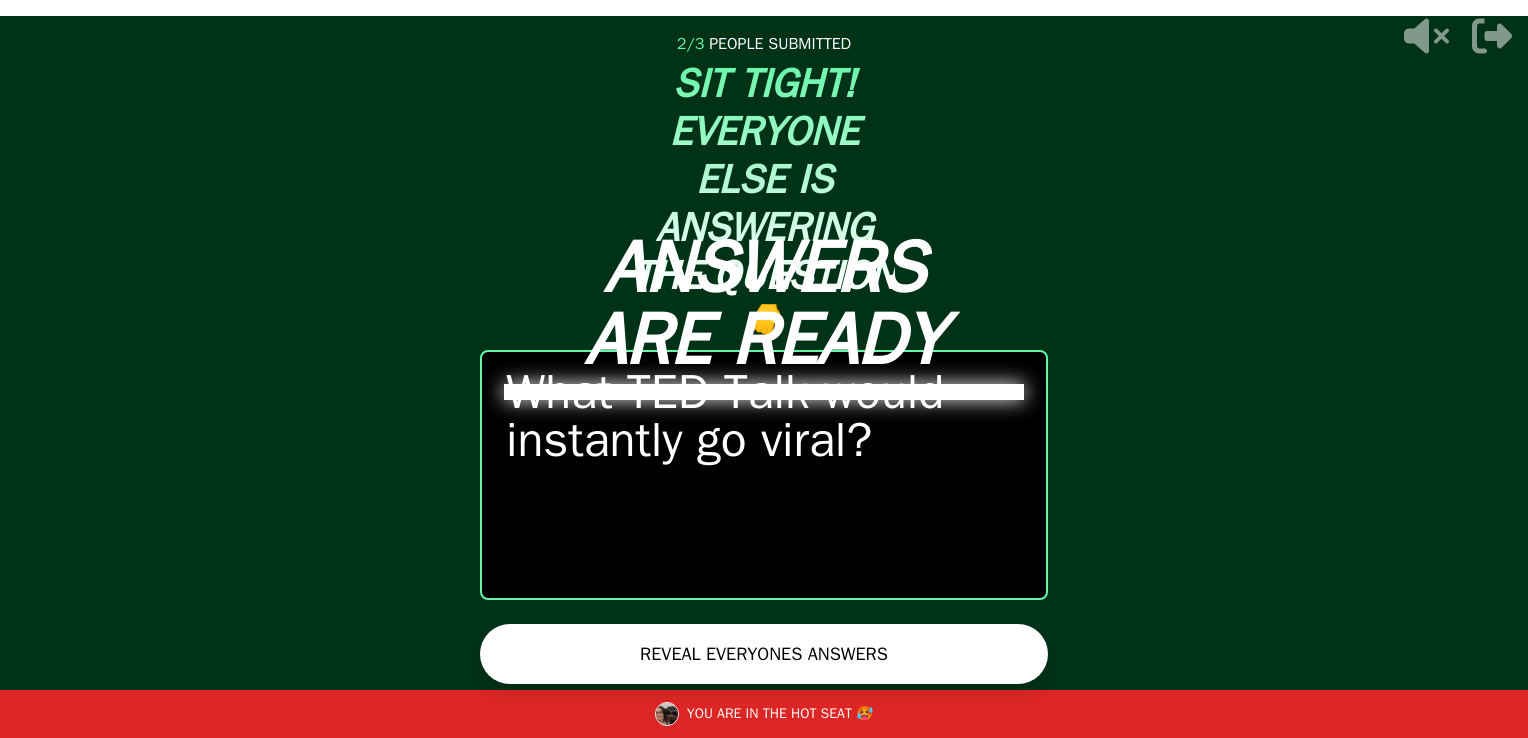 click on "REVEAL EVERYONES ANSWERS" at bounding box center [764, 654] 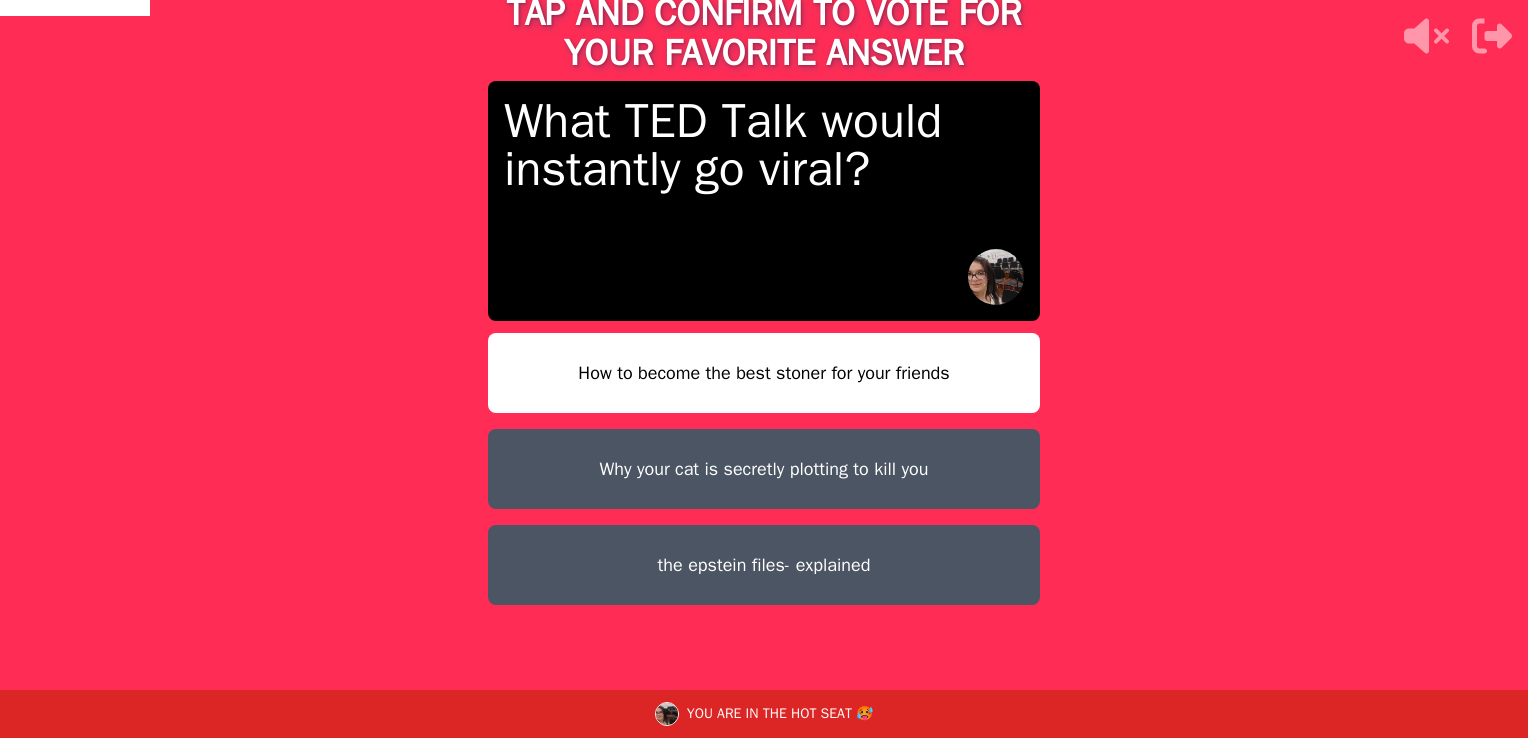 click on "How to become the best stoner for your friends" at bounding box center (764, 373) 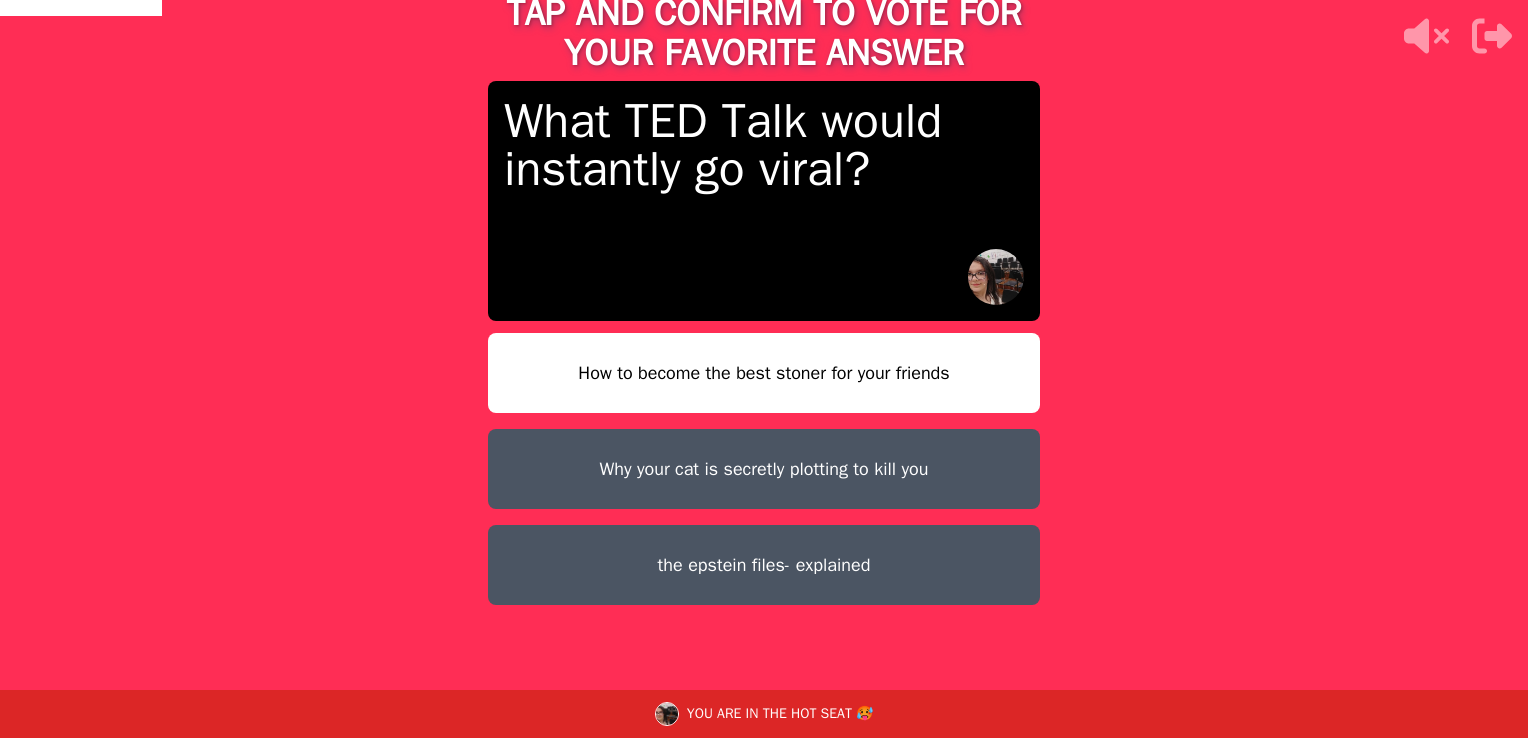 click on "How to become the best stoner for your friends" at bounding box center (764, 373) 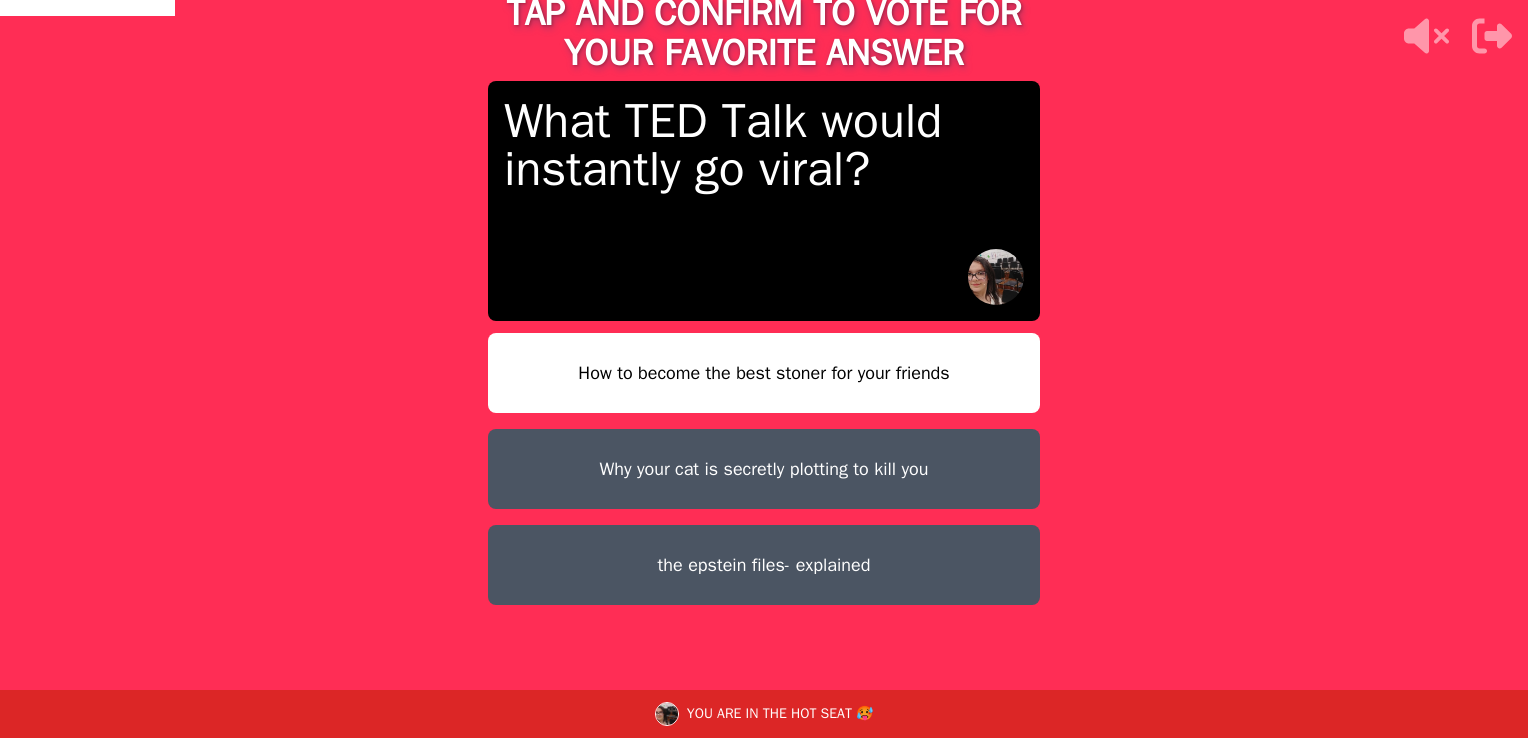 click on "How to become the best stoner for your friends" at bounding box center [764, 373] 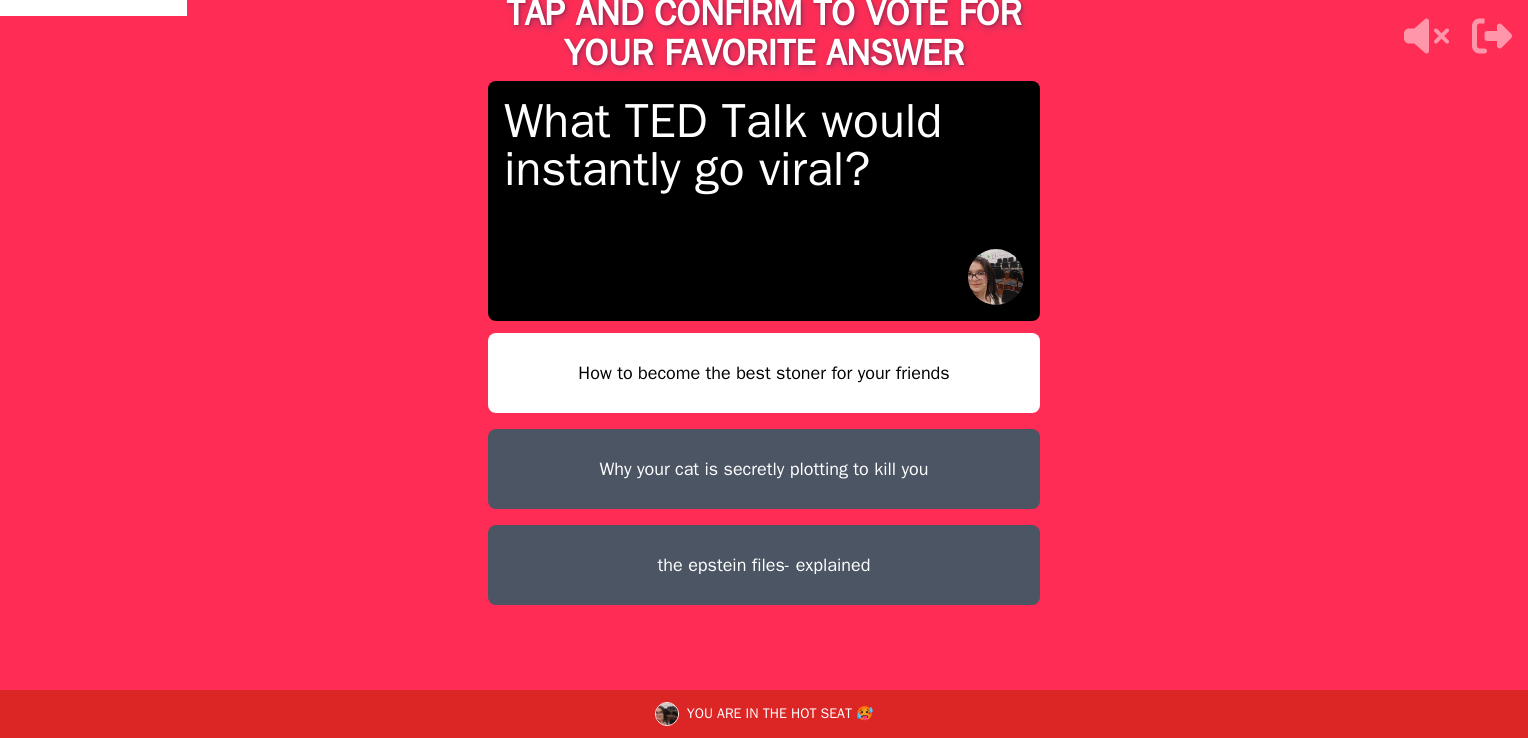 click on "How to become the best stoner for your friends" at bounding box center (764, 373) 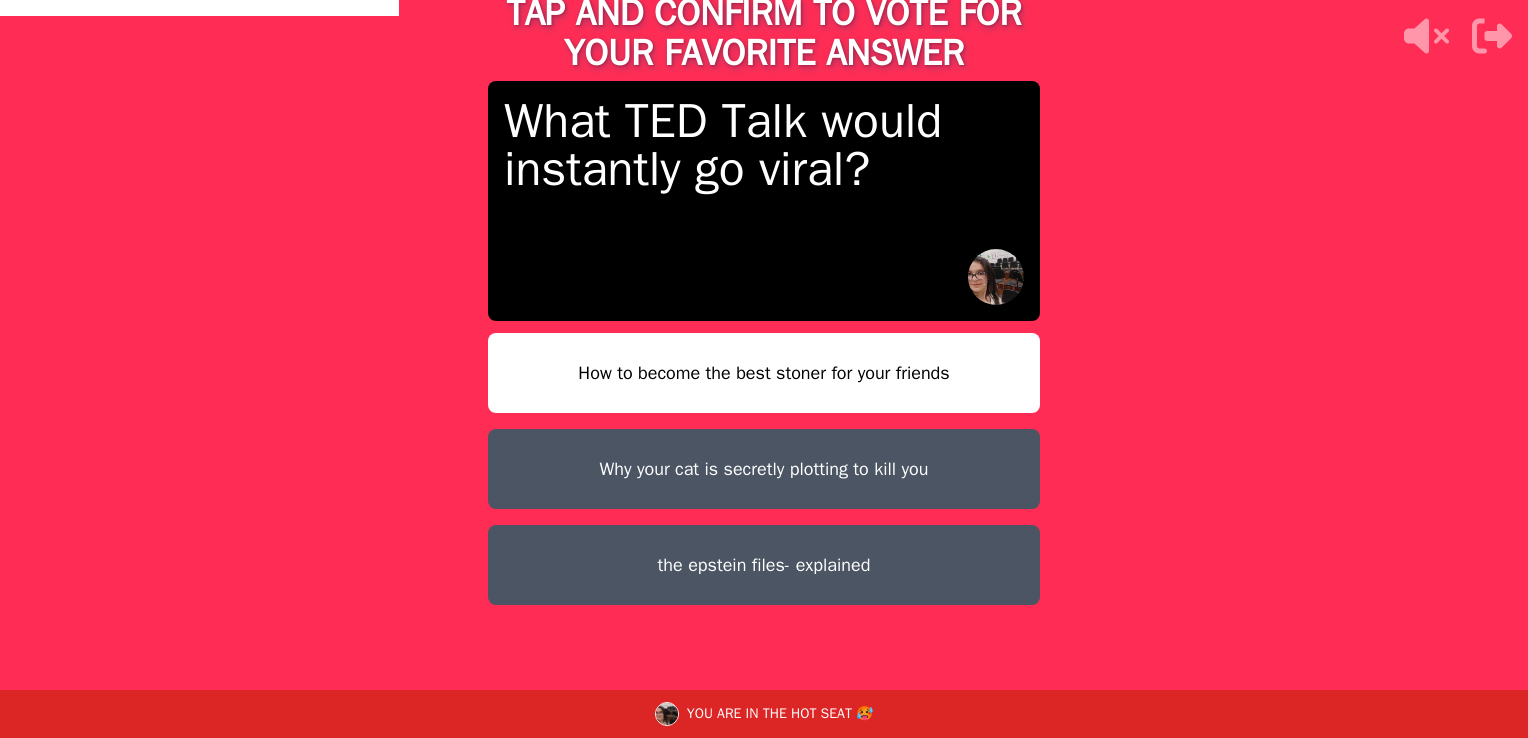 drag, startPoint x: 740, startPoint y: 570, endPoint x: 684, endPoint y: 570, distance: 56 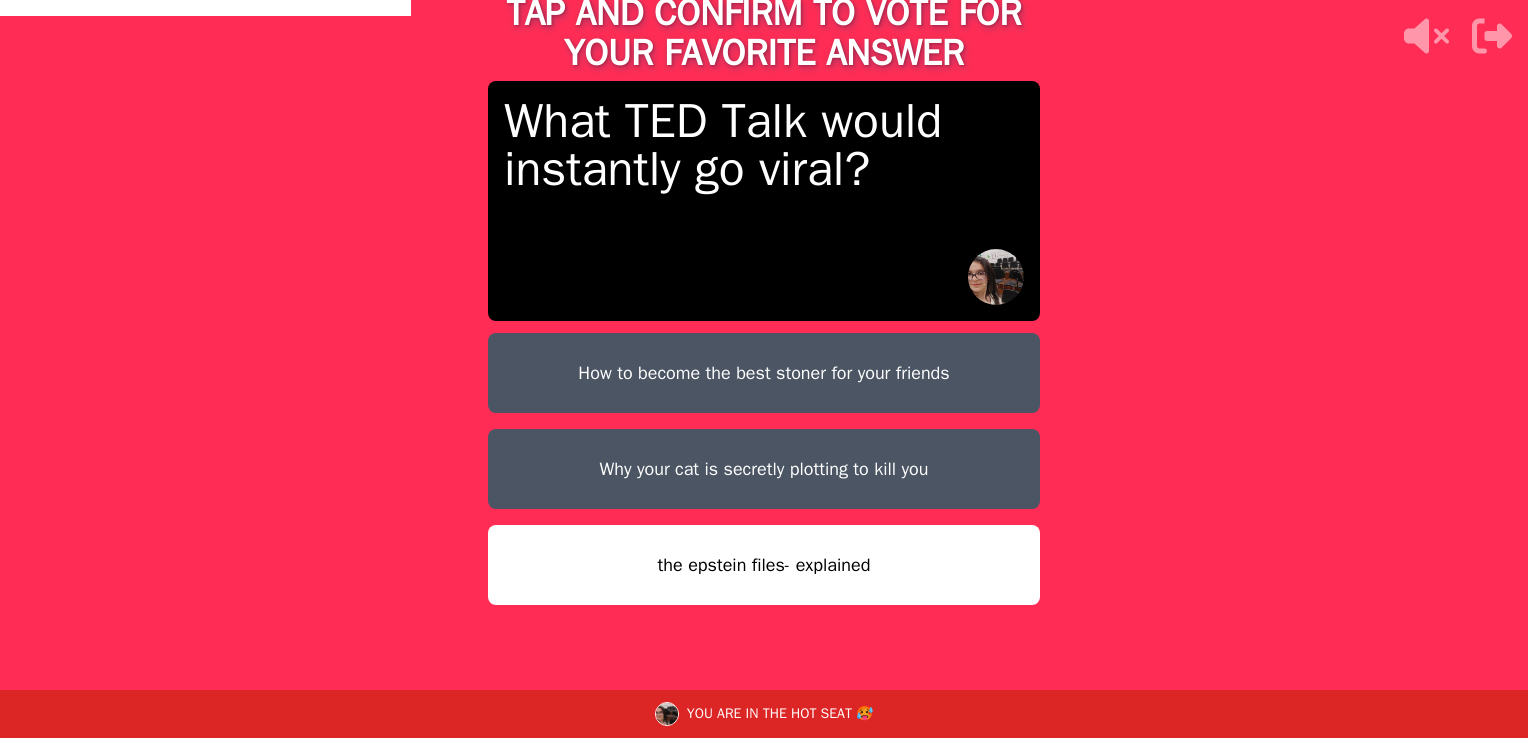 click on "the epstein files- explained" at bounding box center [764, 565] 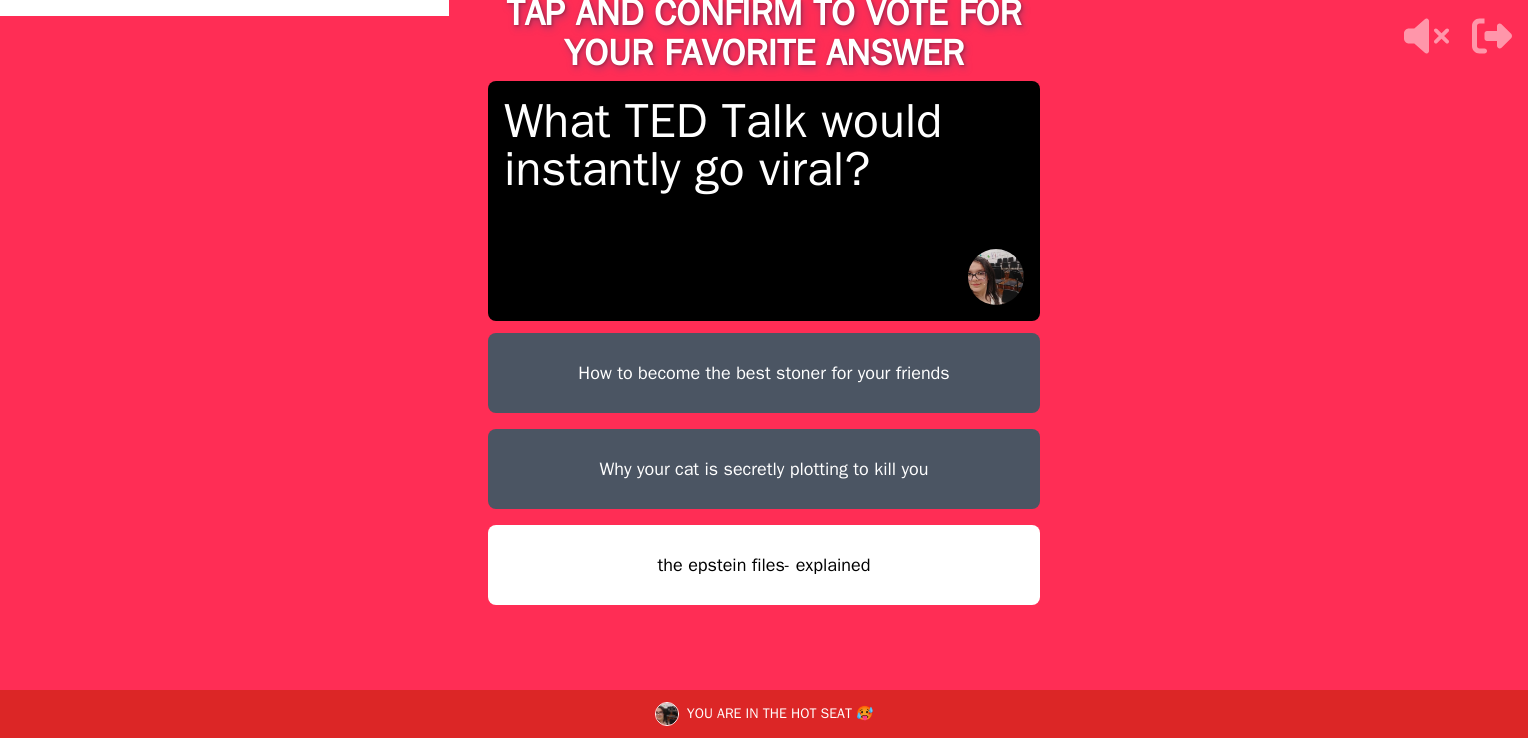 click on "the epstein files- explained" at bounding box center (764, 565) 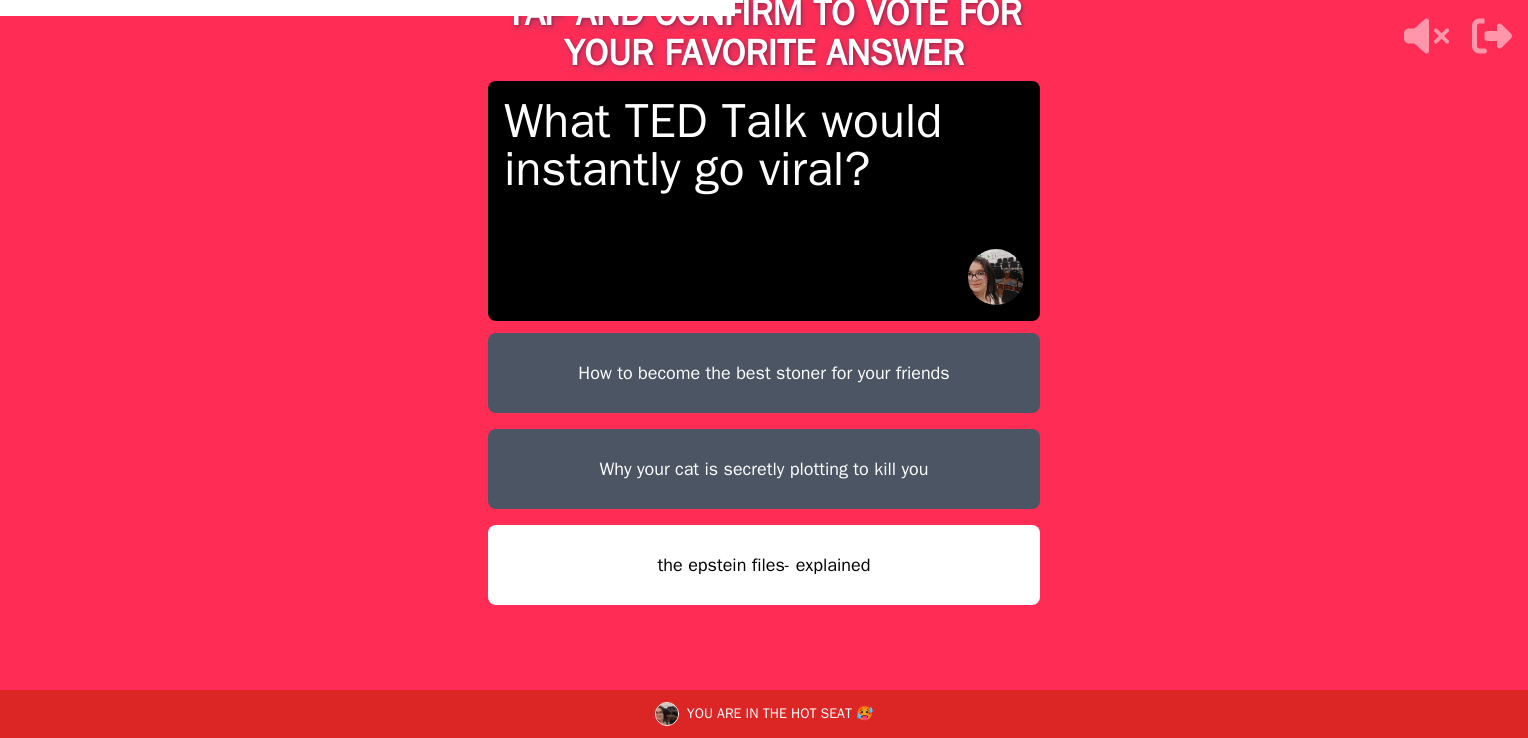 click on "the epstein files- explained" at bounding box center [764, 565] 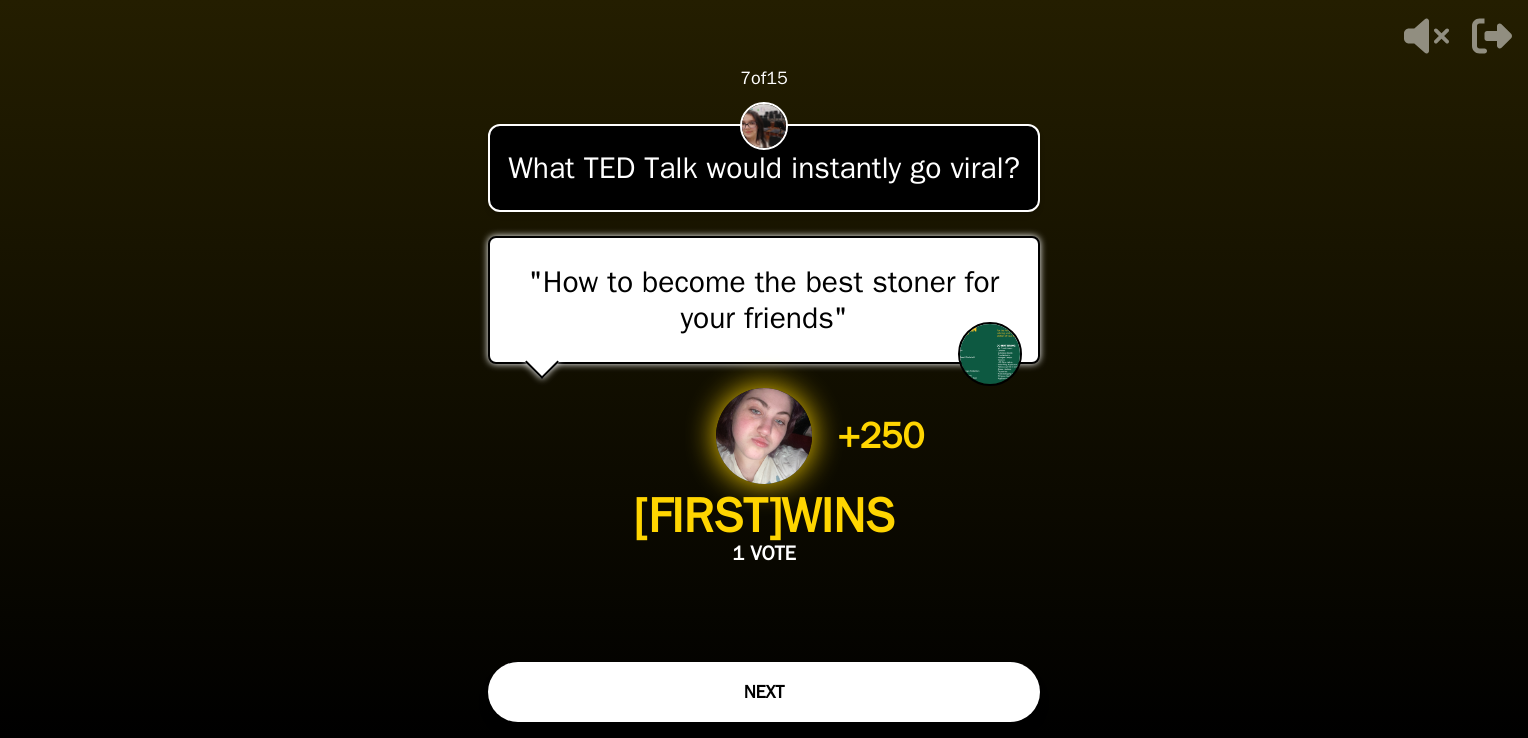 drag, startPoint x: 445, startPoint y: 18, endPoint x: 688, endPoint y: 706, distance: 729.65265 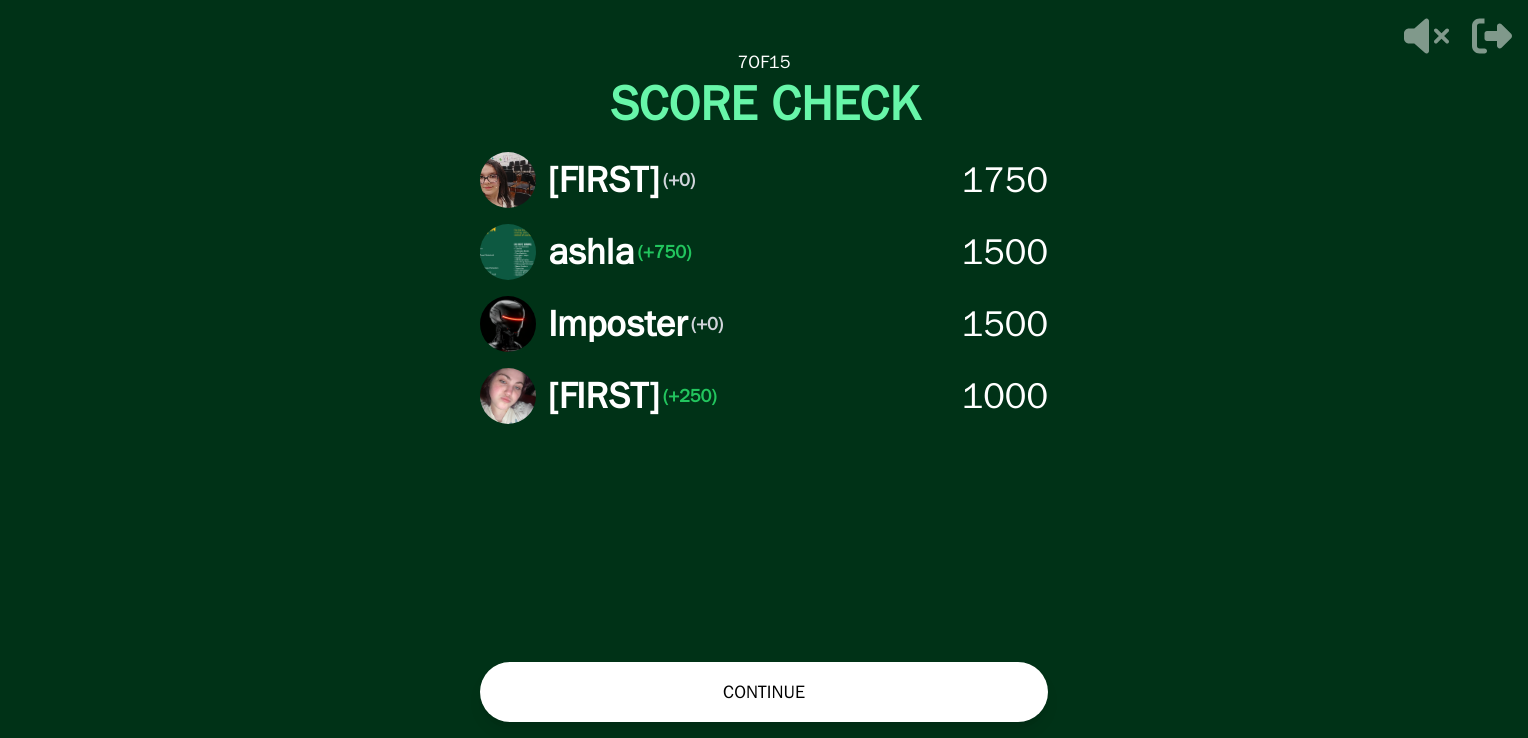 click on "CONTINUE" at bounding box center (764, 692) 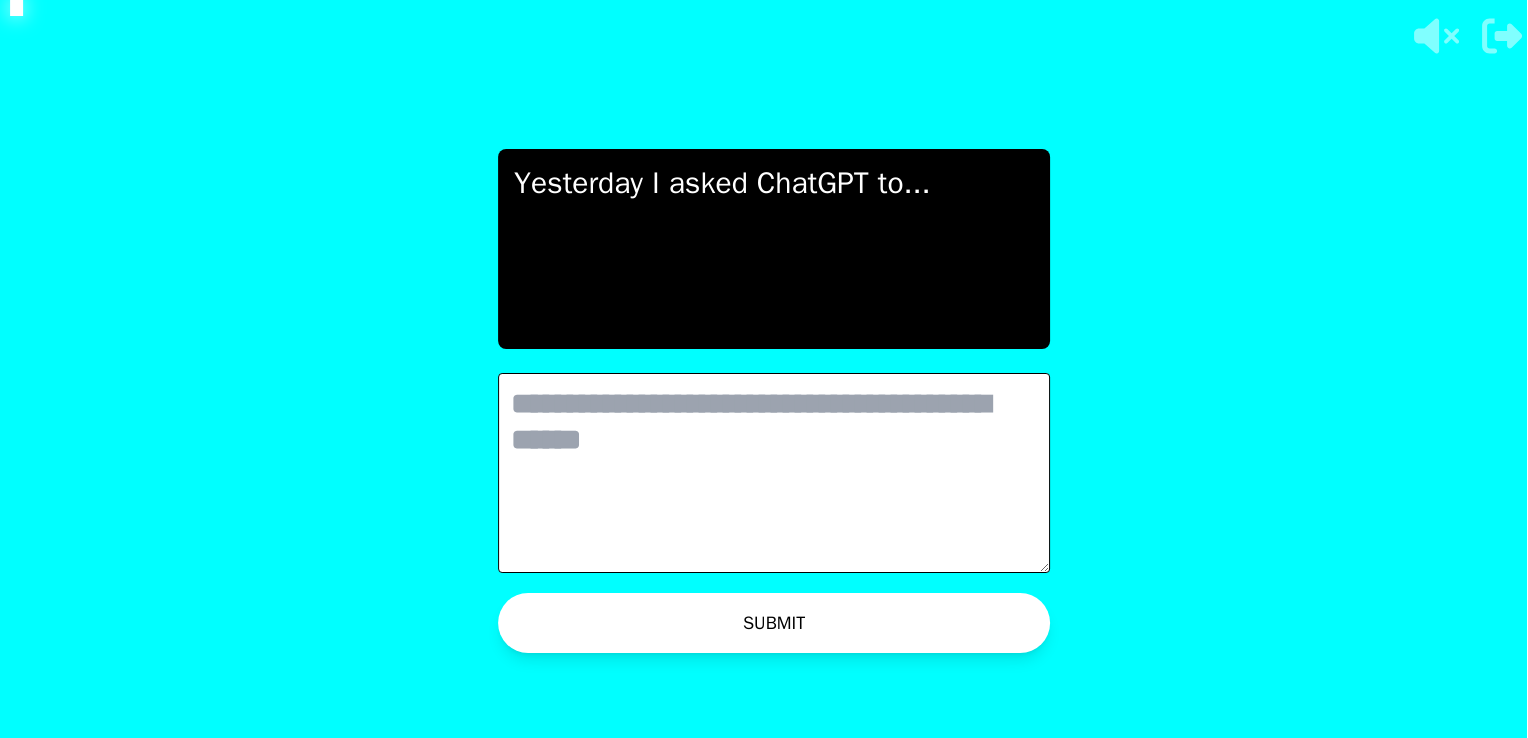 scroll, scrollTop: 0, scrollLeft: 0, axis: both 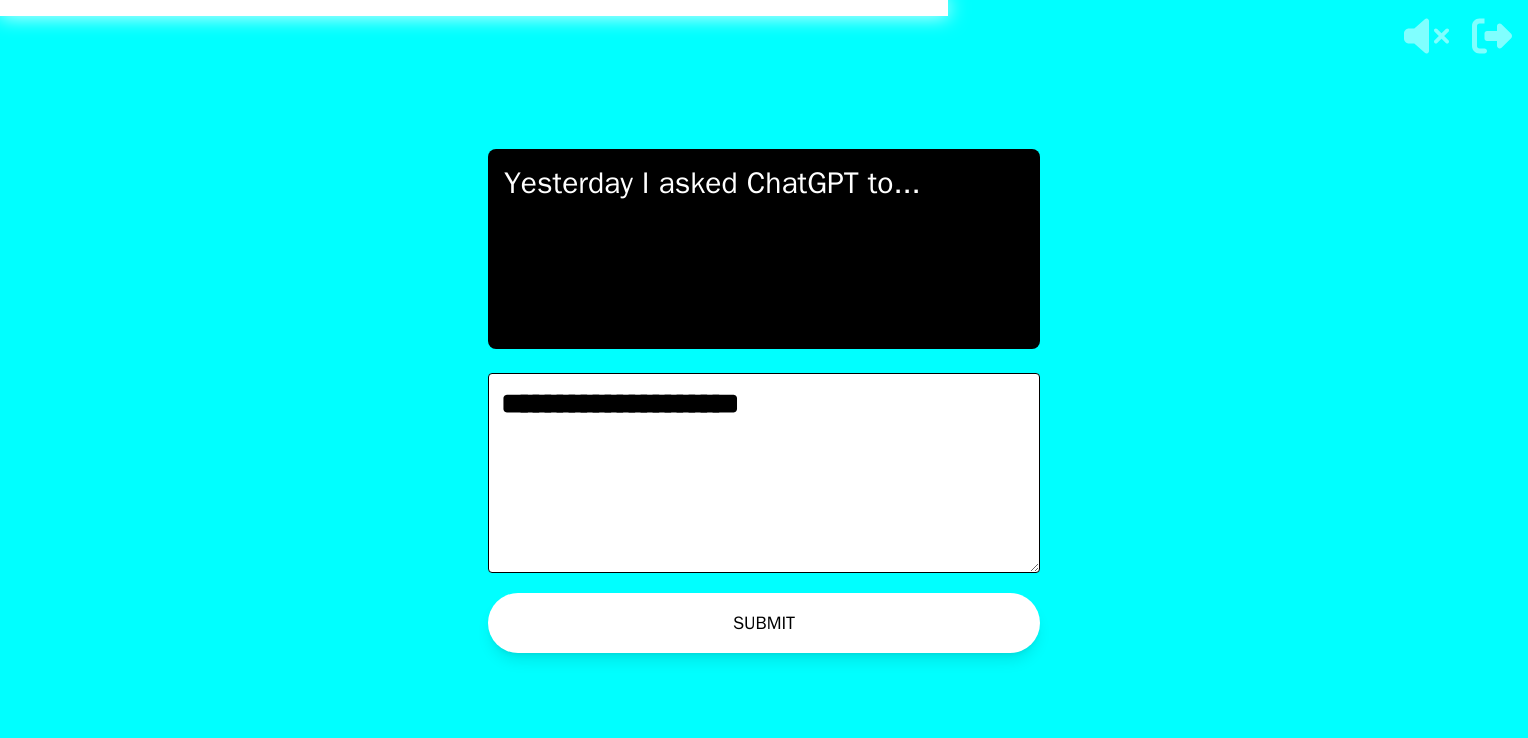type on "**********" 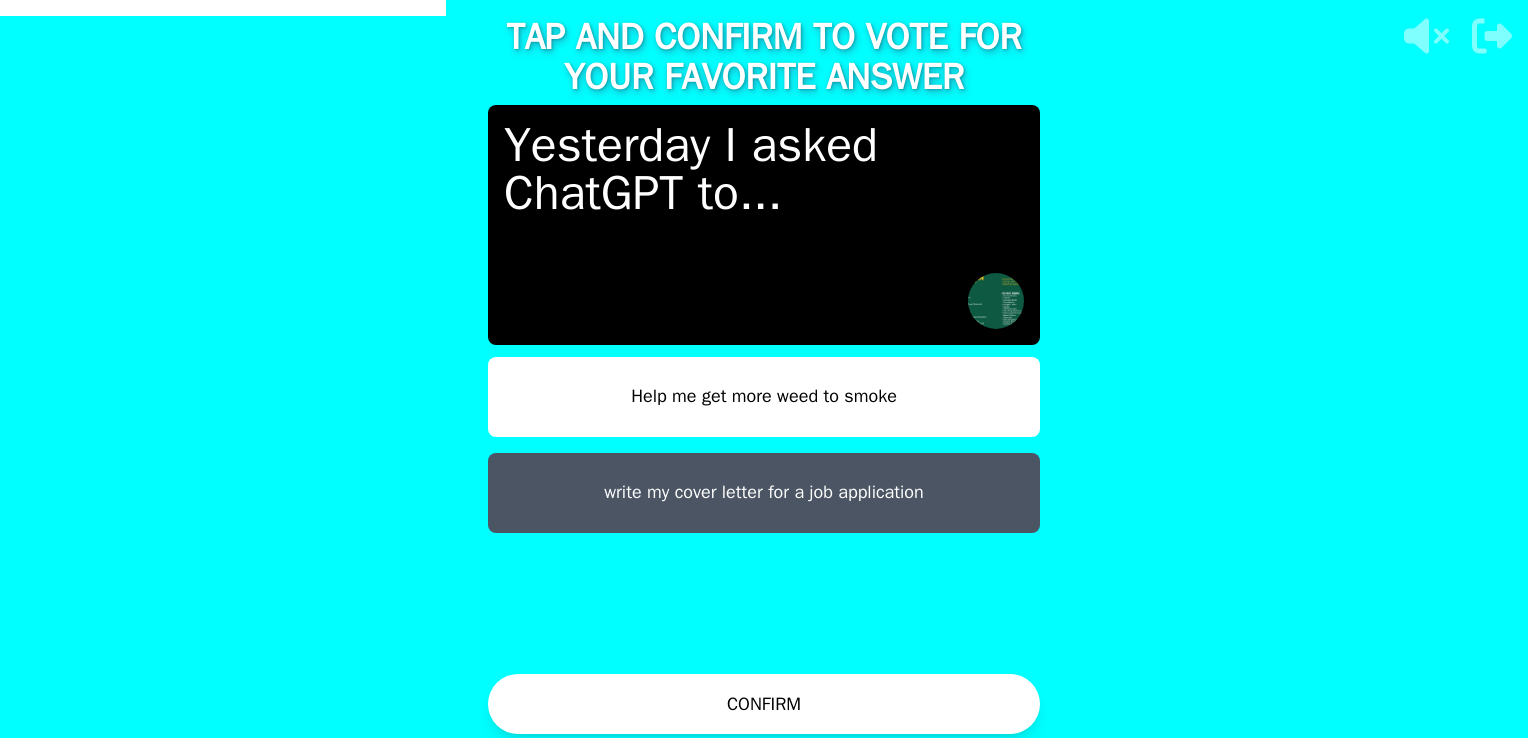 click on "CONFIRM" at bounding box center (764, 704) 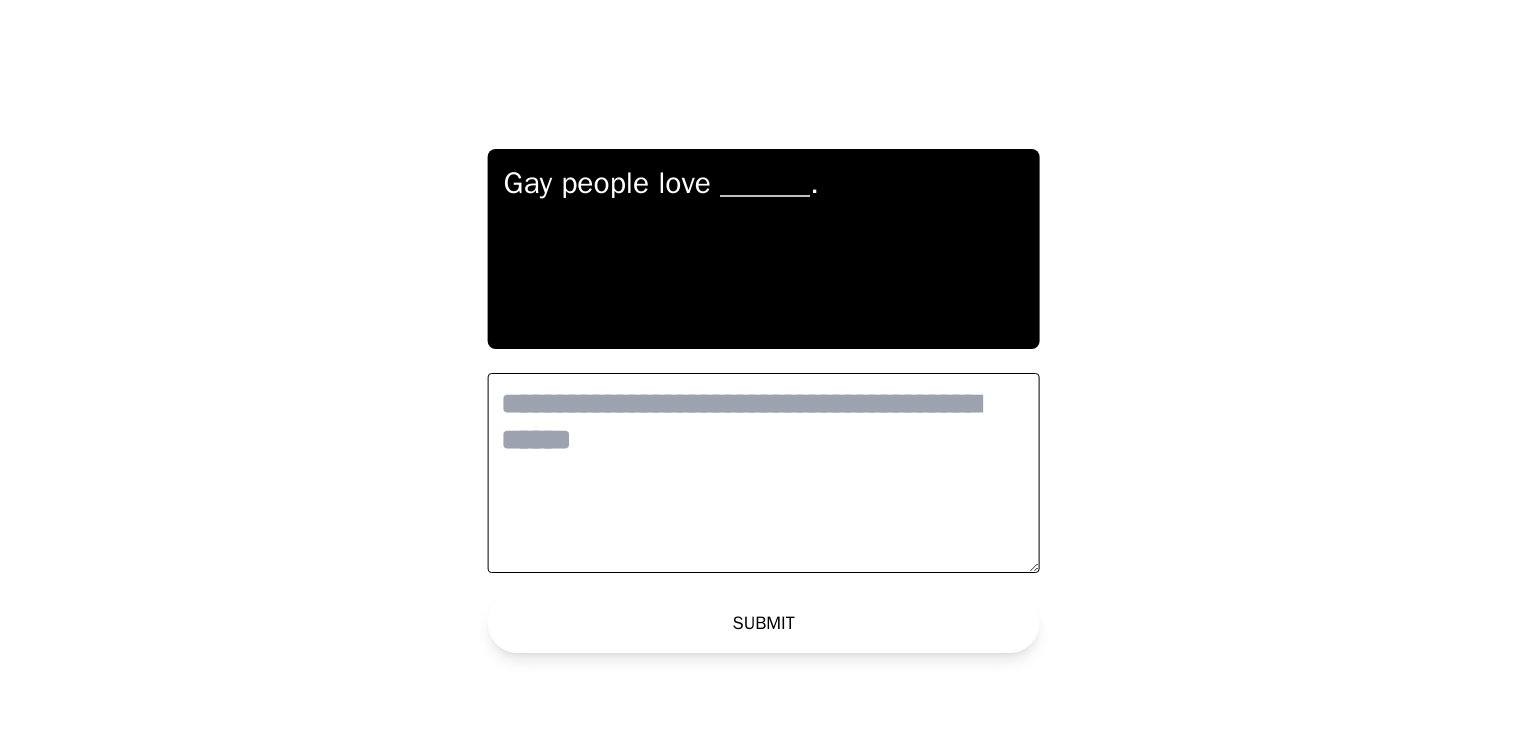 scroll, scrollTop: 0, scrollLeft: 0, axis: both 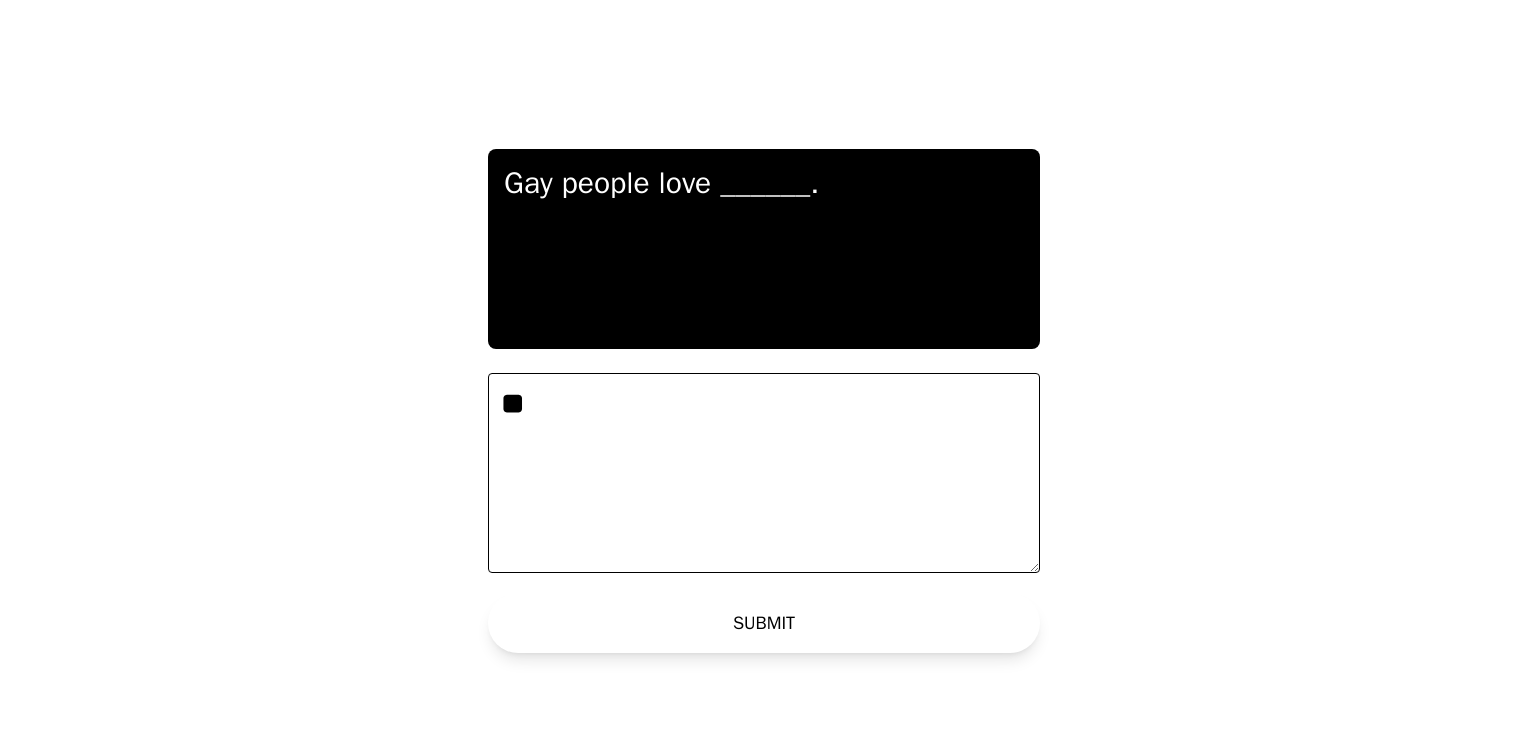 type on "**" 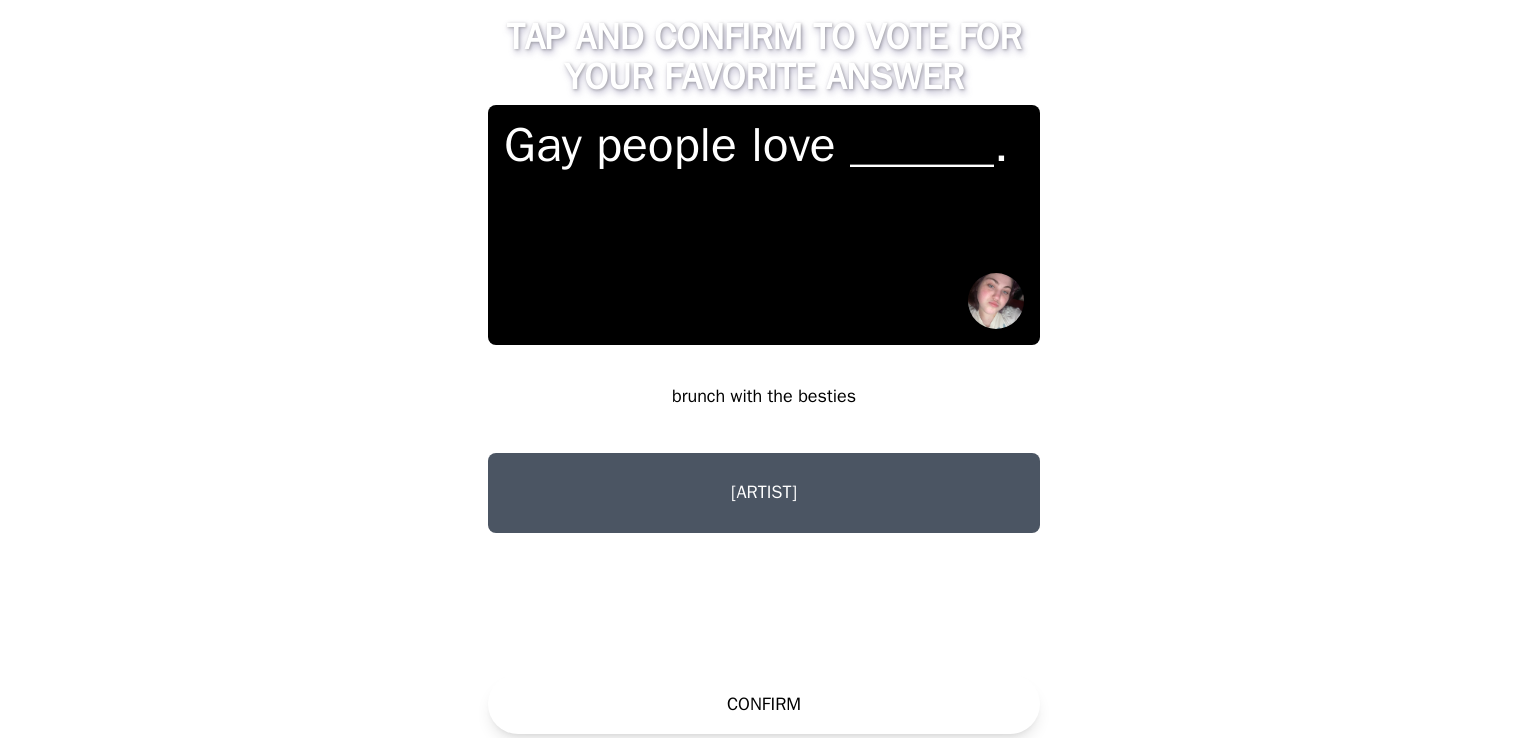click on "[ARTIST]" at bounding box center (764, 493) 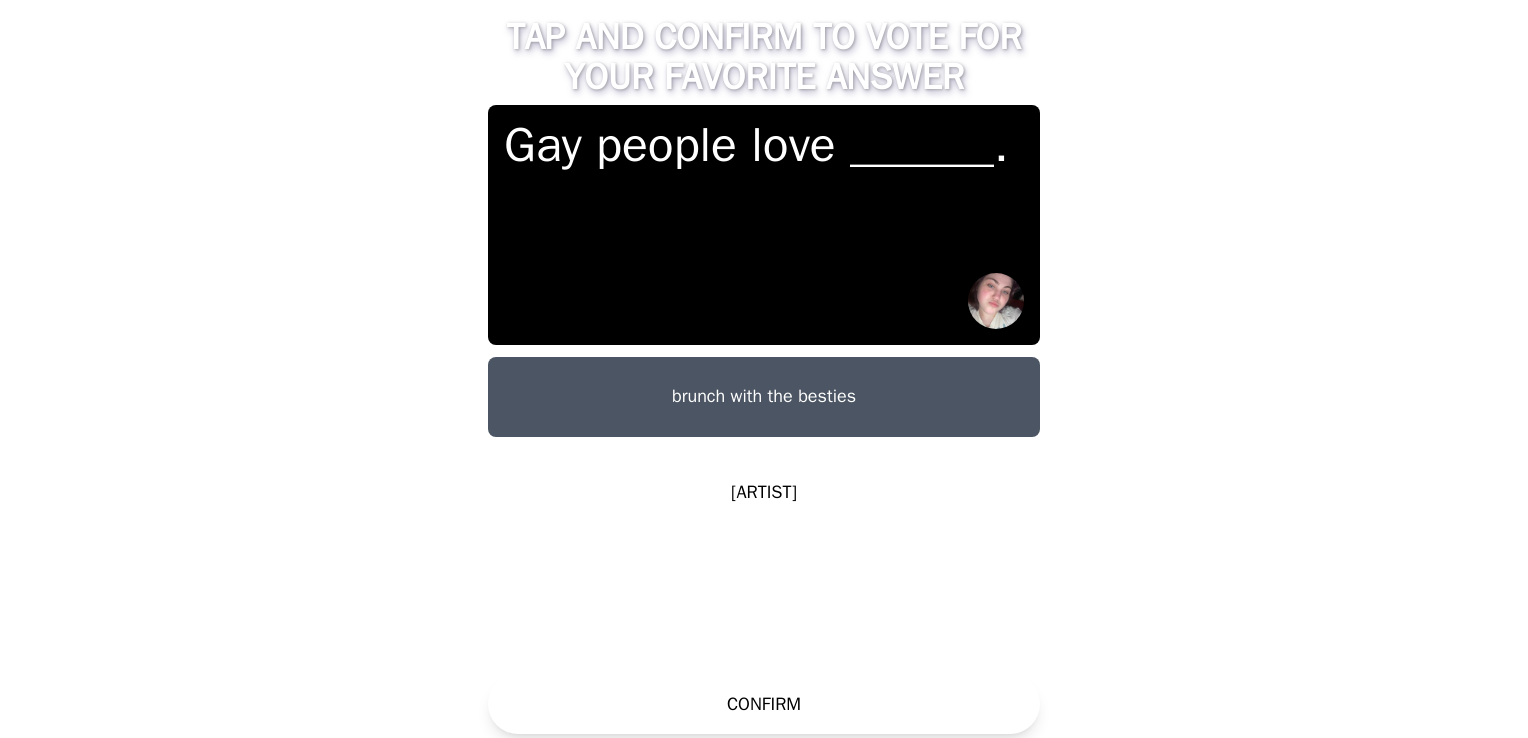 click on "CONFIRM" at bounding box center [764, 704] 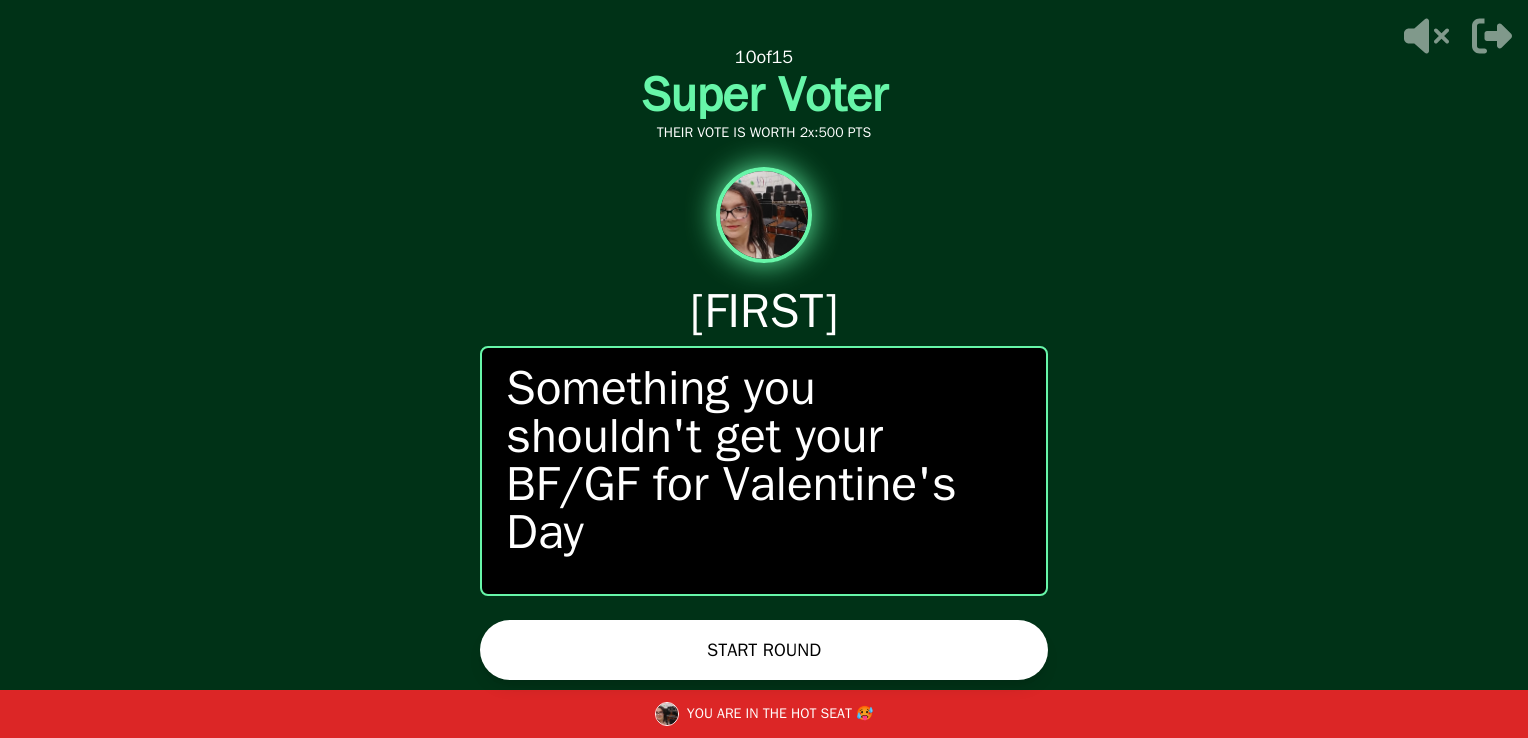 click on "START ROUND" at bounding box center (764, 650) 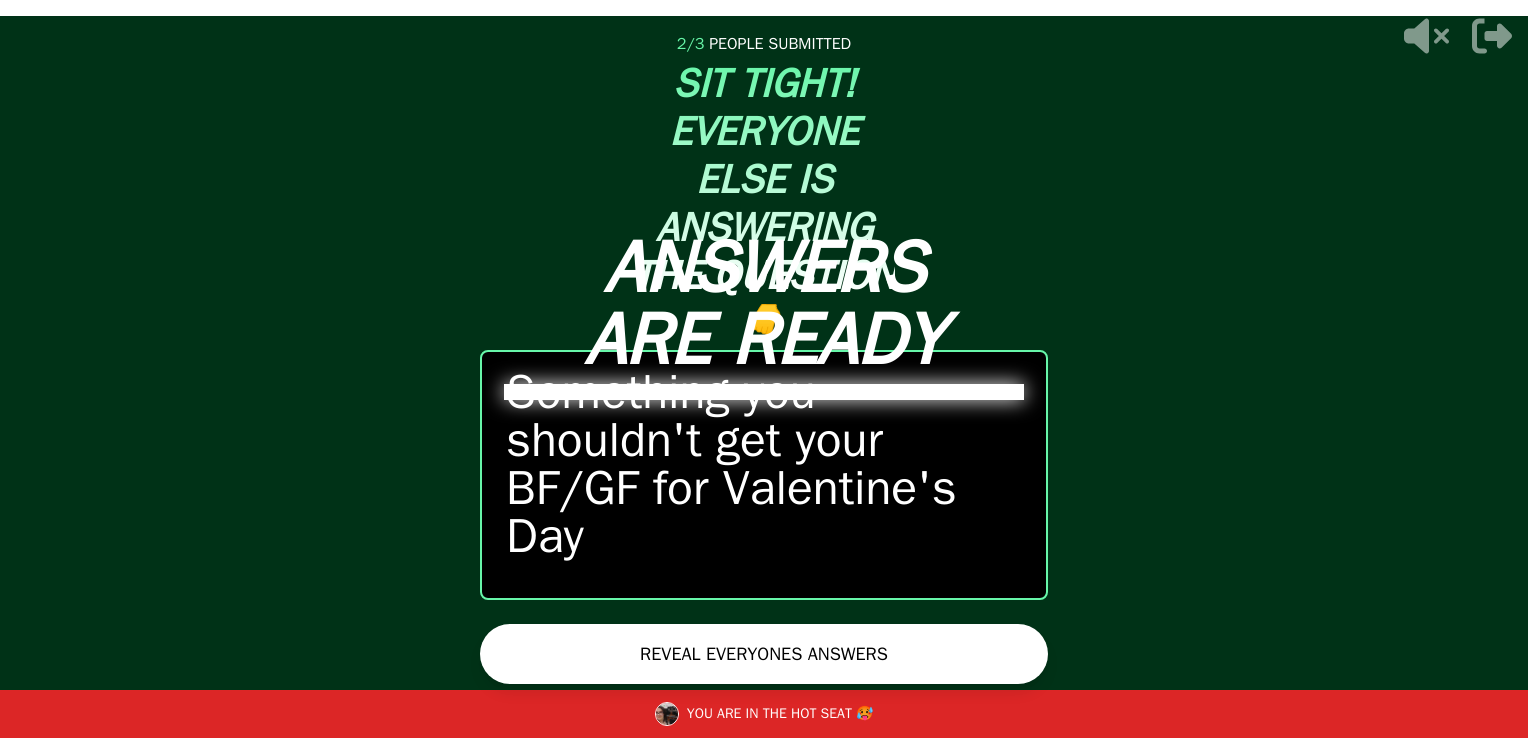 click on "REVEAL EVERYONES ANSWERS" at bounding box center (764, 654) 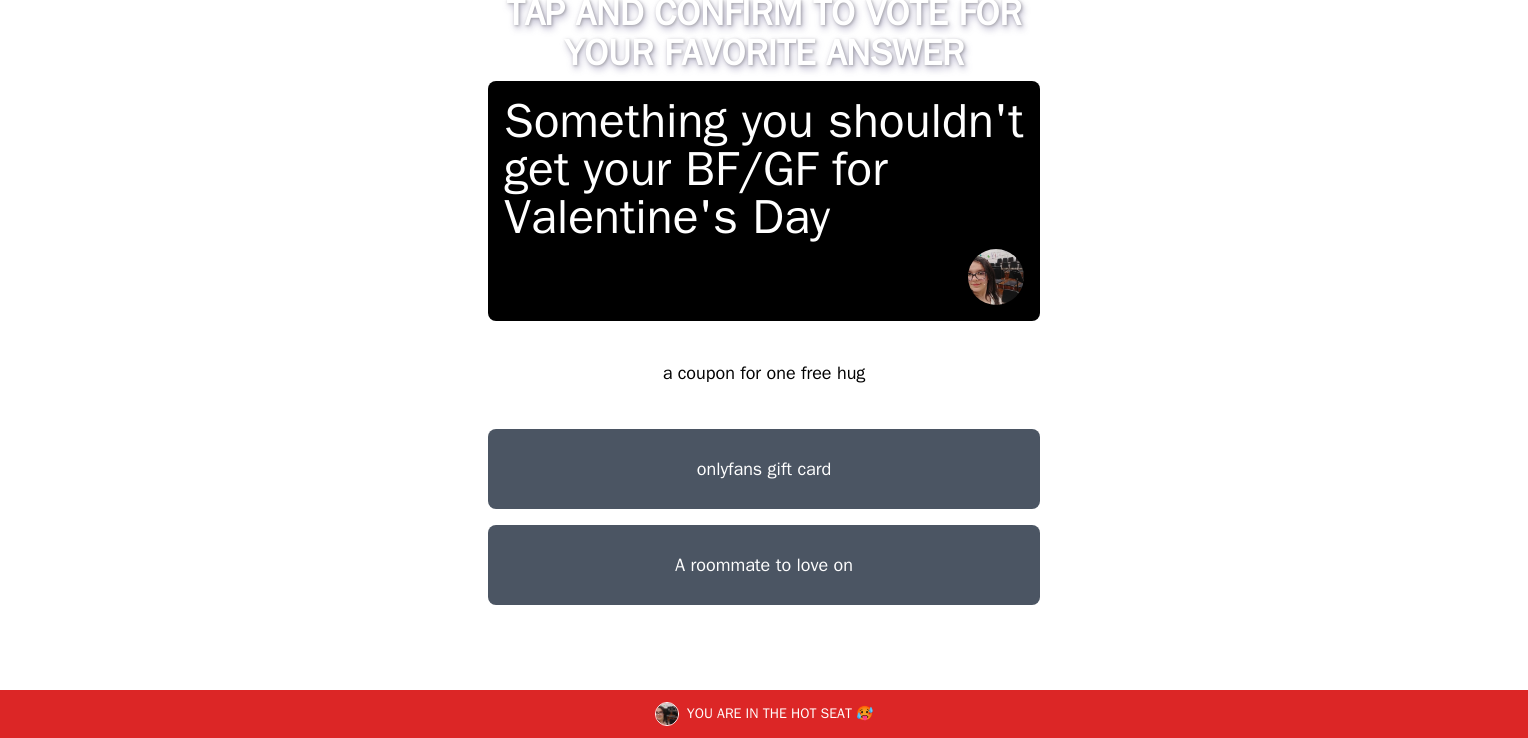 click on "onlyfans gift card" at bounding box center (764, 469) 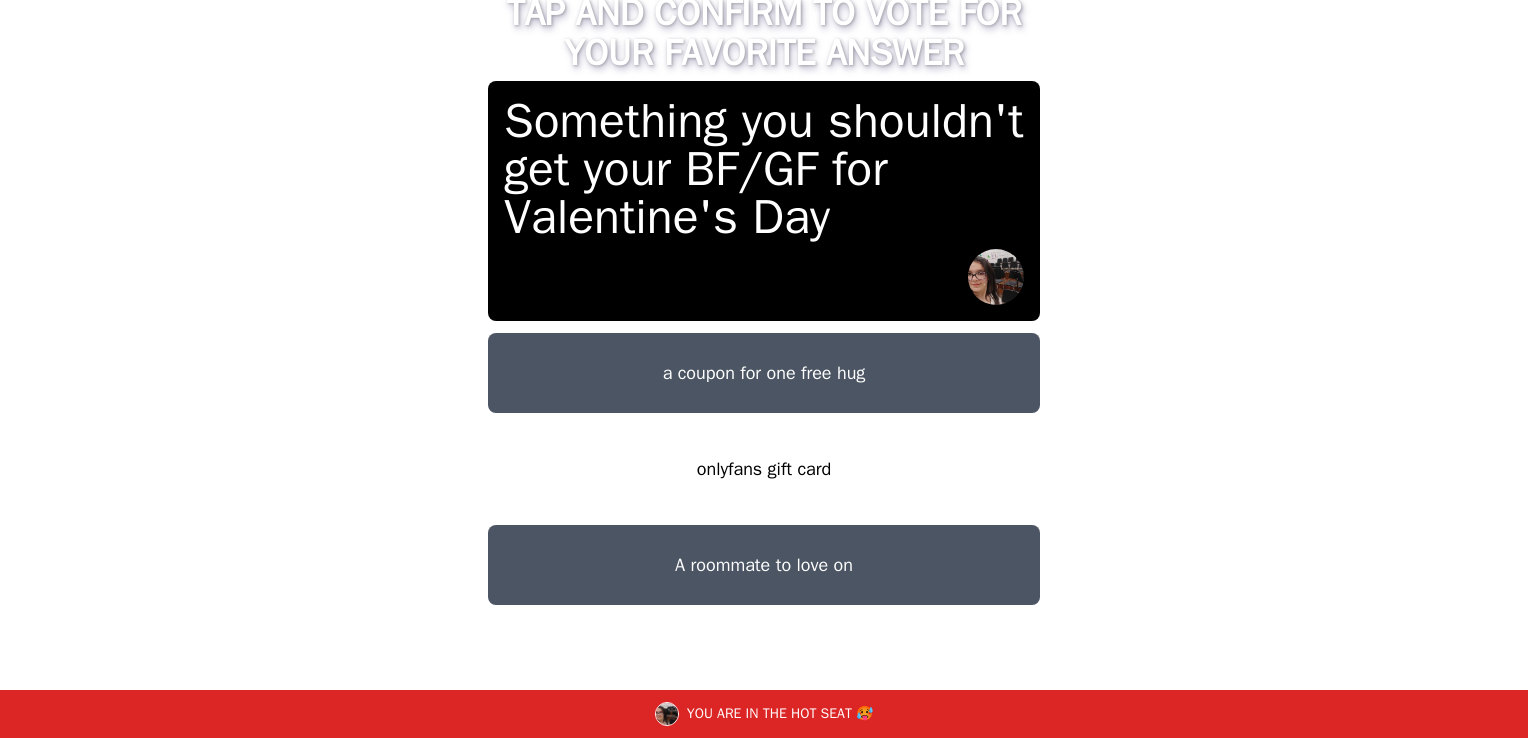 click on "onlyfans gift card" at bounding box center [764, 469] 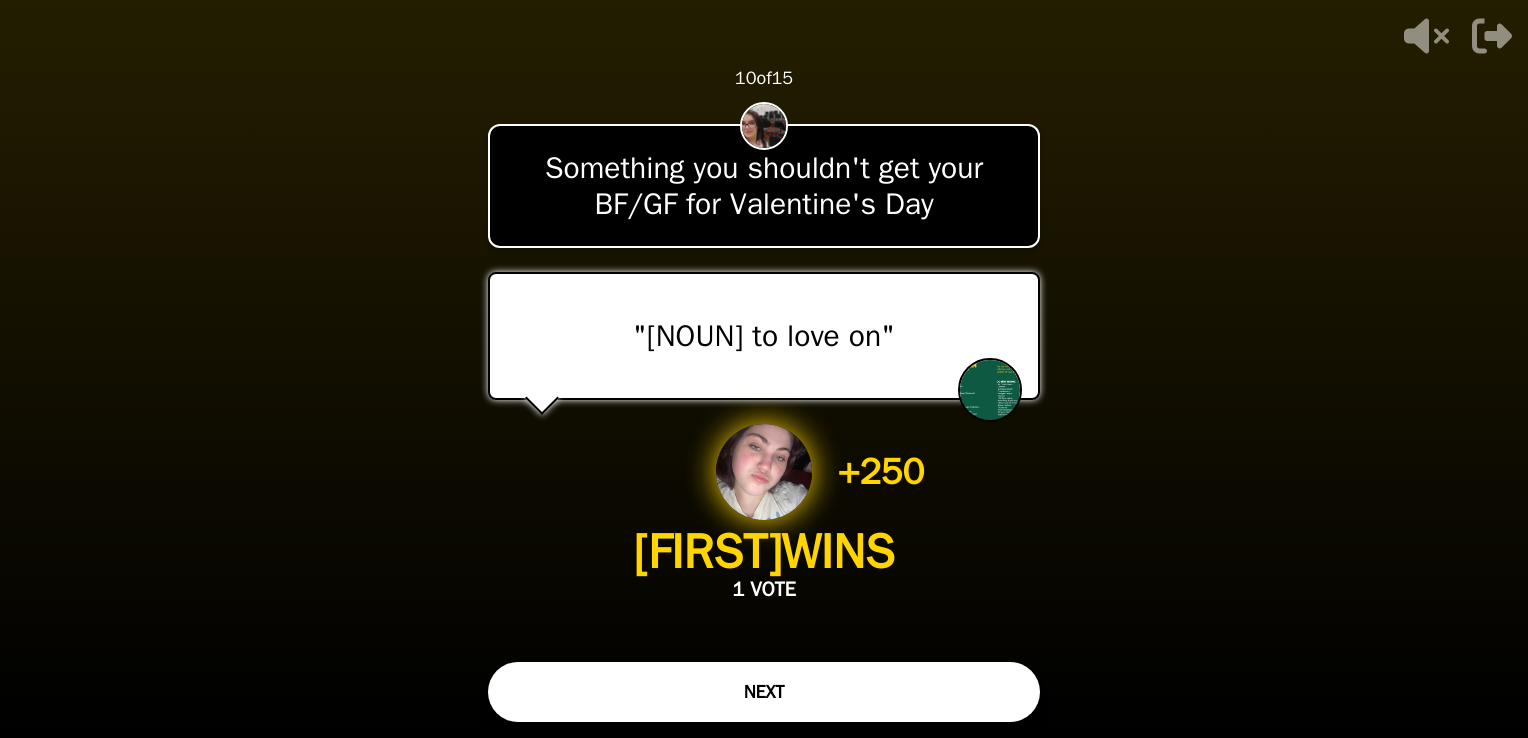 click on "NEXT" at bounding box center [764, 692] 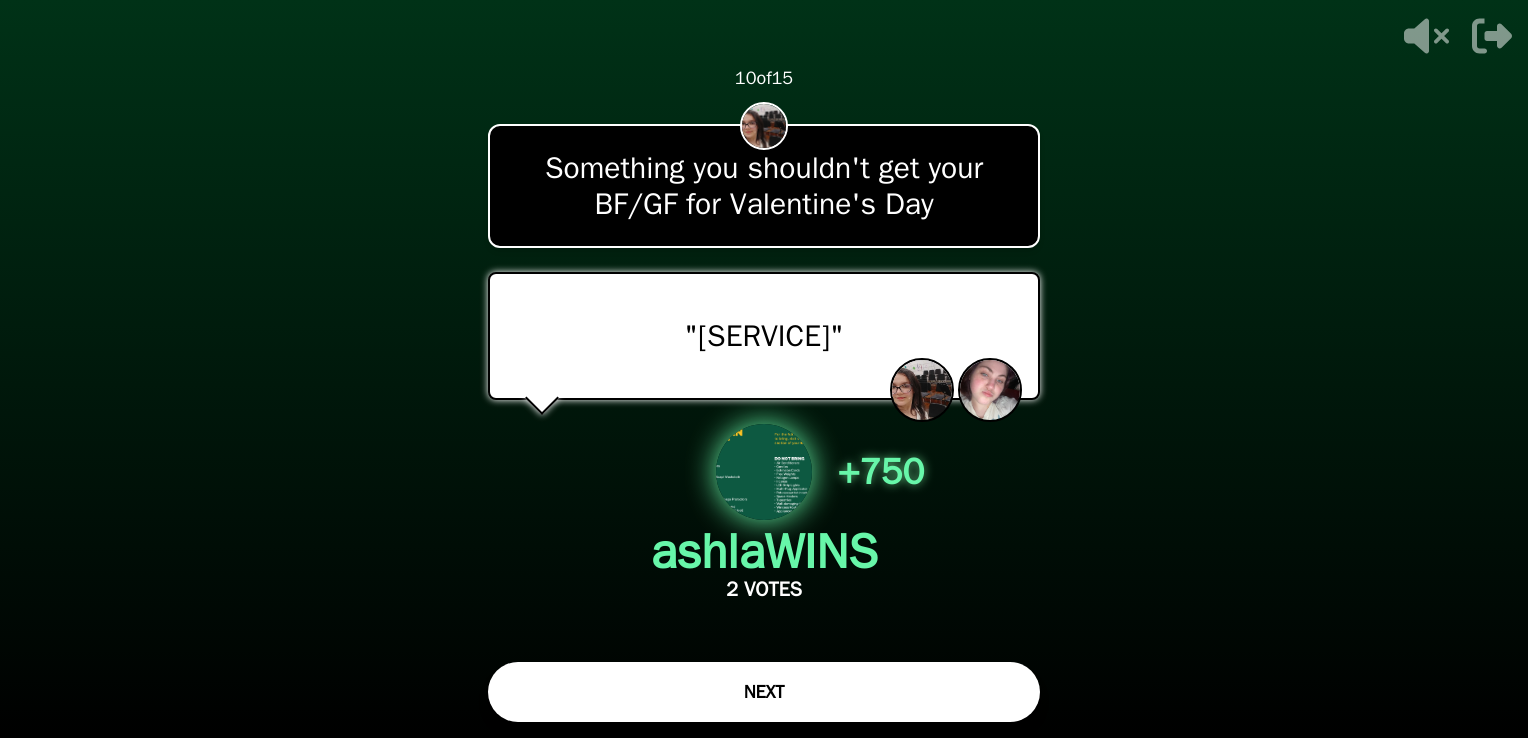 click on "NEXT" at bounding box center (764, 692) 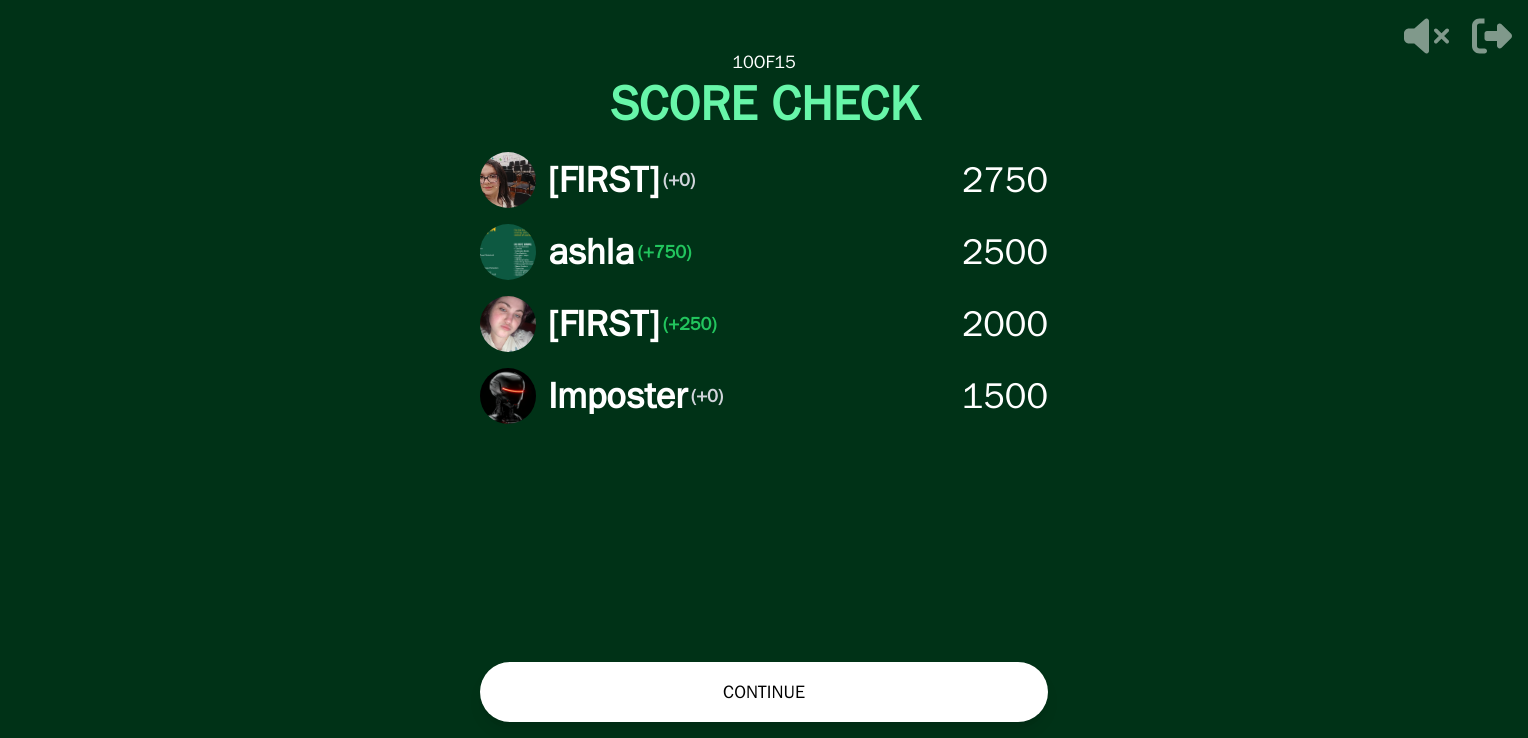 click on "CONTINUE" at bounding box center [764, 692] 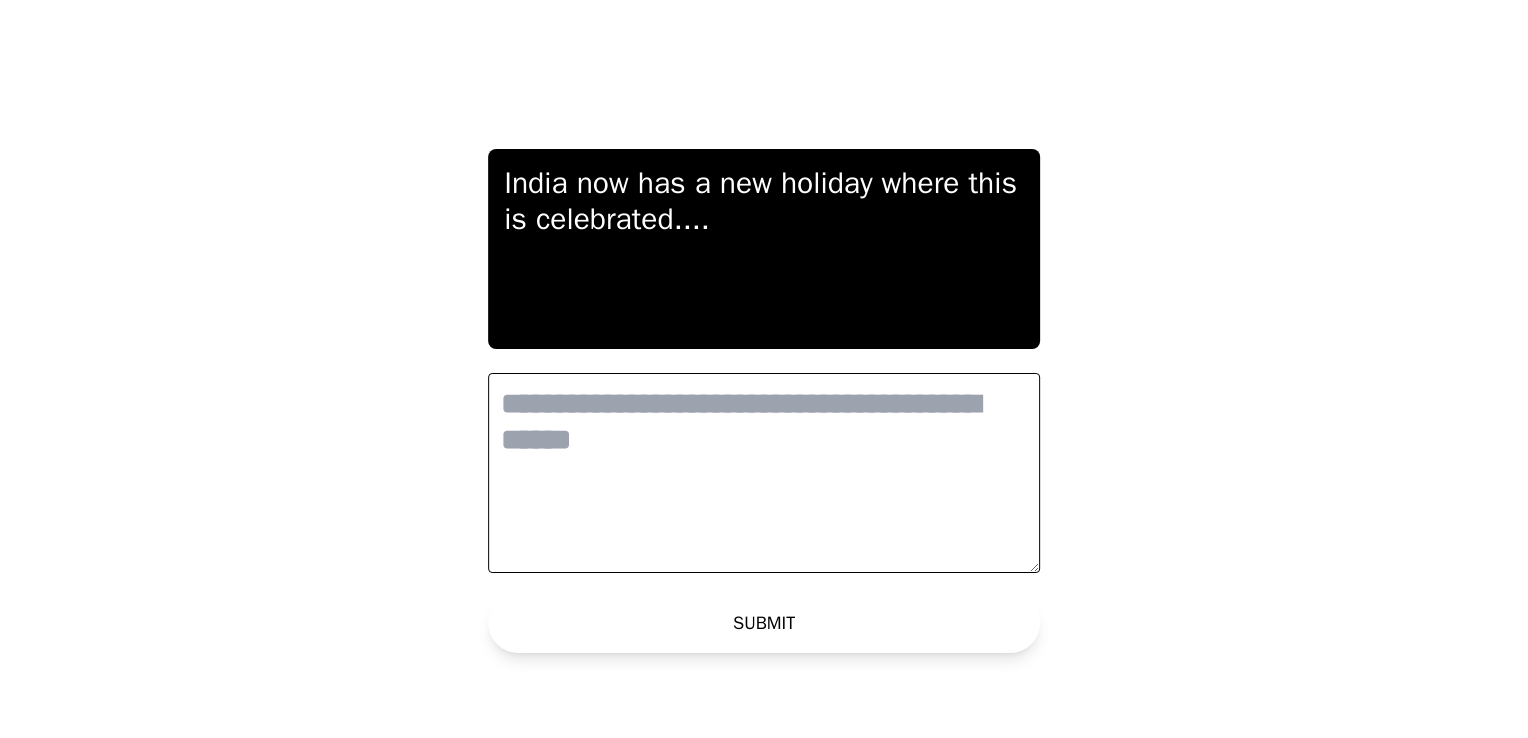 scroll, scrollTop: 0, scrollLeft: 0, axis: both 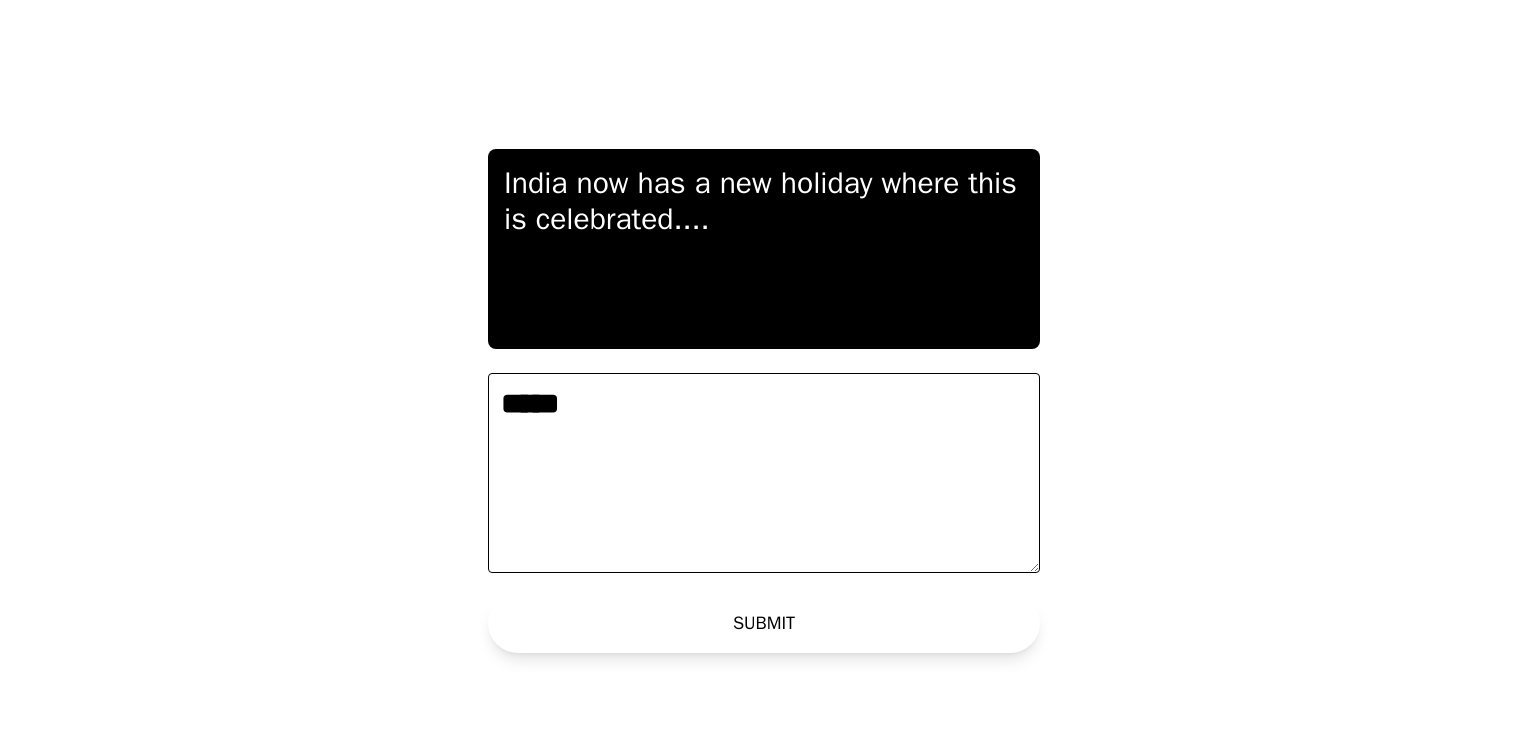 type on "*****" 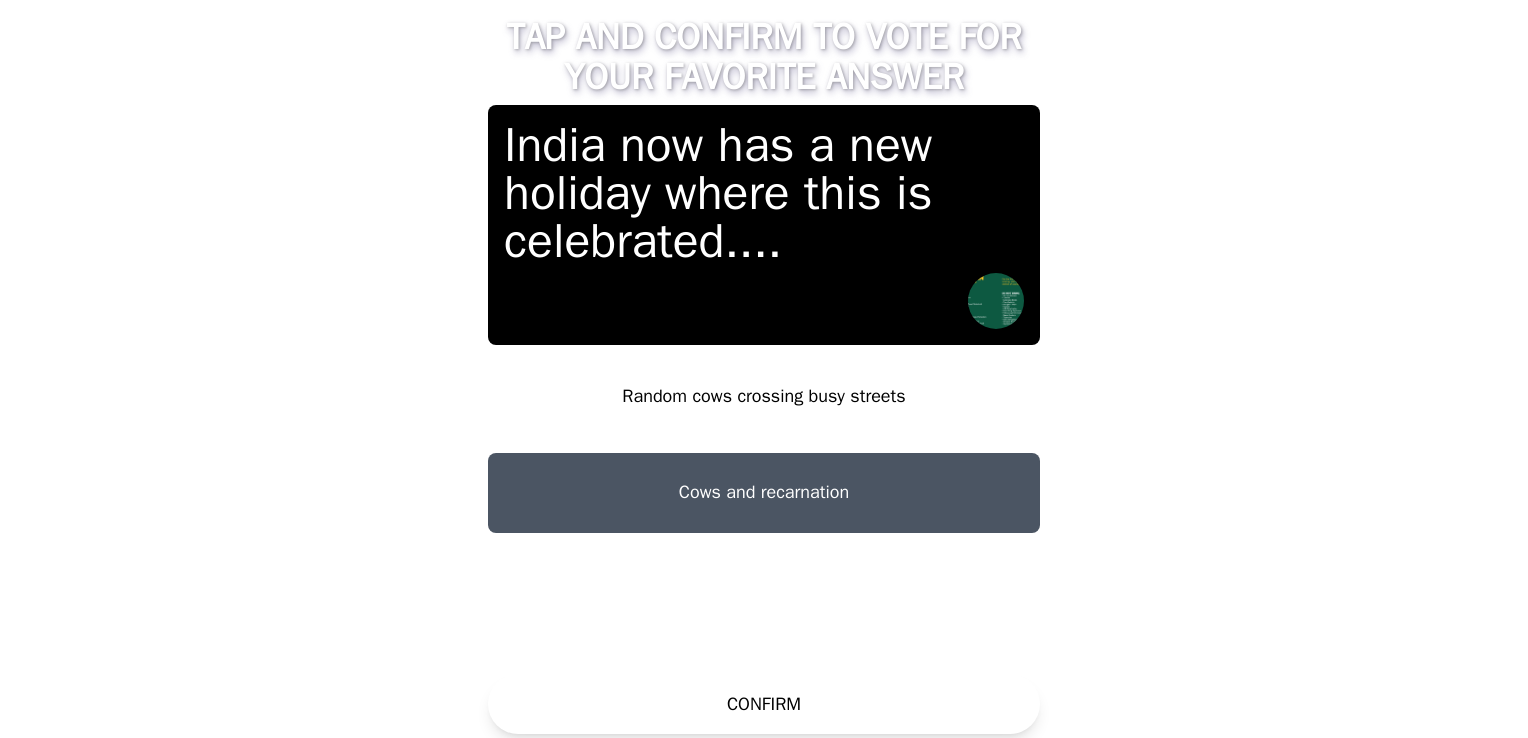 drag, startPoint x: 608, startPoint y: 508, endPoint x: 551, endPoint y: 515, distance: 57.428215 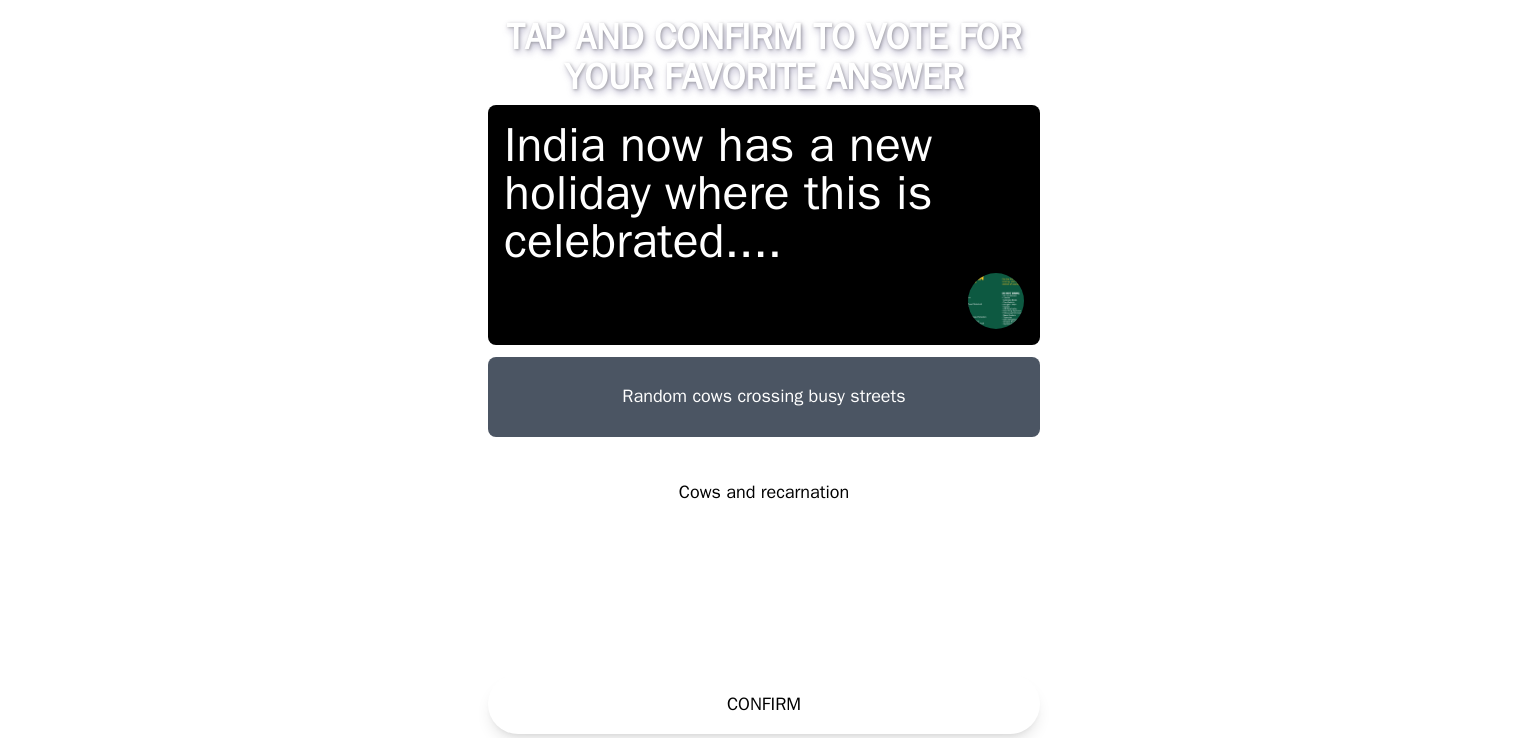 click on "Cows and recarnation" at bounding box center (764, 493) 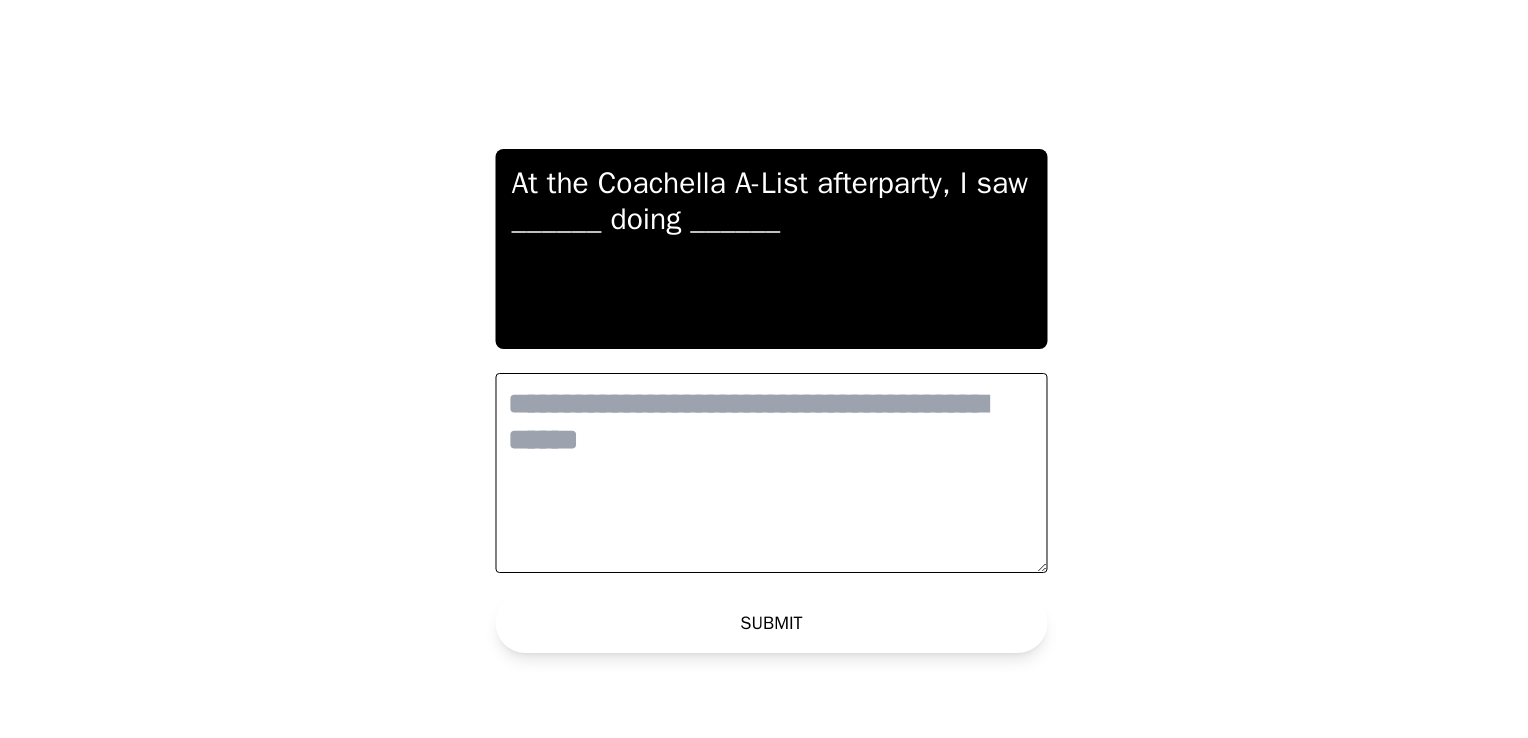 scroll, scrollTop: 0, scrollLeft: 0, axis: both 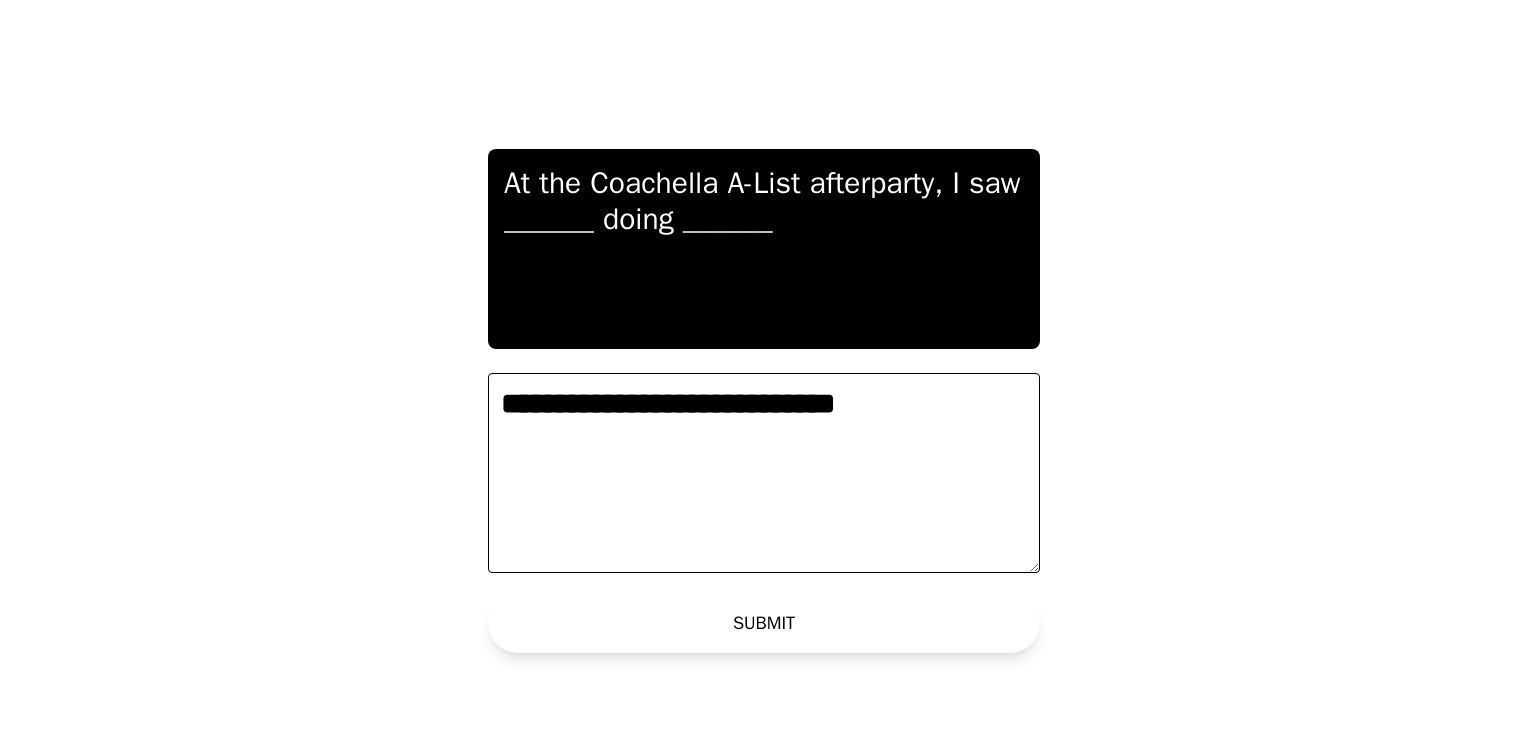 type on "**********" 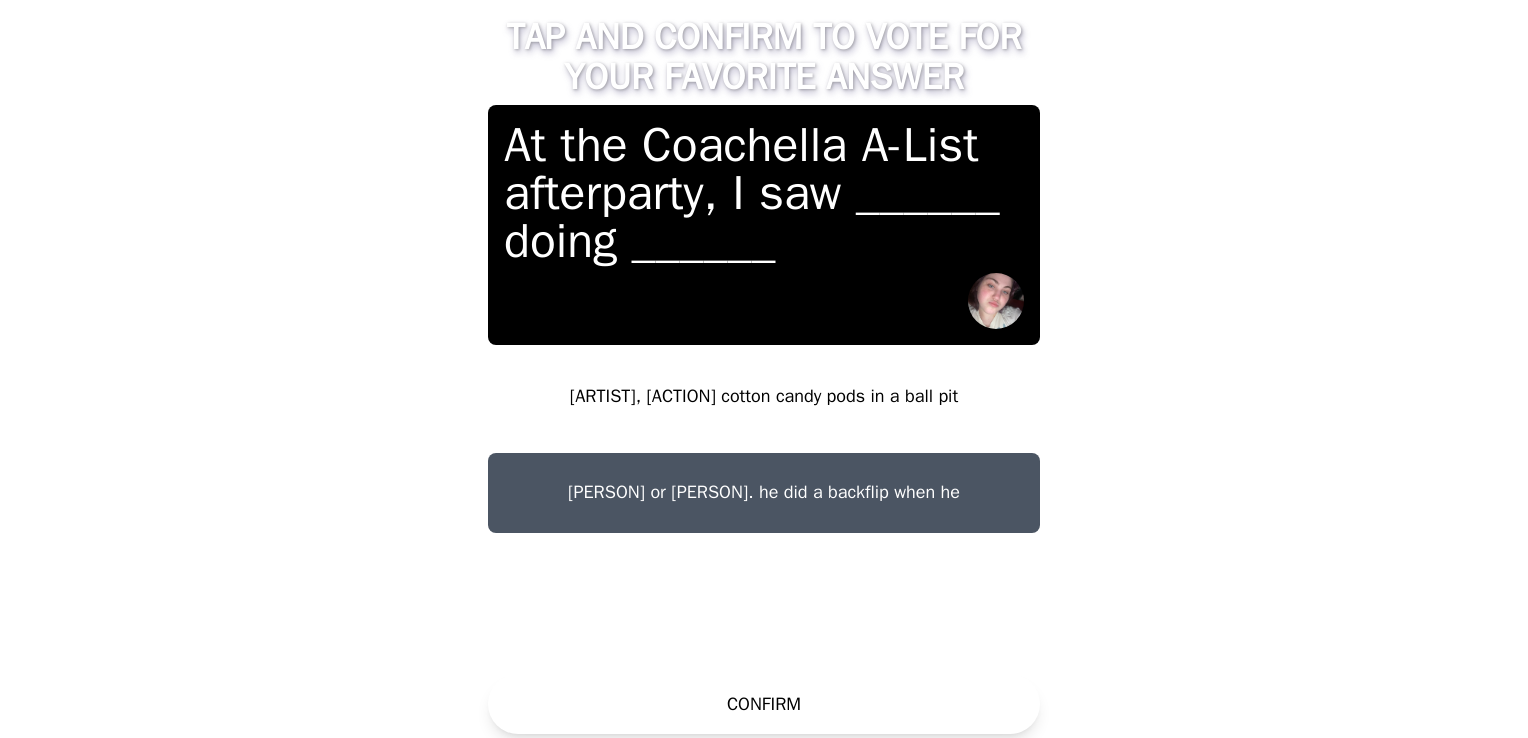 click on "[ARTIST], [ACTION] cotton candy pods in a ball pit" at bounding box center [764, 397] 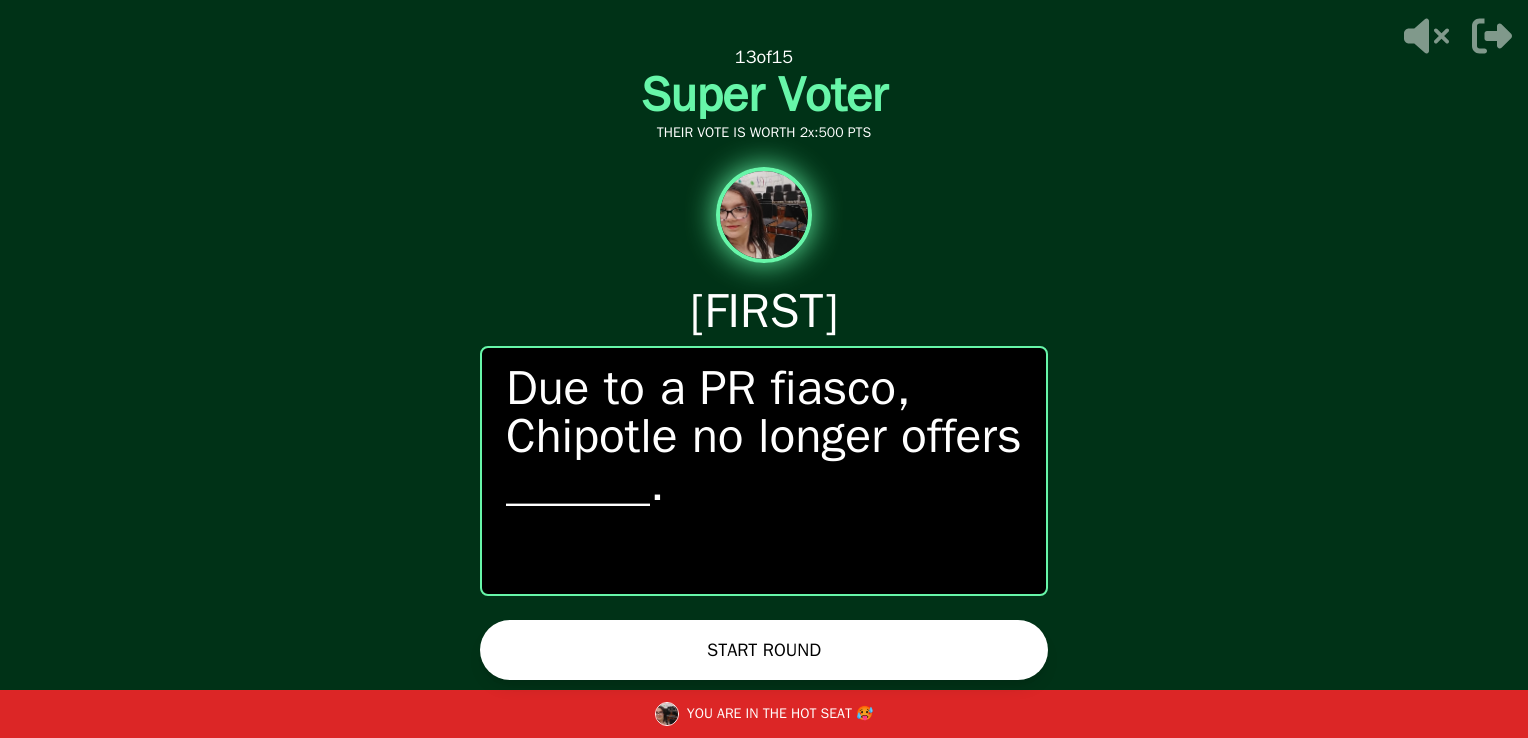 click on "START ROUND" at bounding box center [764, 650] 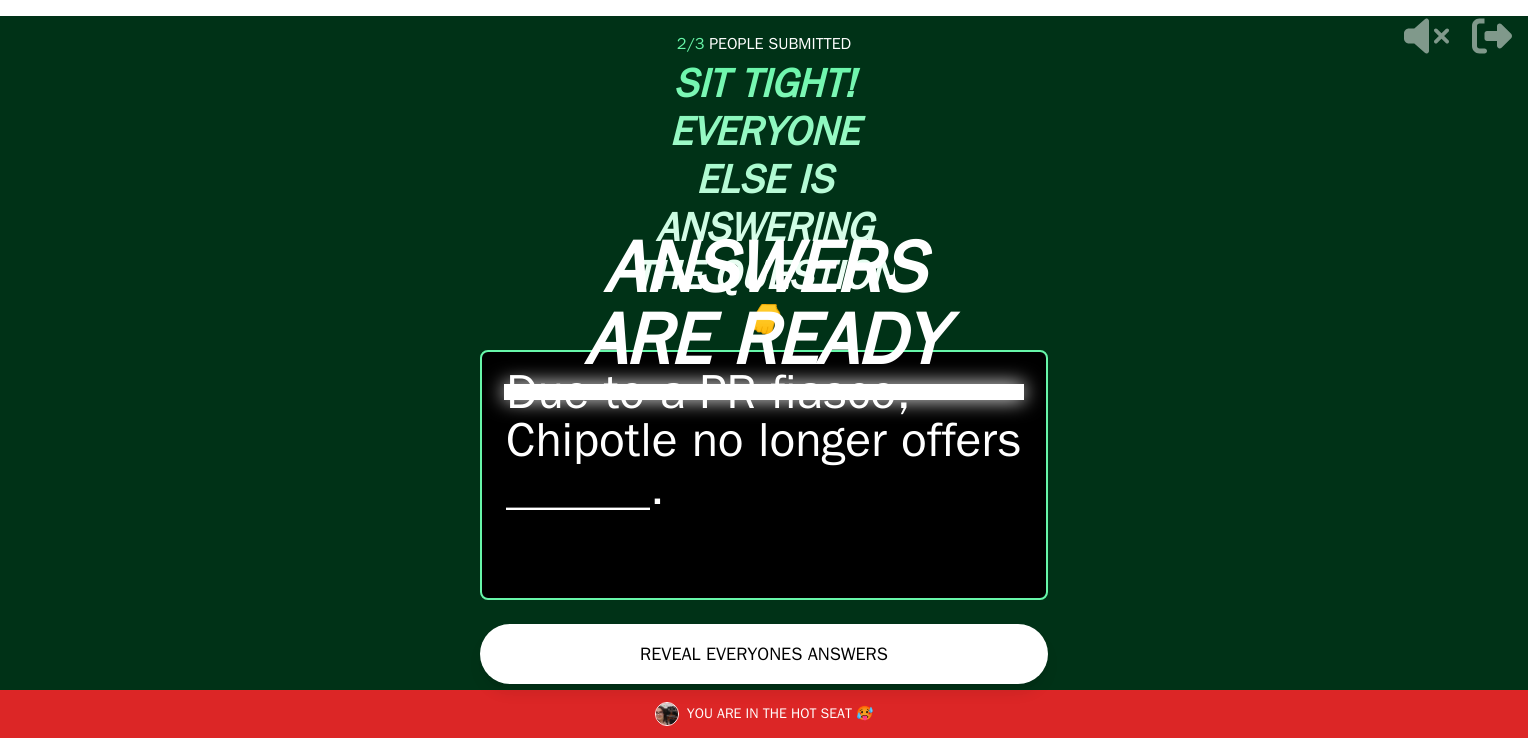 click on "REVEAL EVERYONES ANSWERS" at bounding box center [764, 654] 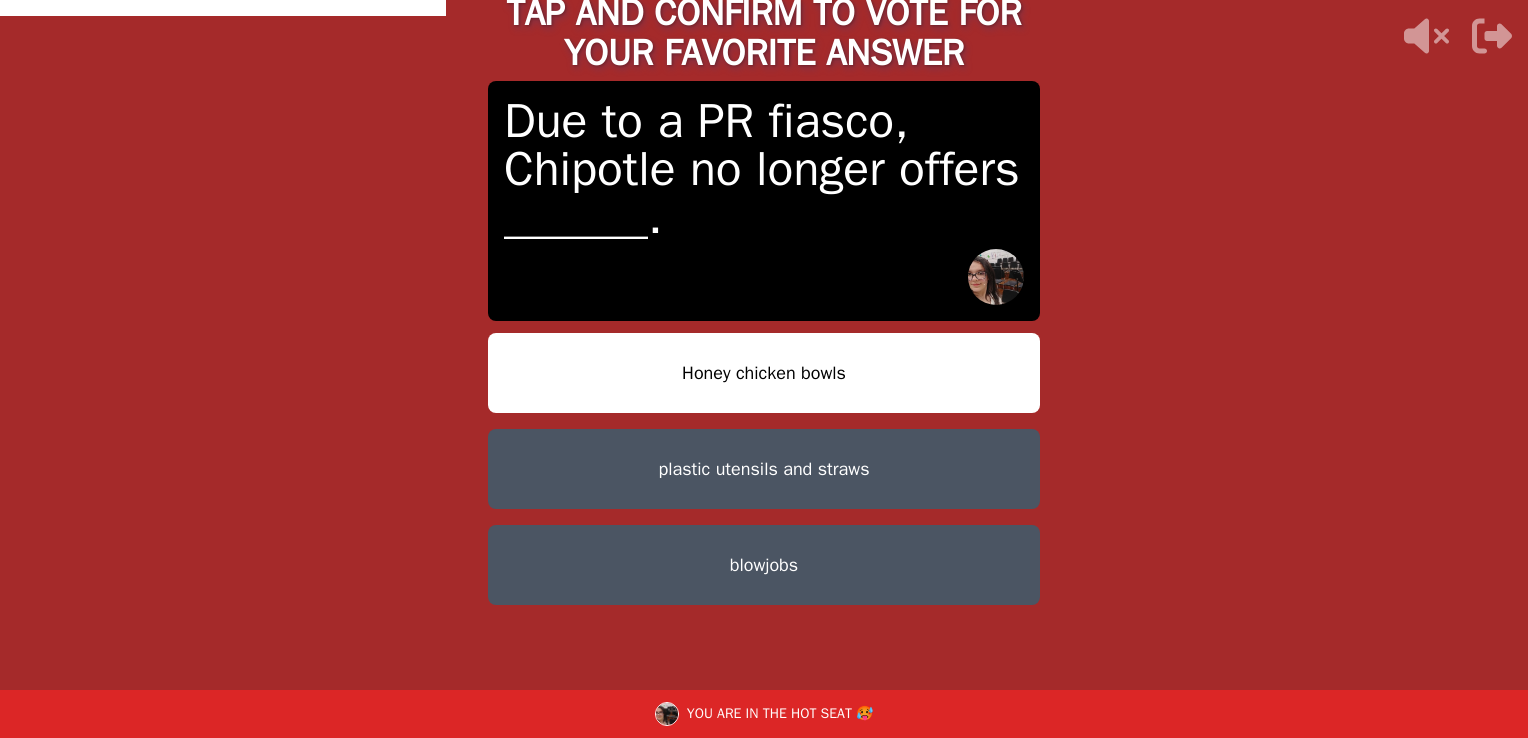 click on "blowjobs" at bounding box center (764, 565) 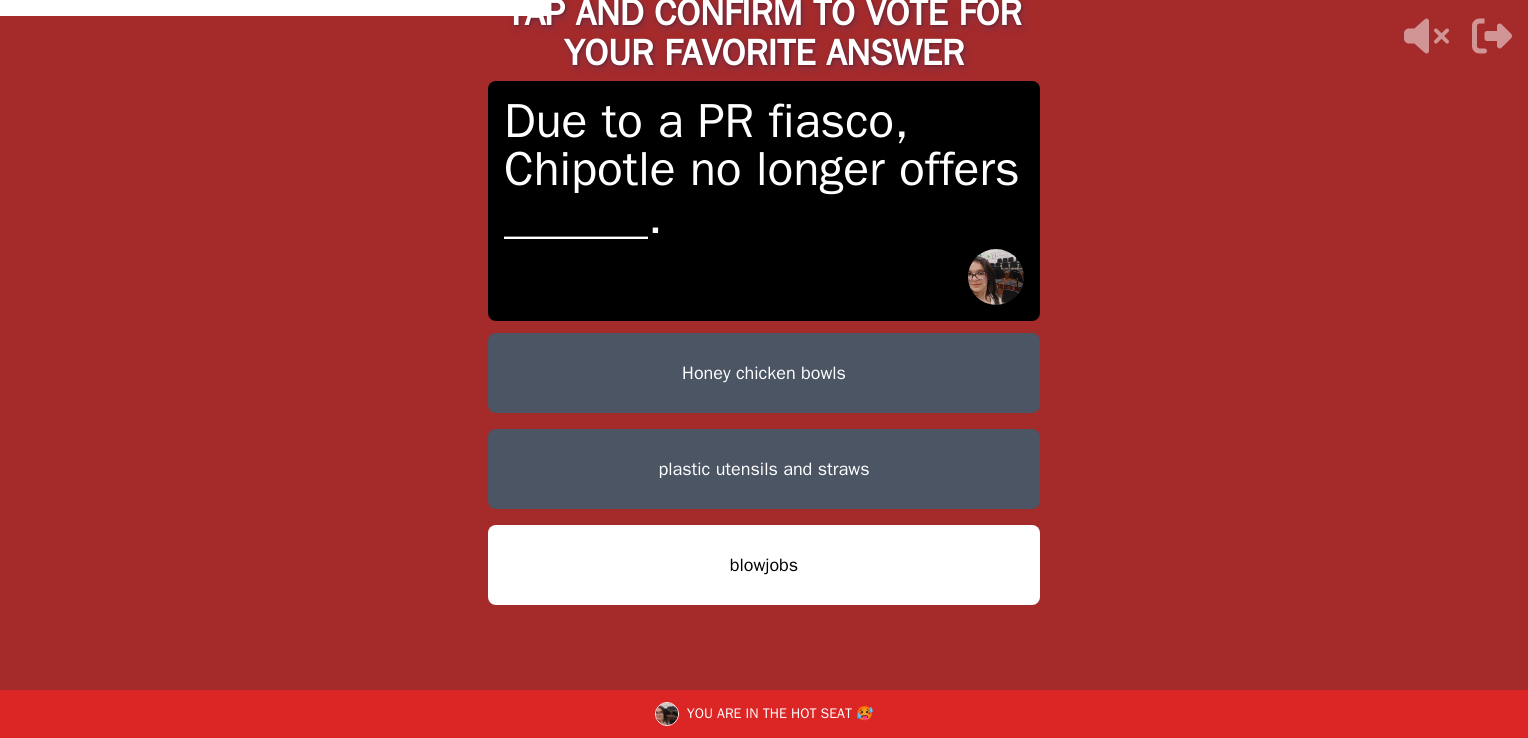 click on "blowjobs" at bounding box center [764, 565] 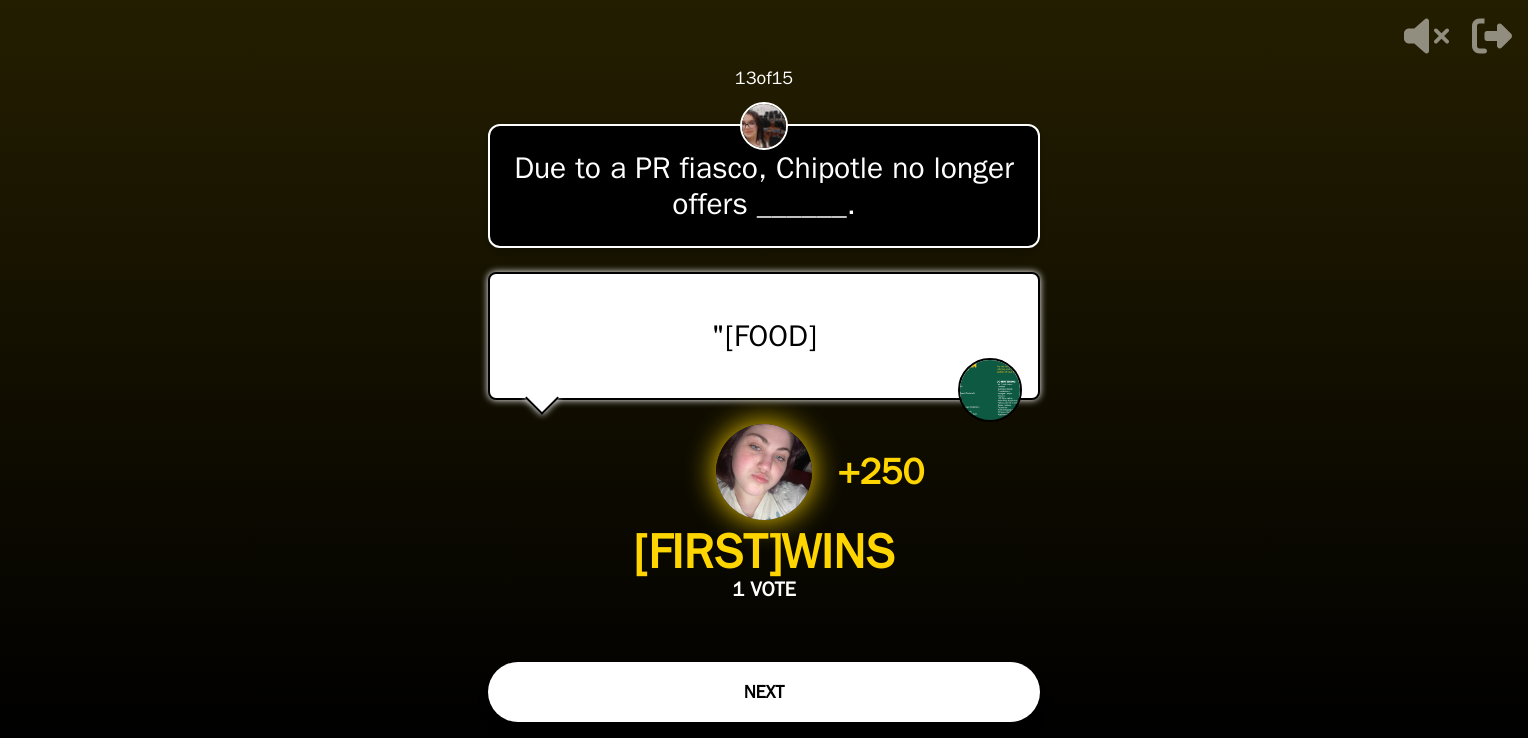 click on "- 500  PTS 13  of  15 Due to a PR fiasco, Chipotle no longer offers ______. "Honey chicken bowls" + 250 [PERSON]  WINS 1 VOTE NEXT" at bounding box center (764, 369) 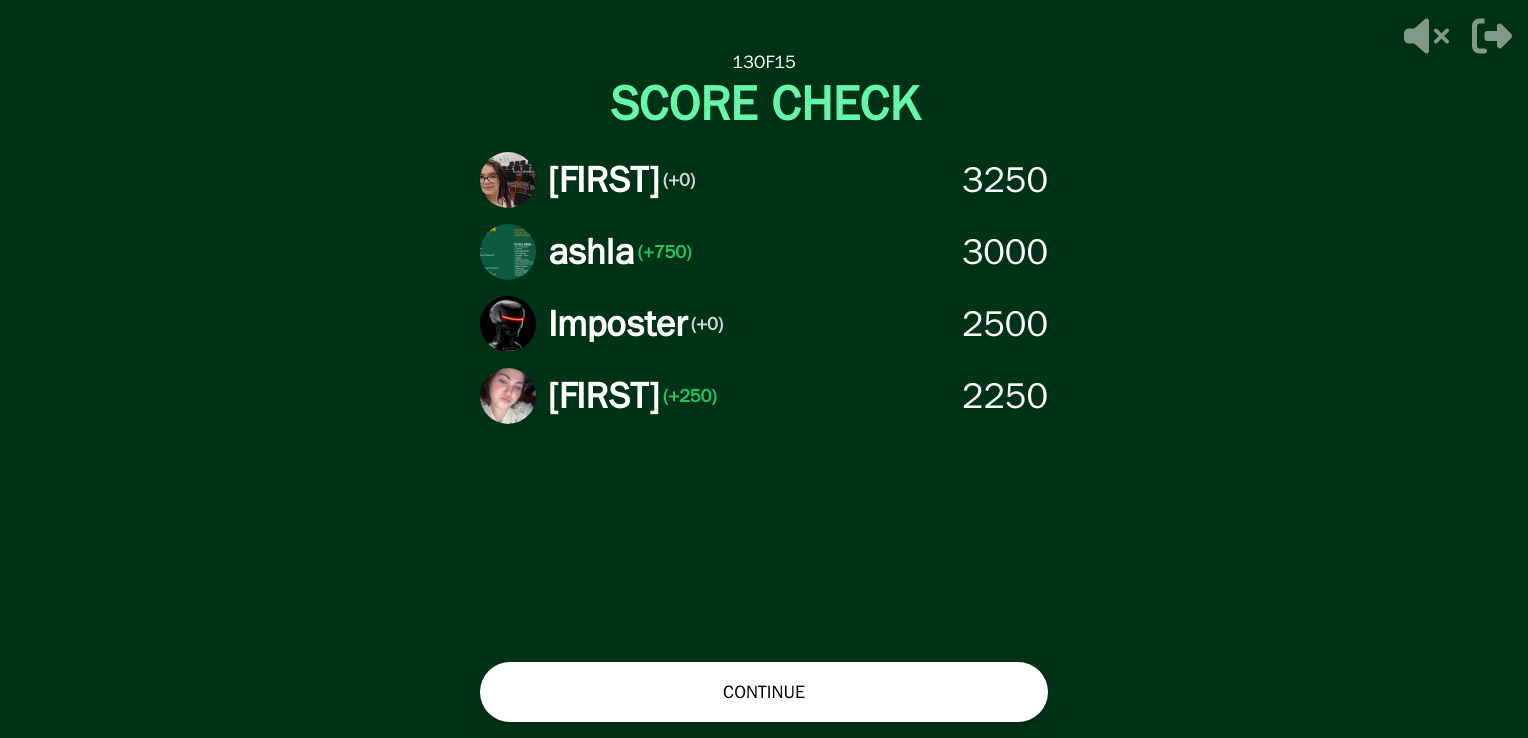 click on "CONTINUE" at bounding box center [764, 692] 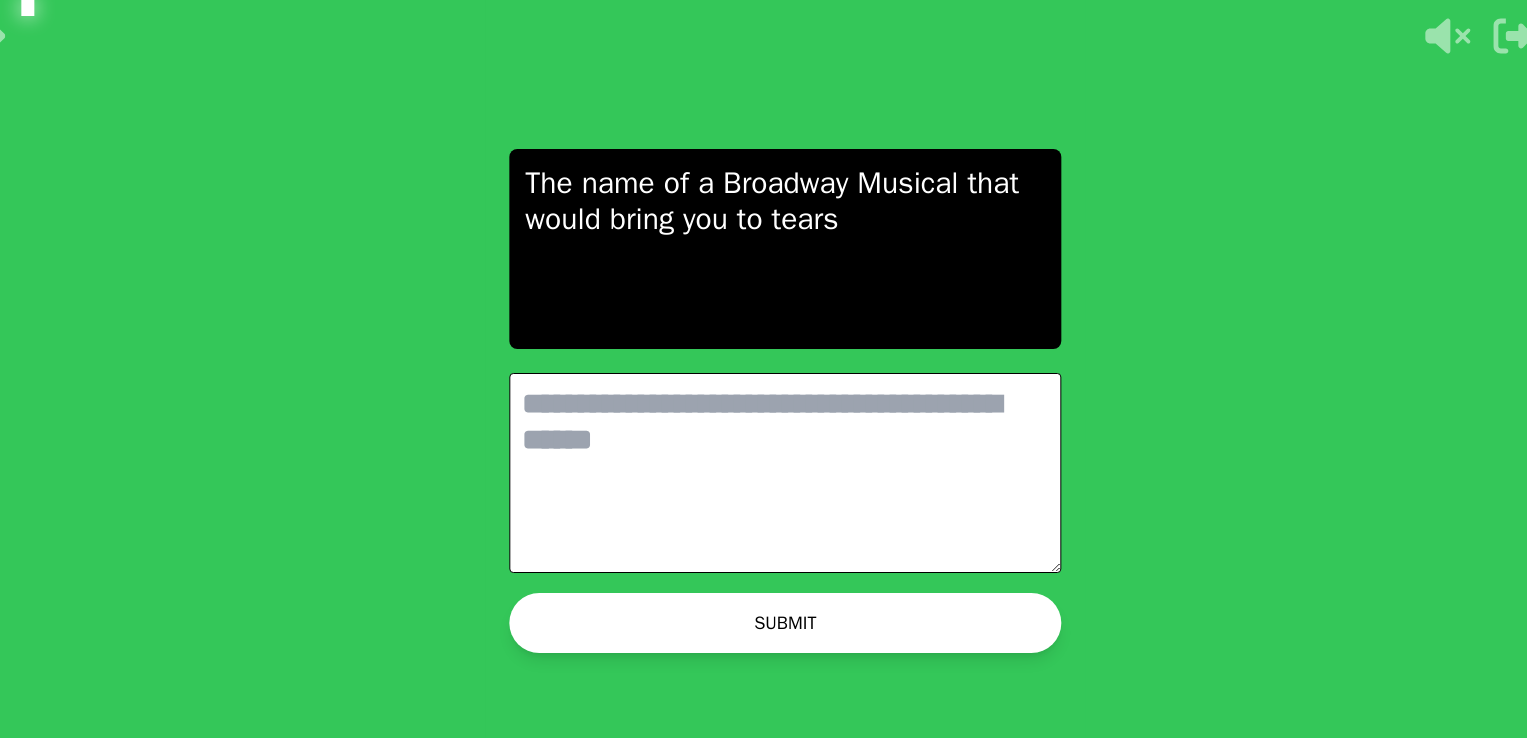 scroll, scrollTop: 0, scrollLeft: 0, axis: both 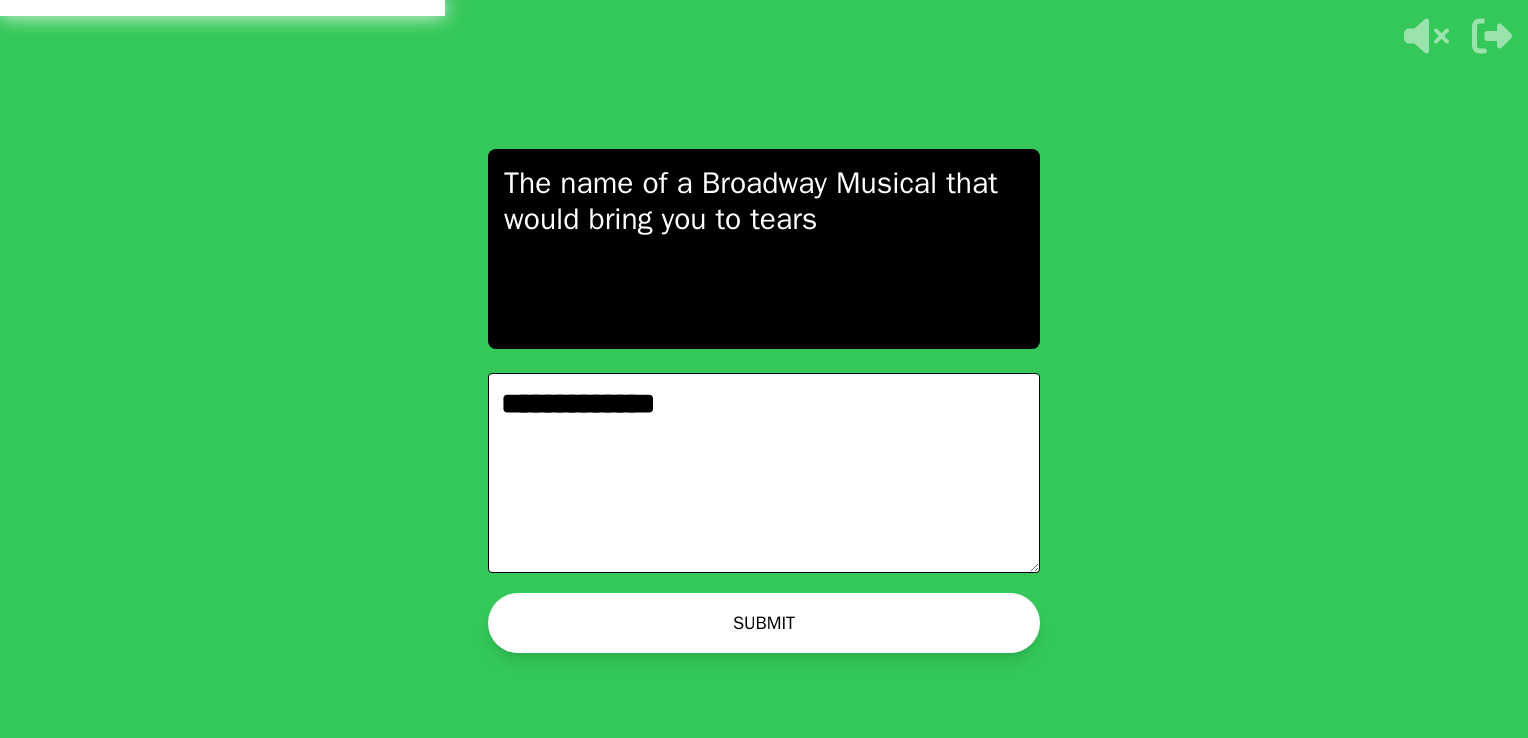 type on "**********" 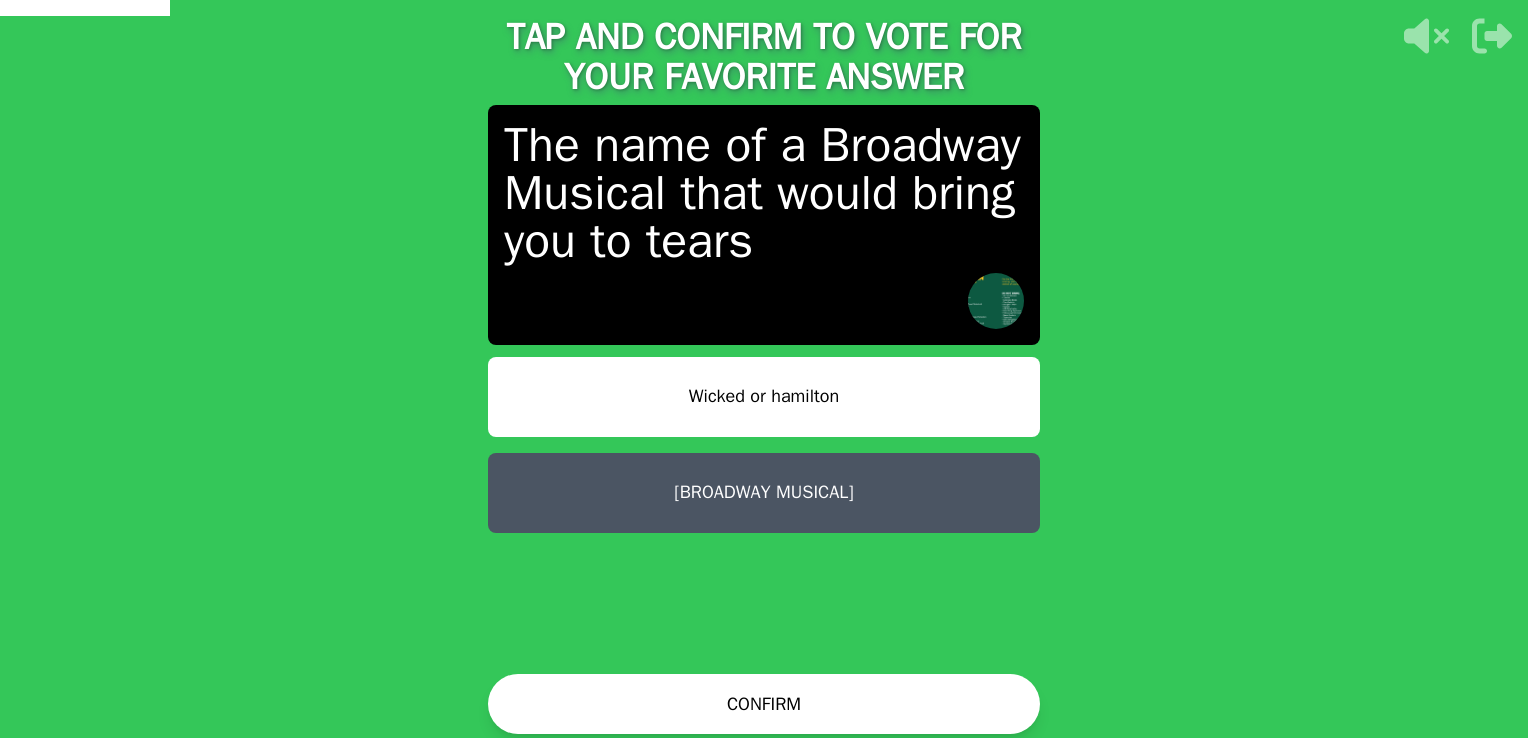 click on "[BROADWAY MUSICAL]" at bounding box center (764, 493) 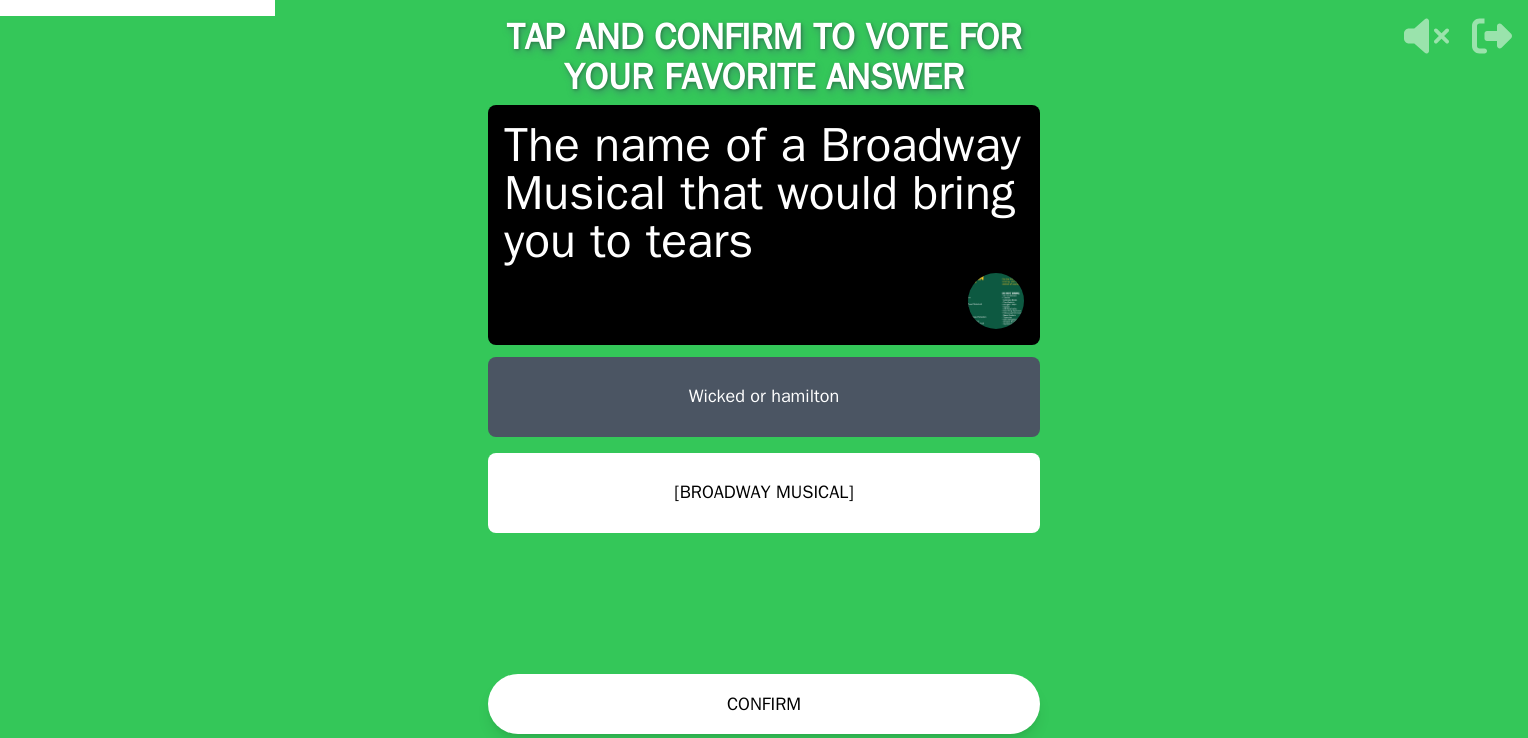 click on "CONFIRM" at bounding box center [764, 704] 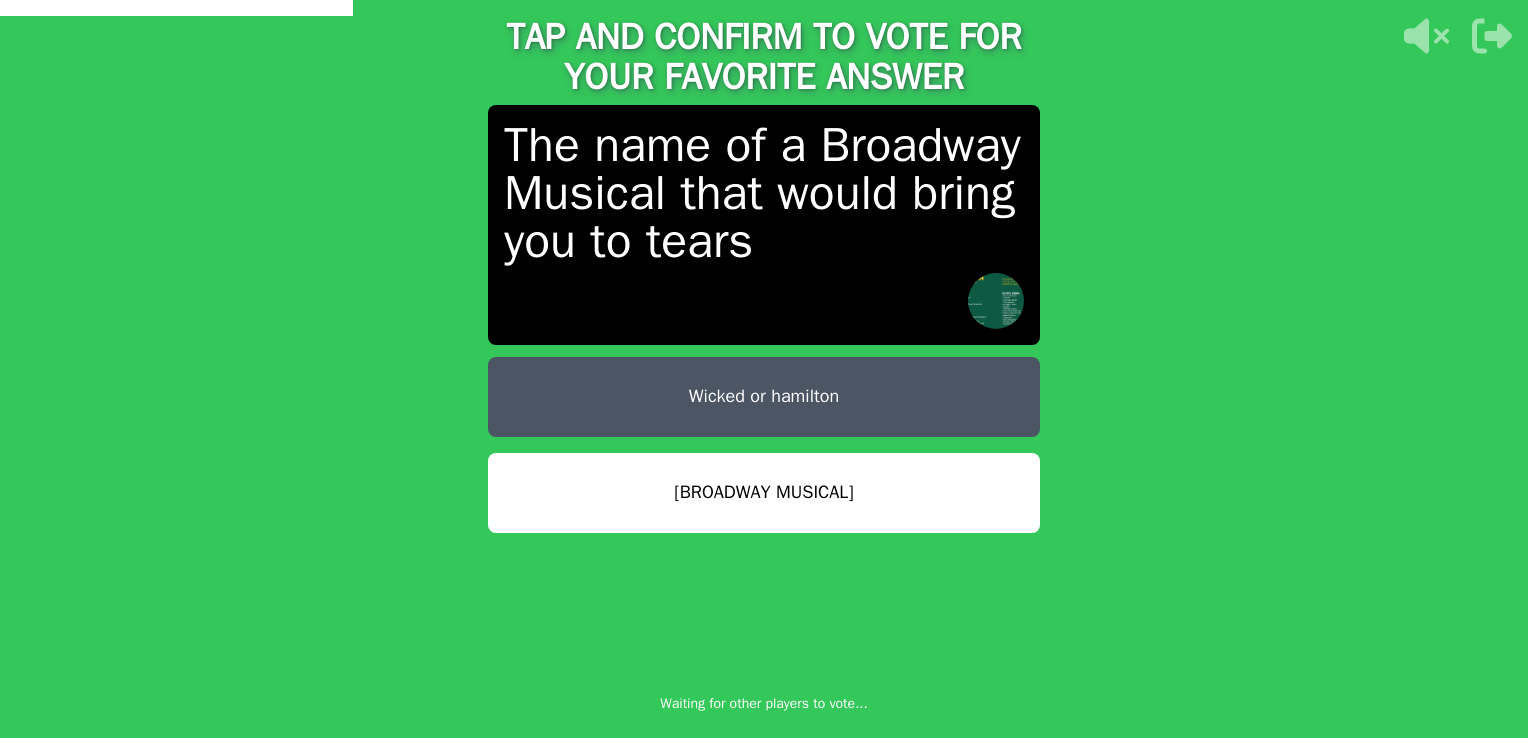 click on "Wicked or hamilton" at bounding box center (764, 397) 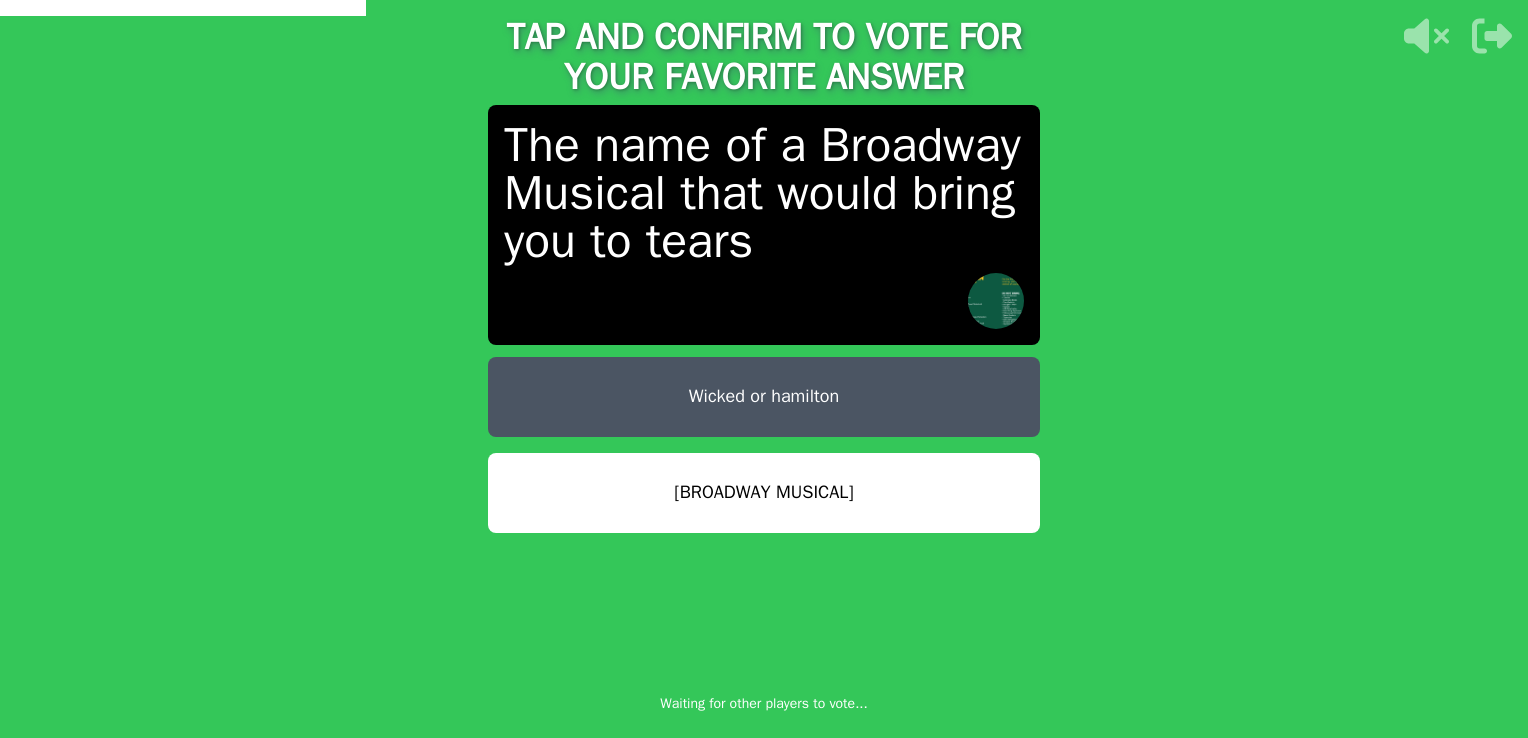 click on "Wicked or hamilton" at bounding box center [764, 397] 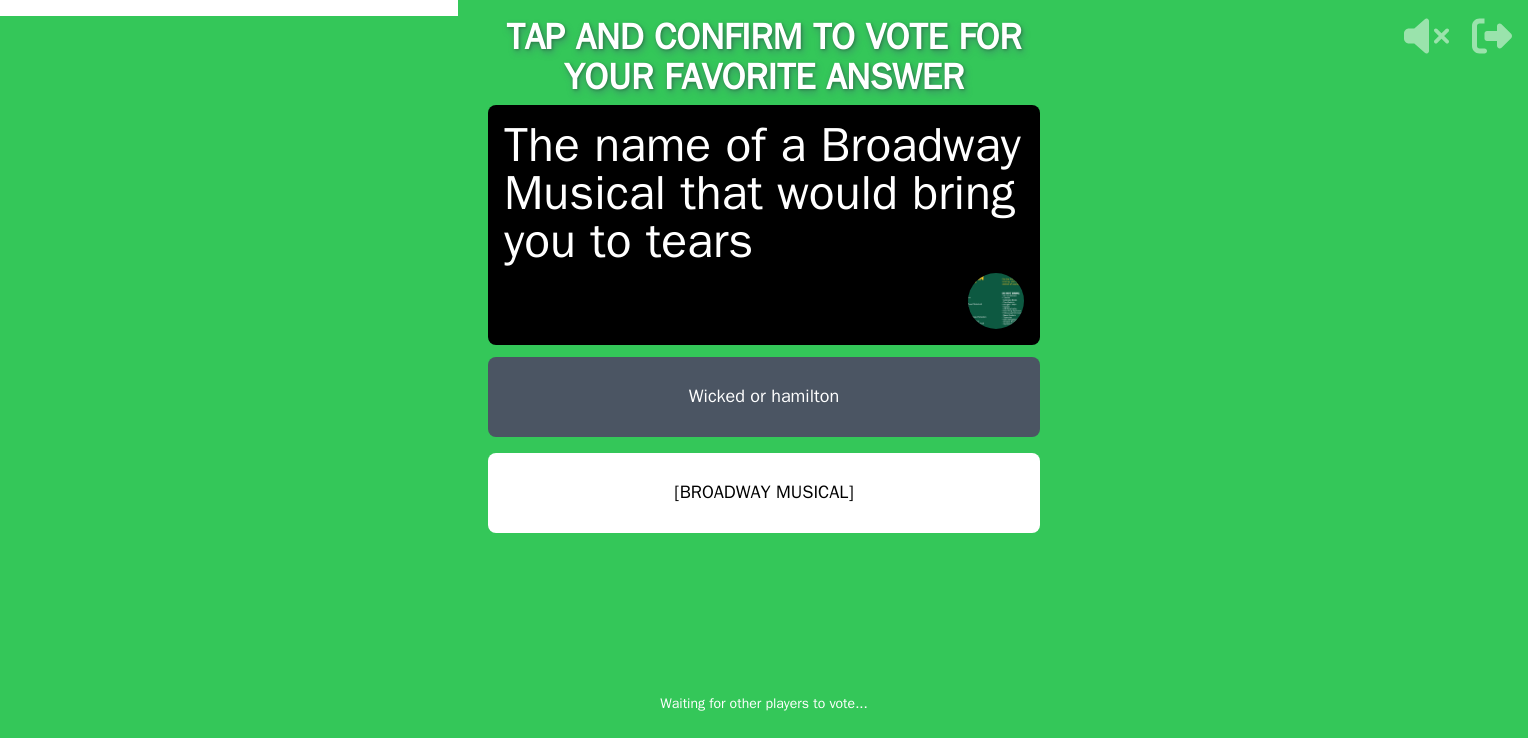 click on "Wicked or hamilton" at bounding box center (764, 397) 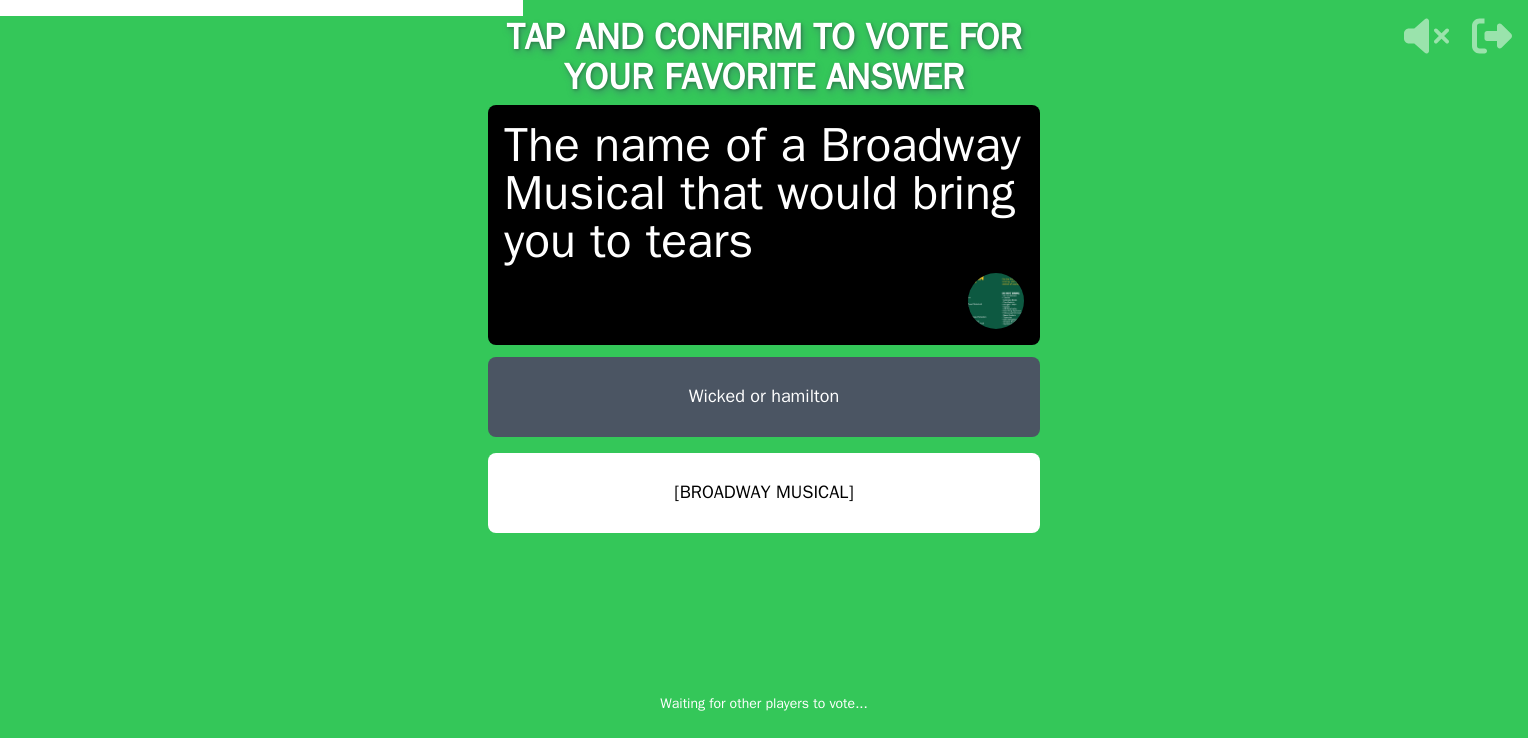 click on "Wicked or hamilton" at bounding box center [764, 397] 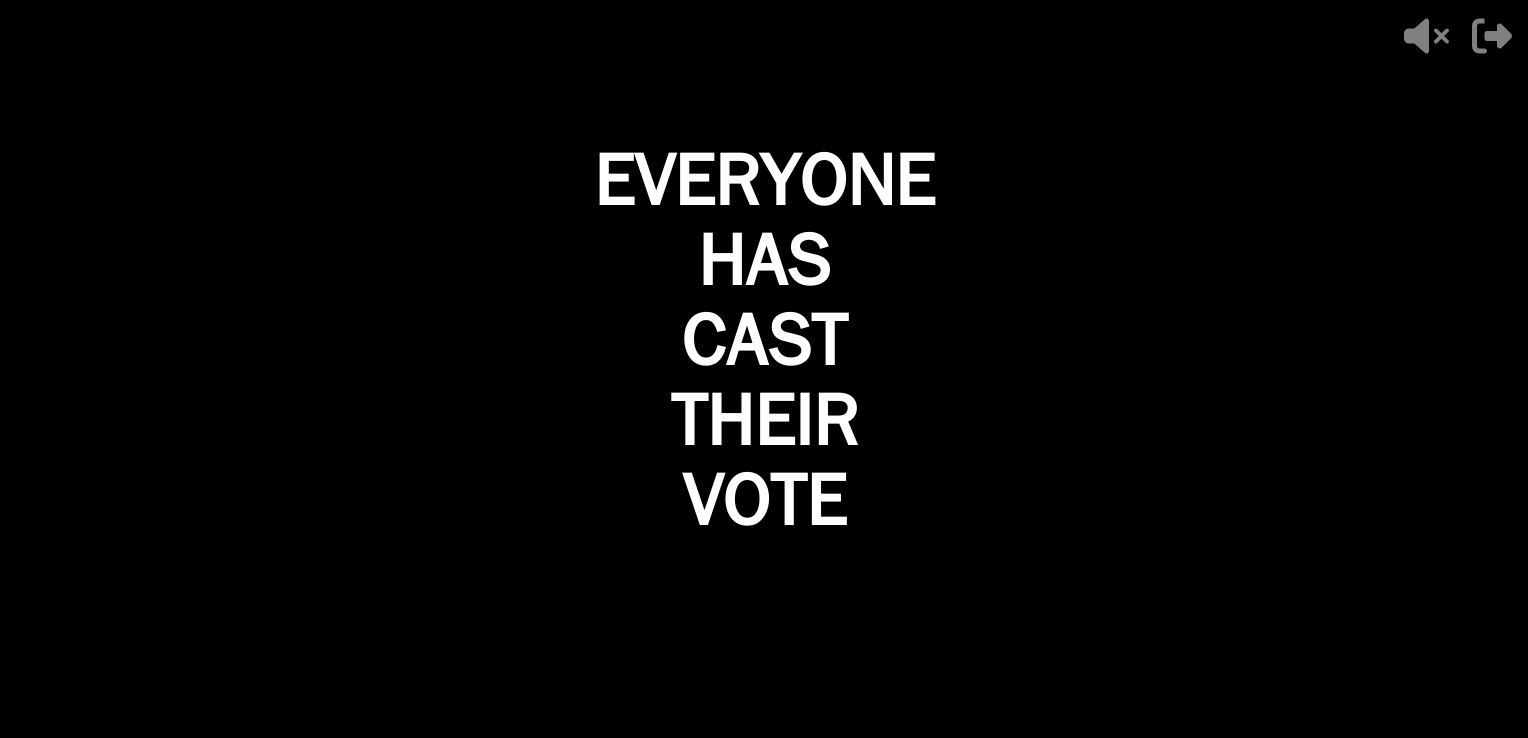 drag, startPoint x: 607, startPoint y: 414, endPoint x: 96, endPoint y: 534, distance: 524.90094 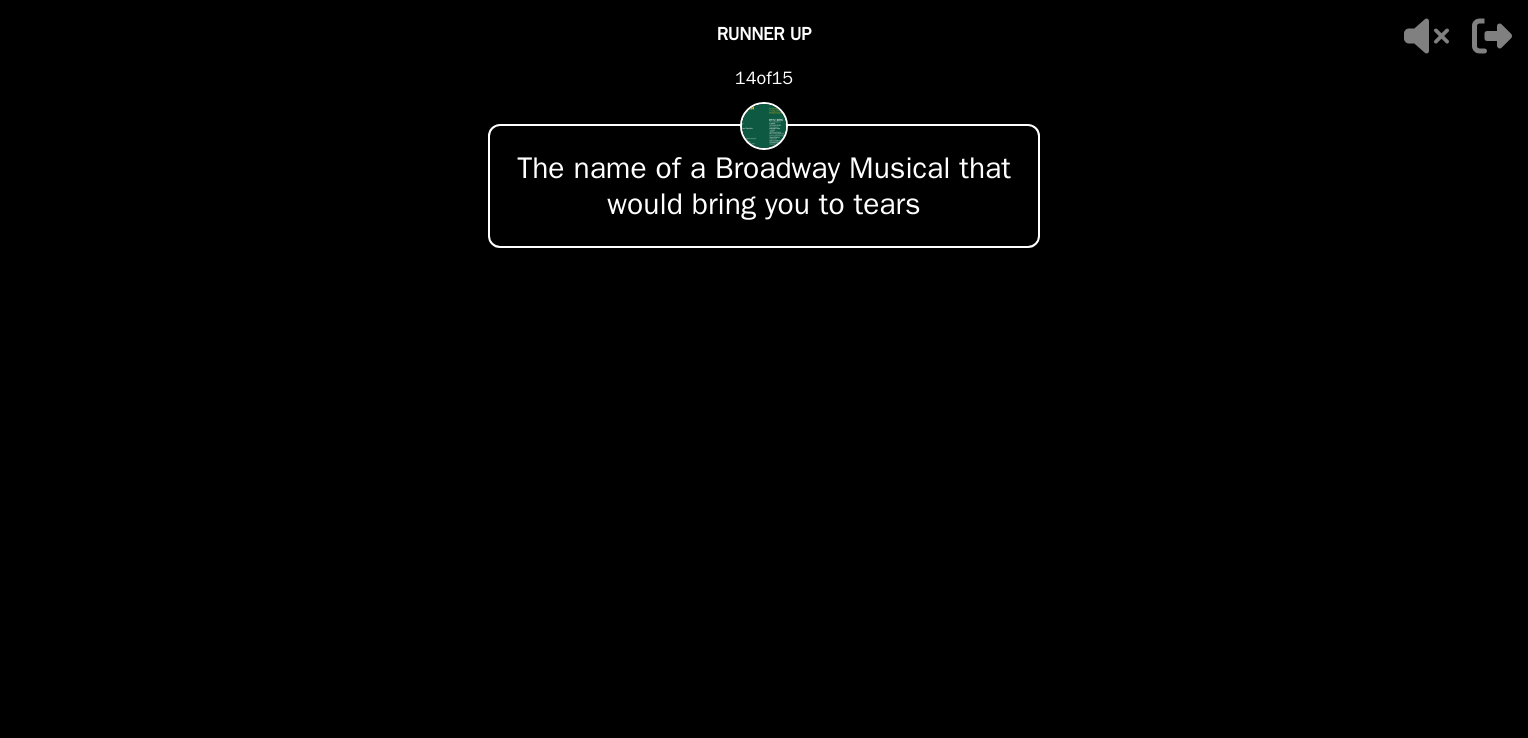 drag, startPoint x: 96, startPoint y: 534, endPoint x: 132, endPoint y: 589, distance: 65.734314 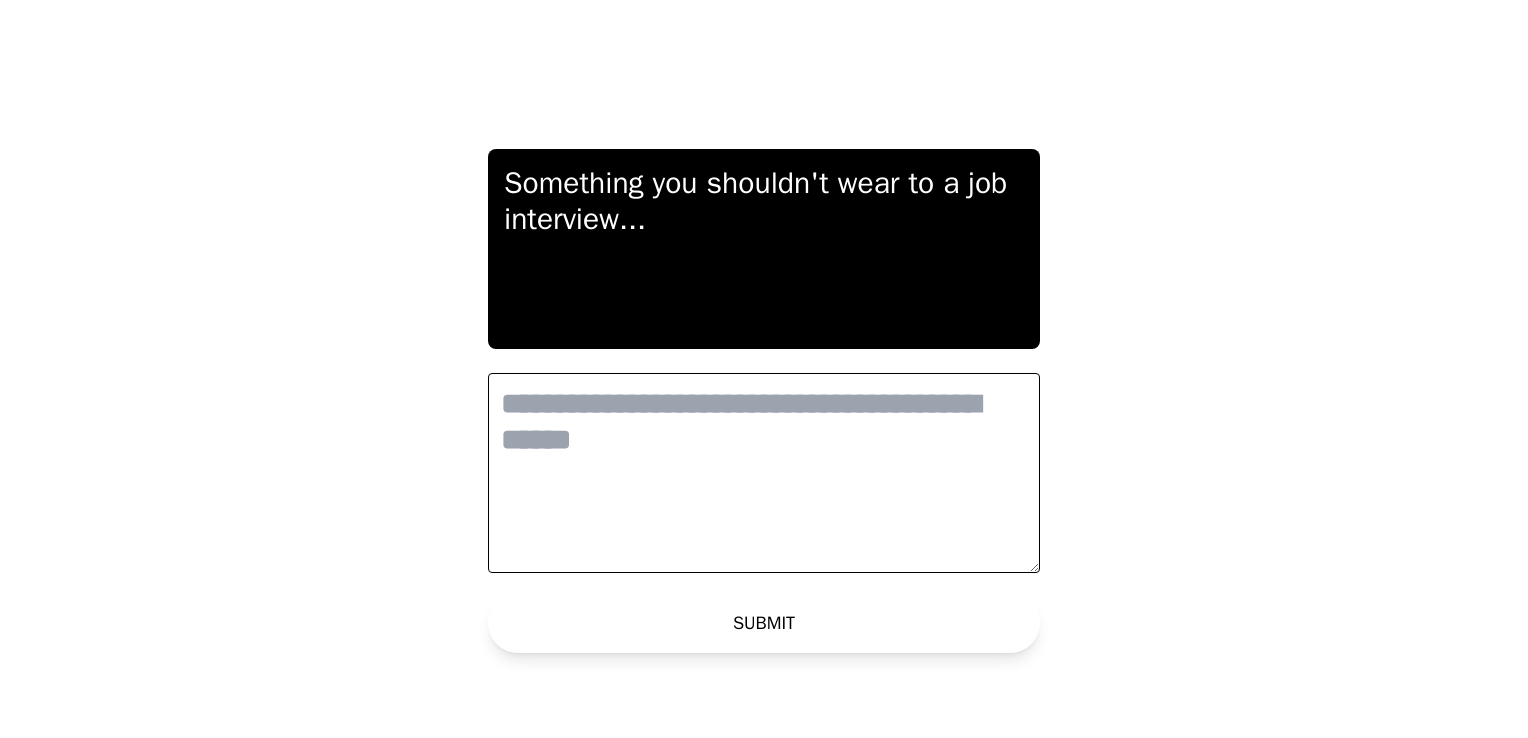 scroll, scrollTop: 0, scrollLeft: 0, axis: both 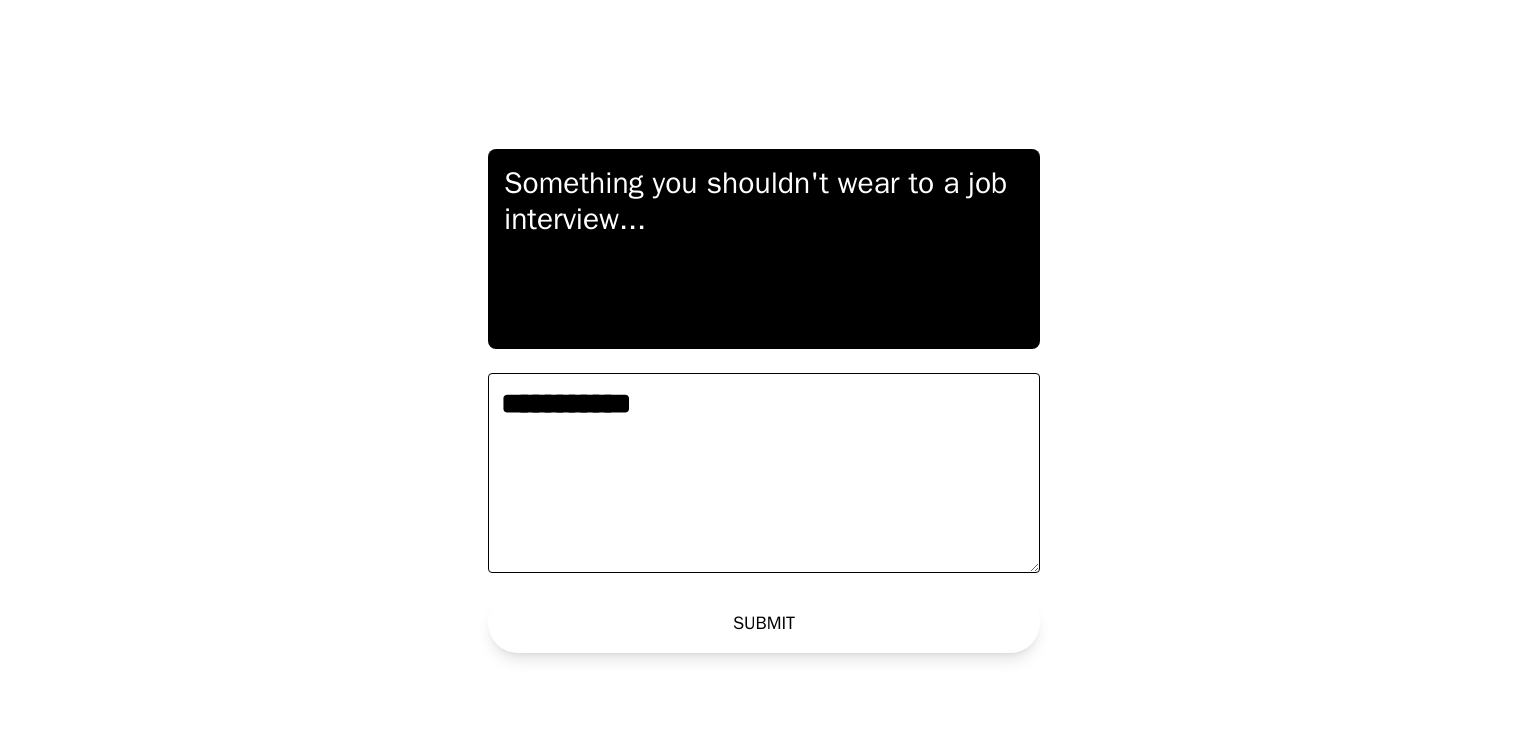 type on "**********" 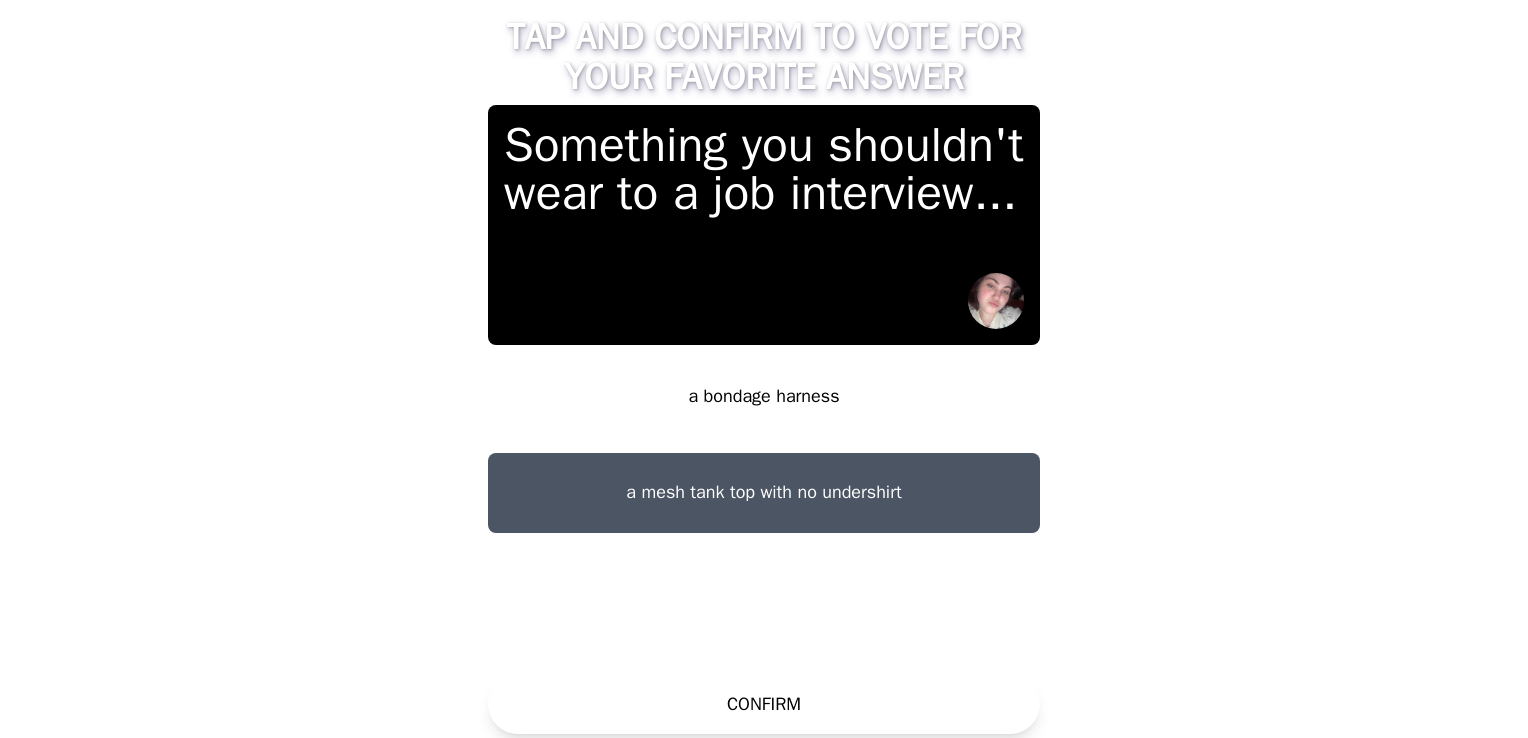 drag, startPoint x: 632, startPoint y: 400, endPoint x: 464, endPoint y: 634, distance: 288.0625 